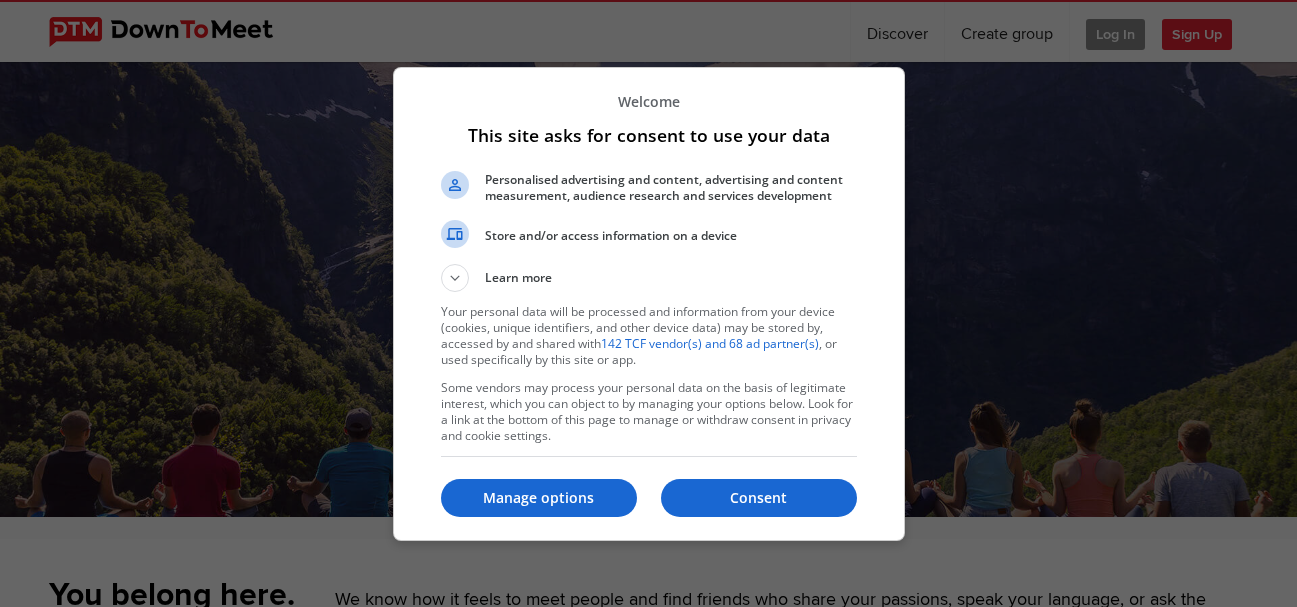 scroll, scrollTop: 0, scrollLeft: 0, axis: both 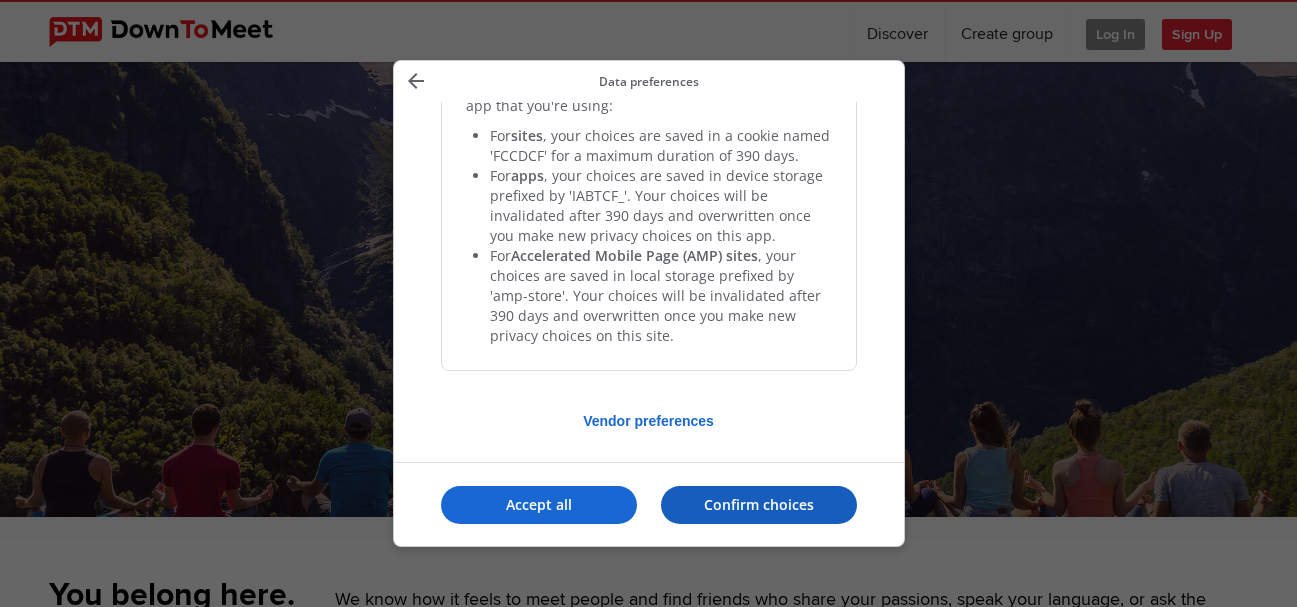 click on "Confirm choices" at bounding box center [759, 505] 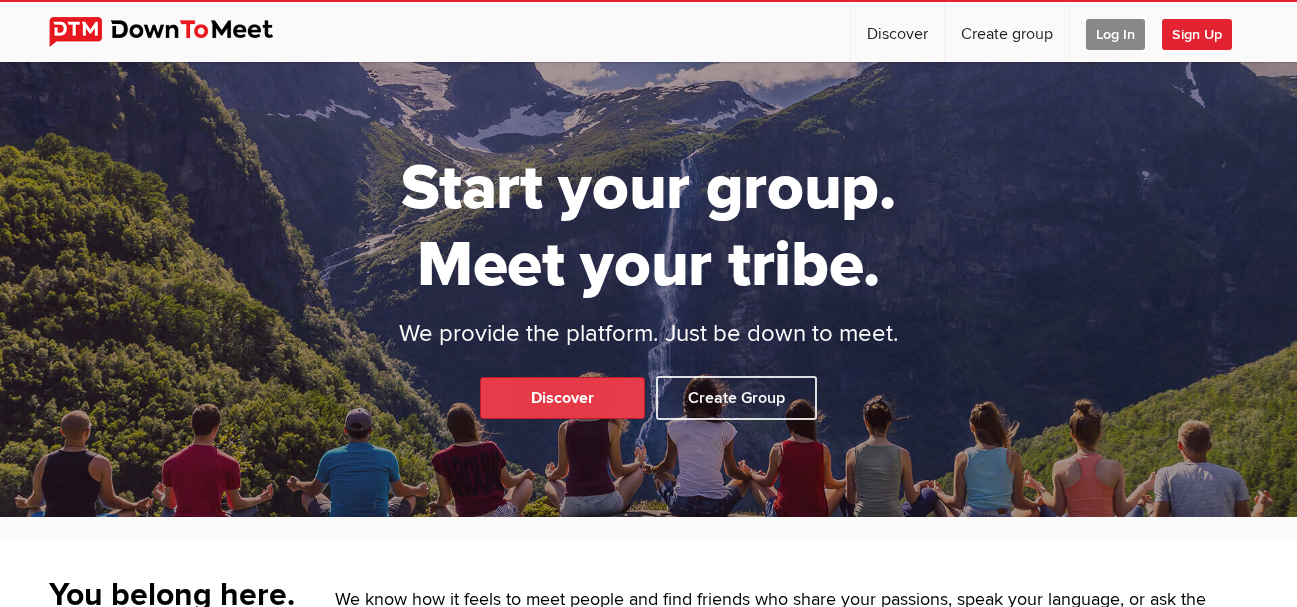 click on "Discover" 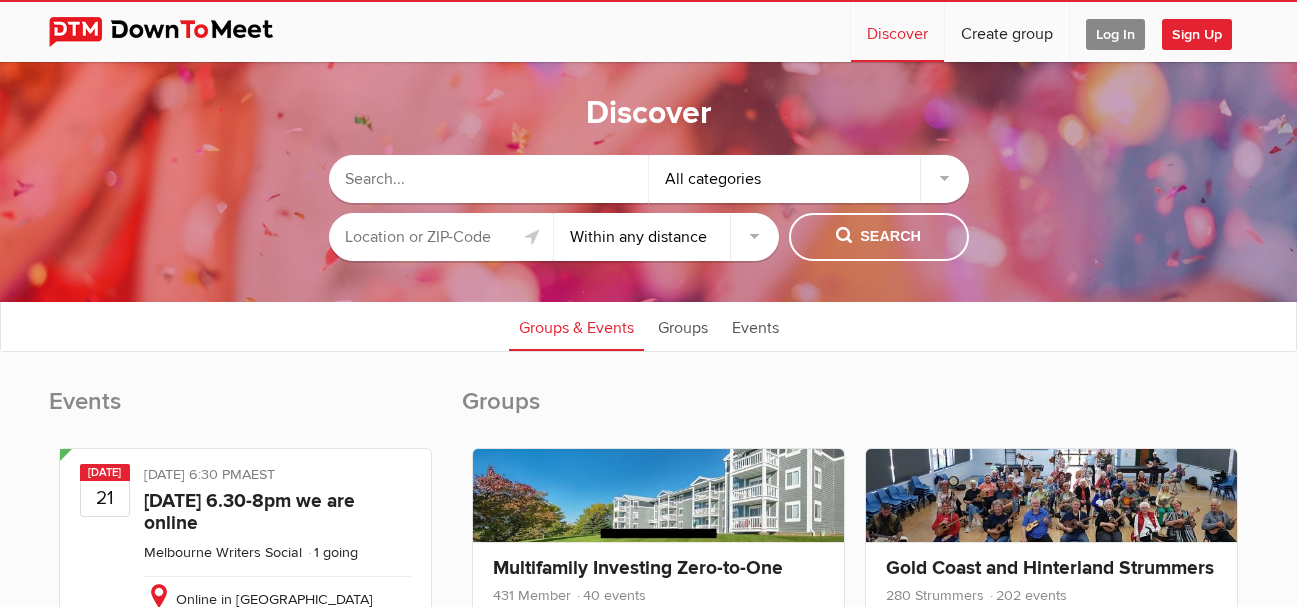 click 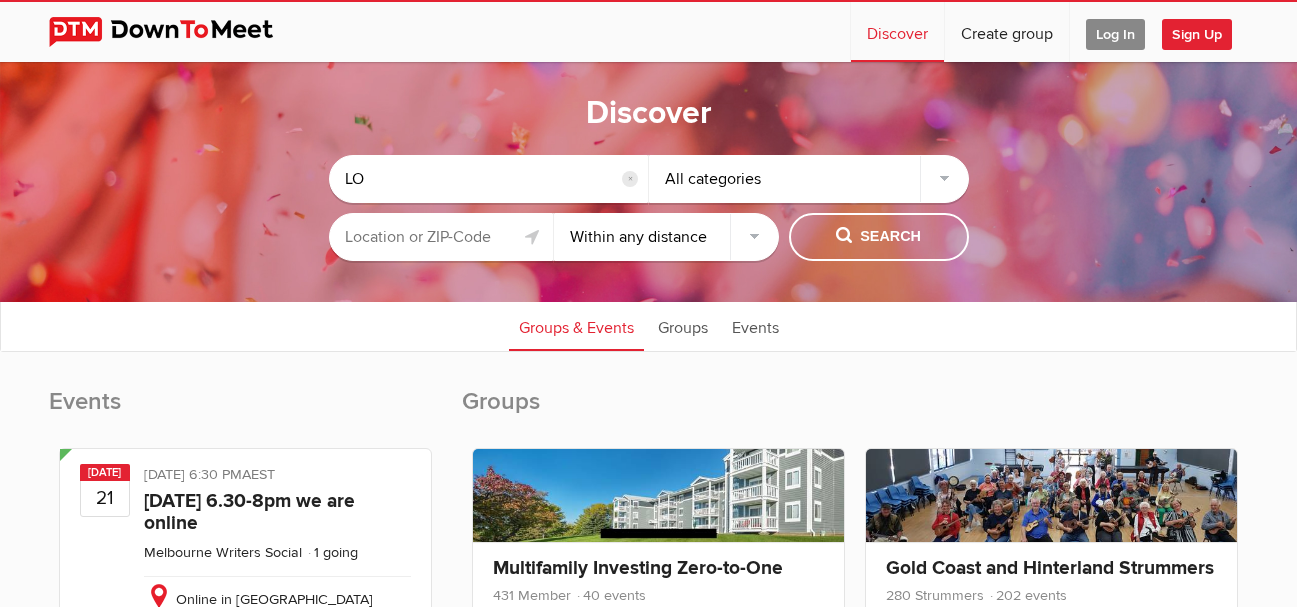 type on "L" 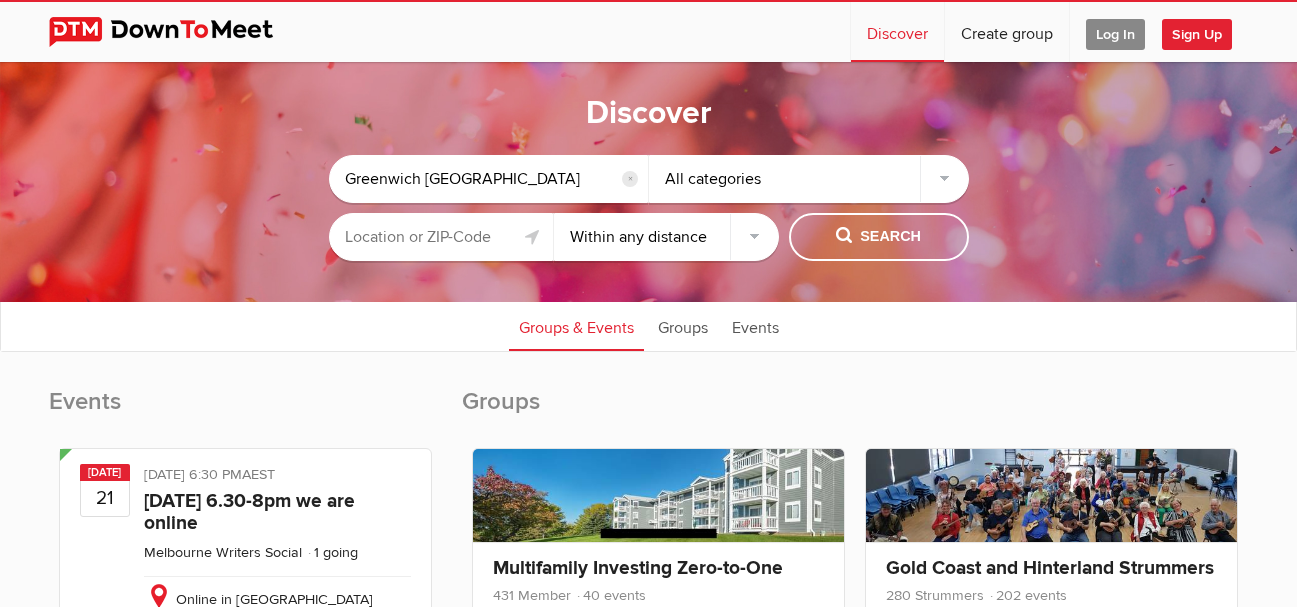 type on "Greenwich London" 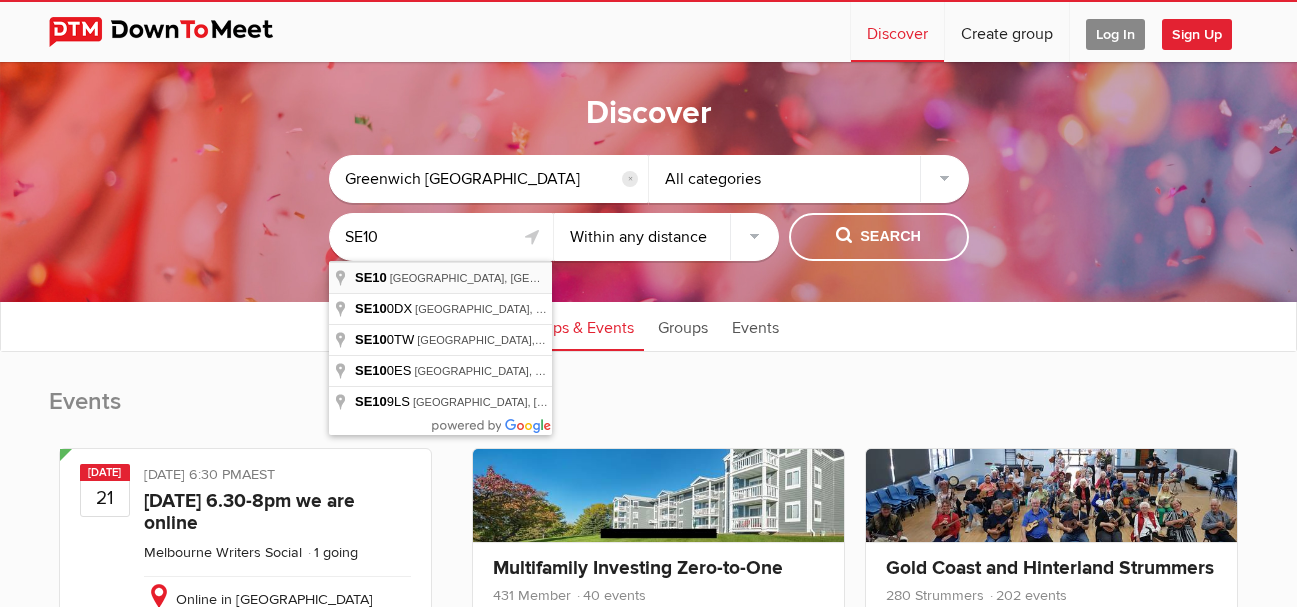 type on "London SE10, UK" 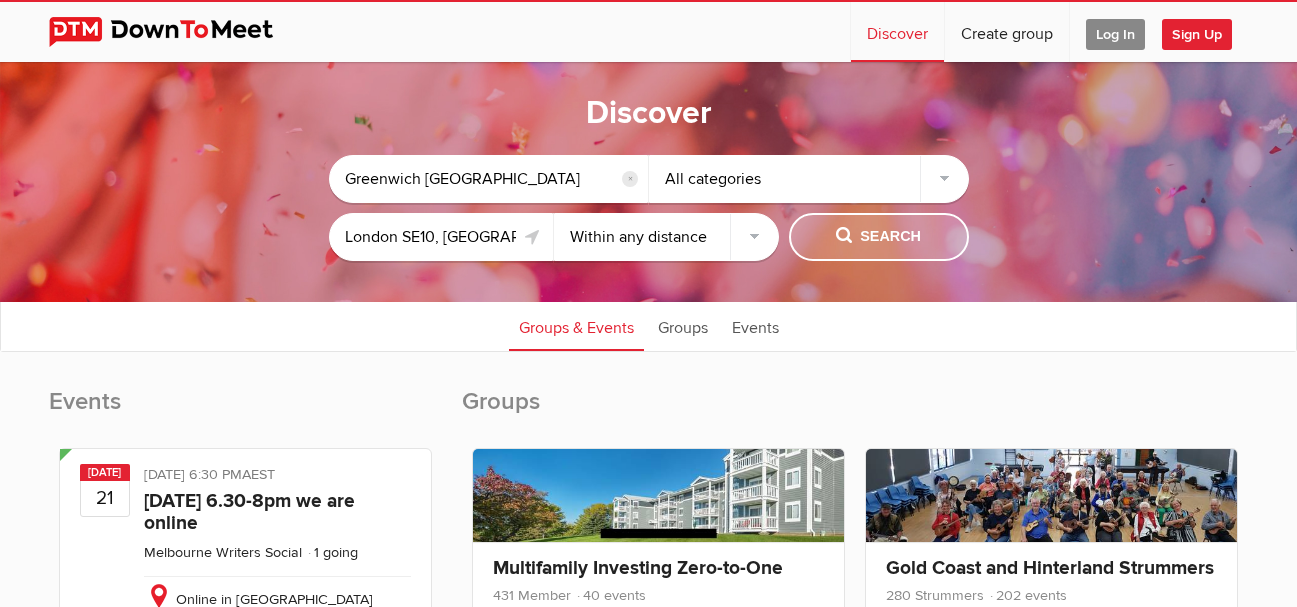 click on "Search" 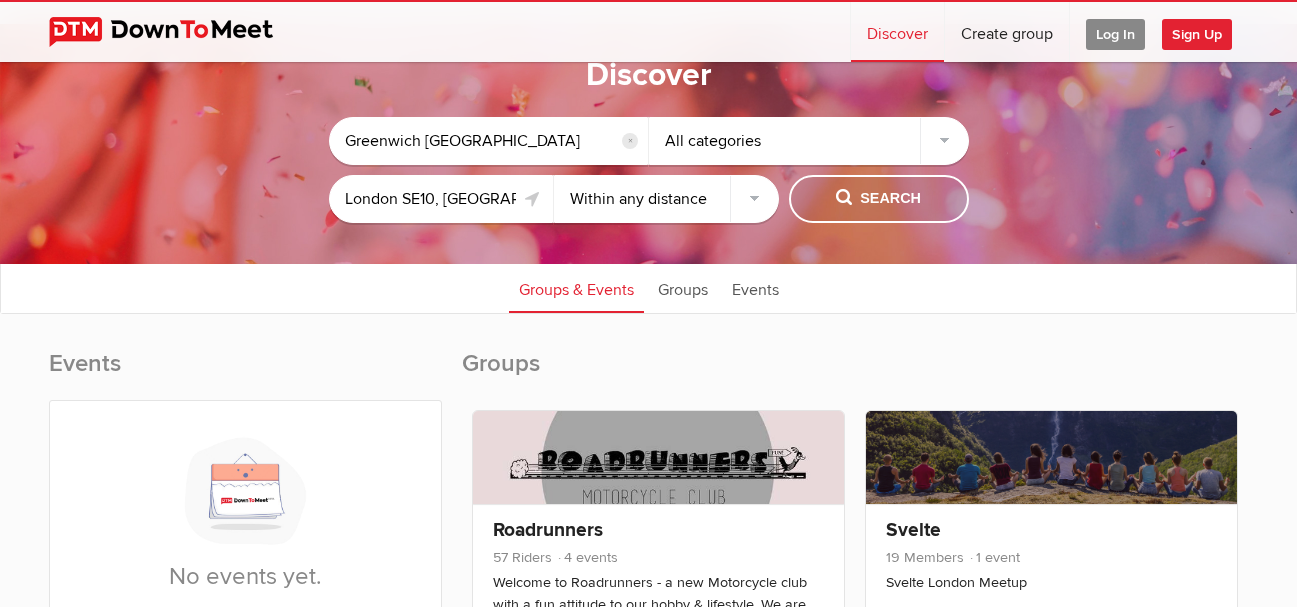 scroll, scrollTop: 0, scrollLeft: 0, axis: both 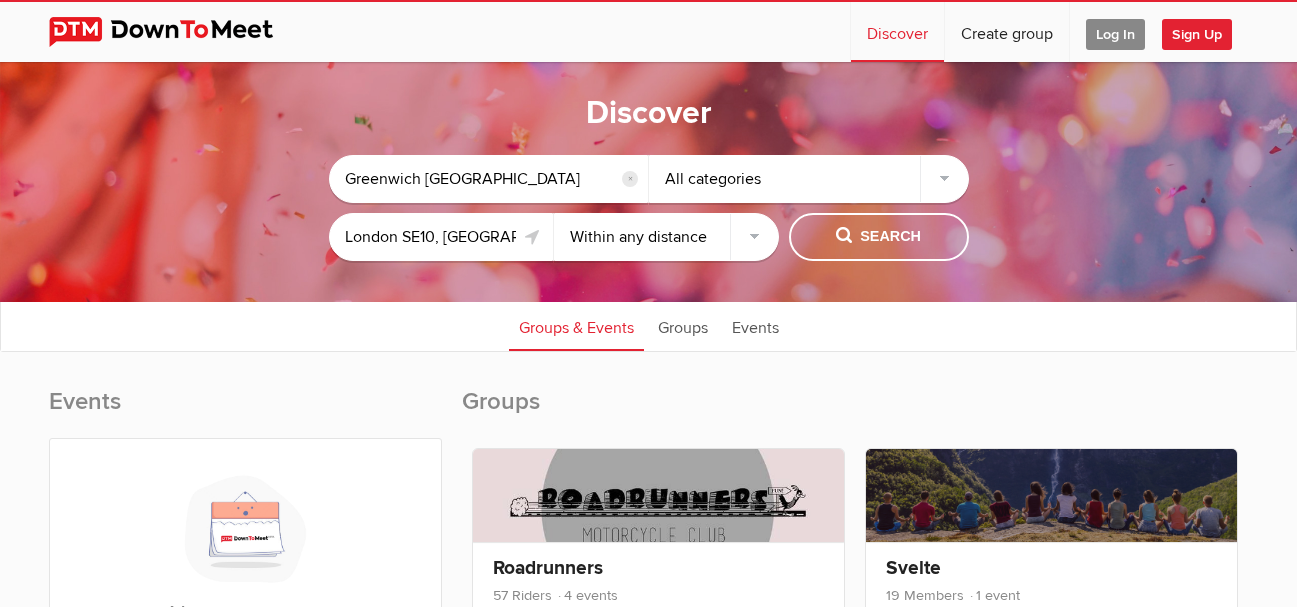 click on "Sign Up" 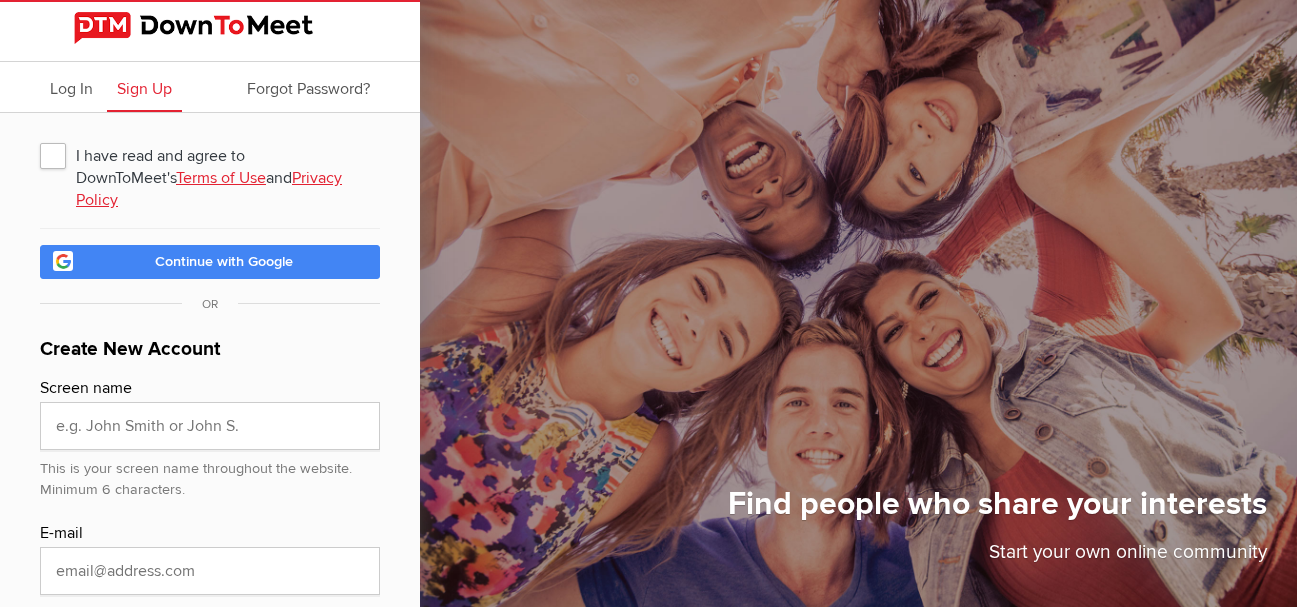 click on "I have read and agree to DownToMeet's  Terms of Use  and  Privacy Policy" 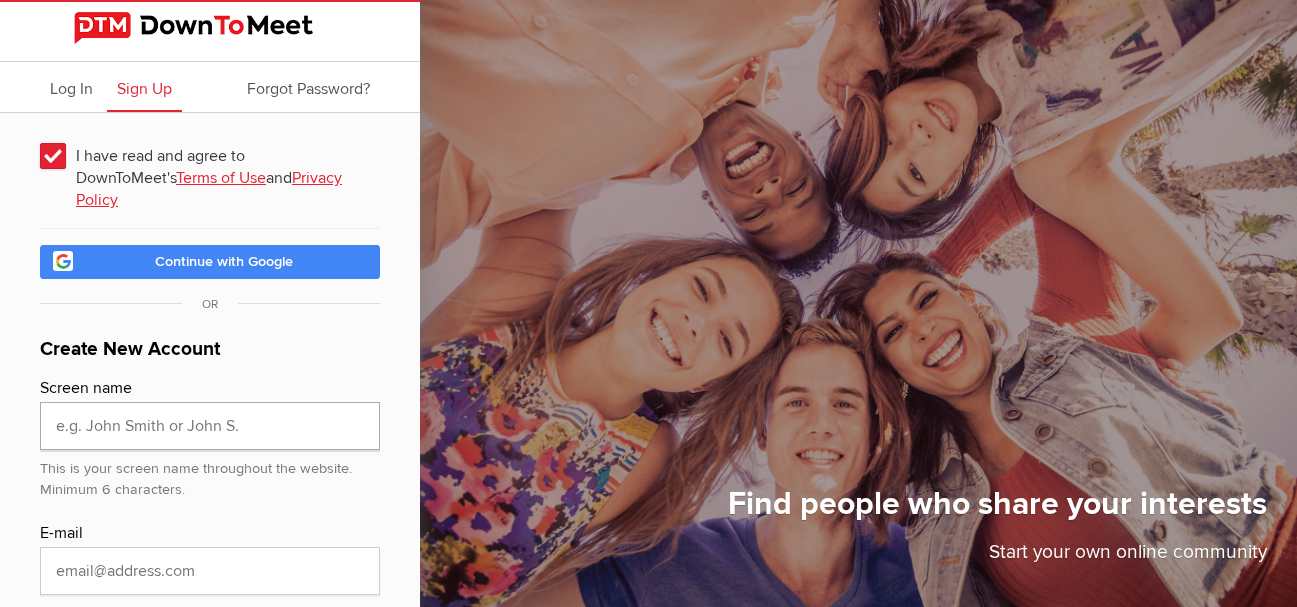 click 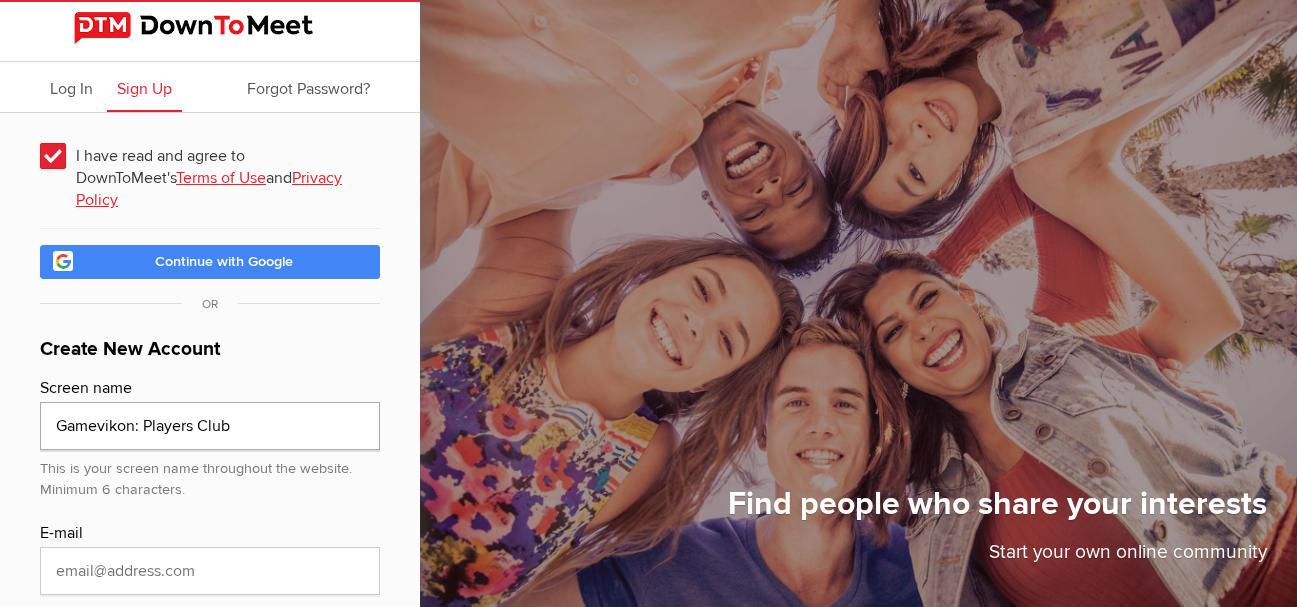 type on "Gamevikon: Players Club" 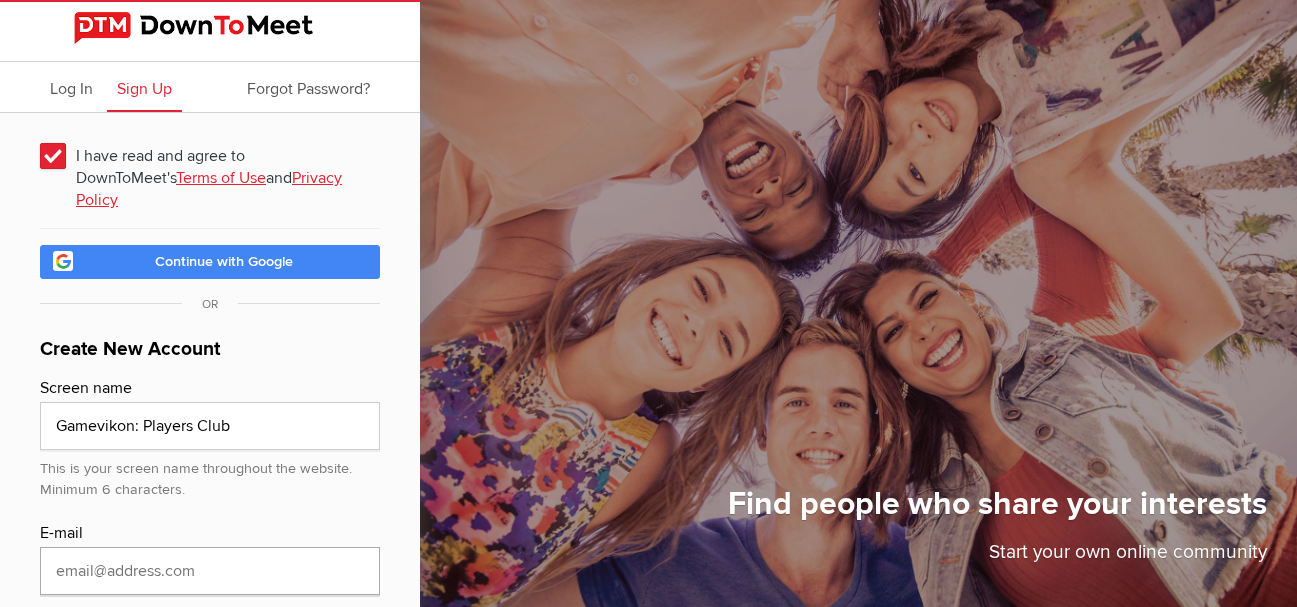 click 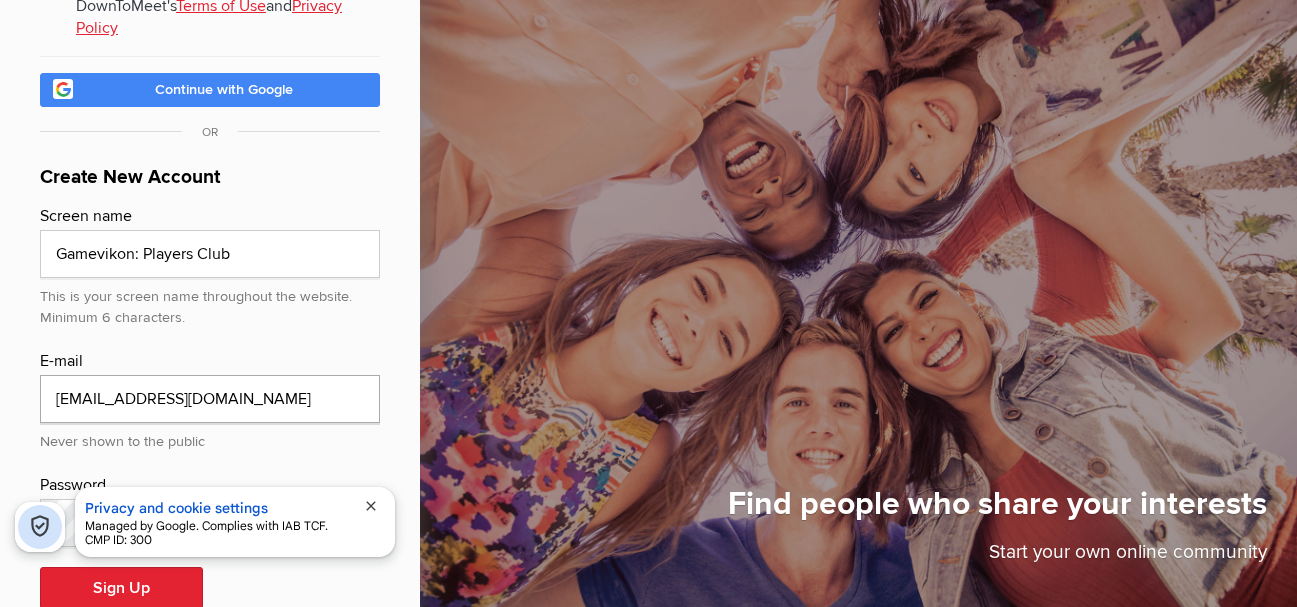 scroll, scrollTop: 200, scrollLeft: 0, axis: vertical 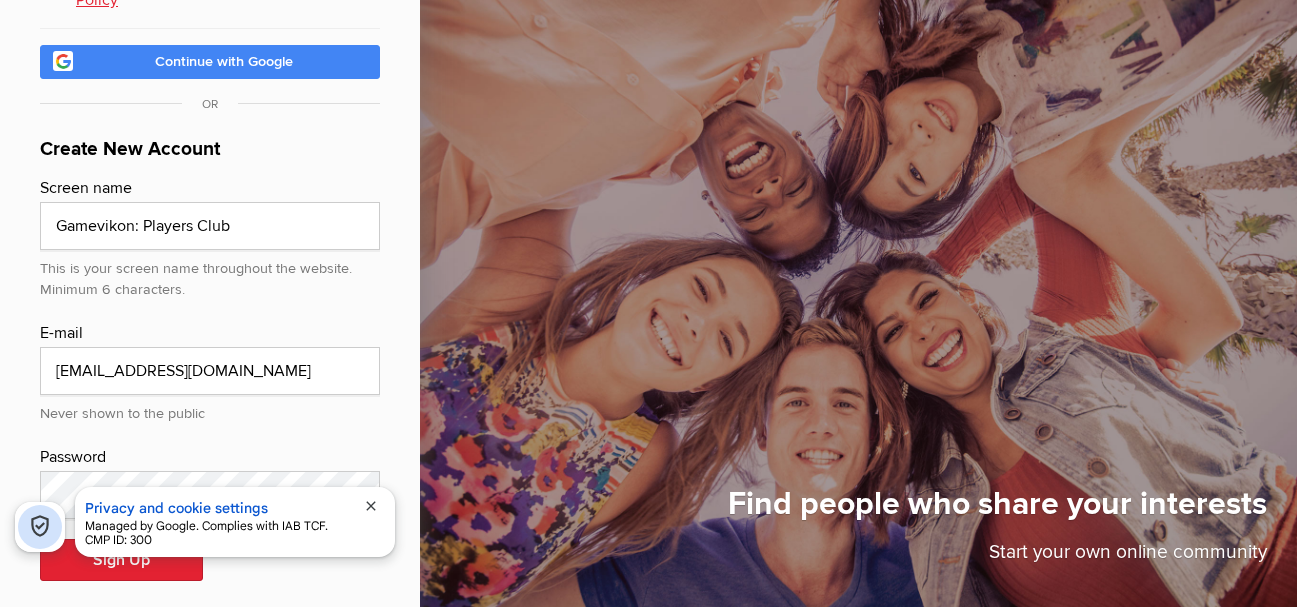 click on "close" at bounding box center (371, 506) 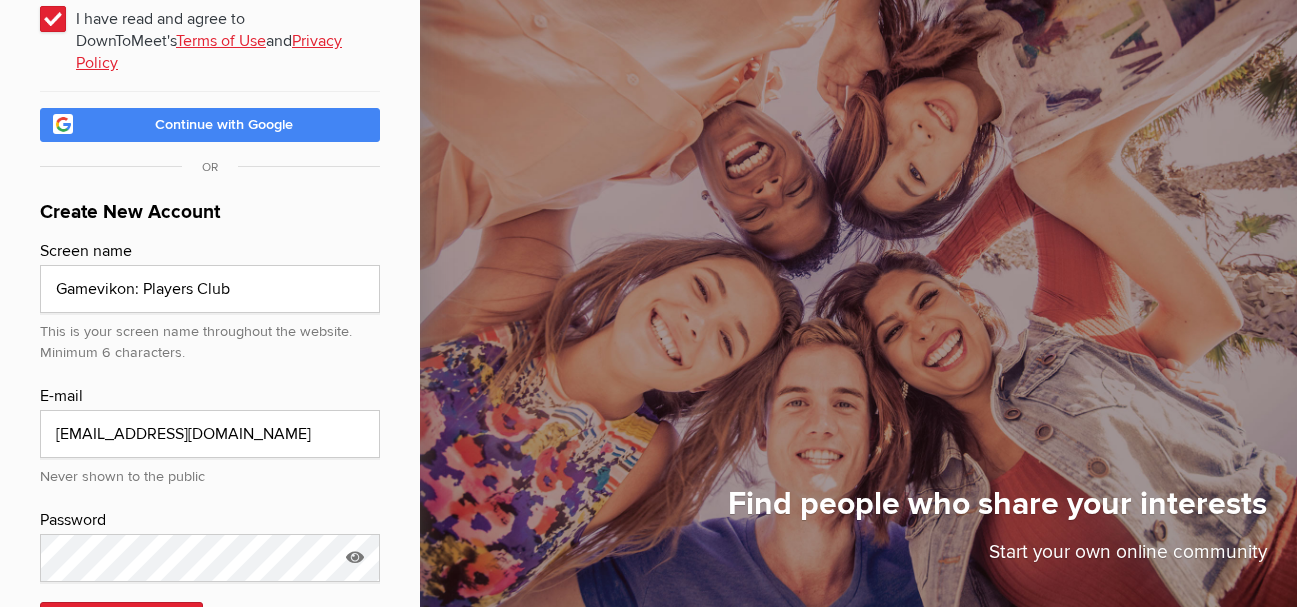 scroll, scrollTop: 200, scrollLeft: 0, axis: vertical 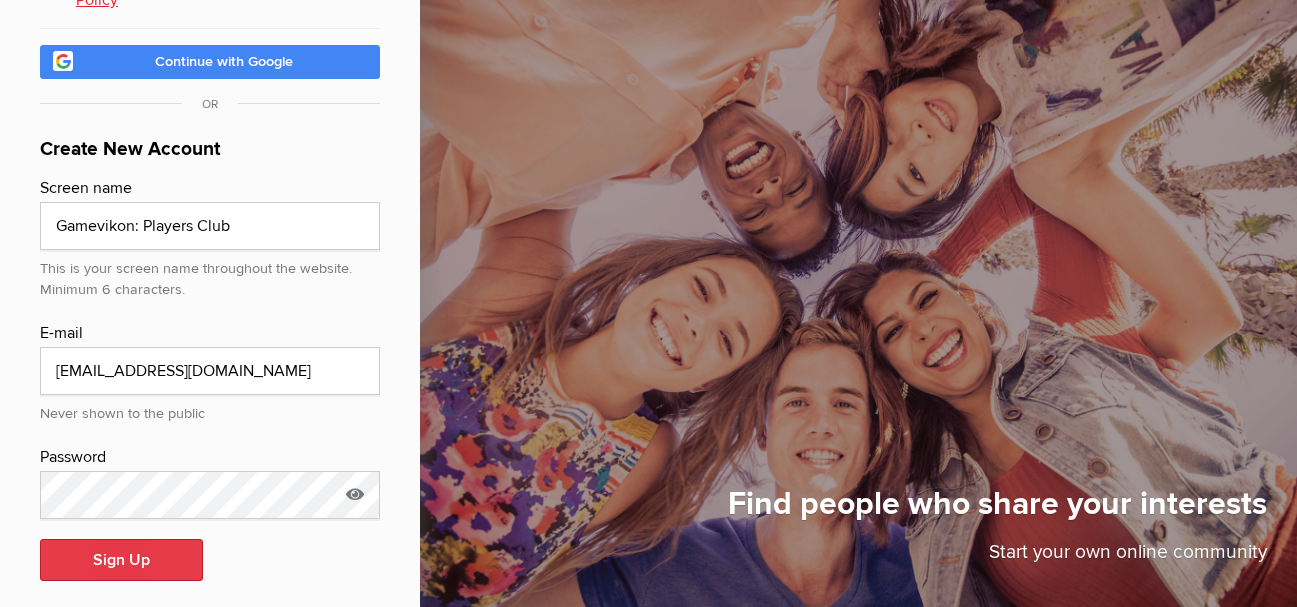 click on "Sign Up" 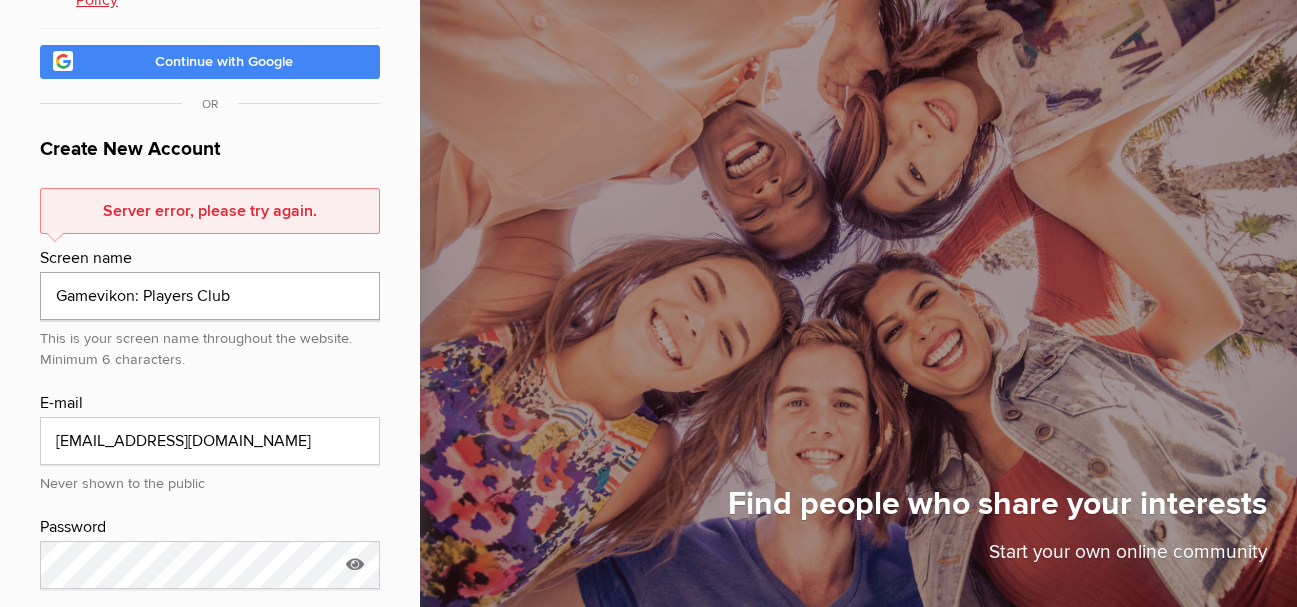 click on "Gamevikon: Players Club" 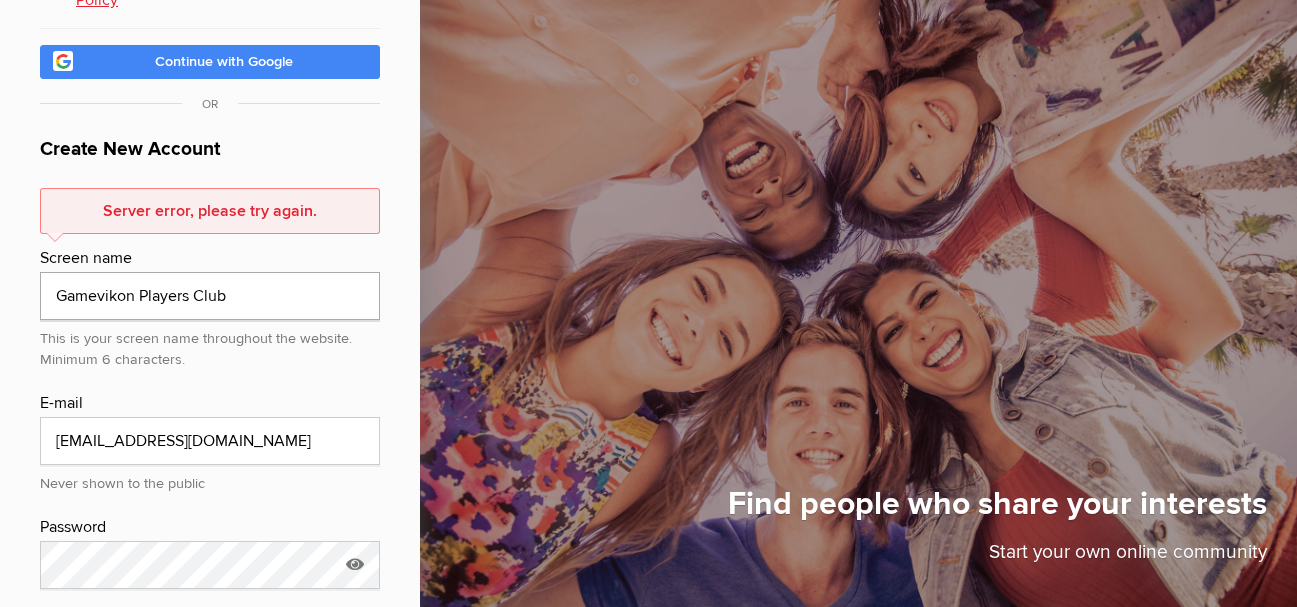scroll, scrollTop: 270, scrollLeft: 0, axis: vertical 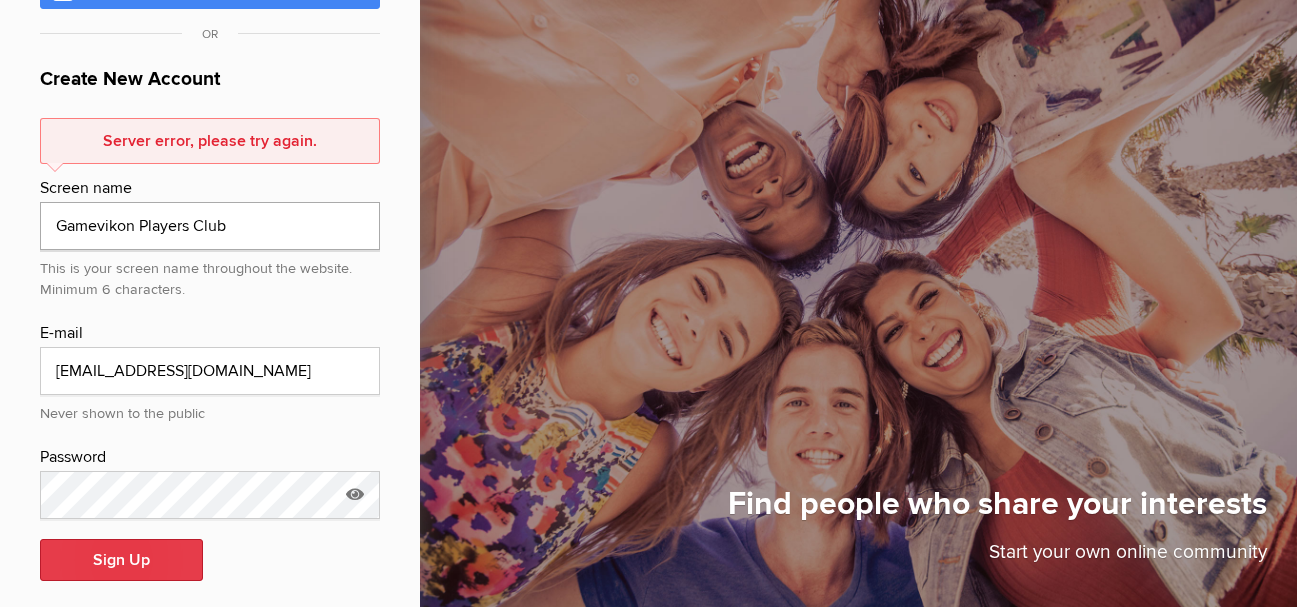 type on "Gamevikon Players Club" 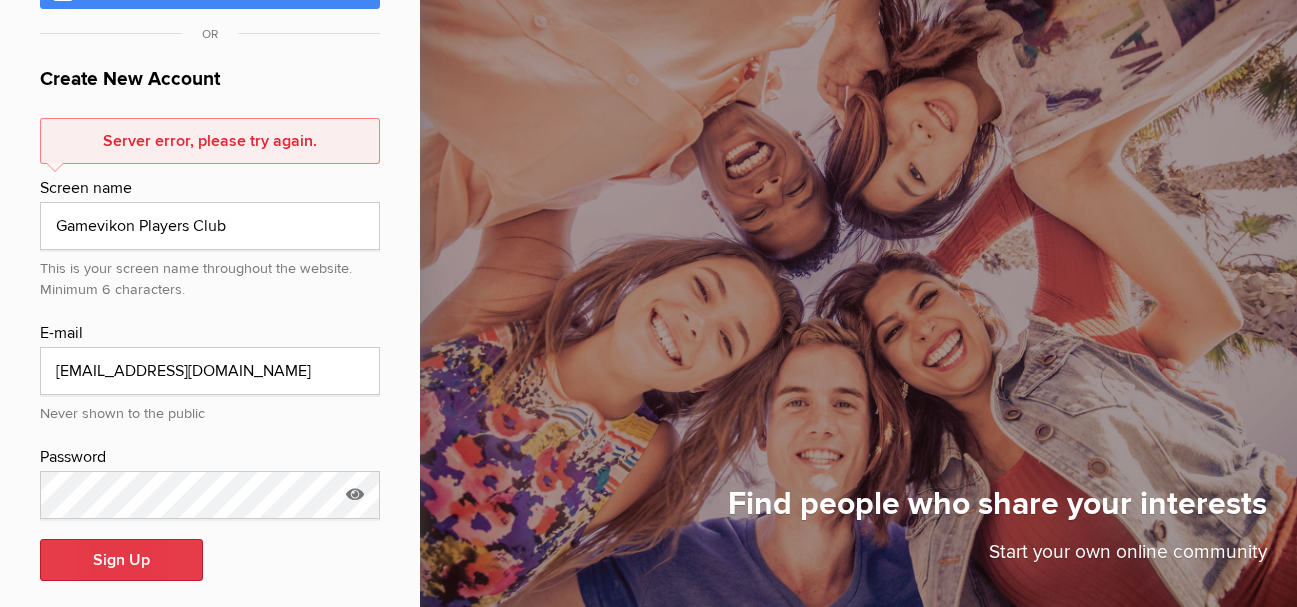 click on "Sign Up" 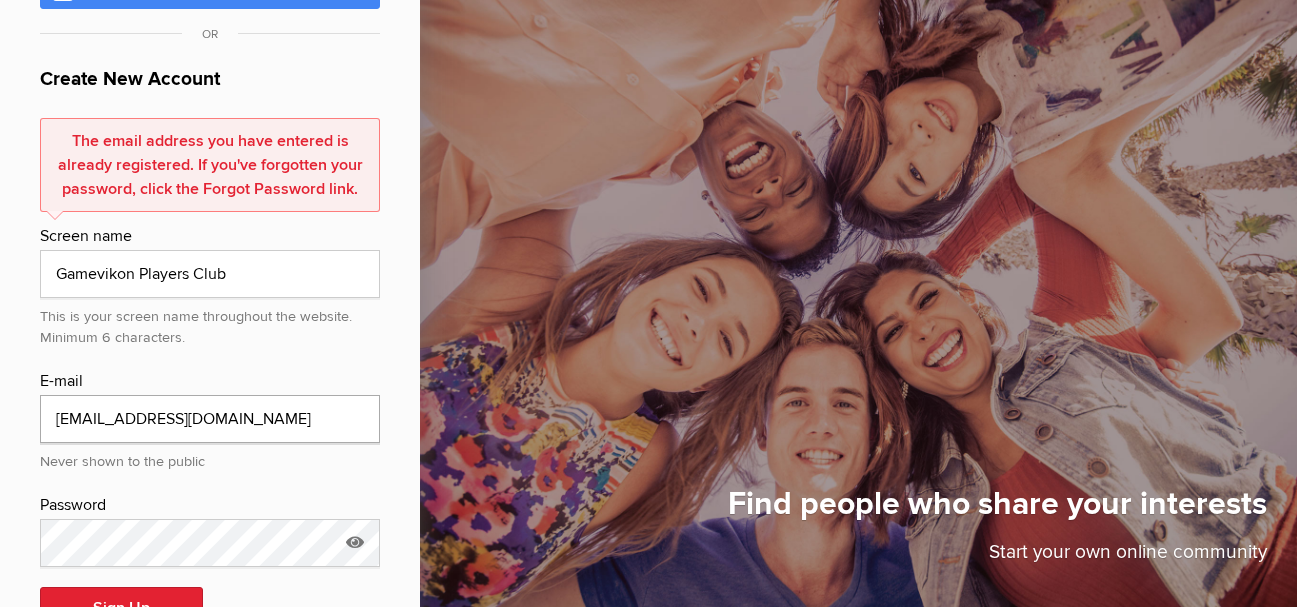 drag, startPoint x: 246, startPoint y: 405, endPoint x: 46, endPoint y: 404, distance: 200.0025 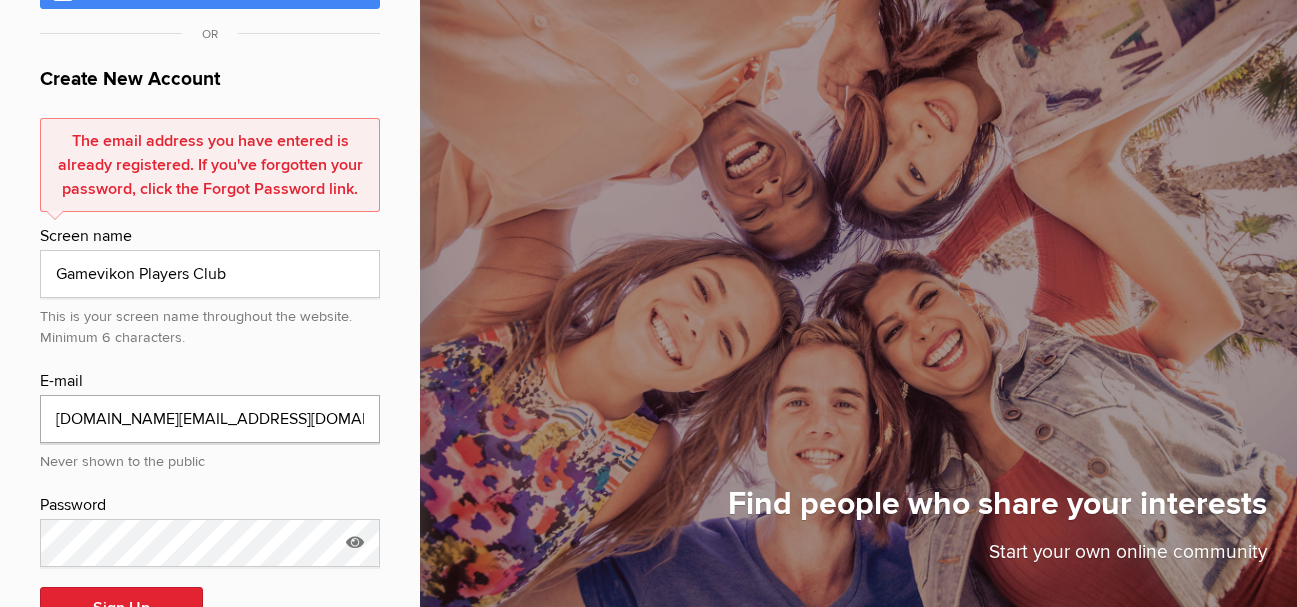 type on "gamevikon.contact@gmail.com" 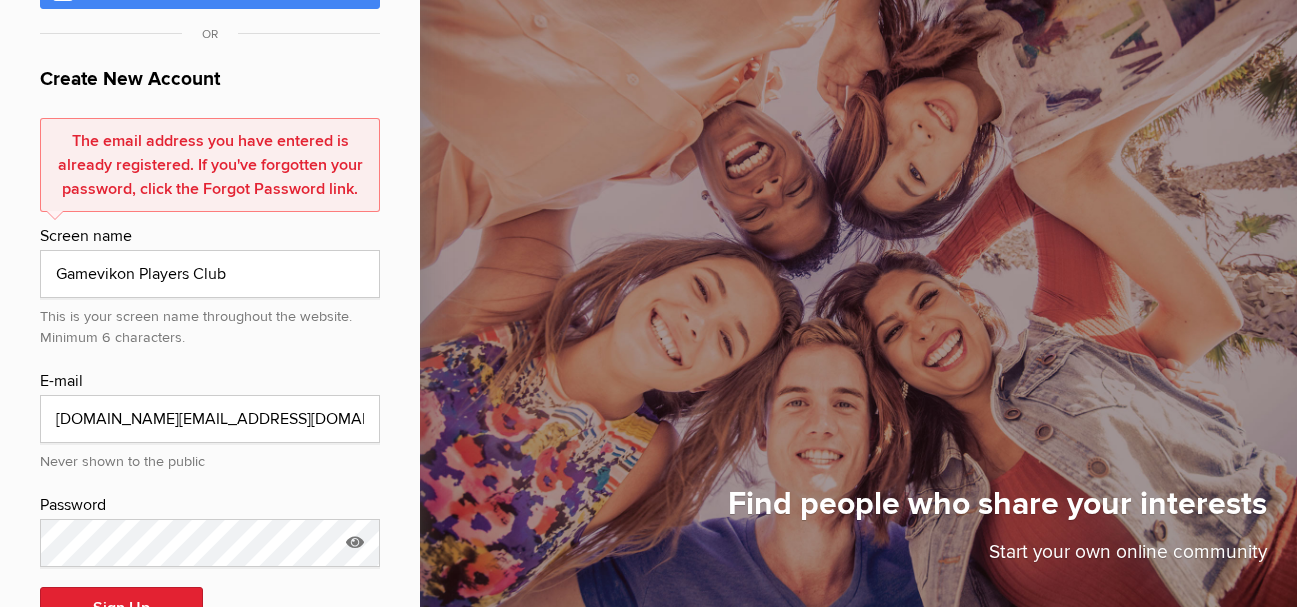 click on "I have read and agree to DownToMeet's  Terms of Use  and  Privacy Policy
Continue with Facebook
Continue with Google
OR
Create New Account
The email address you have entered is already registered. If you've forgotten your password, click the Forgot Password link.
Screen name
Gamevikon Players Club
This is your screen name throughout the website. Minimum 6 characters.
E-mail
gamevikon.contact@gmail.com
Never shown to the public
Password
Sign Up" 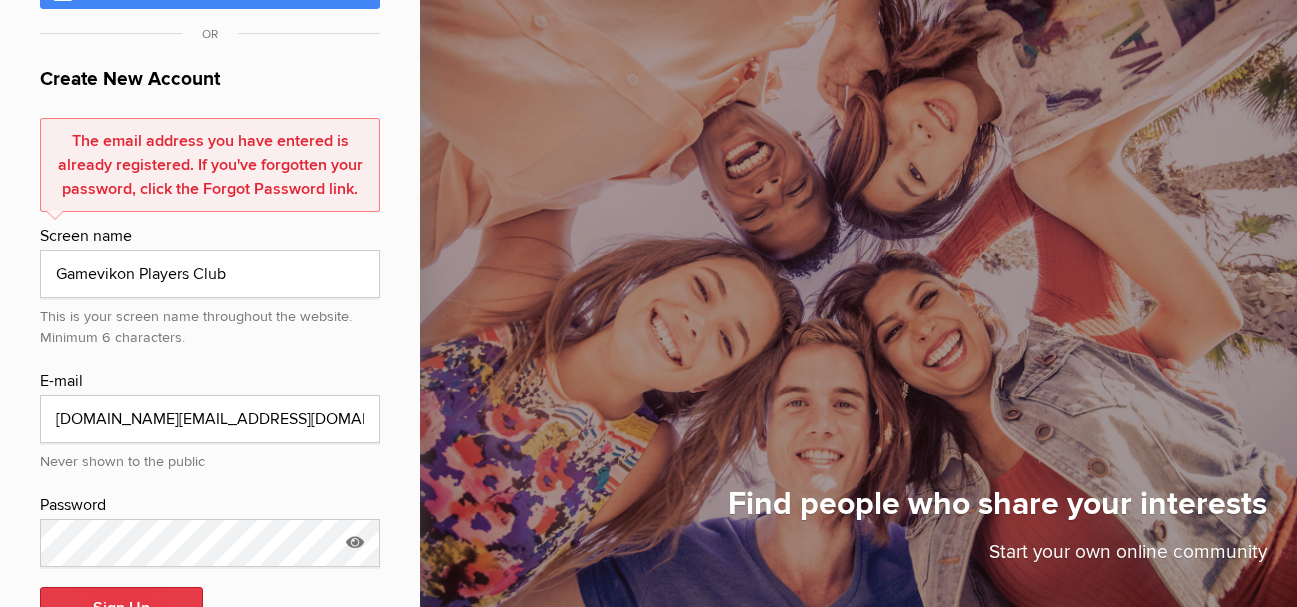 click on "Sign Up" 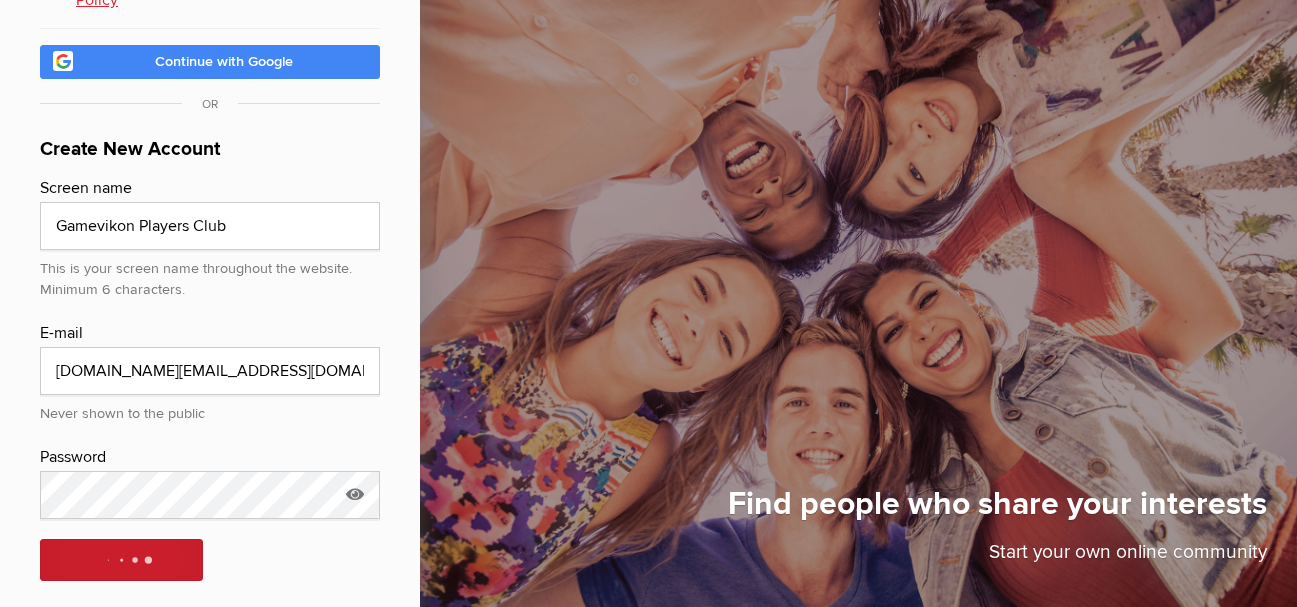 scroll, scrollTop: 270, scrollLeft: 0, axis: vertical 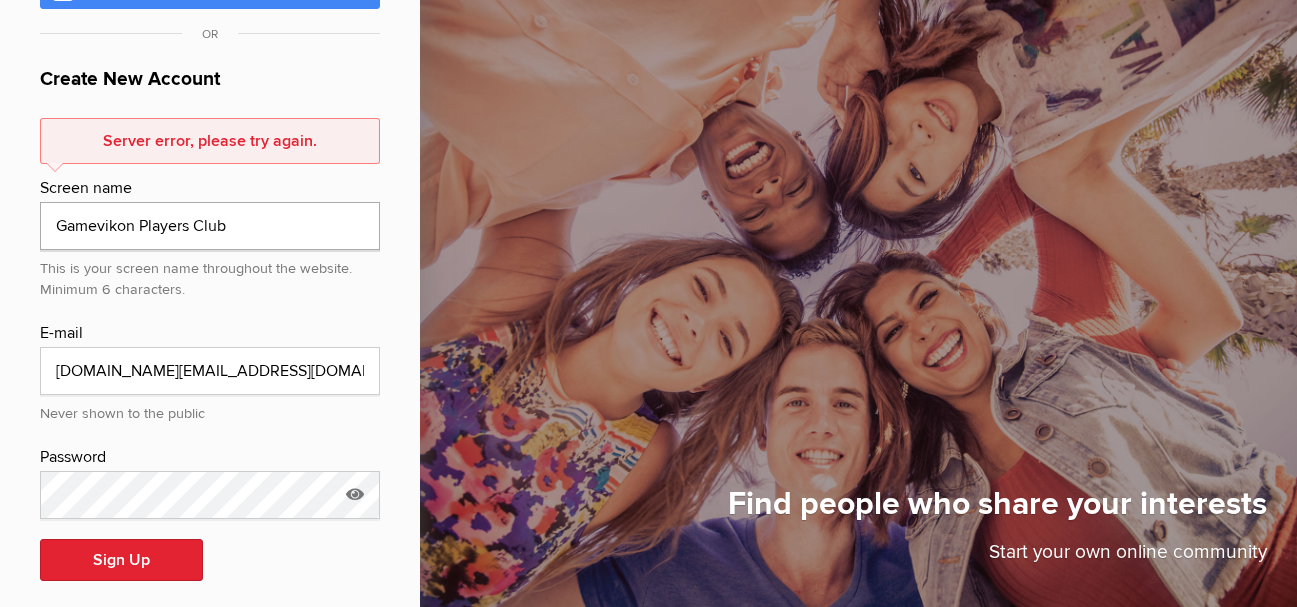 click on "Gamevikon Players Club" 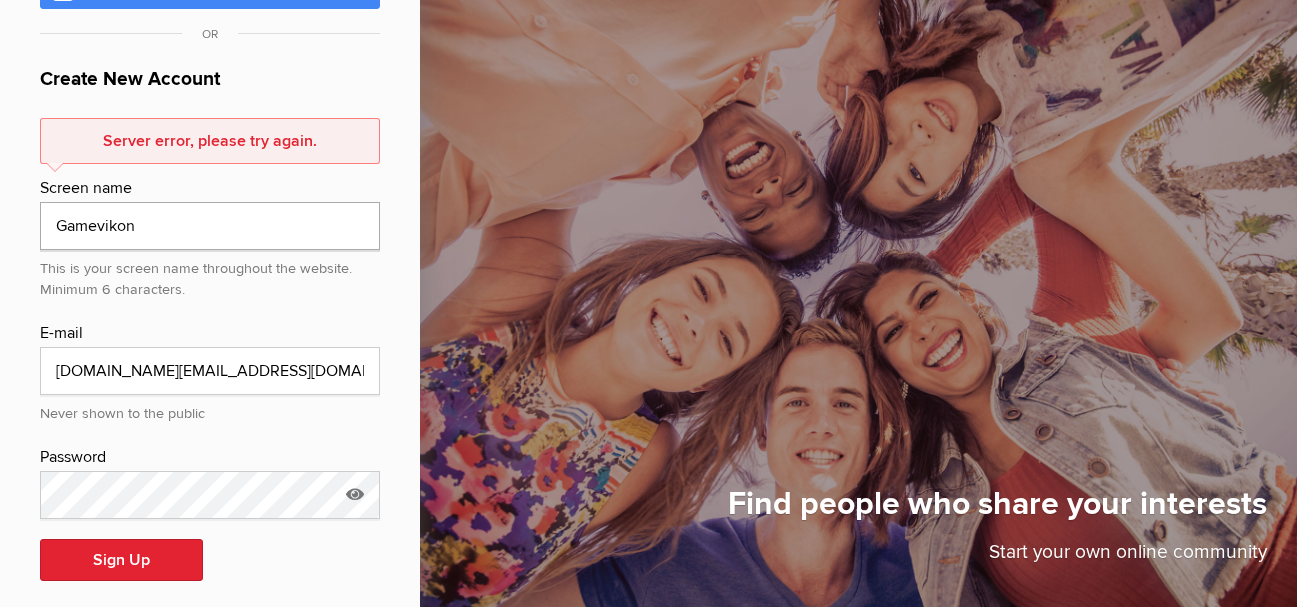 click on "Gamevikon" 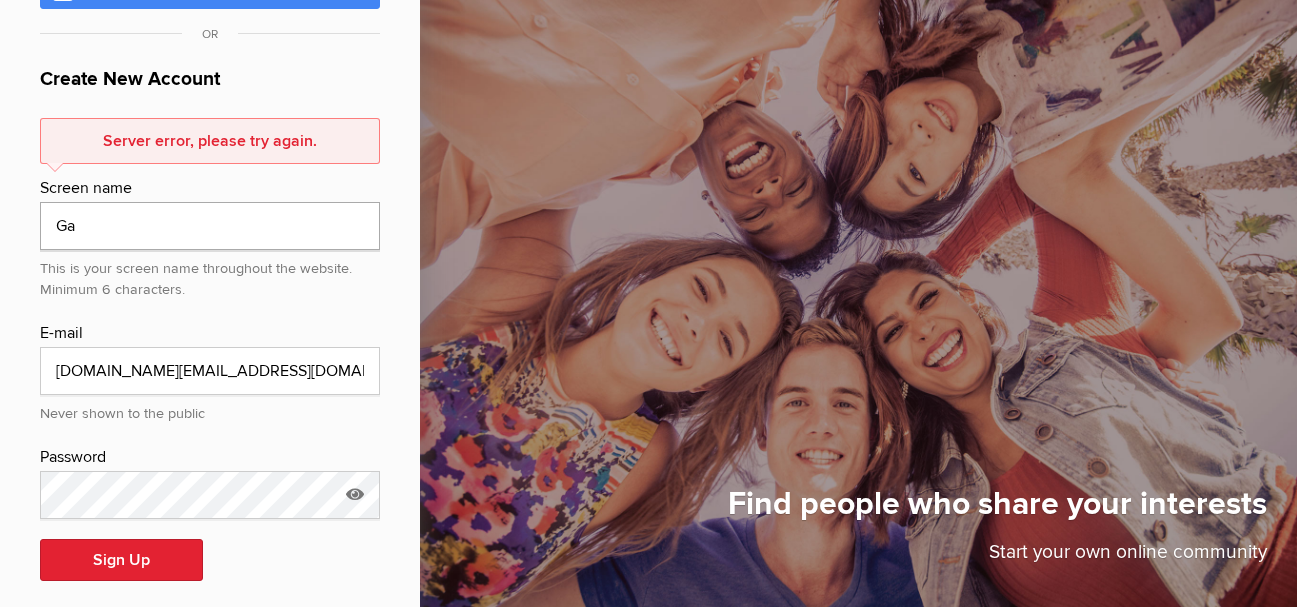 type on "G" 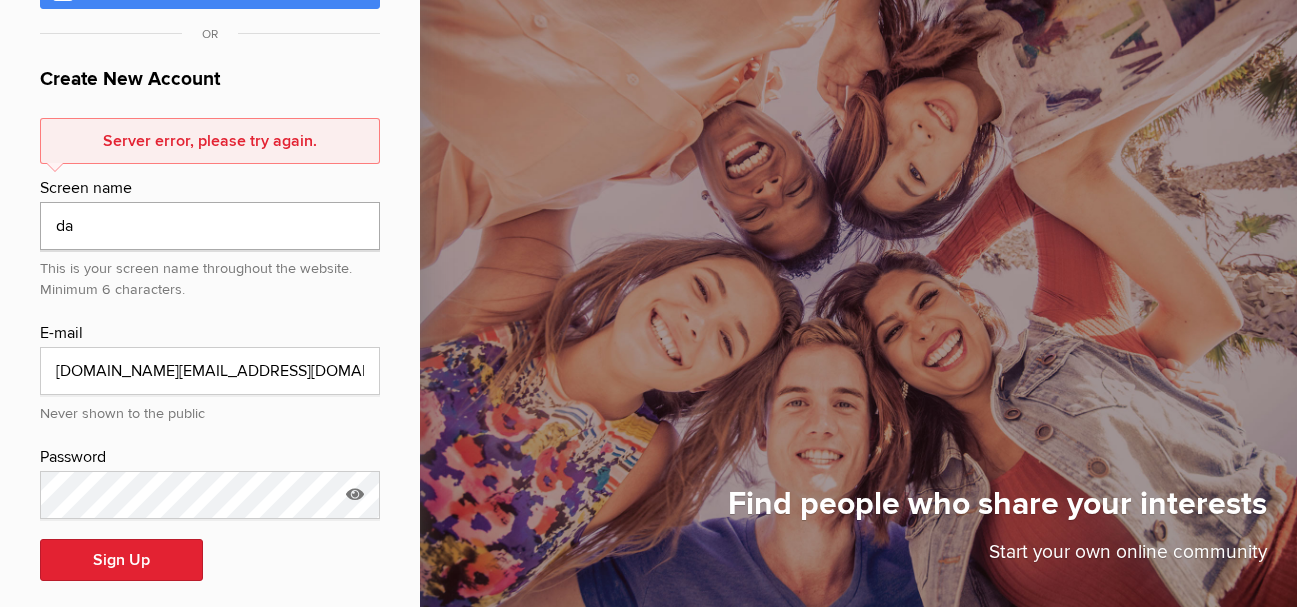 type on "d" 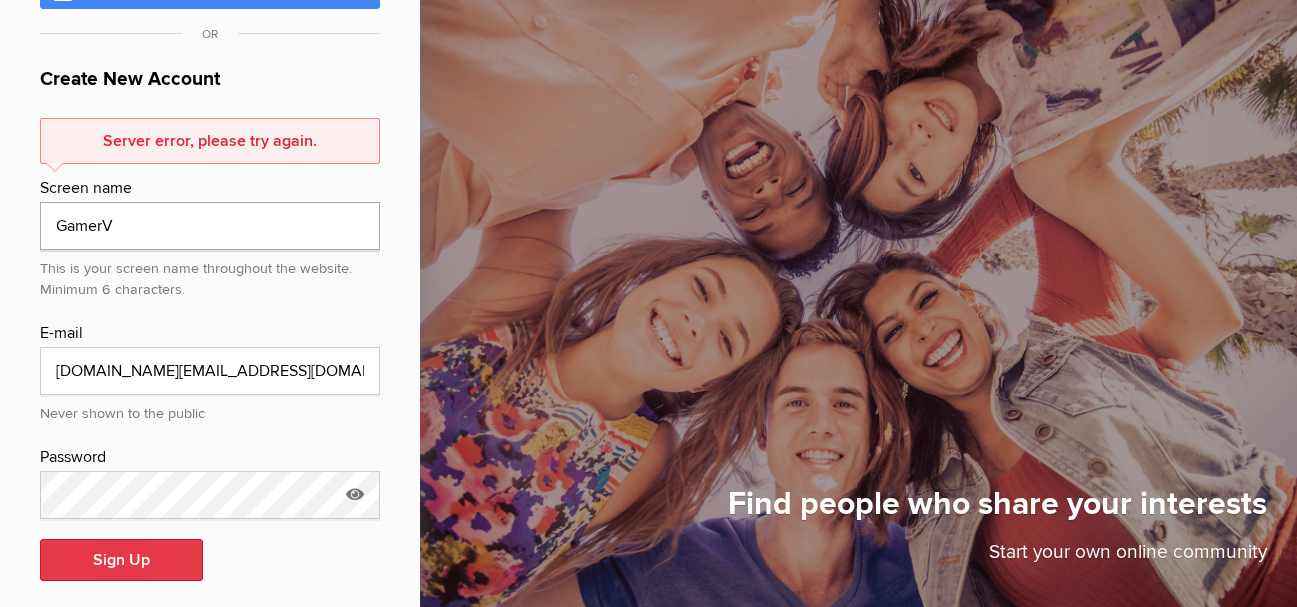 type on "GamerV" 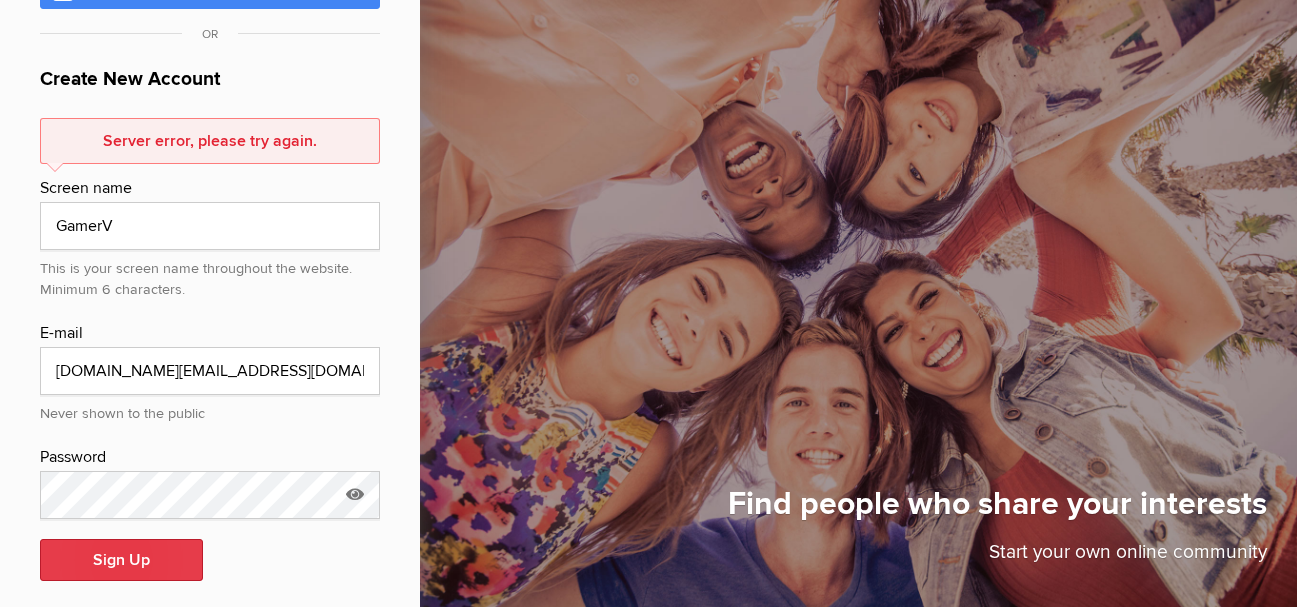 click on "Sign Up" 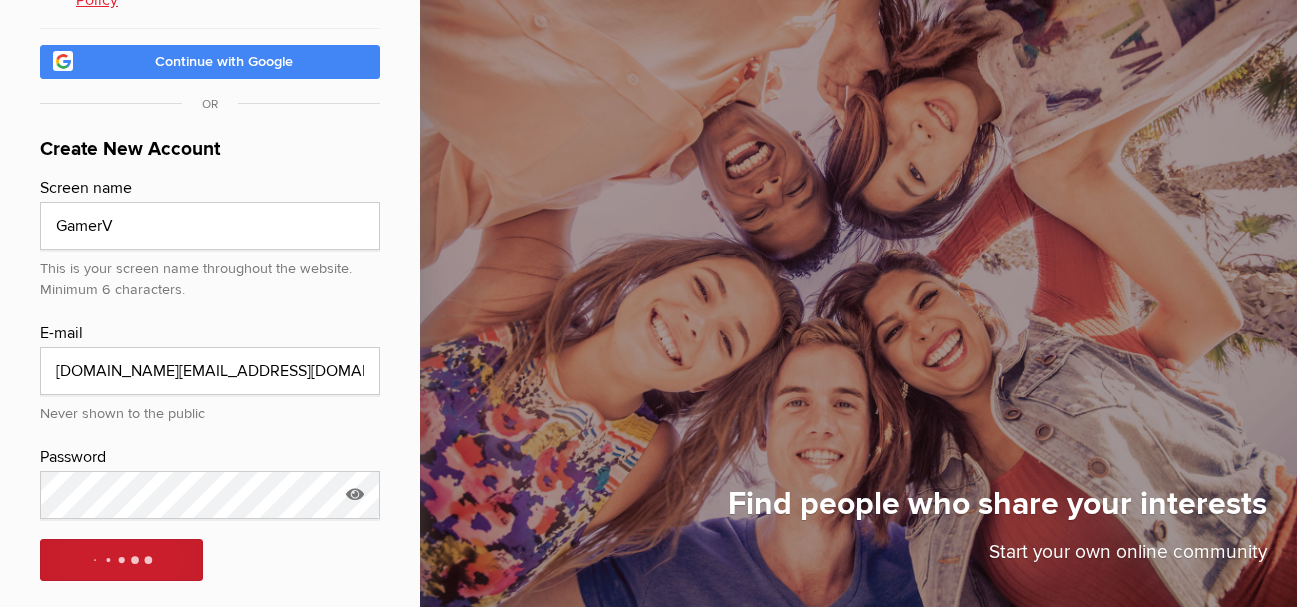 scroll, scrollTop: 270, scrollLeft: 0, axis: vertical 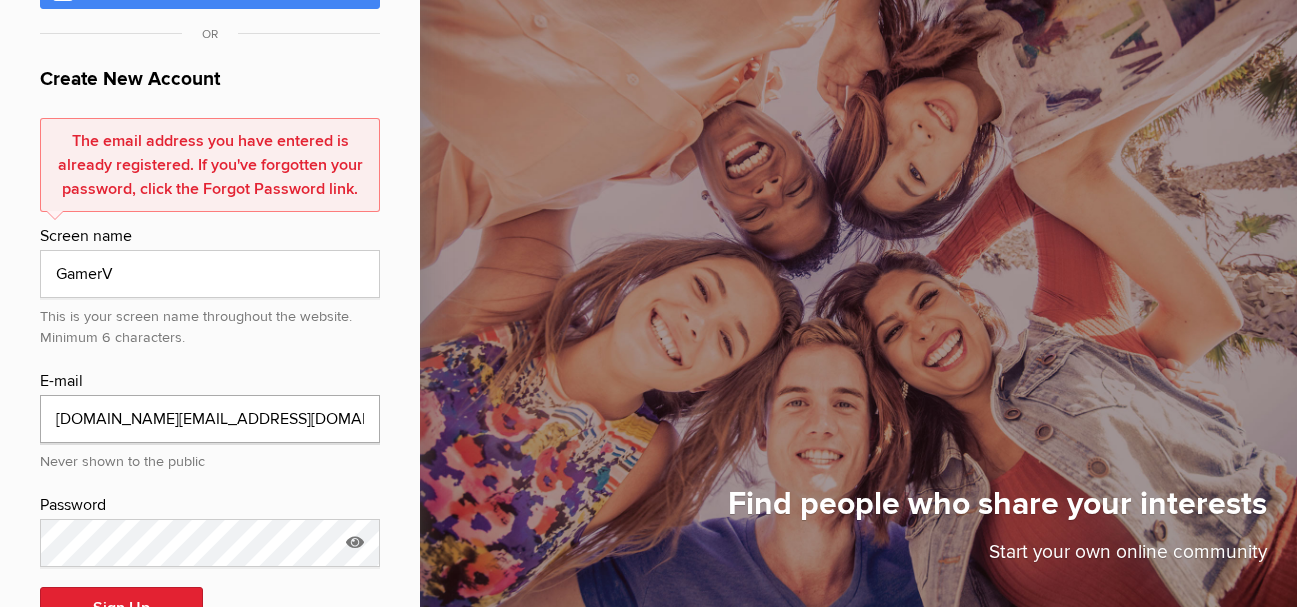 drag, startPoint x: 281, startPoint y: 402, endPoint x: 3, endPoint y: 400, distance: 278.0072 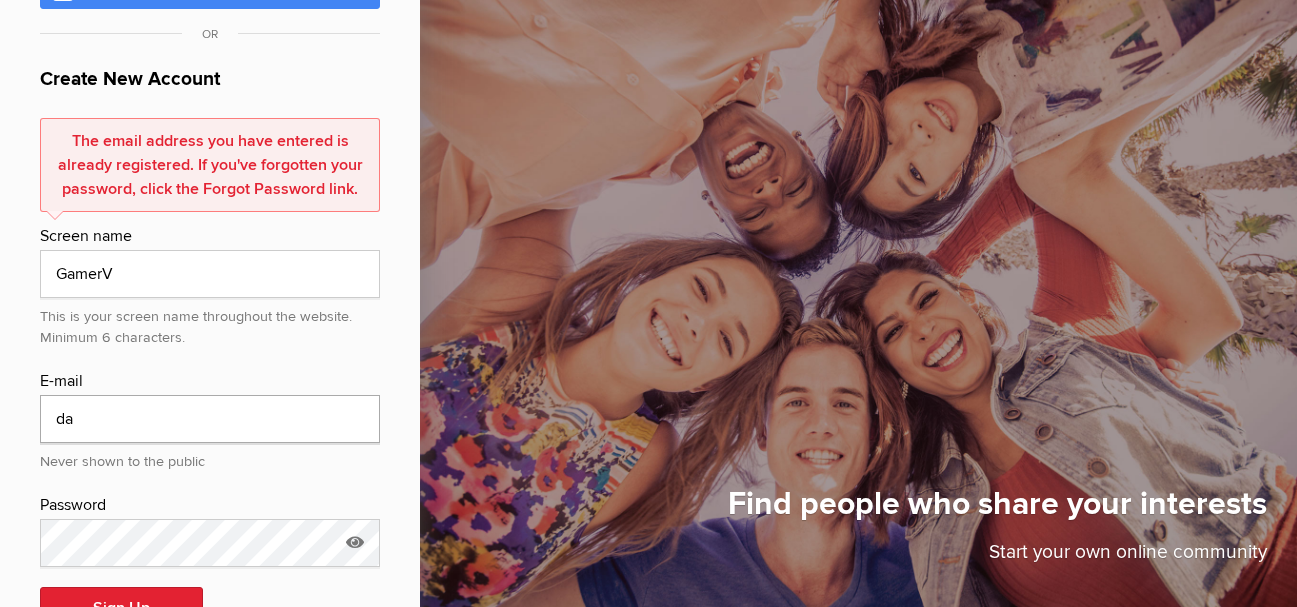 type on "[EMAIL_ADDRESS][DOMAIN_NAME]" 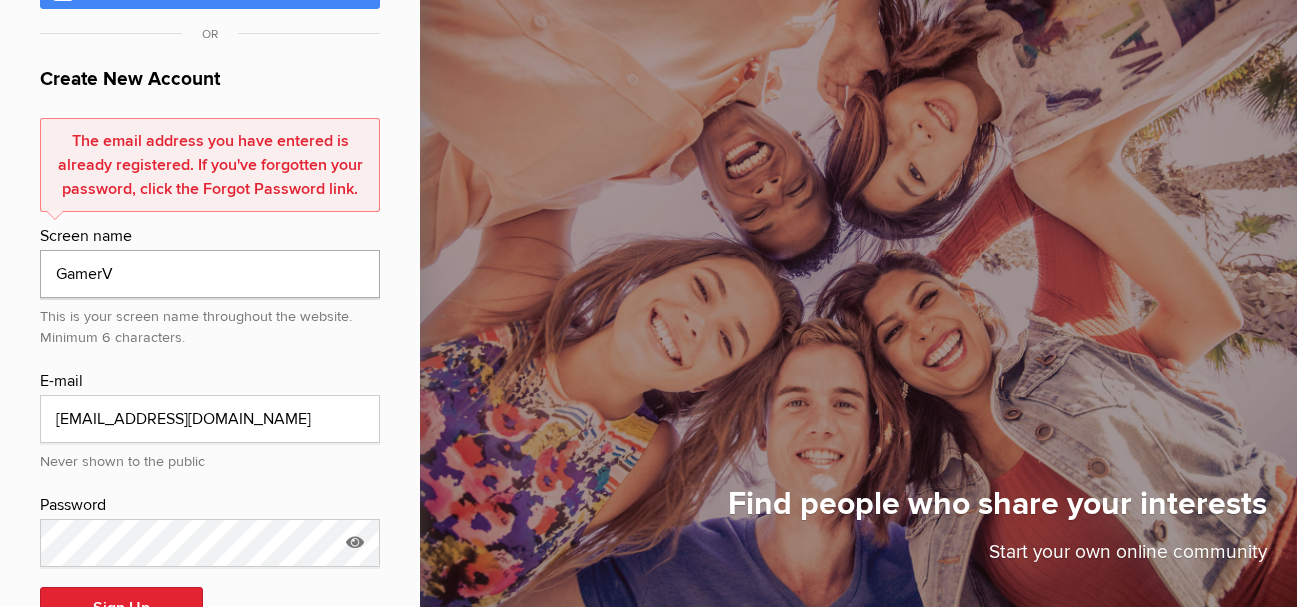 click on "GamerV" 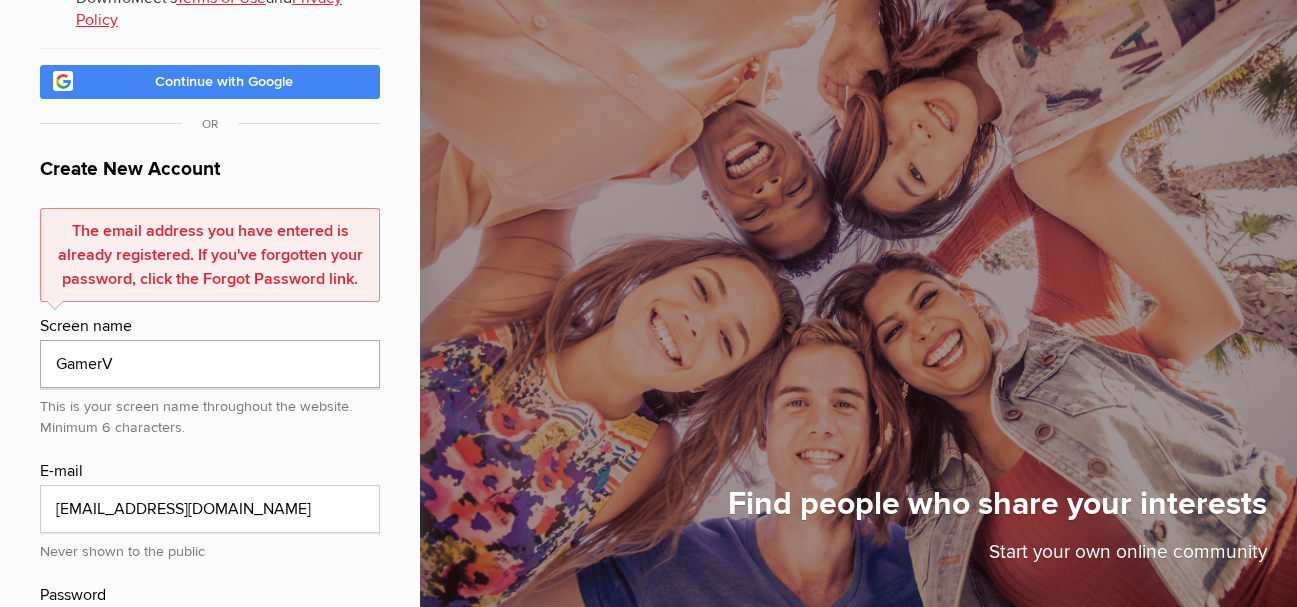 scroll, scrollTop: 318, scrollLeft: 0, axis: vertical 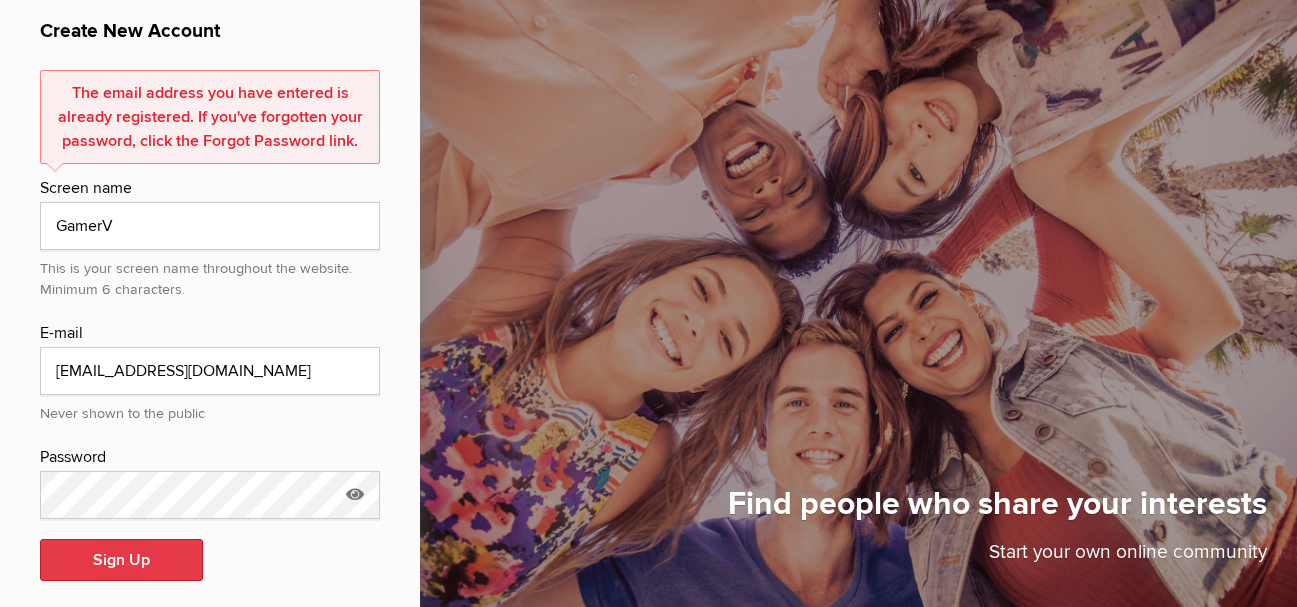 click on "Sign Up" 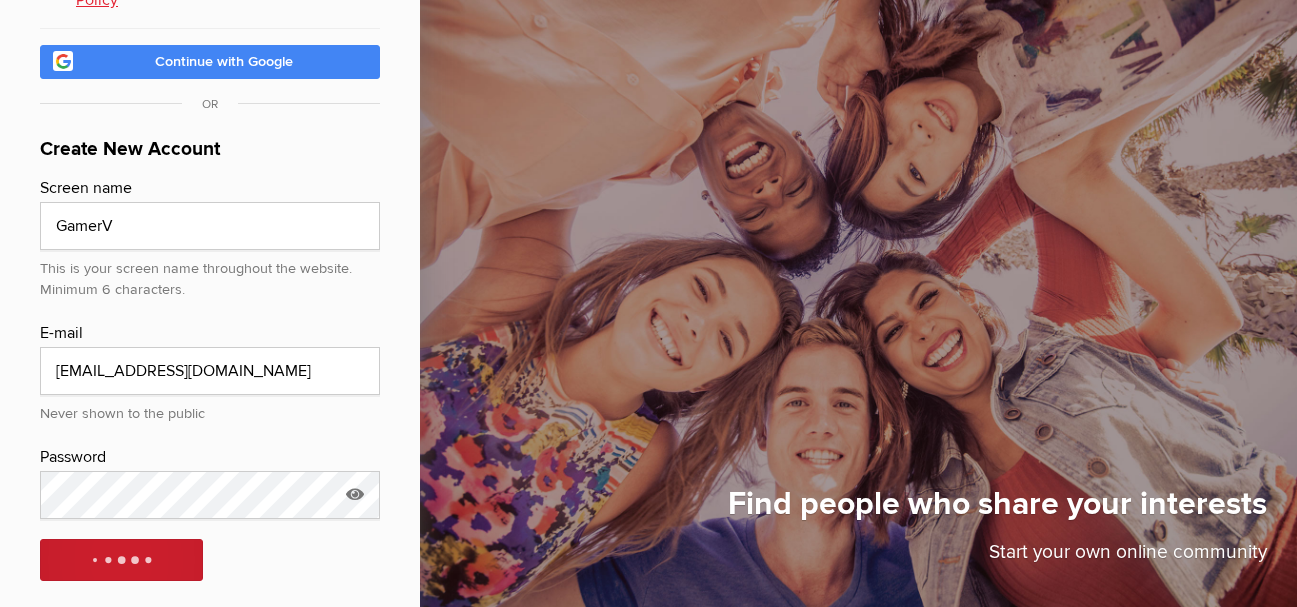 scroll, scrollTop: 318, scrollLeft: 0, axis: vertical 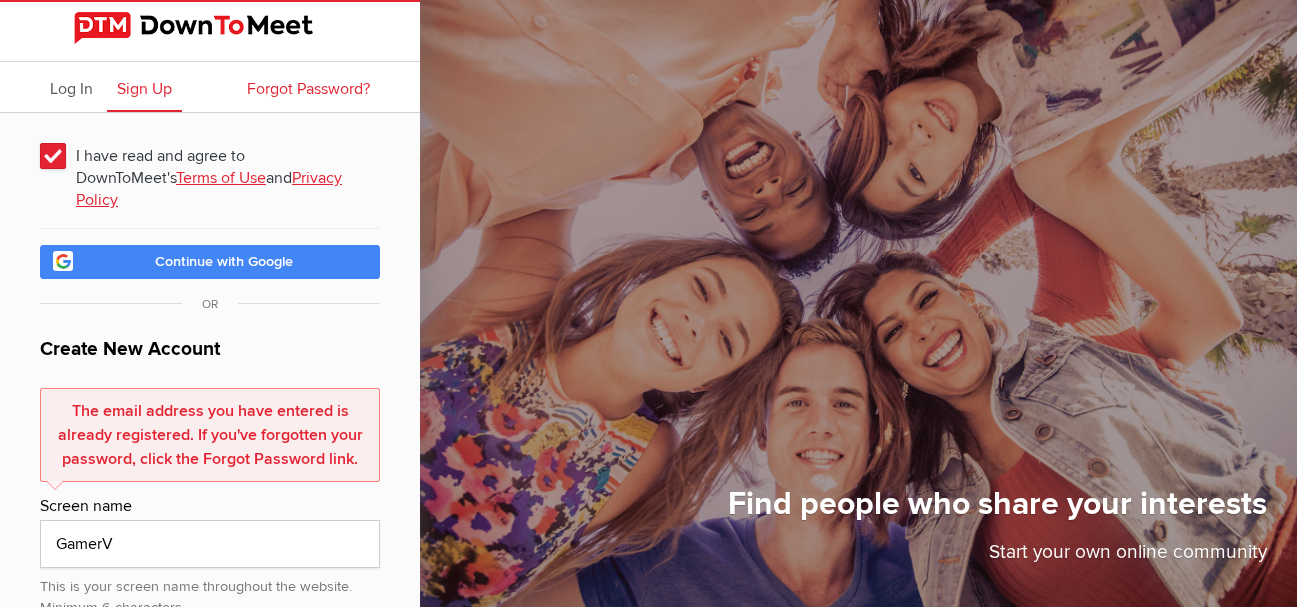click on "Forgot Password?" 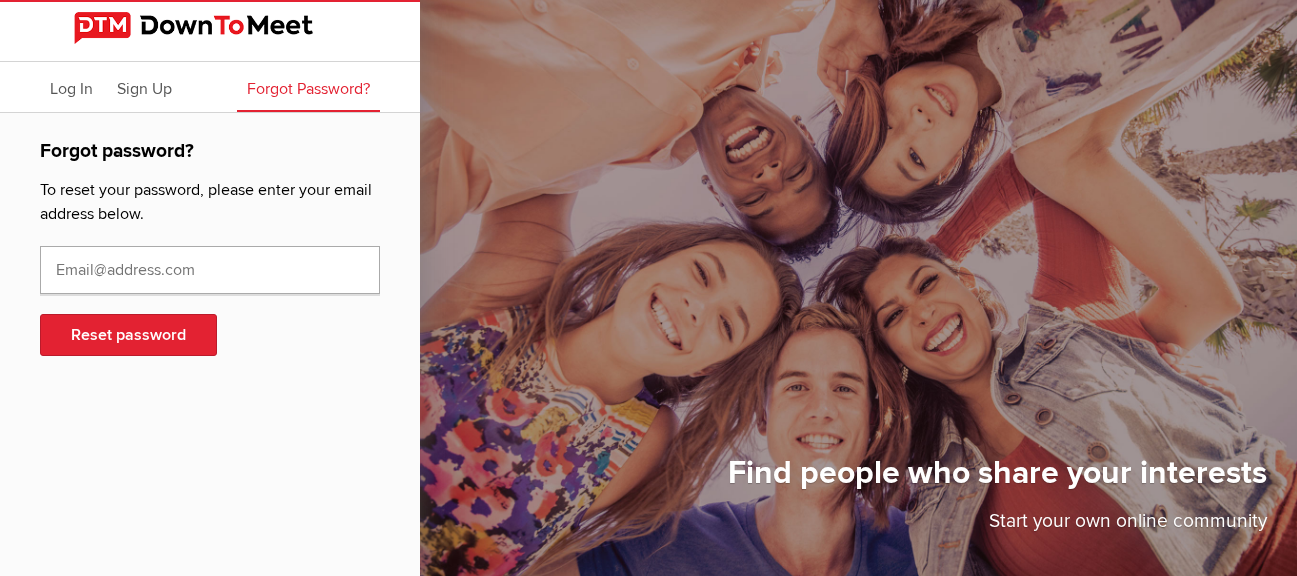 click 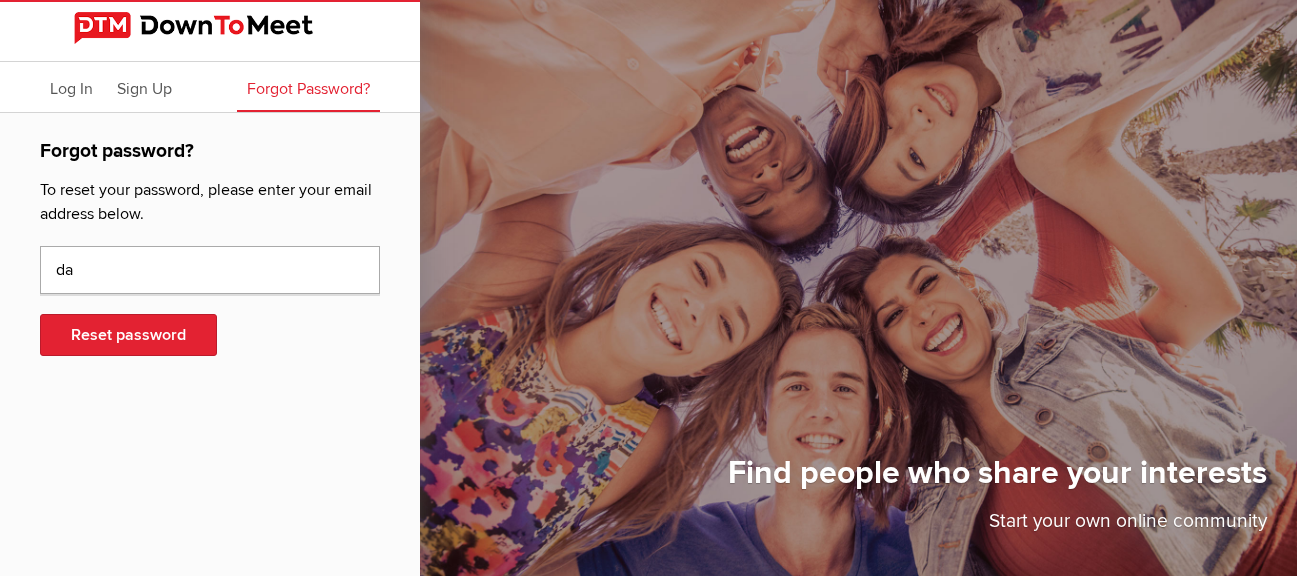 type on "[EMAIL_ADDRESS][DOMAIN_NAME]" 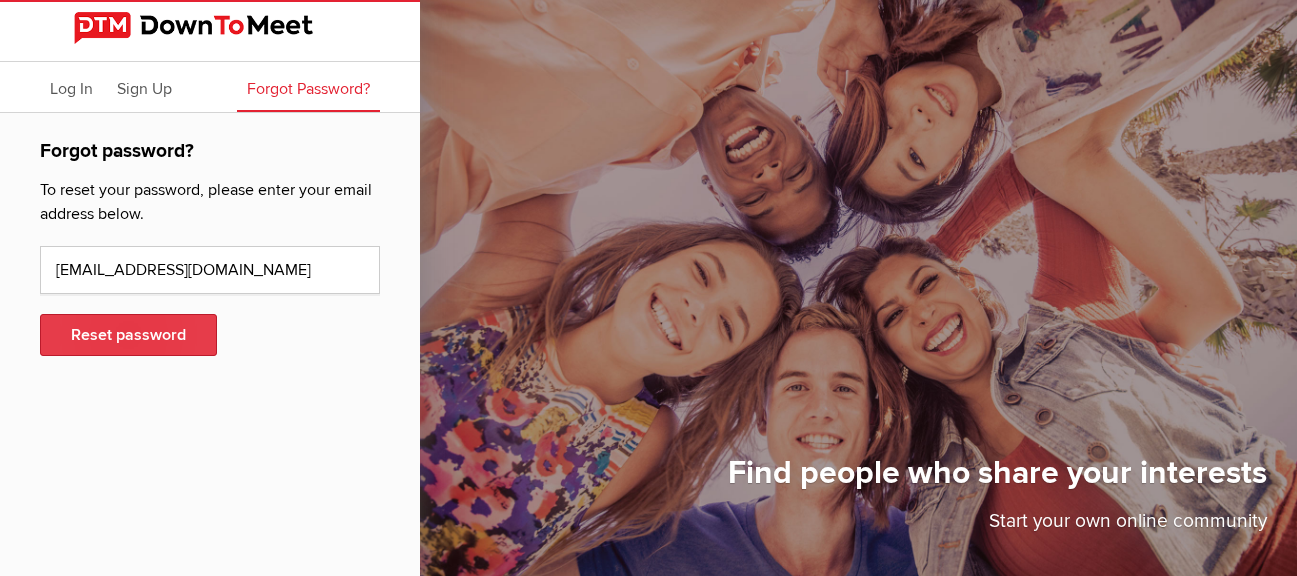 click on "Reset password" 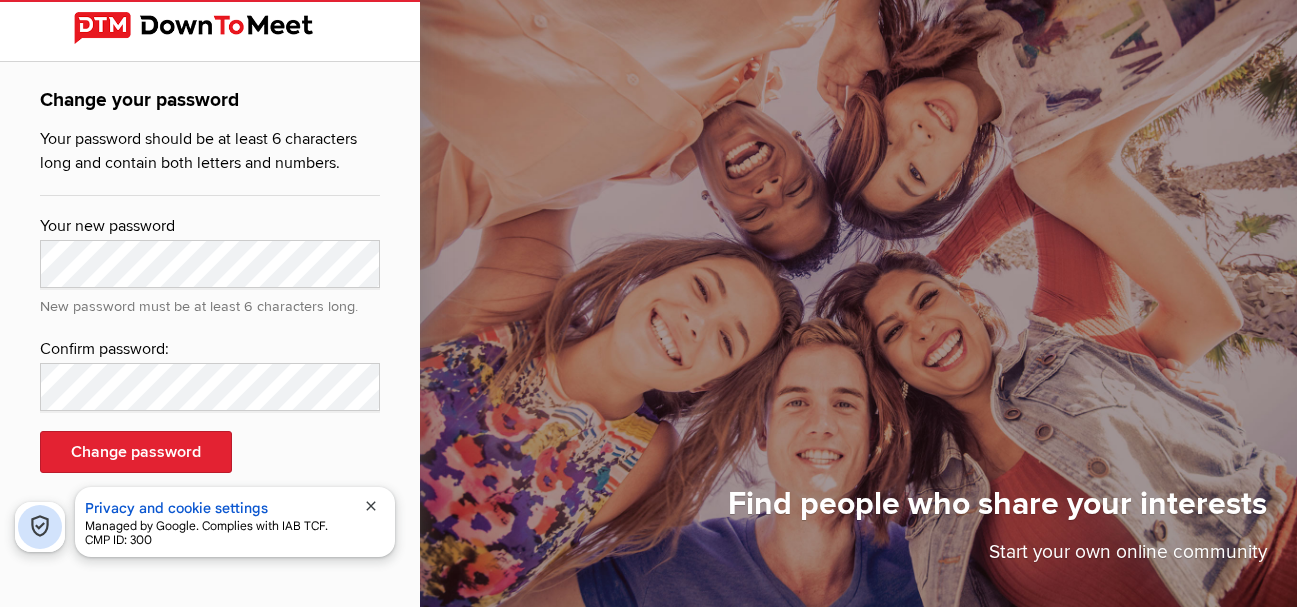 scroll, scrollTop: 0, scrollLeft: 0, axis: both 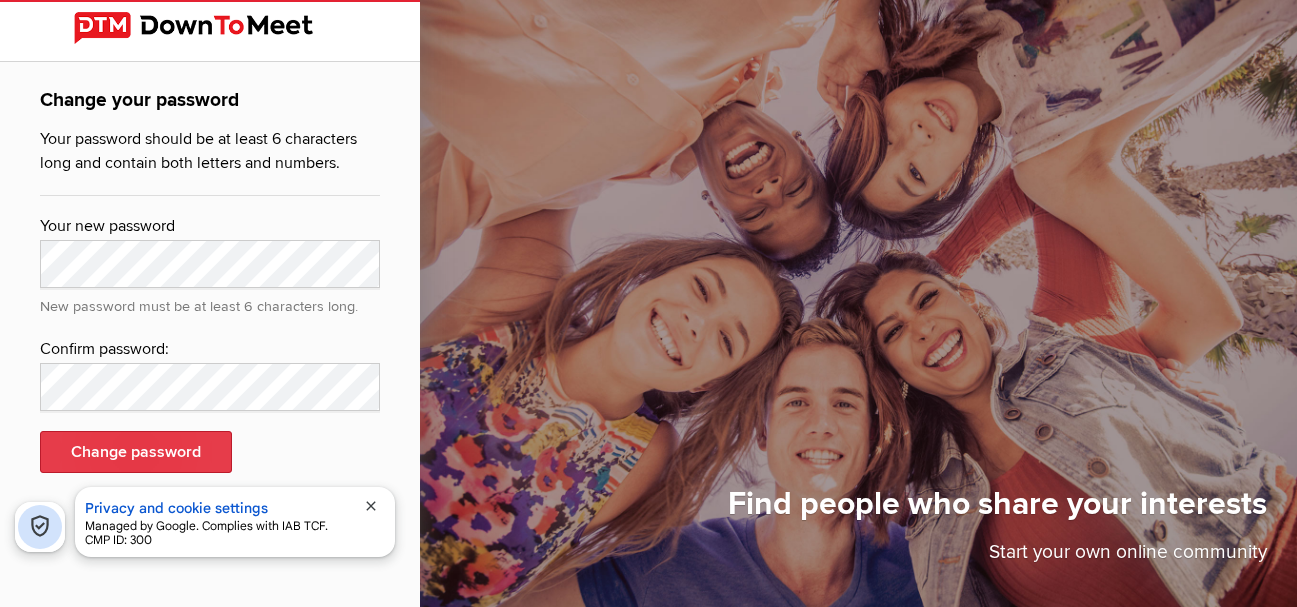 click on "Change password" 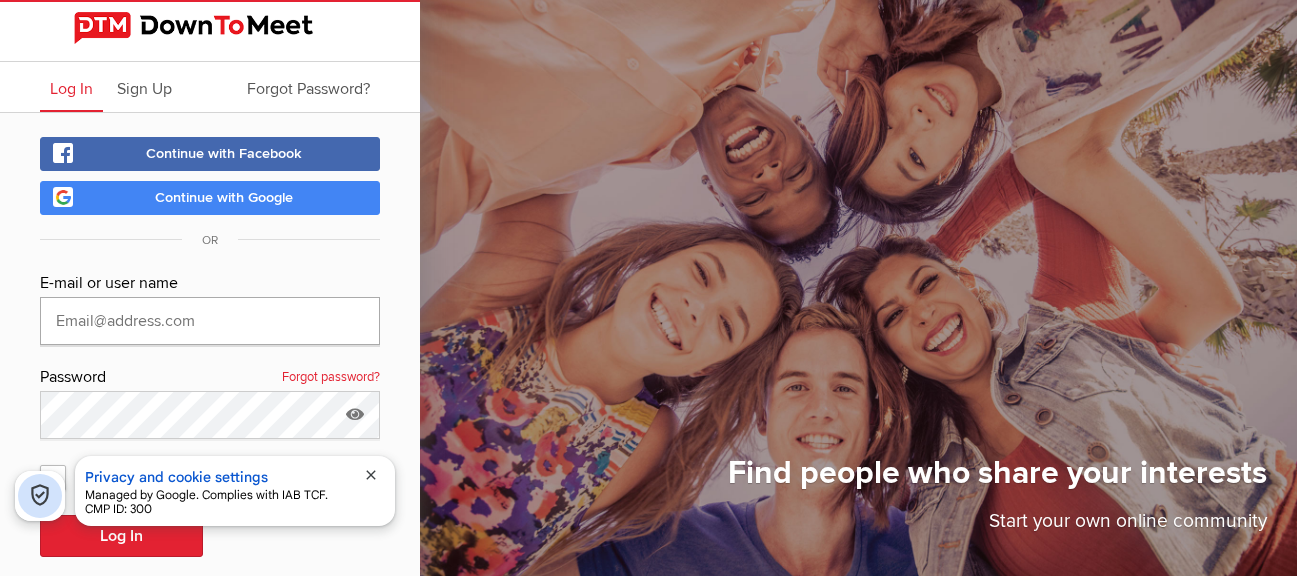 click at bounding box center [210, 321] 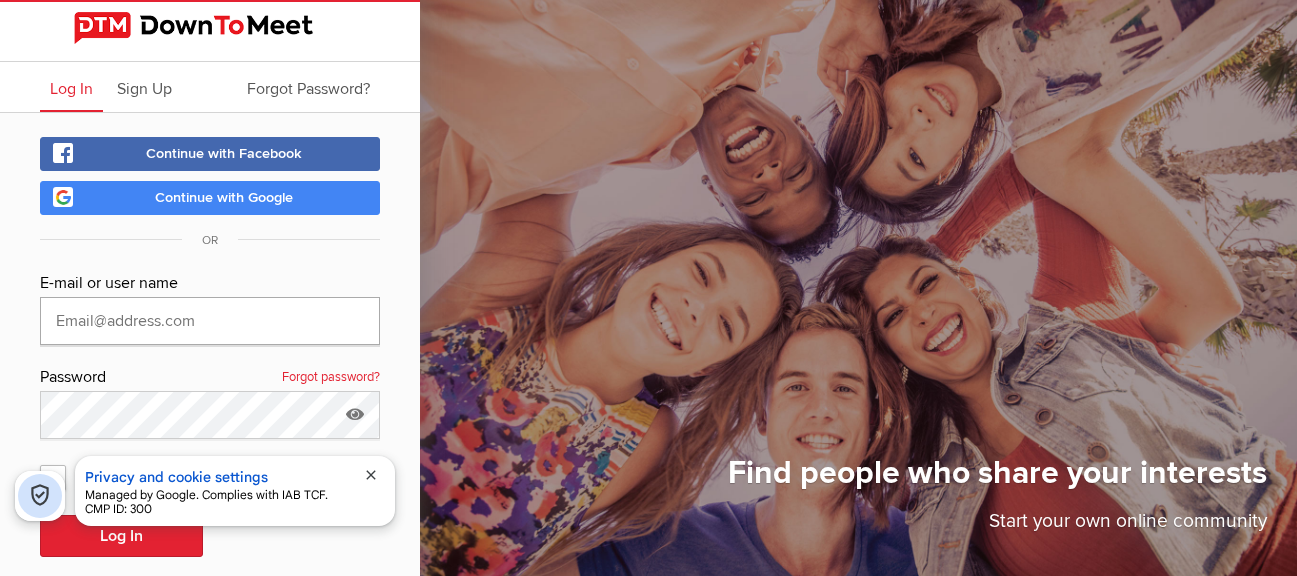 type on "[EMAIL_ADDRESS][DOMAIN_NAME]" 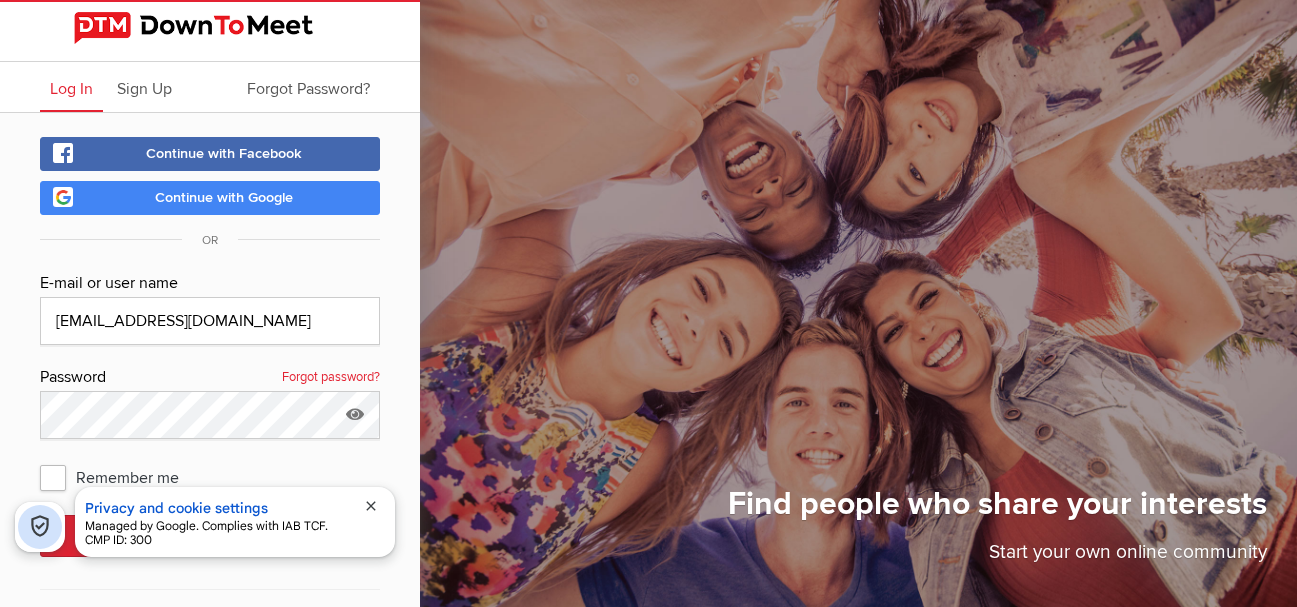 click on "Remember me" 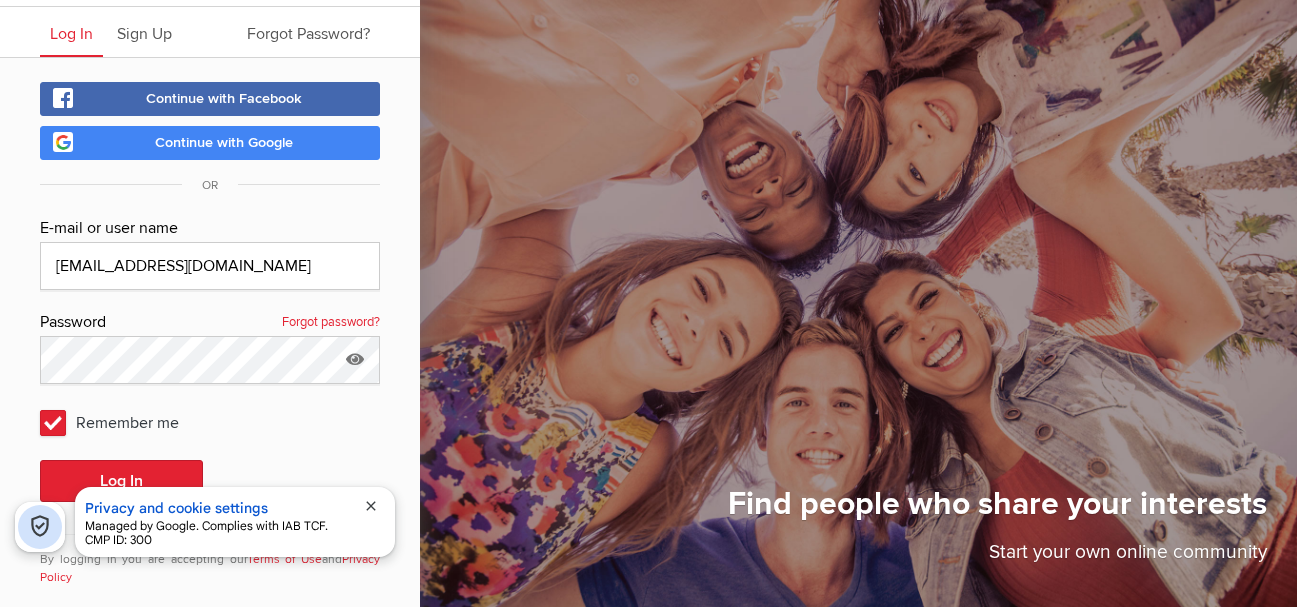 scroll, scrollTop: 83, scrollLeft: 0, axis: vertical 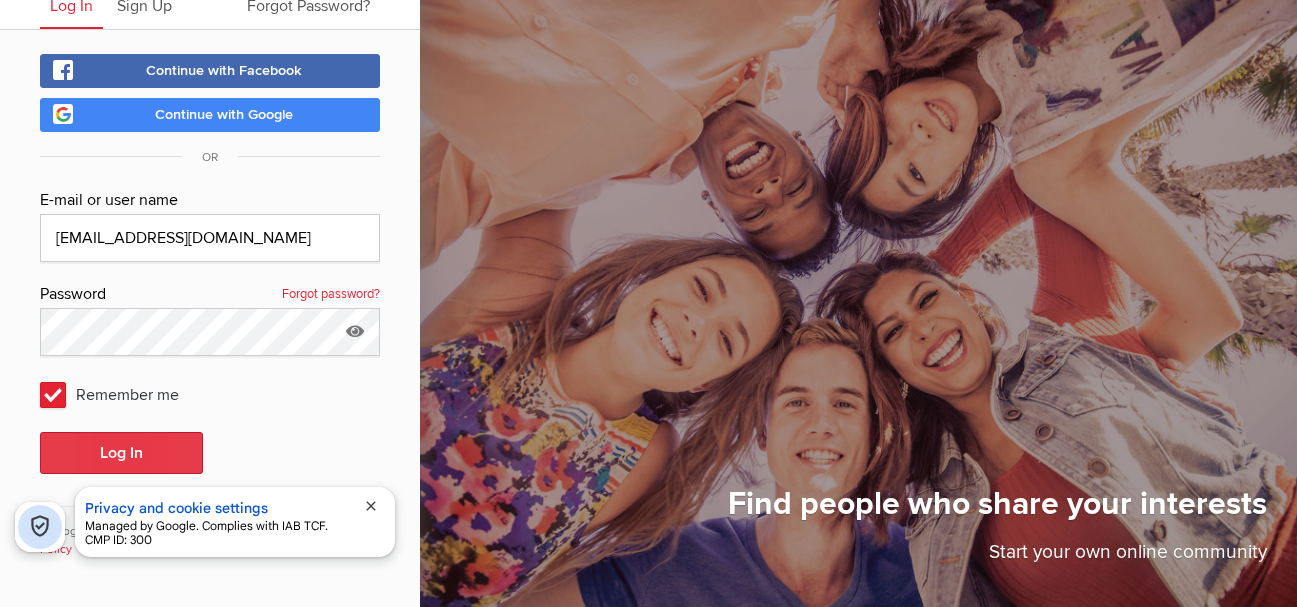 click on "Log In" 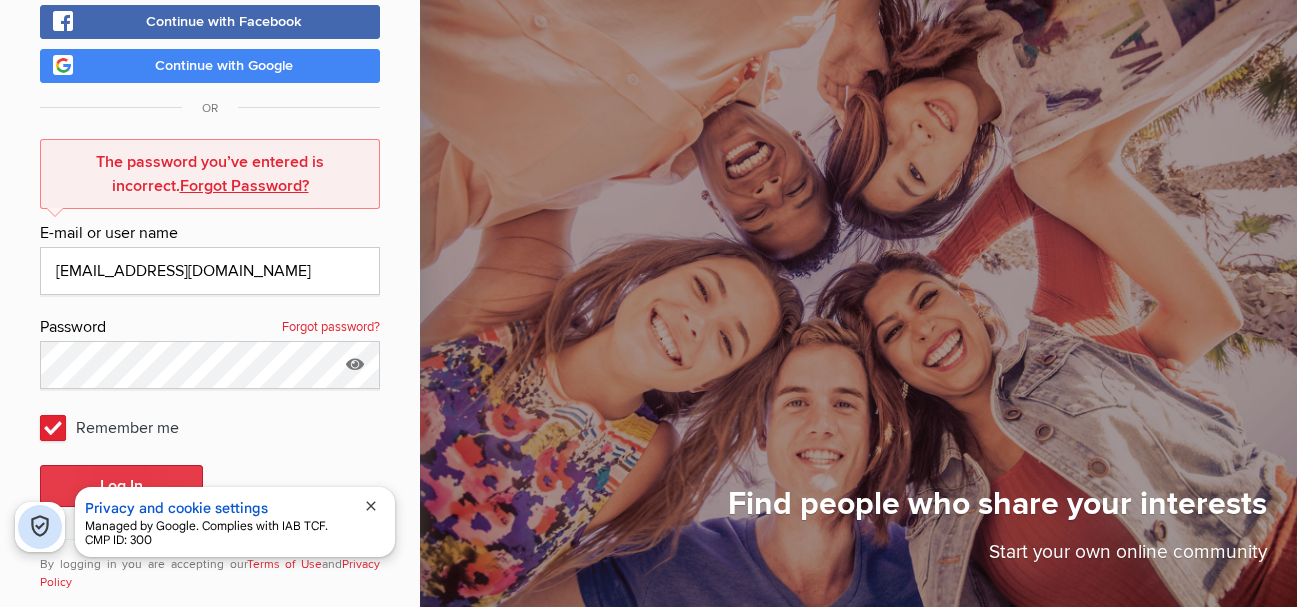 scroll, scrollTop: 165, scrollLeft: 0, axis: vertical 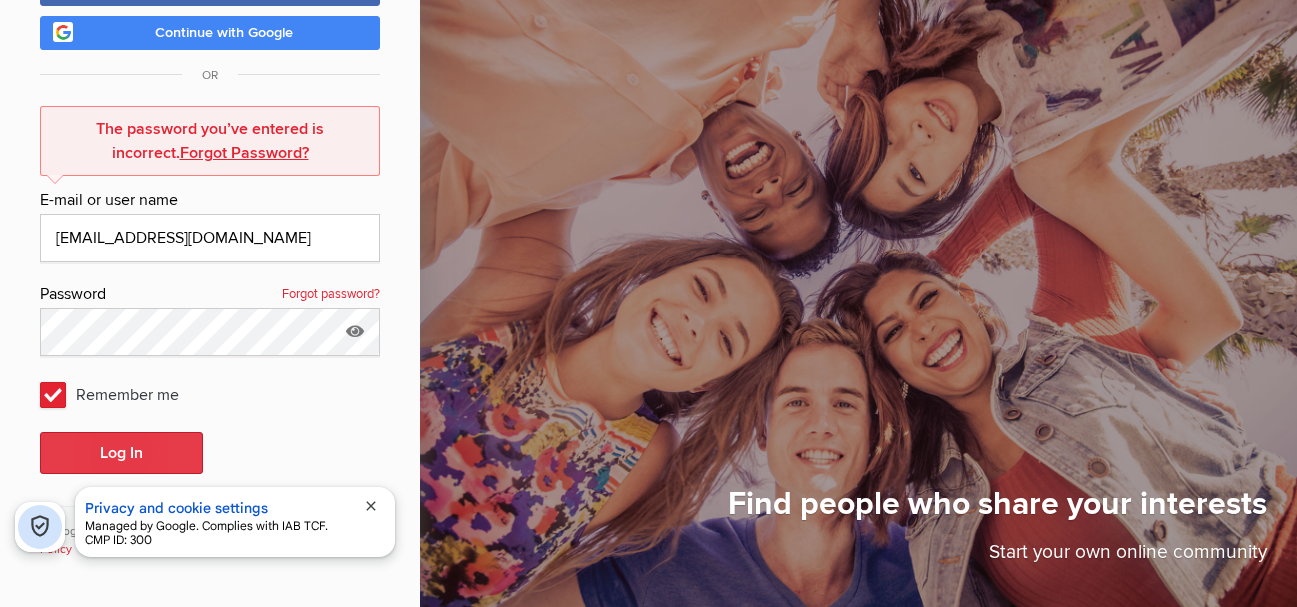 click on "Log In" 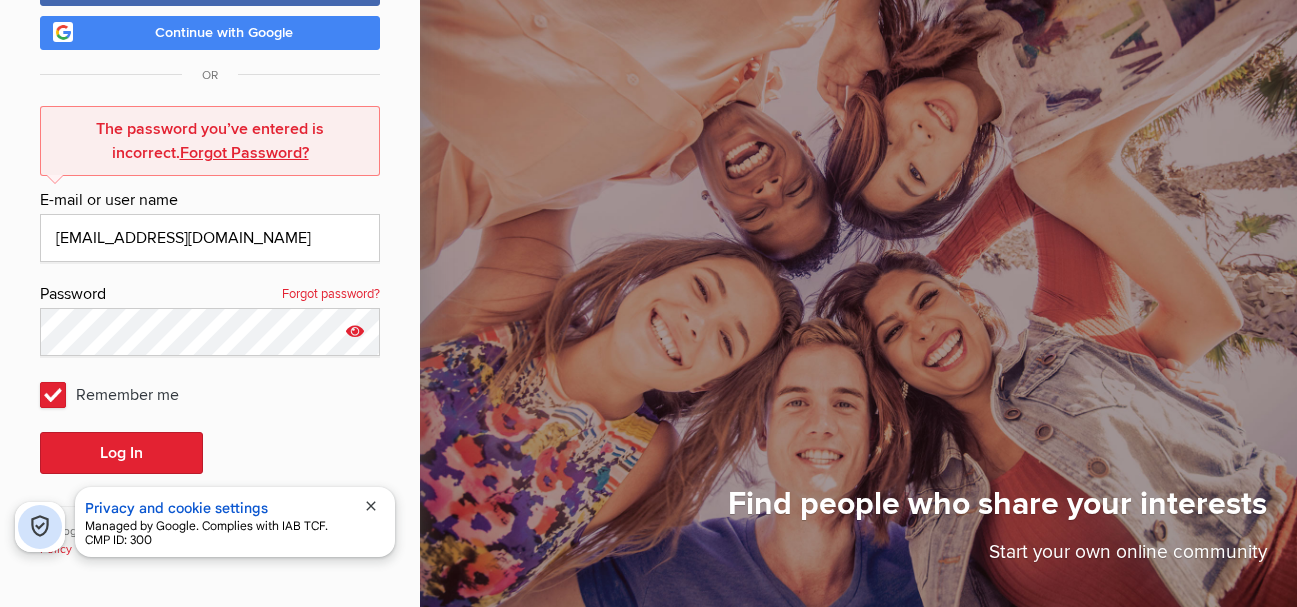 click 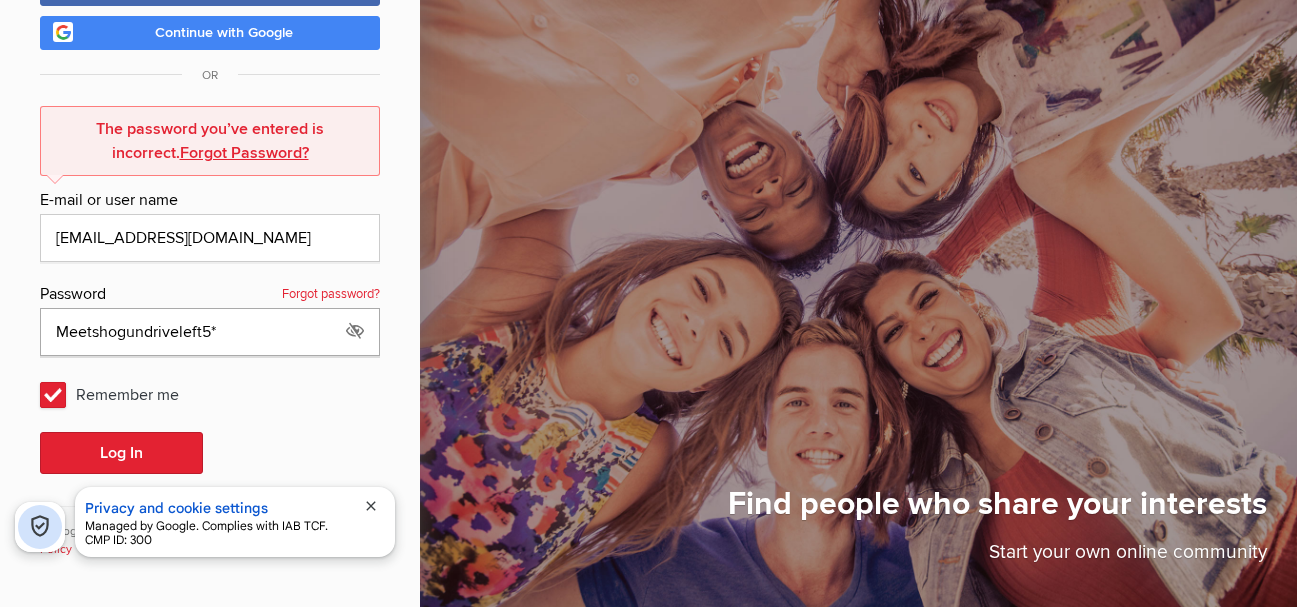 click on "Meetshogundriveleft5*" at bounding box center (210, 332) 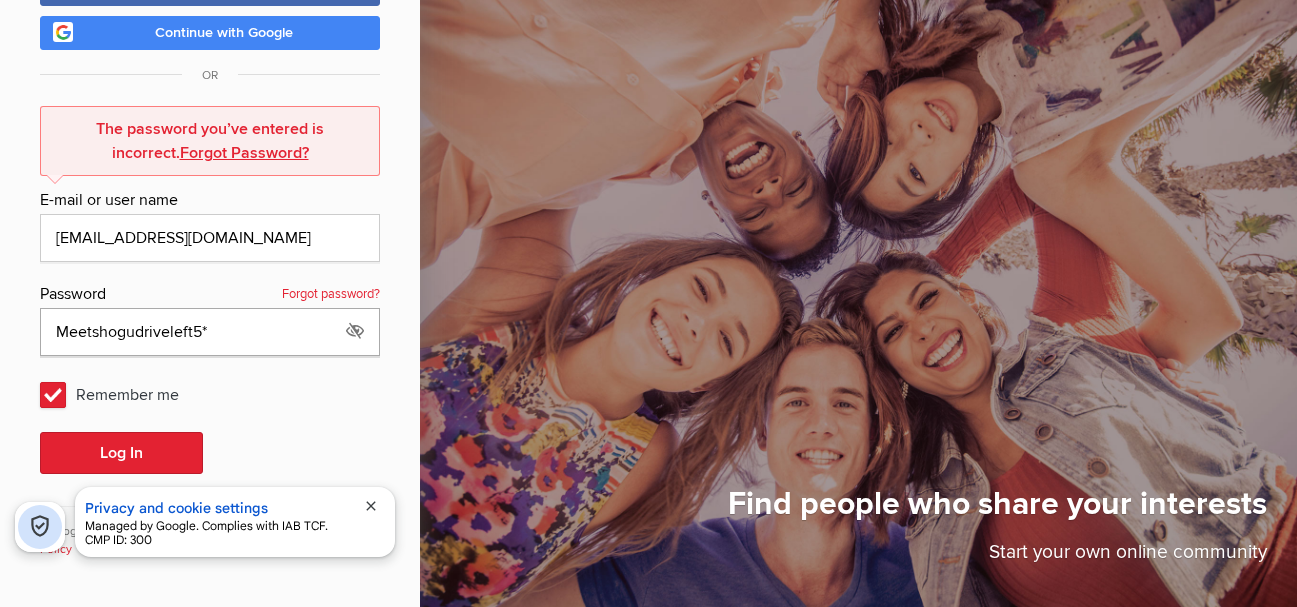 type on "Meetshogundriveleft5*" 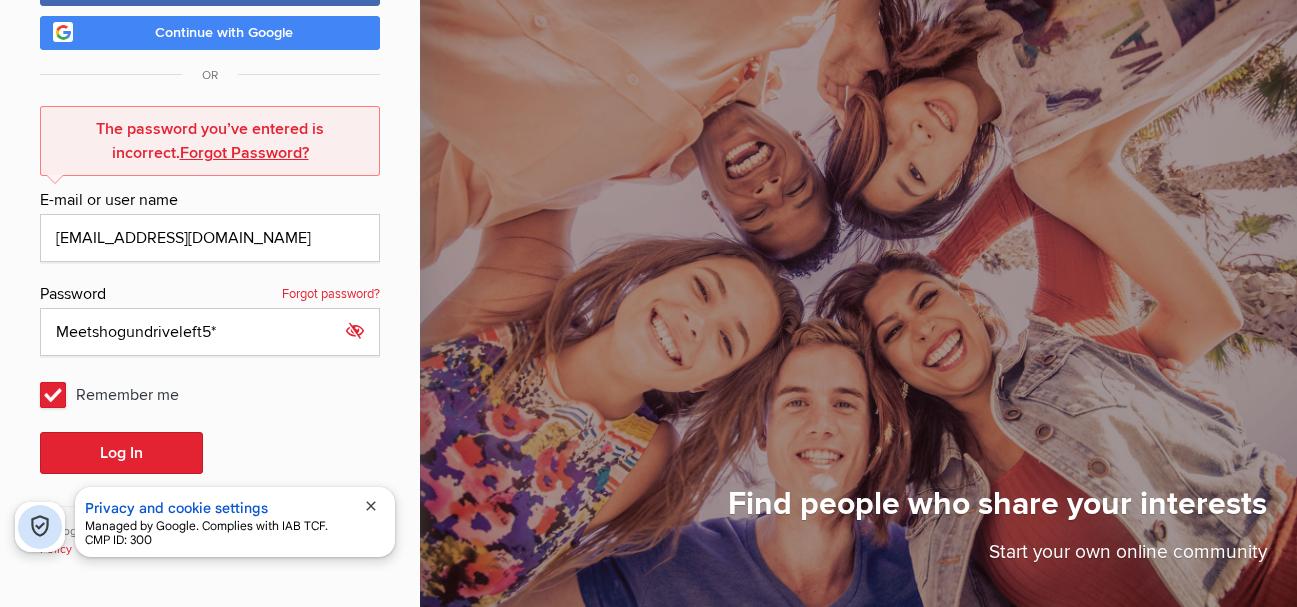 click 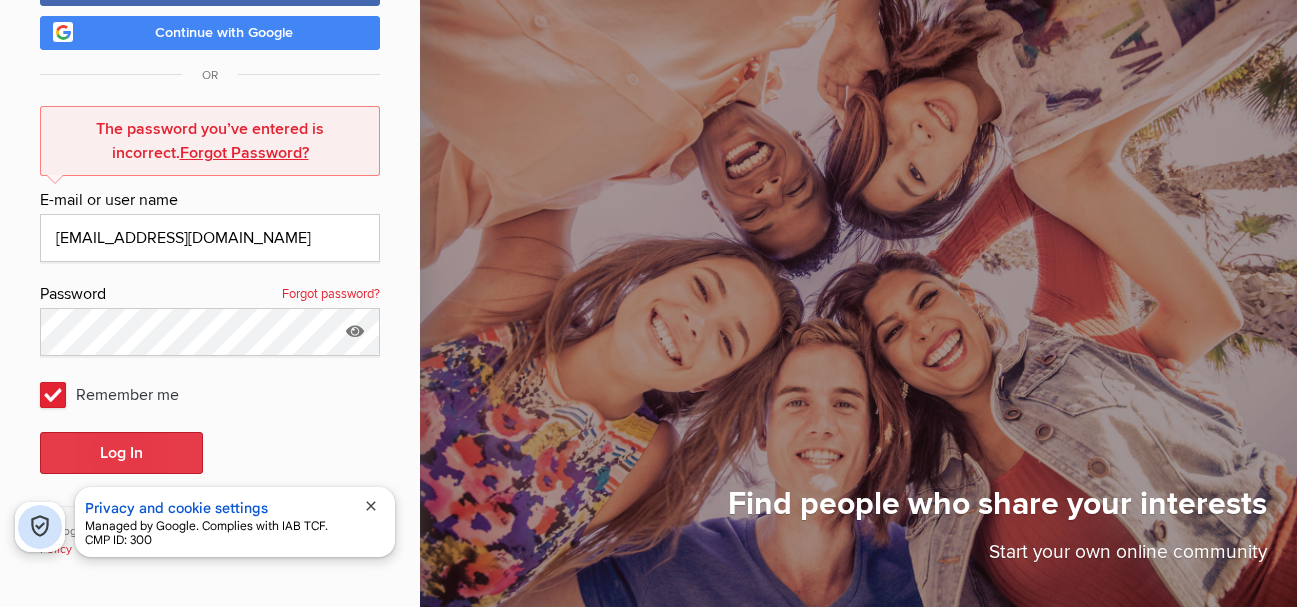 click on "Log In" 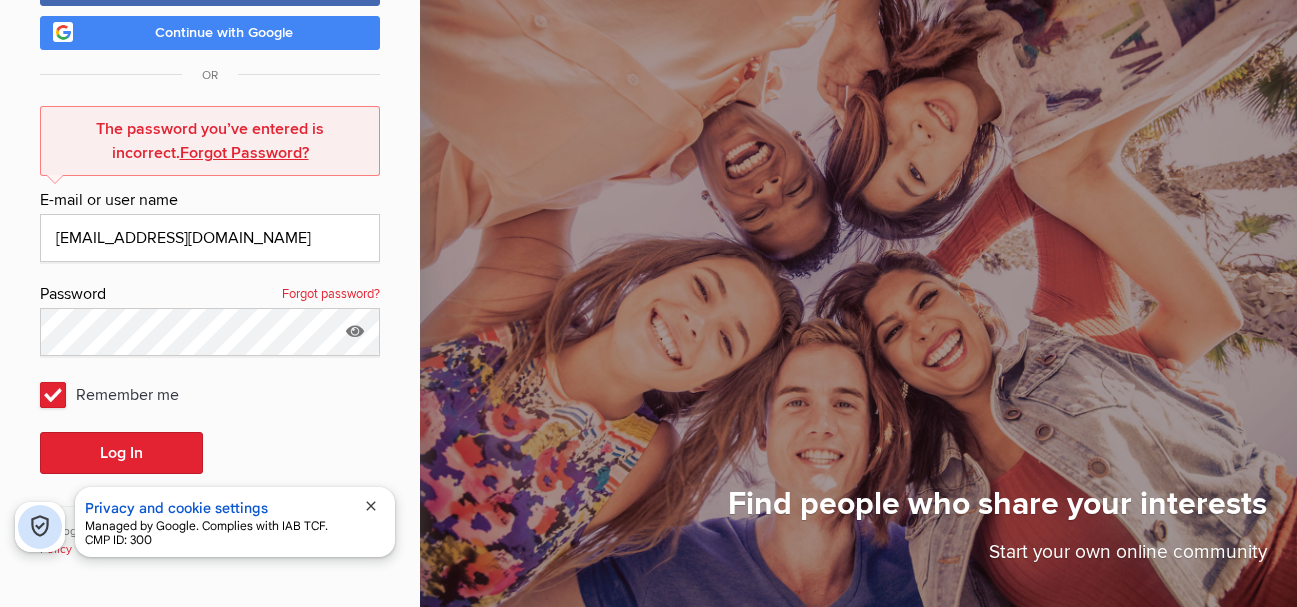 click on "Forgot password?" 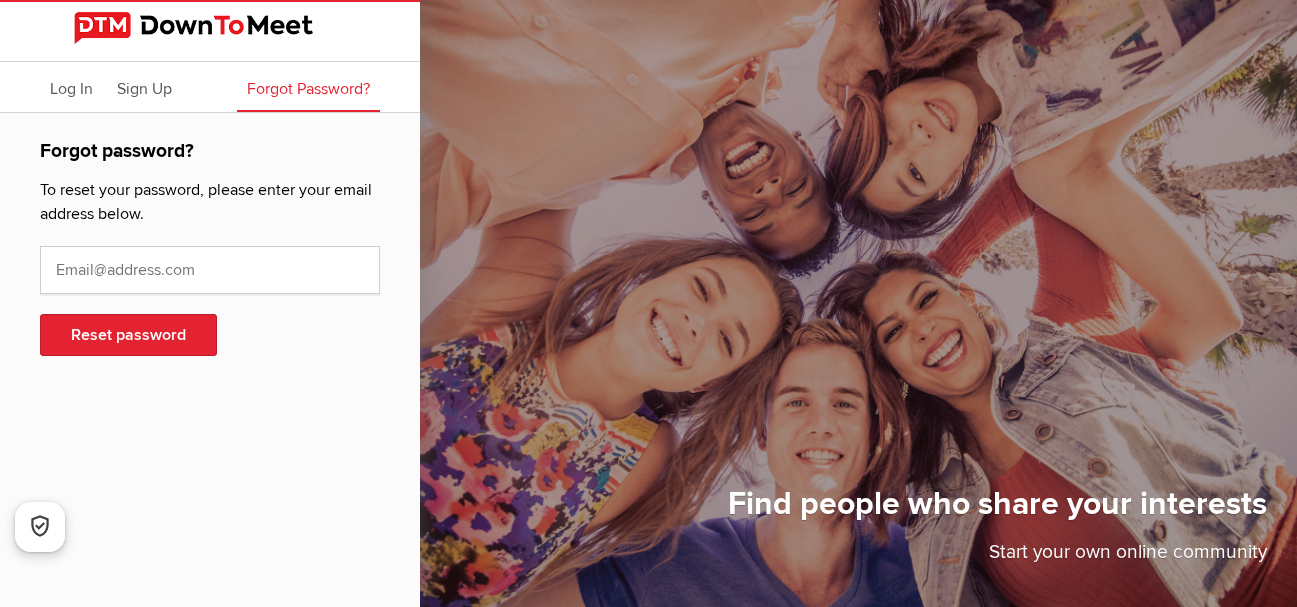 scroll, scrollTop: 0, scrollLeft: 0, axis: both 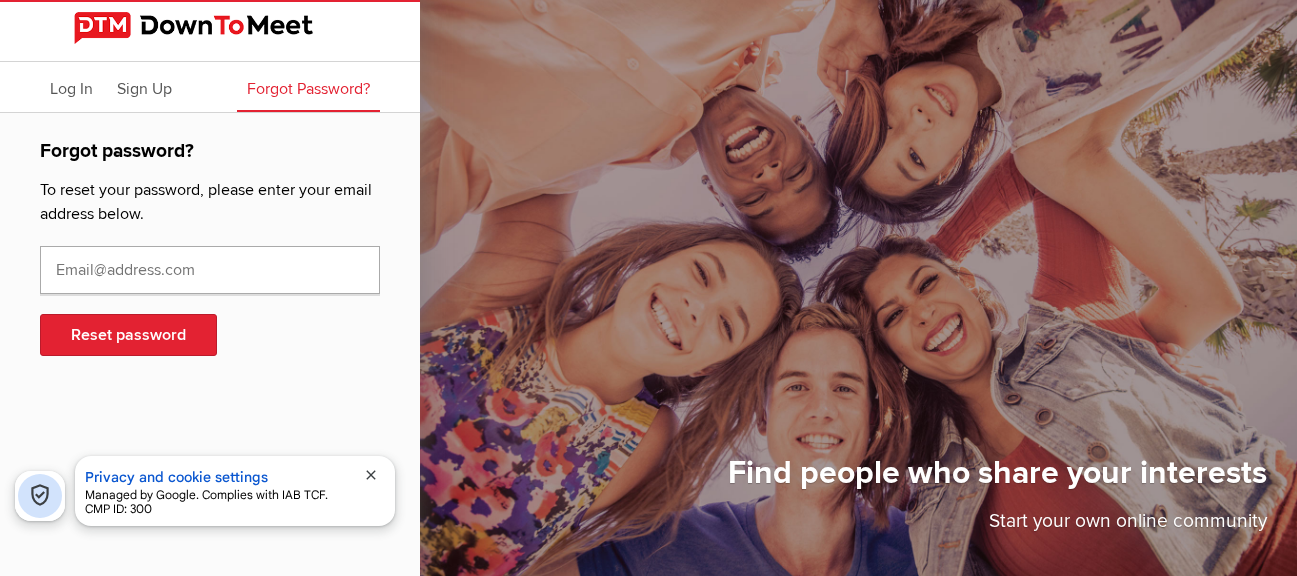click 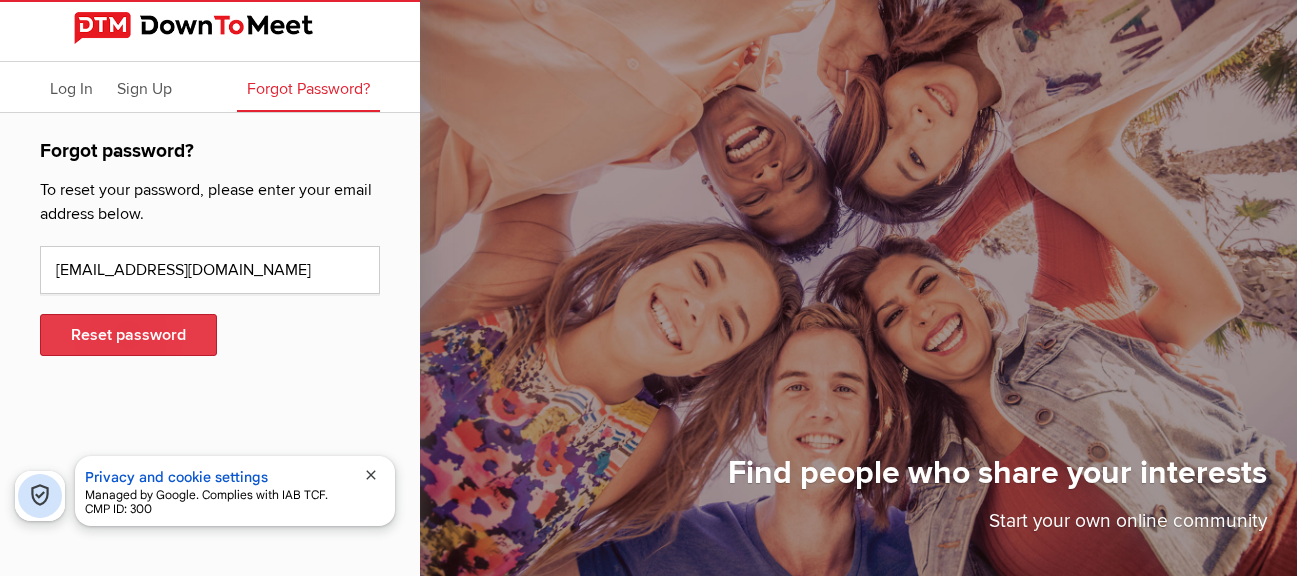 click on "Reset password" 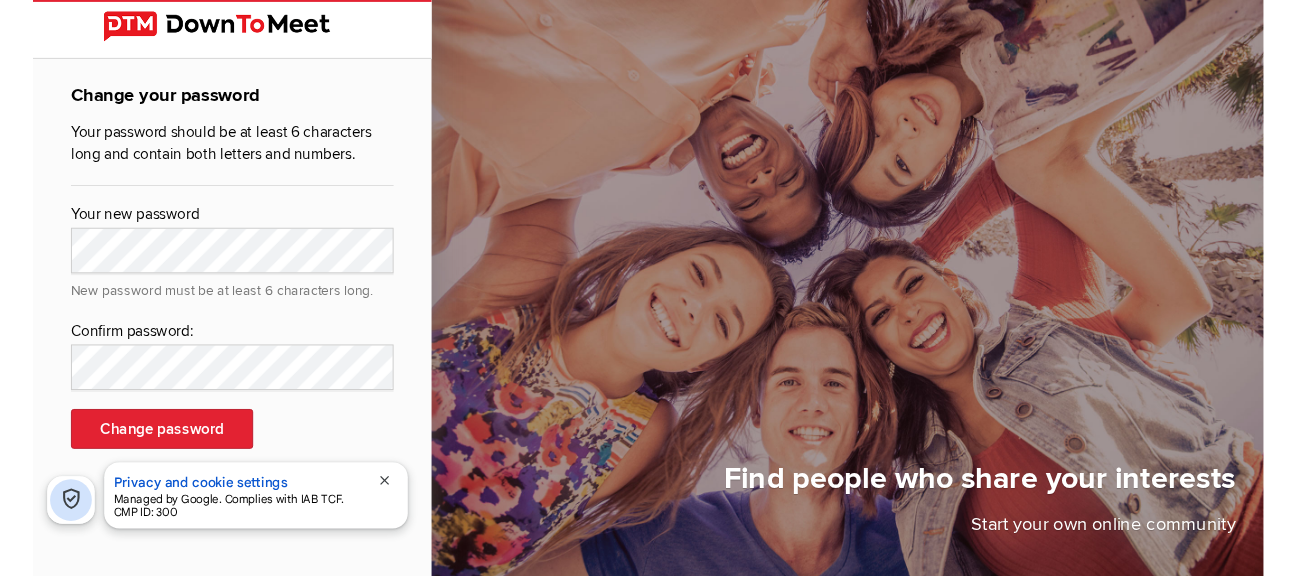 scroll, scrollTop: 0, scrollLeft: 0, axis: both 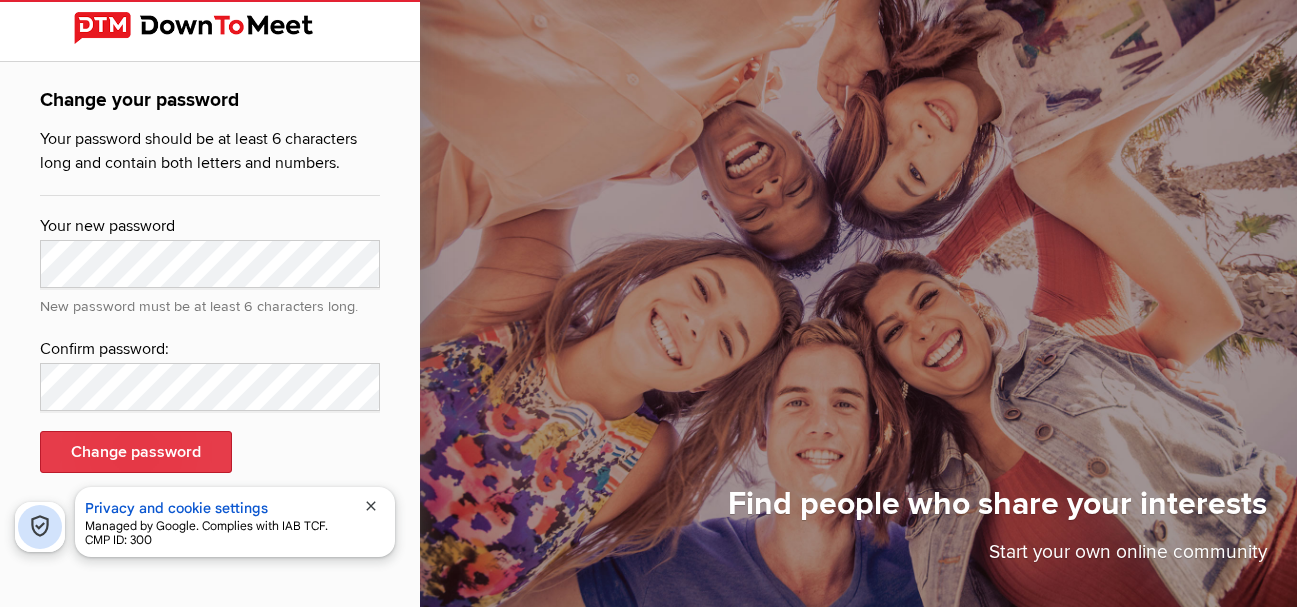 click on "Change password" 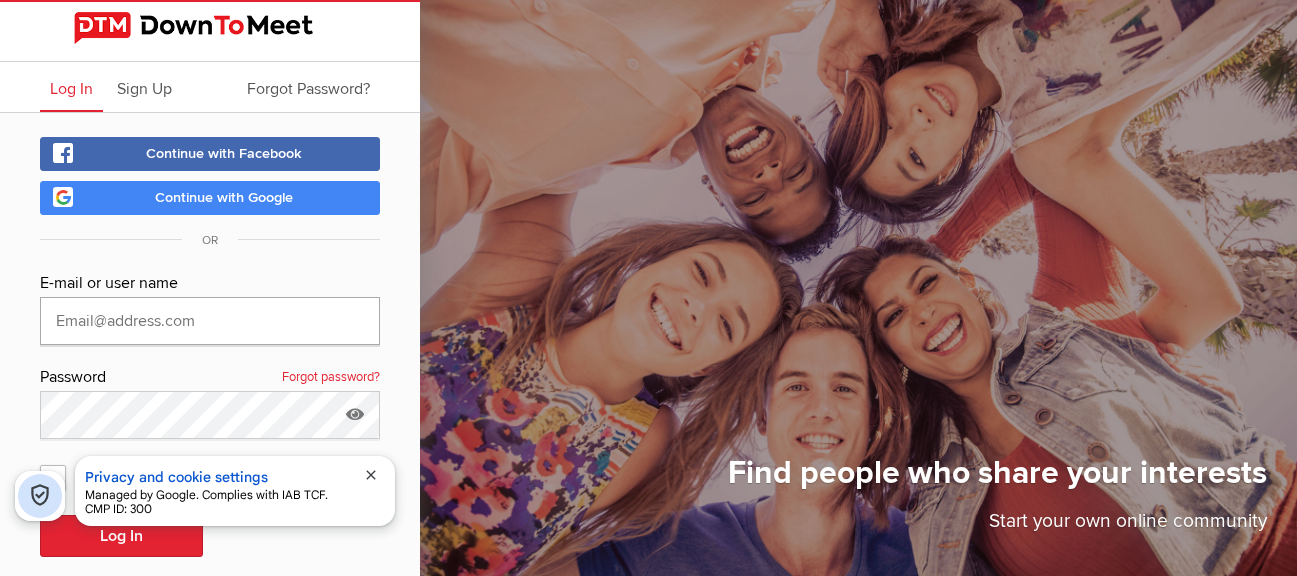 click at bounding box center (210, 321) 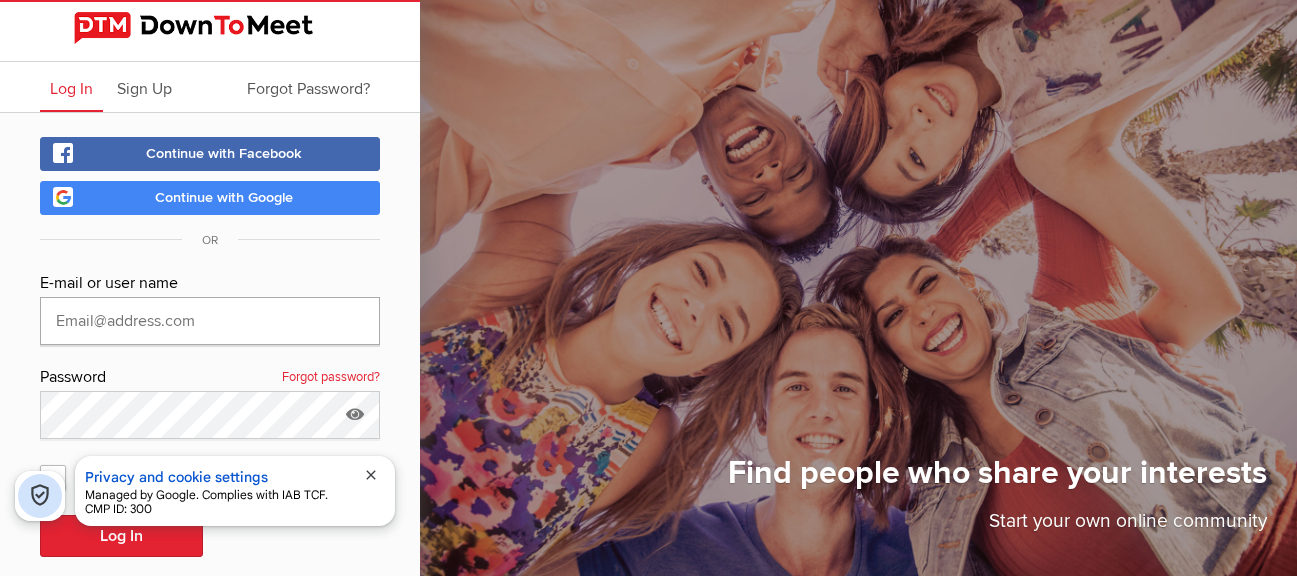 type on "[EMAIL_ADDRESS][DOMAIN_NAME]" 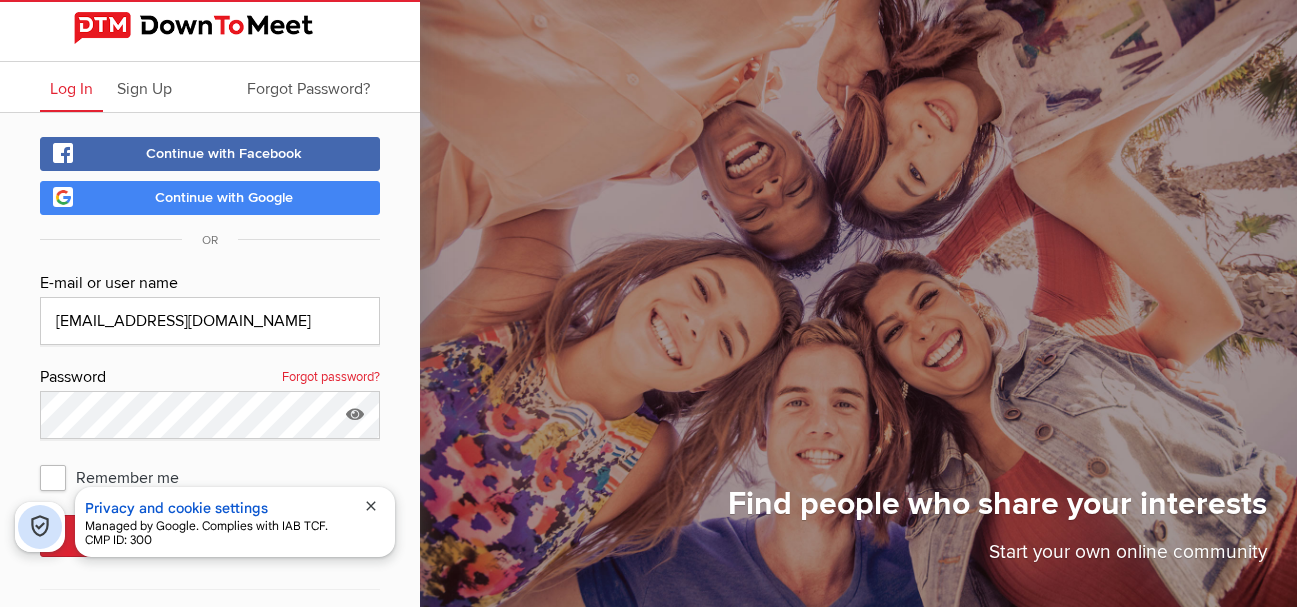 click on "Remember me" 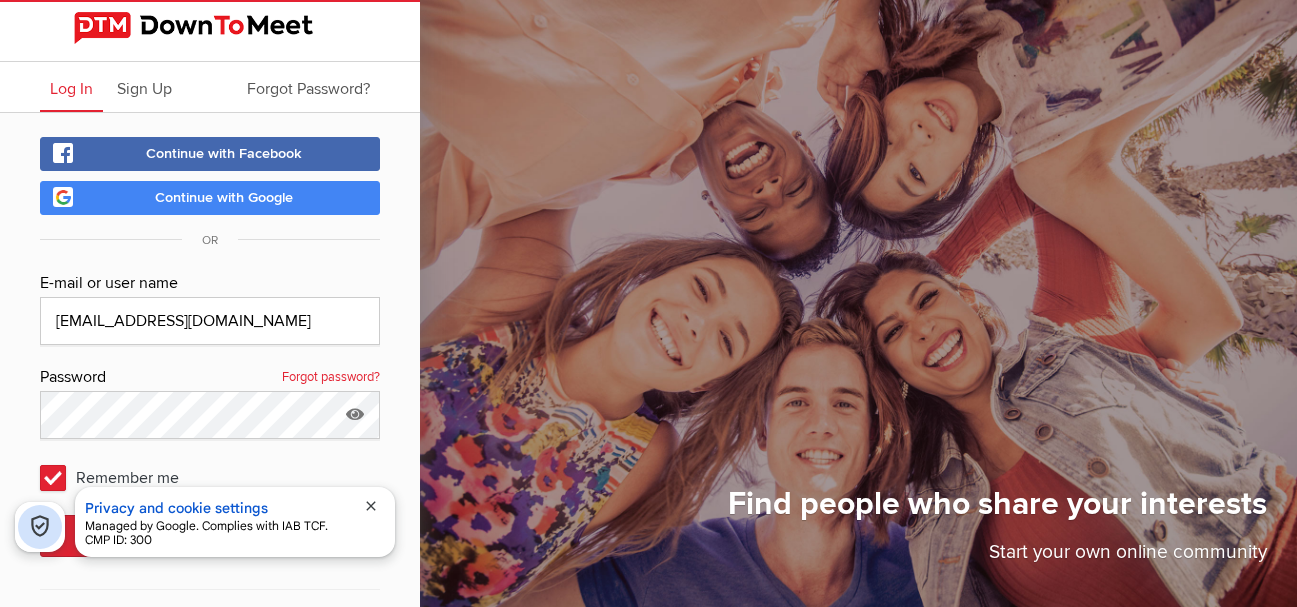 click on "close" at bounding box center [371, 506] 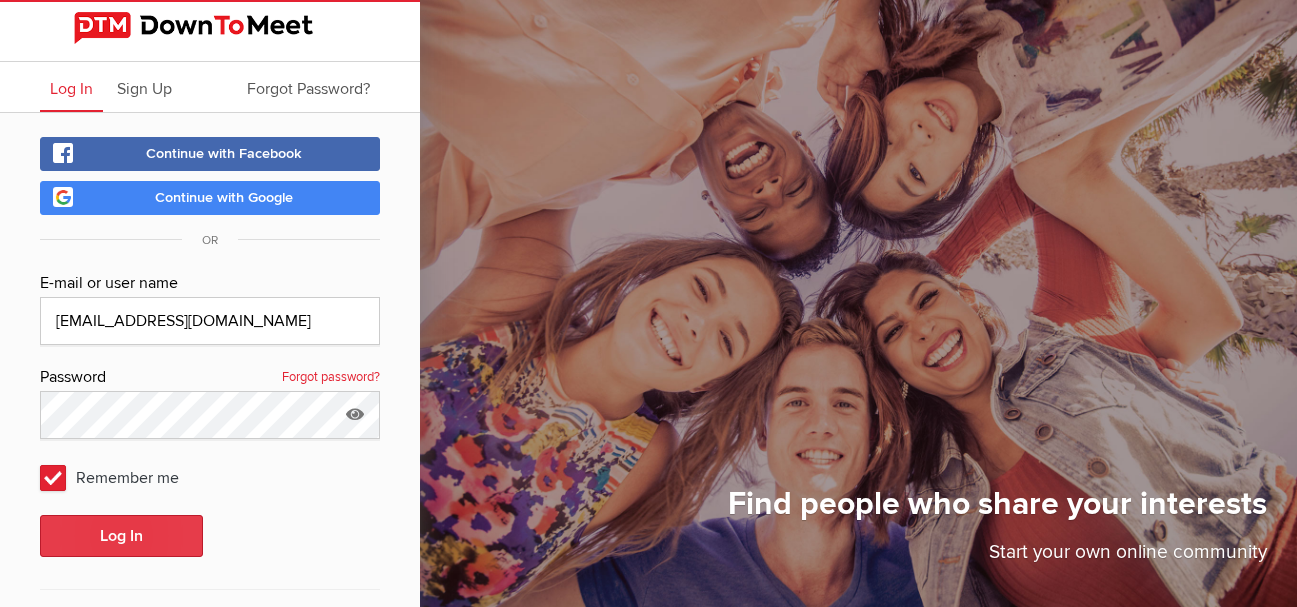click on "Log In" 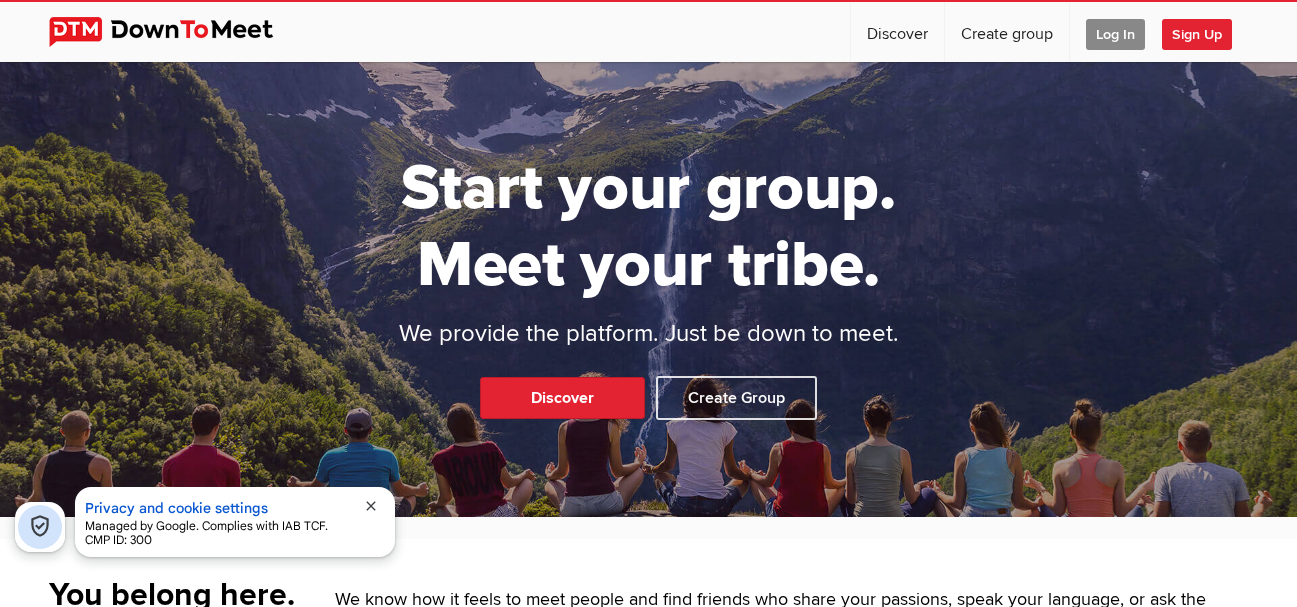 scroll, scrollTop: 0, scrollLeft: 0, axis: both 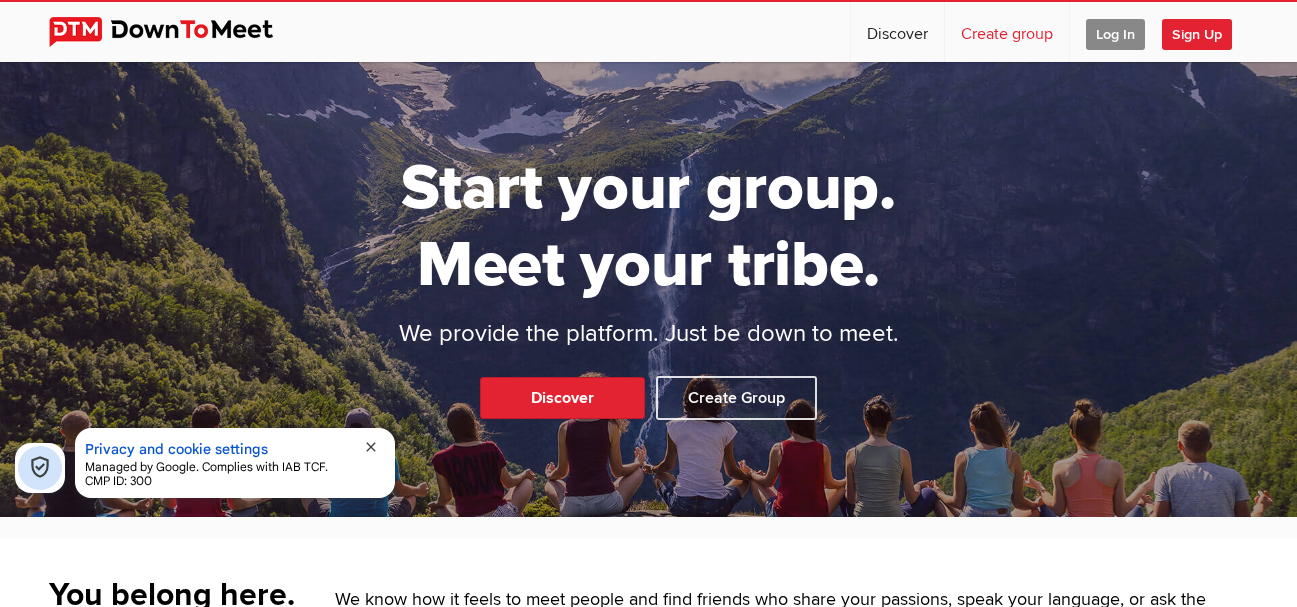 click on "Create group" 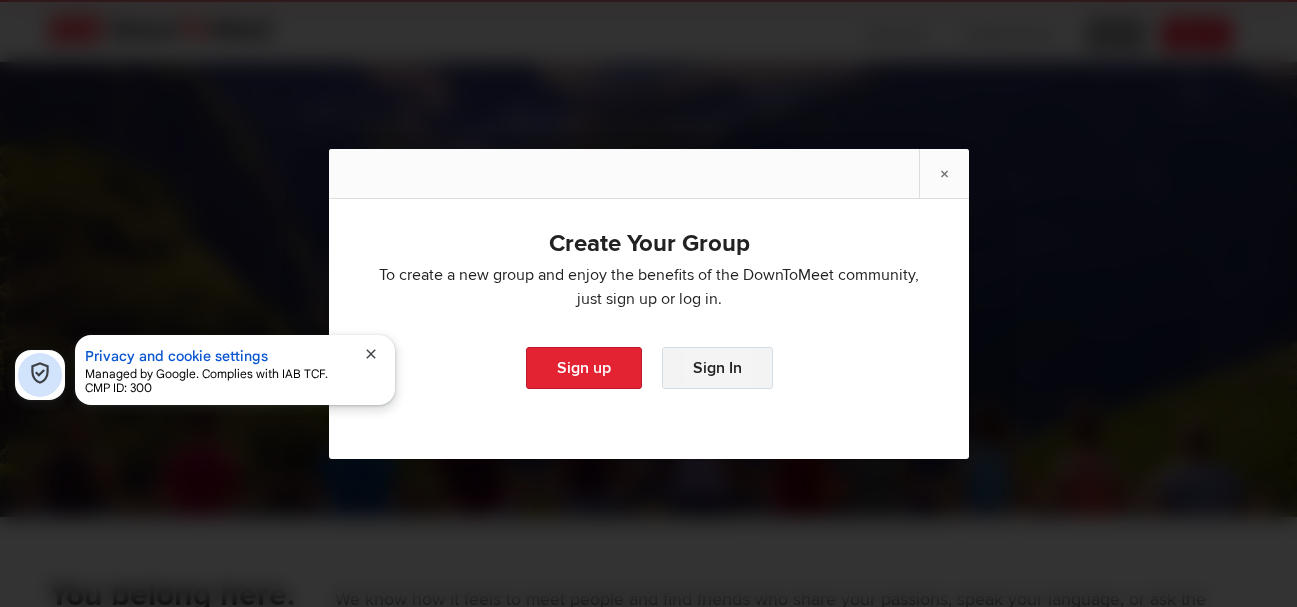 click on "Sign In" 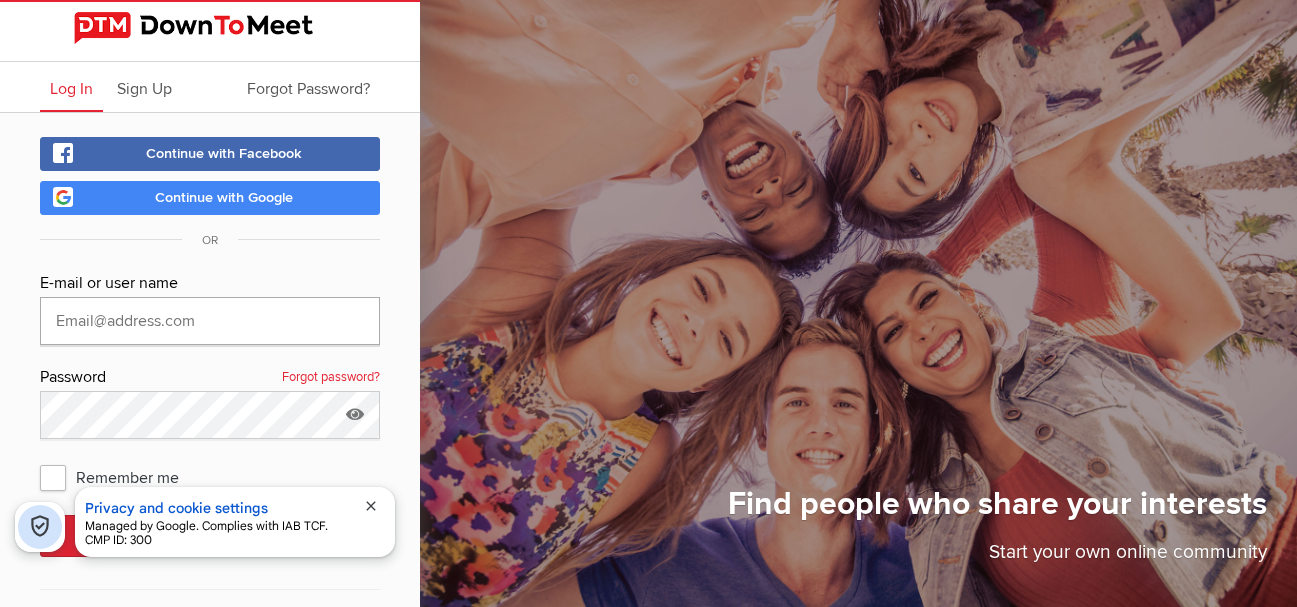 click at bounding box center (210, 321) 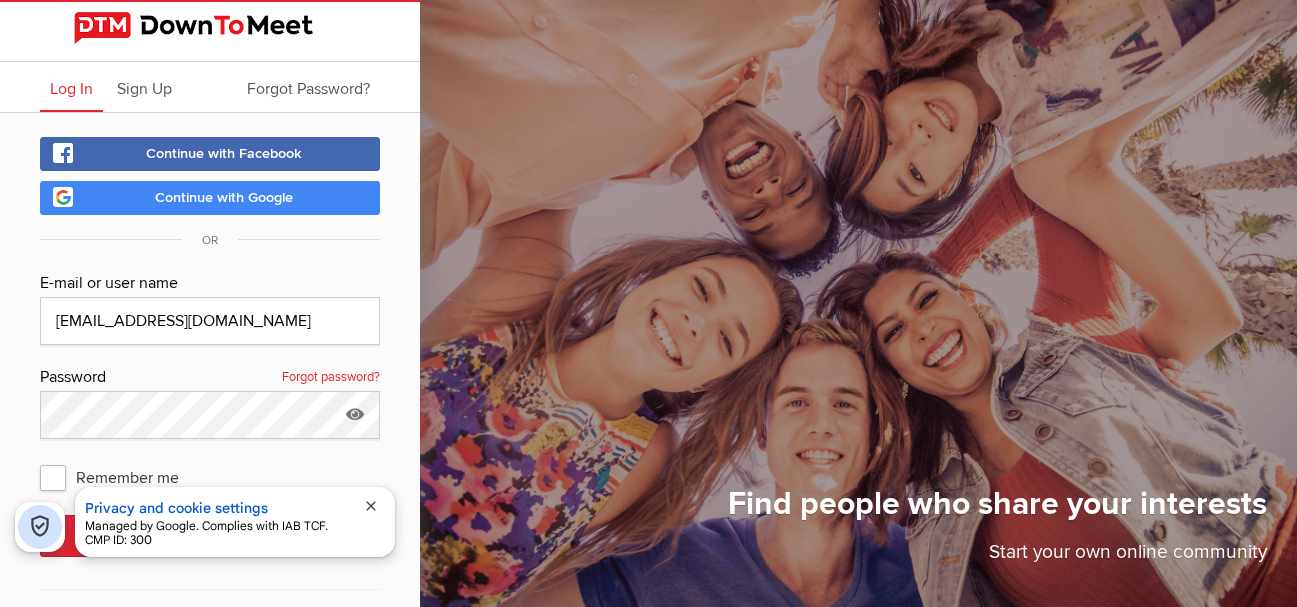 click on "Remember me" 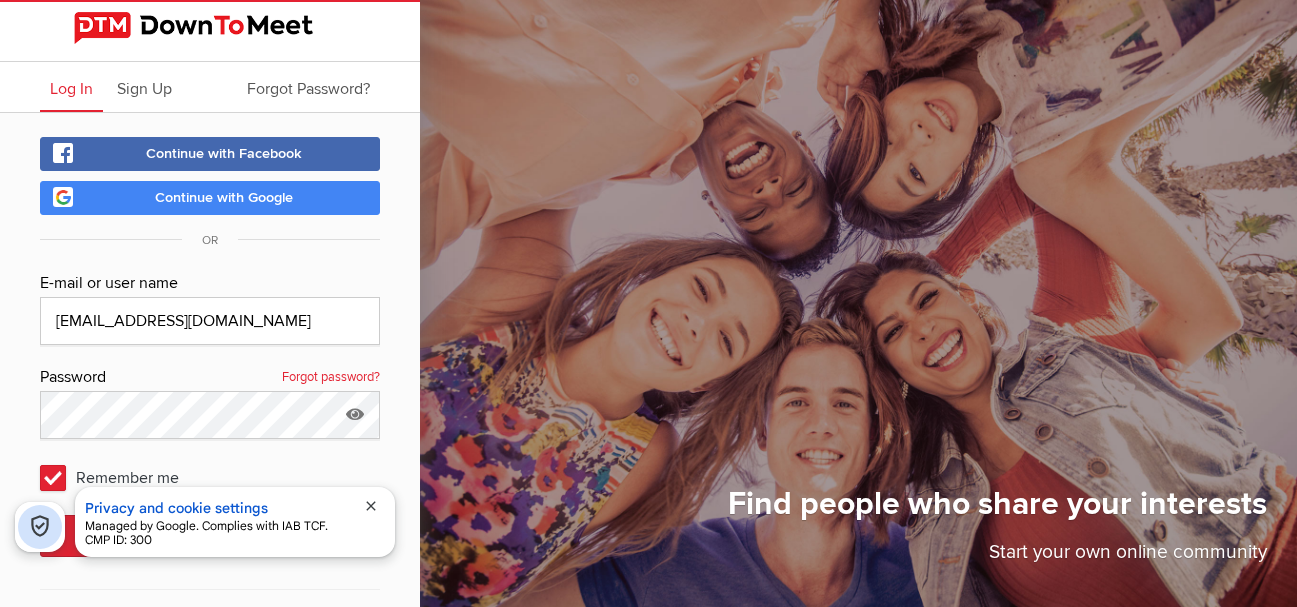 click on "close" at bounding box center [371, 506] 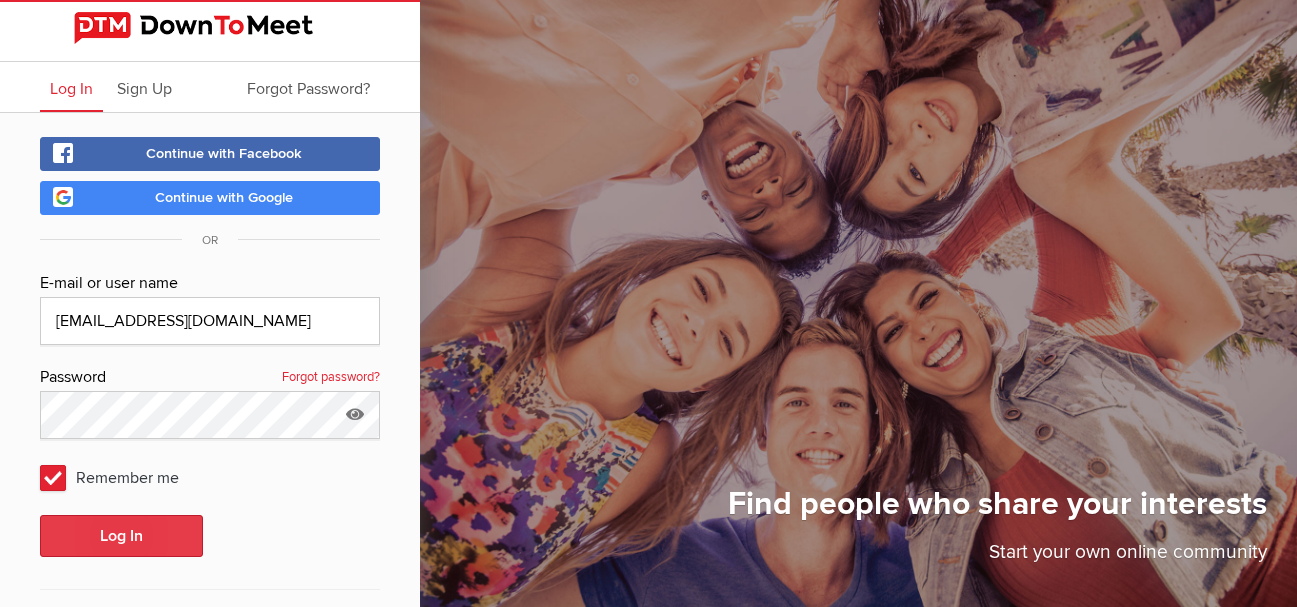 click on "Log In" 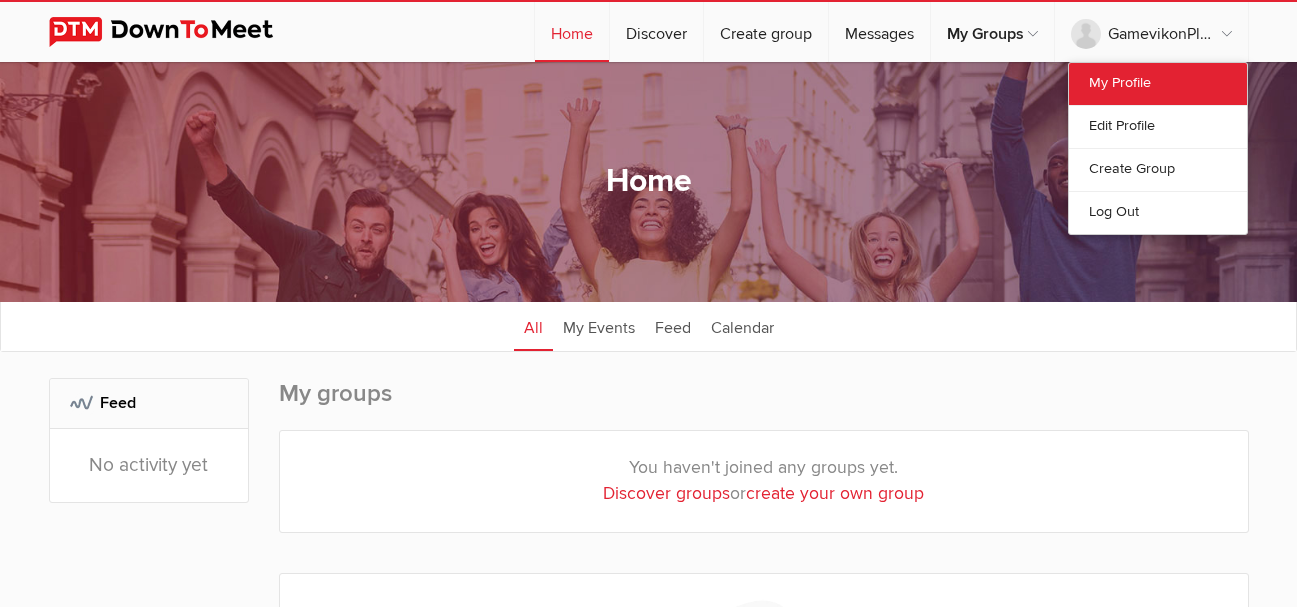 click on "My Profile" 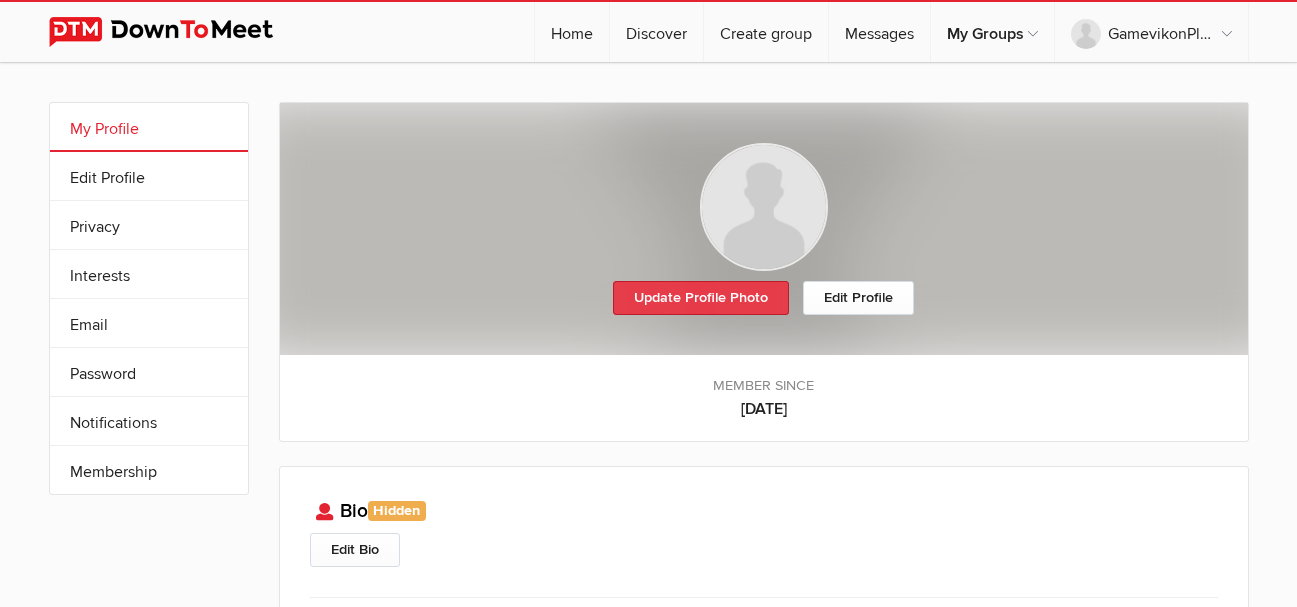 click on "Update Profile Photo" 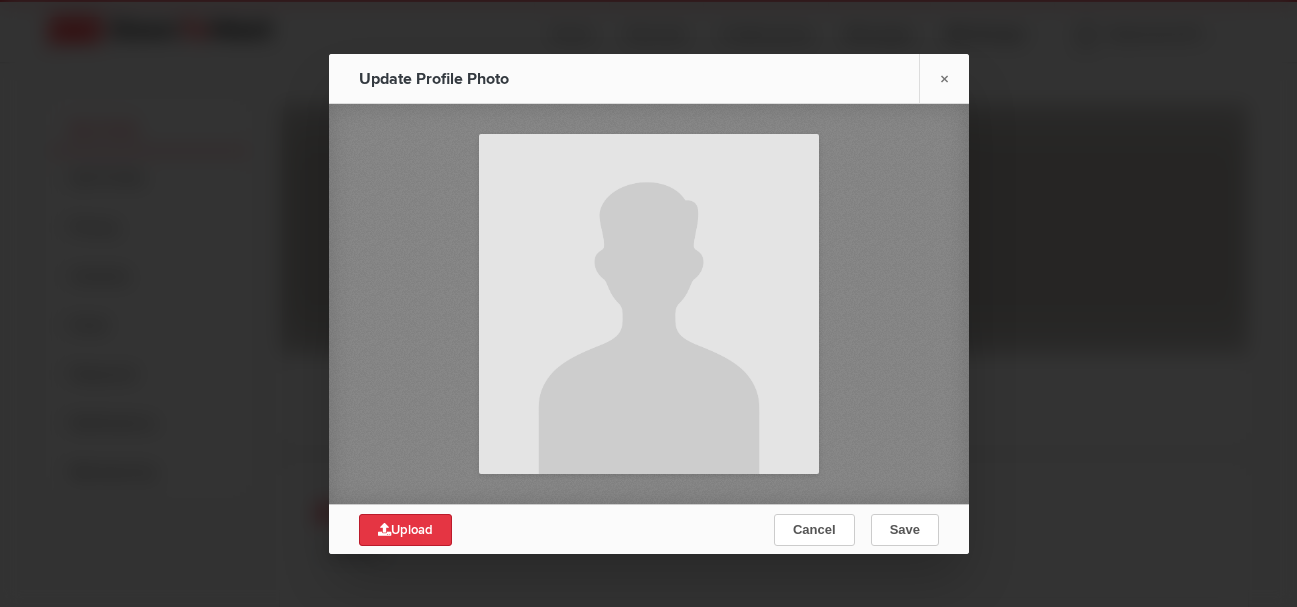 click on "Upload" at bounding box center (405, 530) 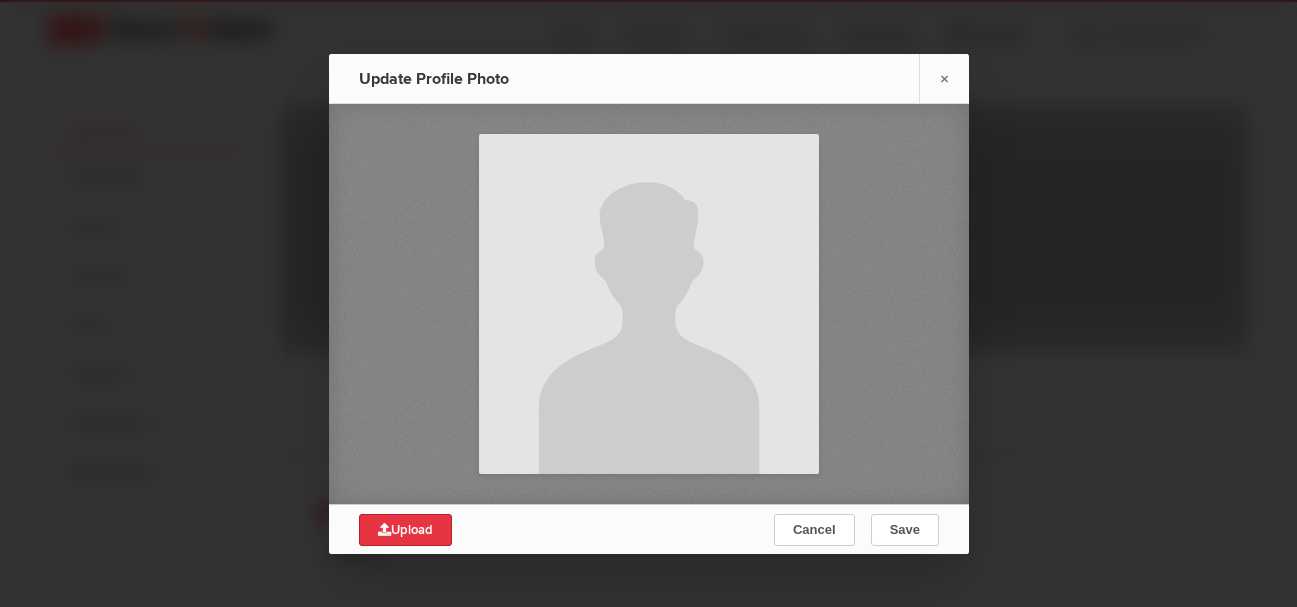 type on "C:\fakepath\Gamevikon-Inst-profile-pic1b.jpg" 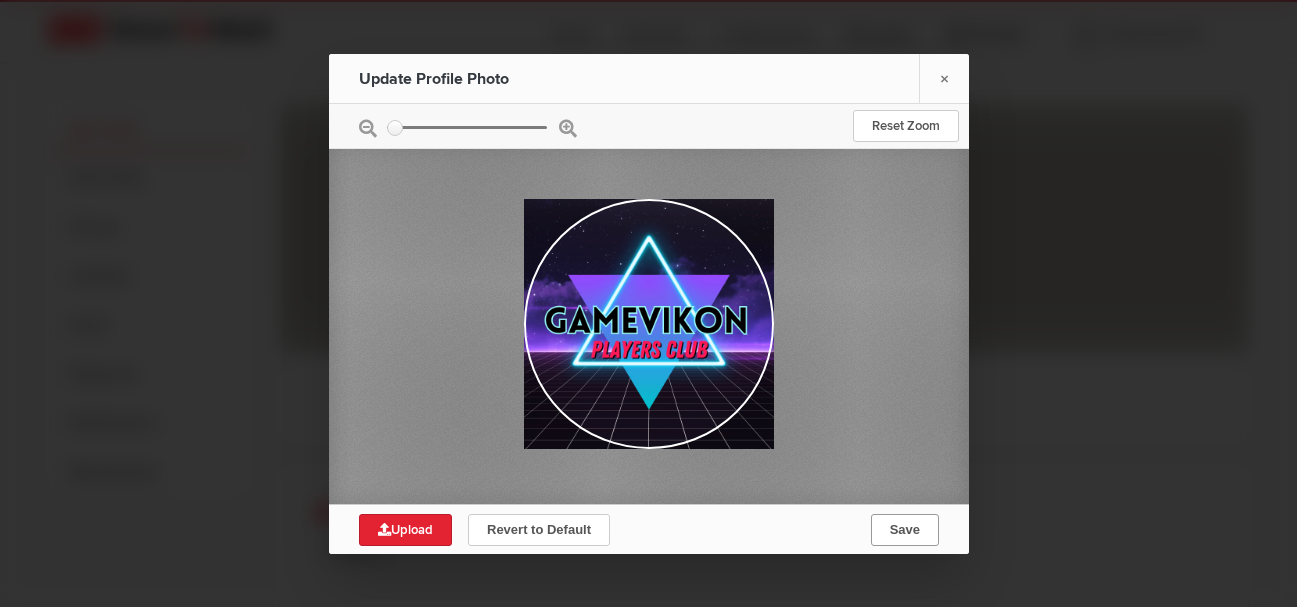 click on "Save" 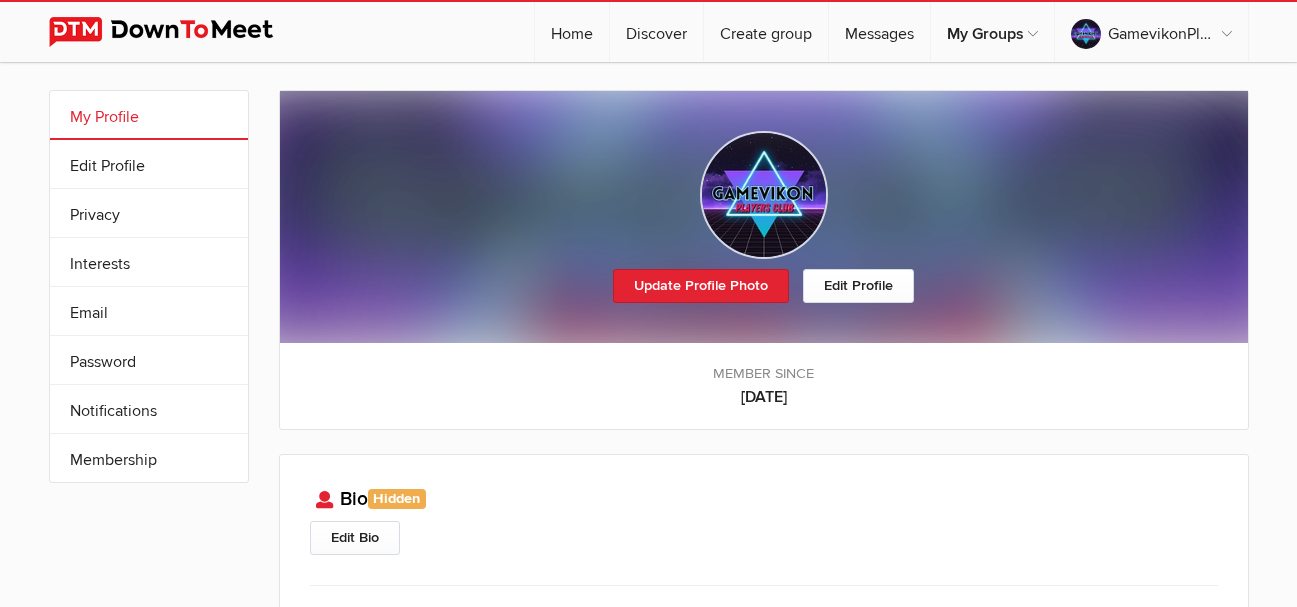 scroll, scrollTop: 0, scrollLeft: 0, axis: both 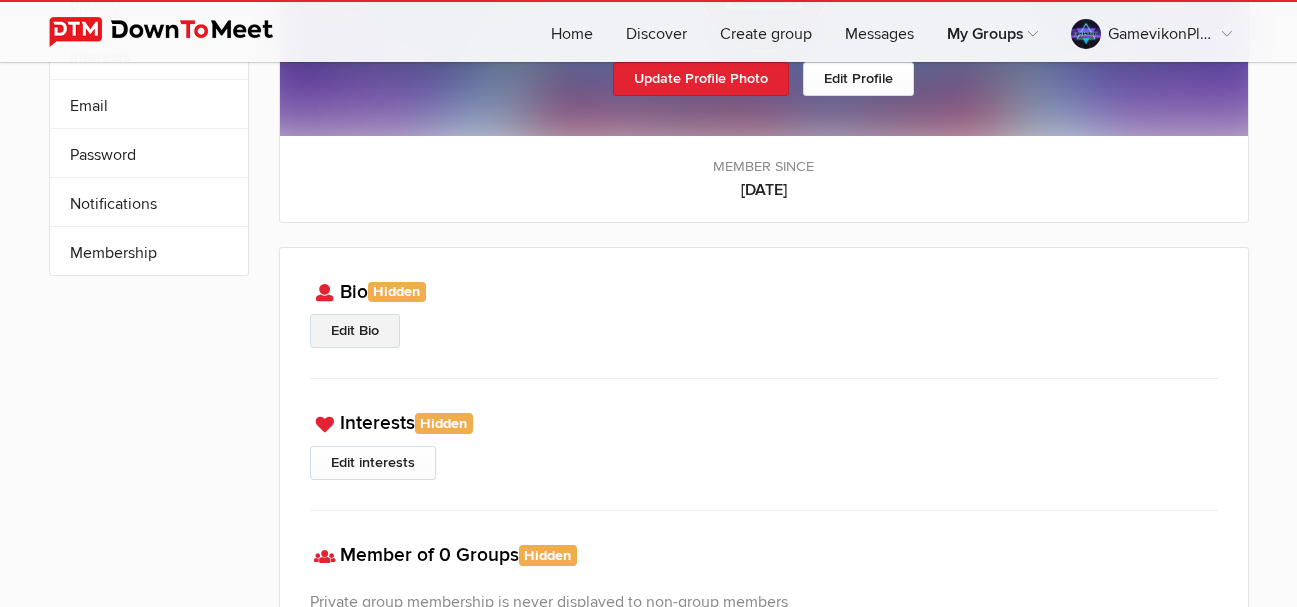 click on "Edit Bio" 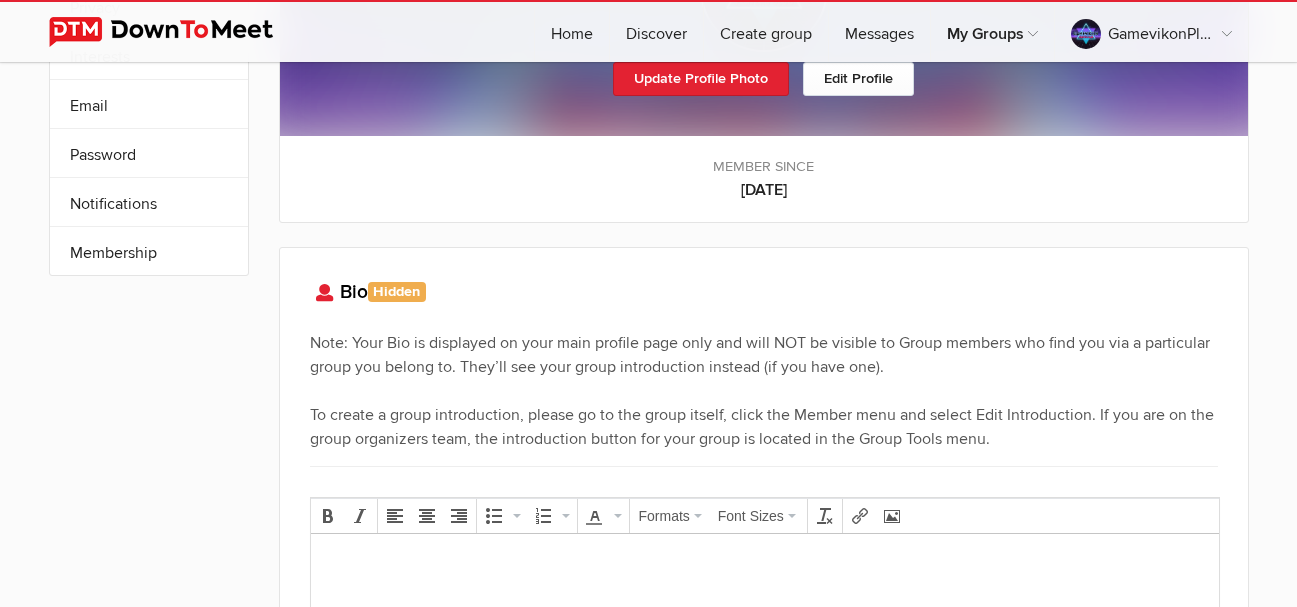 scroll, scrollTop: 0, scrollLeft: 0, axis: both 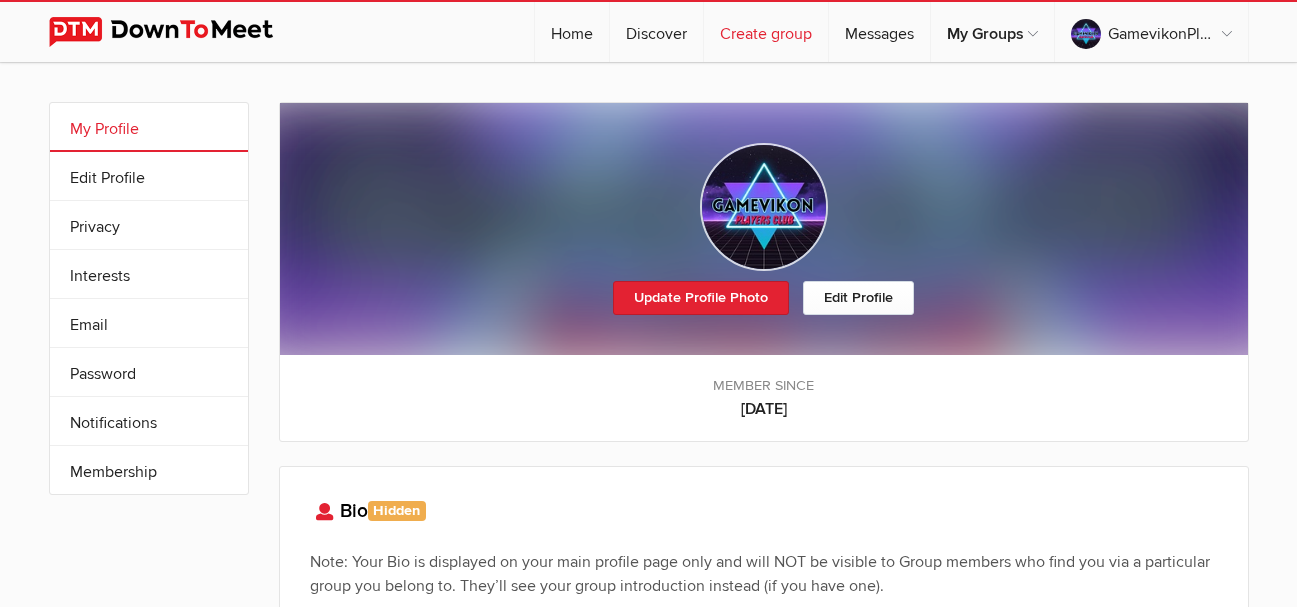 click on "Create group" 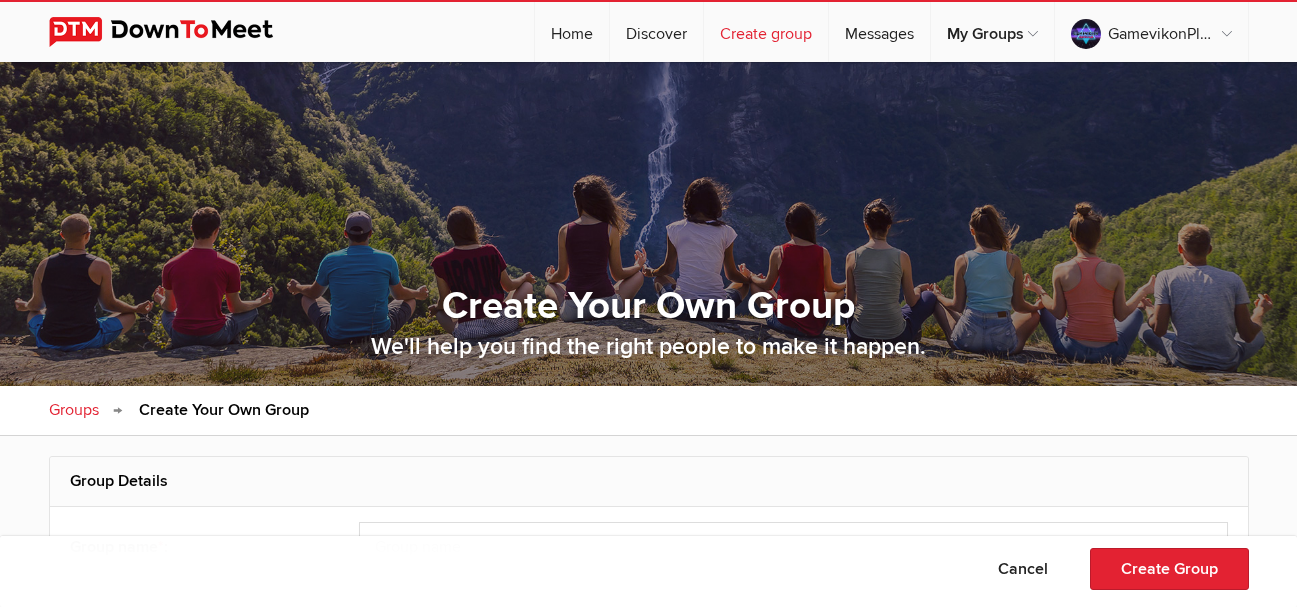 scroll, scrollTop: 0, scrollLeft: 0, axis: both 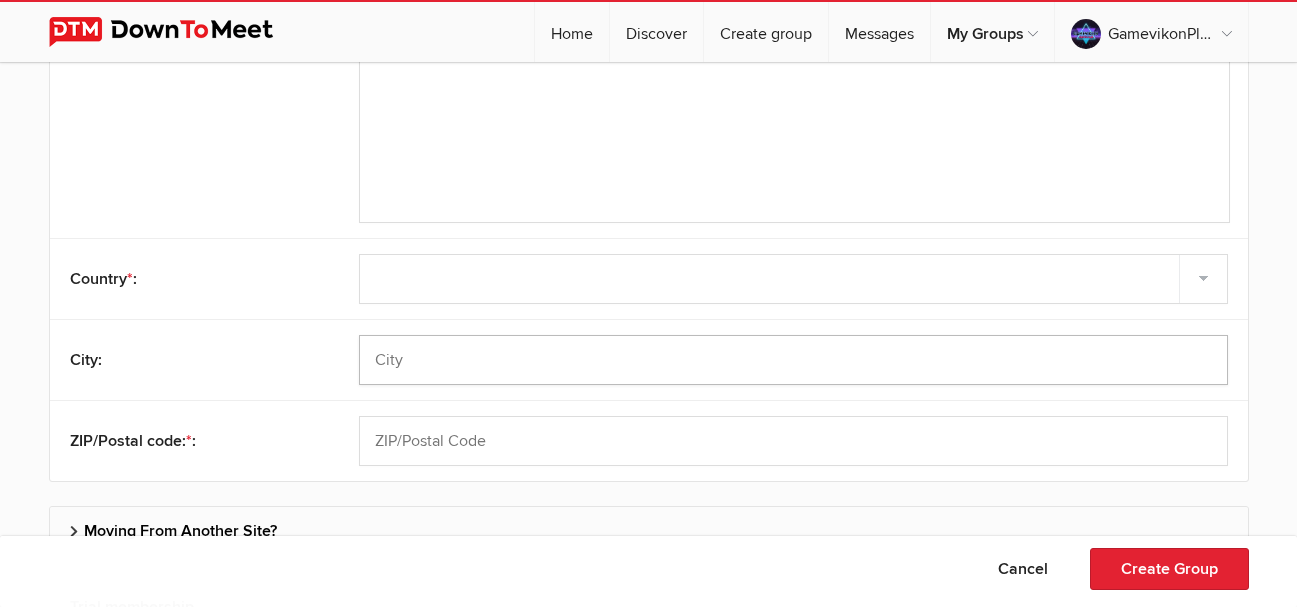 click at bounding box center (793, 360) 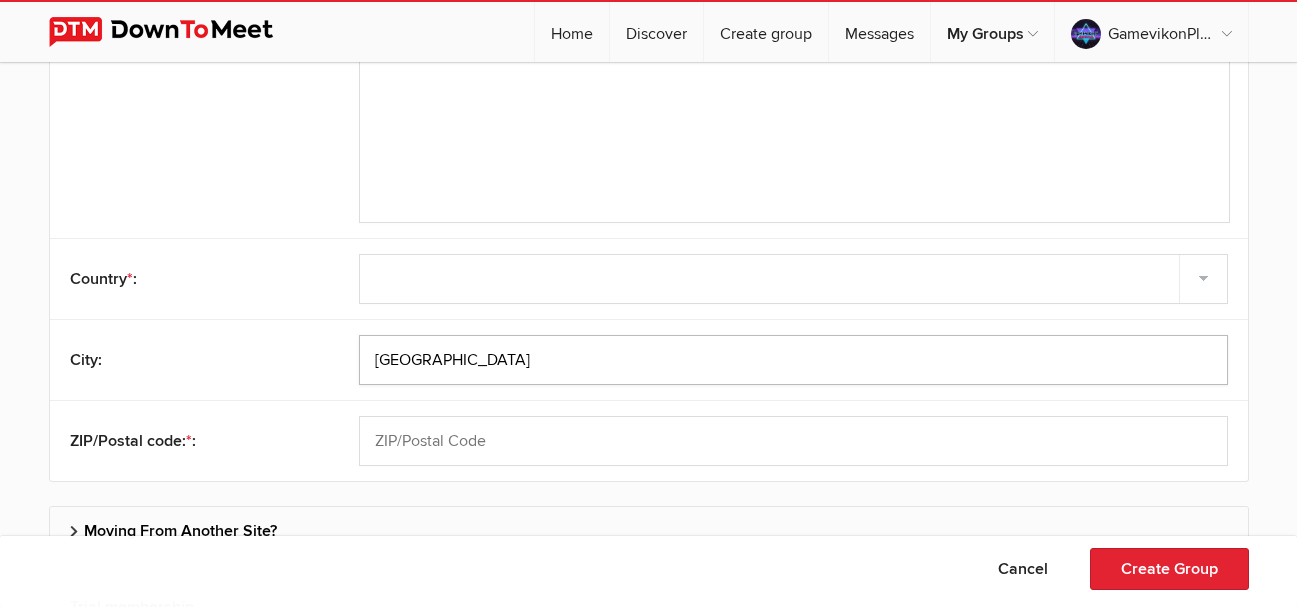 type on "[GEOGRAPHIC_DATA]" 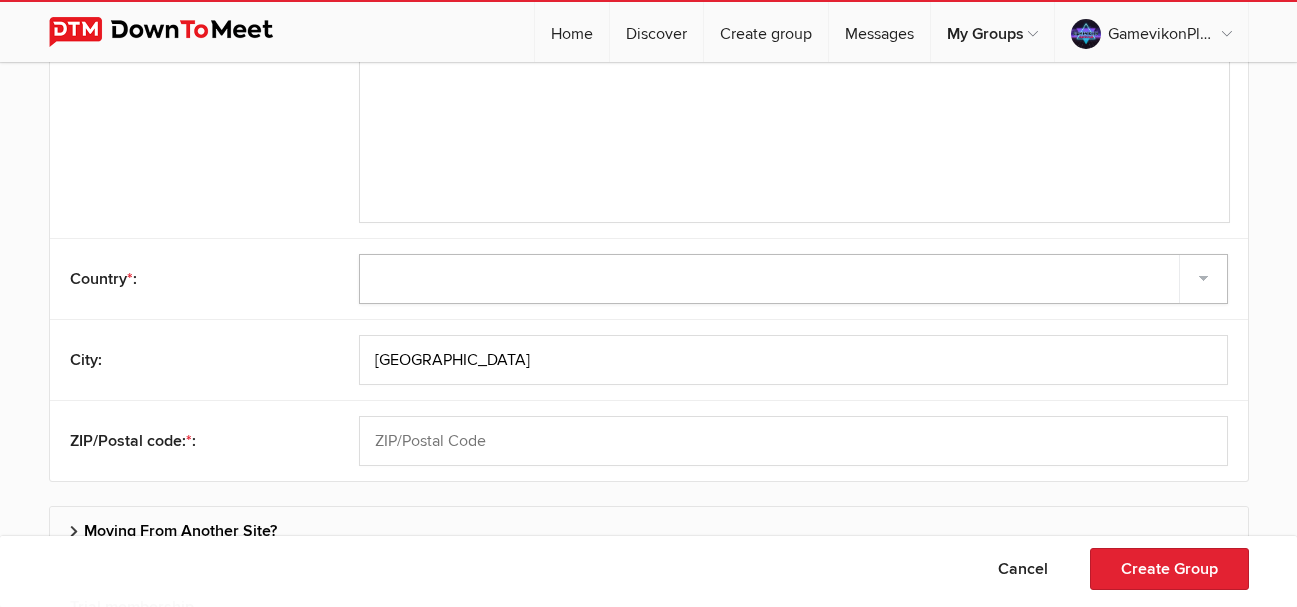 click on "Select country
[GEOGRAPHIC_DATA]
––––––––––
[GEOGRAPHIC_DATA]
[GEOGRAPHIC_DATA]
[GEOGRAPHIC_DATA]
[US_STATE]
[GEOGRAPHIC_DATA]
[GEOGRAPHIC_DATA]
[GEOGRAPHIC_DATA]
[GEOGRAPHIC_DATA]
[GEOGRAPHIC_DATA]
[GEOGRAPHIC_DATA]
[GEOGRAPHIC_DATA]
[GEOGRAPHIC_DATA]
[GEOGRAPHIC_DATA]
[GEOGRAPHIC_DATA]
[GEOGRAPHIC_DATA]
[GEOGRAPHIC_DATA]
[GEOGRAPHIC_DATA]
[GEOGRAPHIC_DATA]
[GEOGRAPHIC_DATA]
[GEOGRAPHIC_DATA]
[GEOGRAPHIC_DATA]
[GEOGRAPHIC_DATA]
[GEOGRAPHIC_DATA]
[GEOGRAPHIC_DATA]
[GEOGRAPHIC_DATA]
[GEOGRAPHIC_DATA]
[GEOGRAPHIC_DATA]
[GEOGRAPHIC_DATA]
[GEOGRAPHIC_DATA]
[GEOGRAPHIC_DATA]
[GEOGRAPHIC_DATA]
[GEOGRAPHIC_DATA]
[GEOGRAPHIC_DATA]
[GEOGRAPHIC_DATA] [GEOGRAPHIC_DATA]" at bounding box center (793, 279) 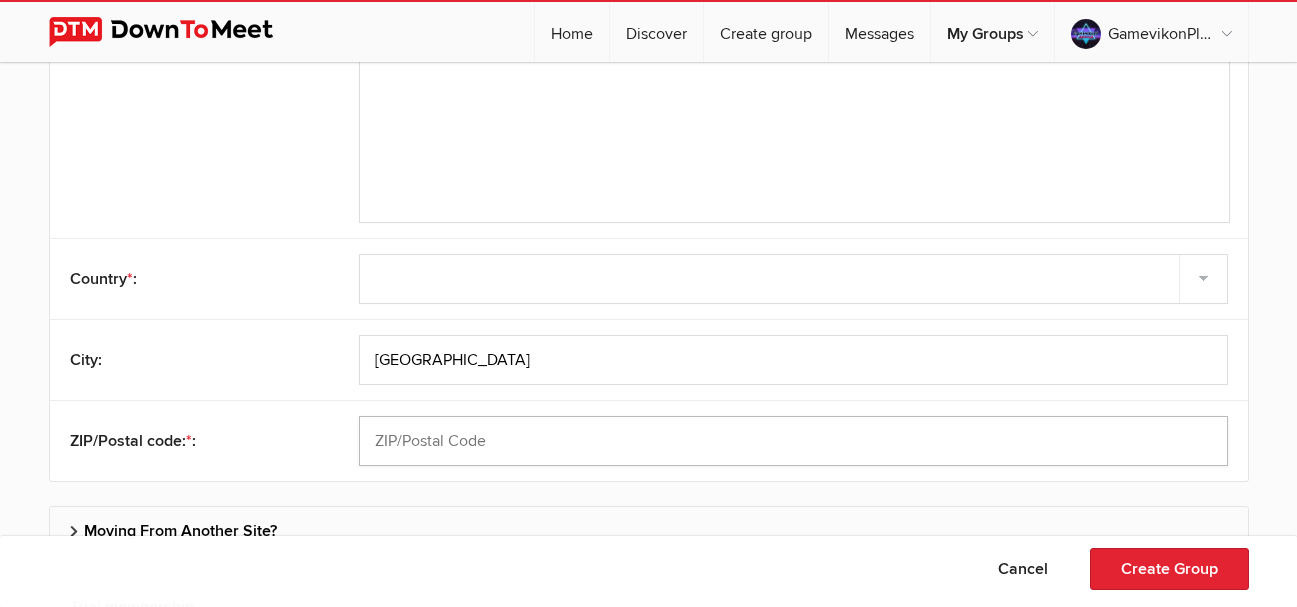 click at bounding box center (793, 441) 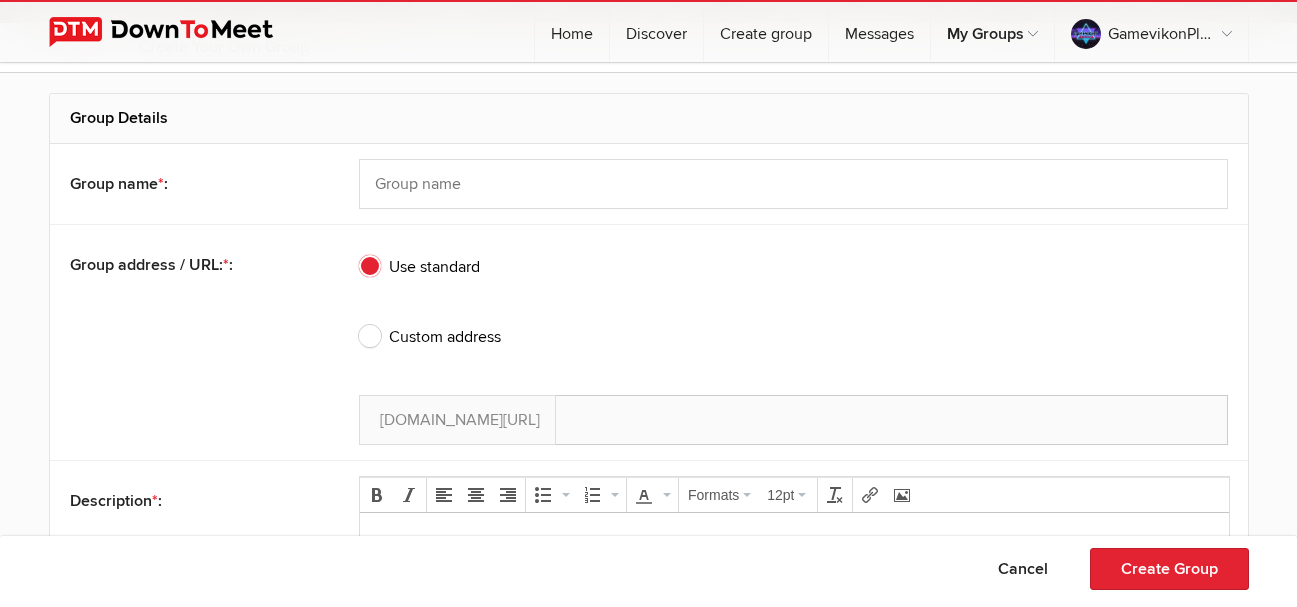 scroll, scrollTop: 322, scrollLeft: 0, axis: vertical 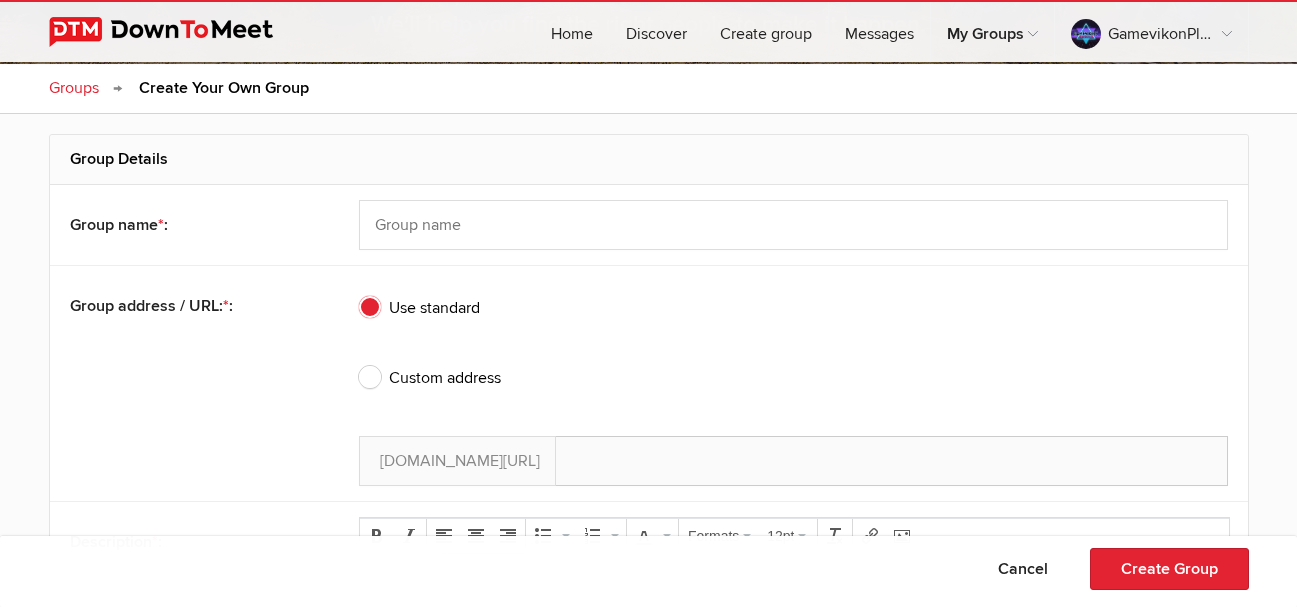 type on "SE10 0DX" 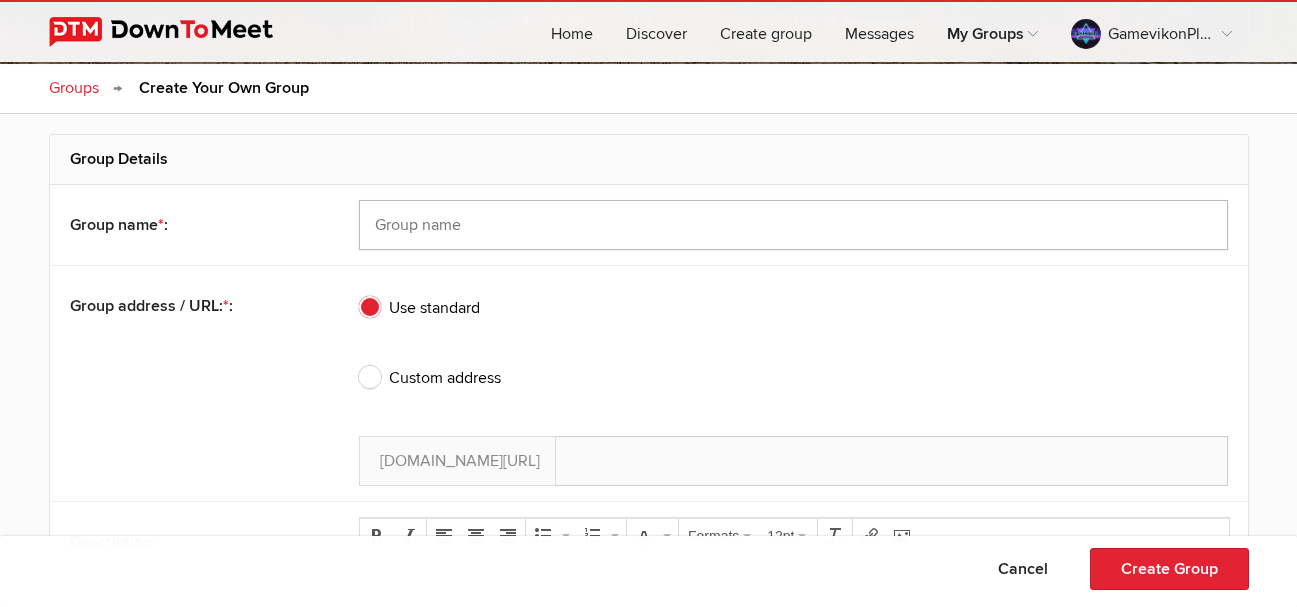 click at bounding box center (793, 225) 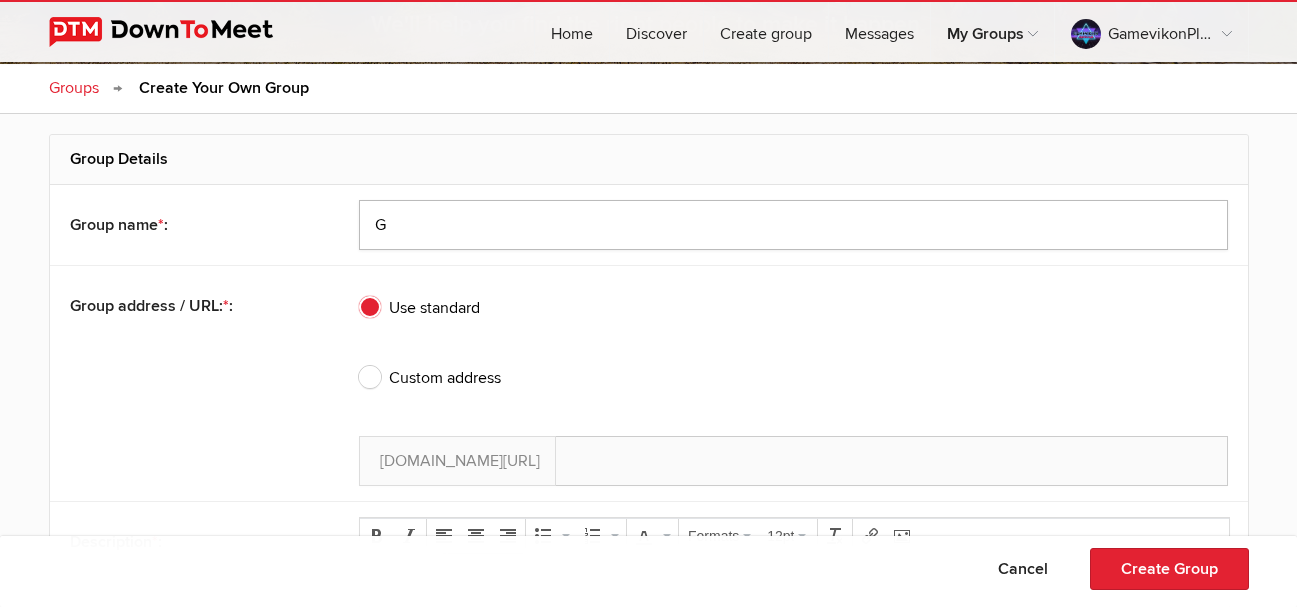 type on "G" 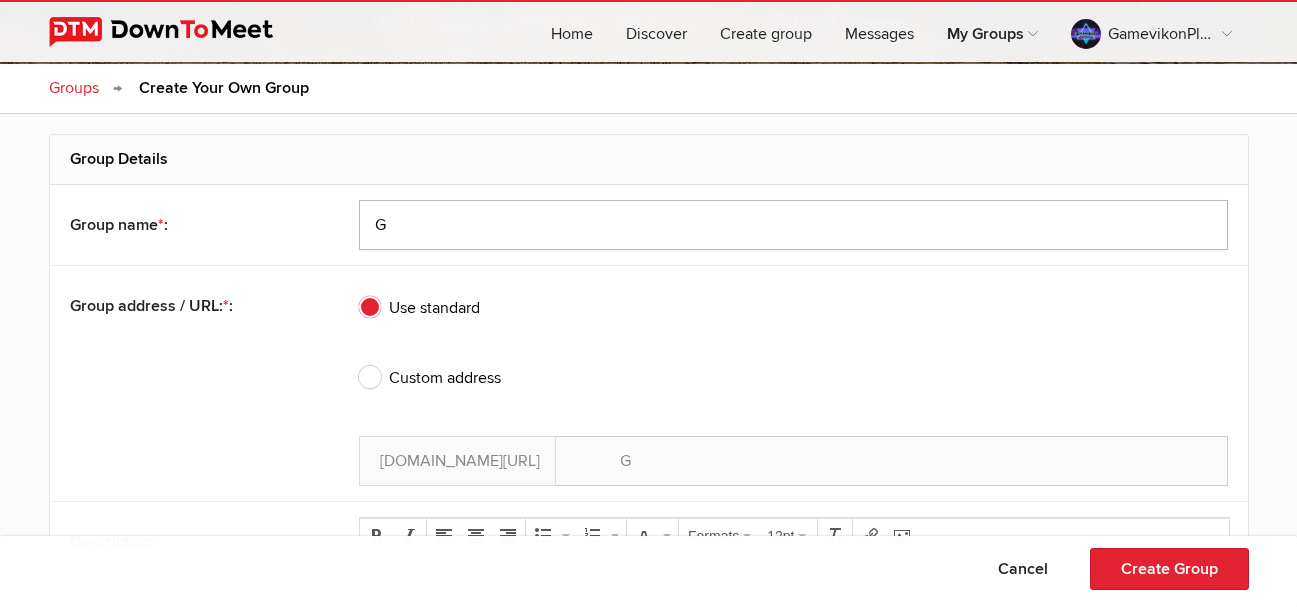 type on "Ga" 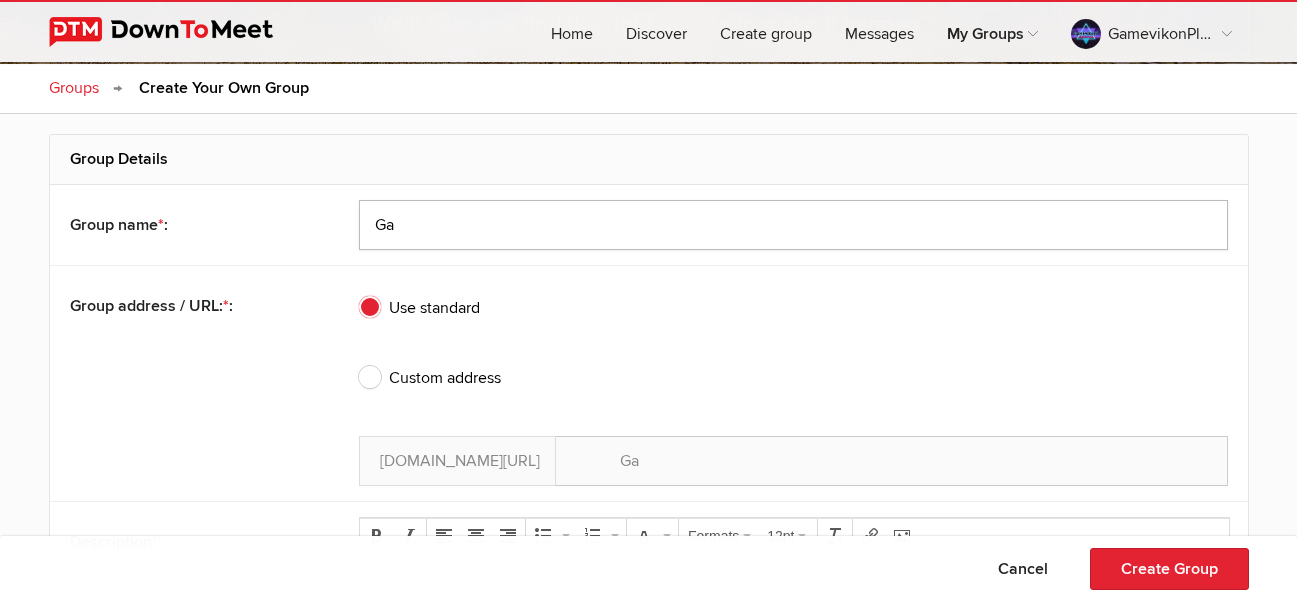type on "Gam" 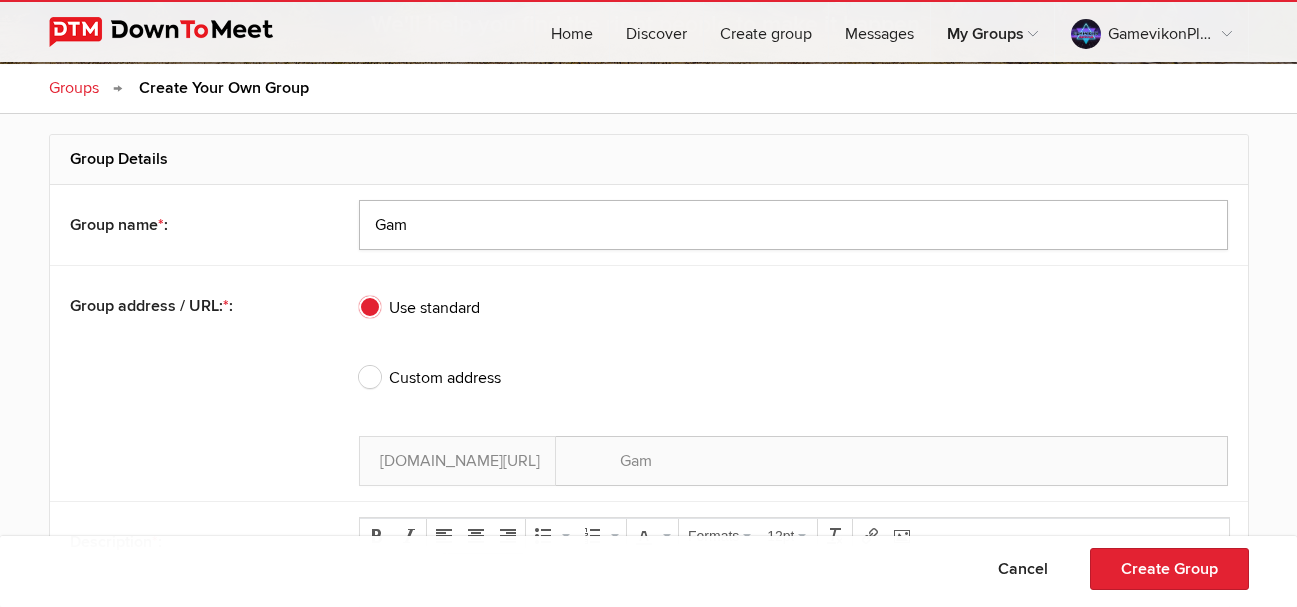 type on "Game" 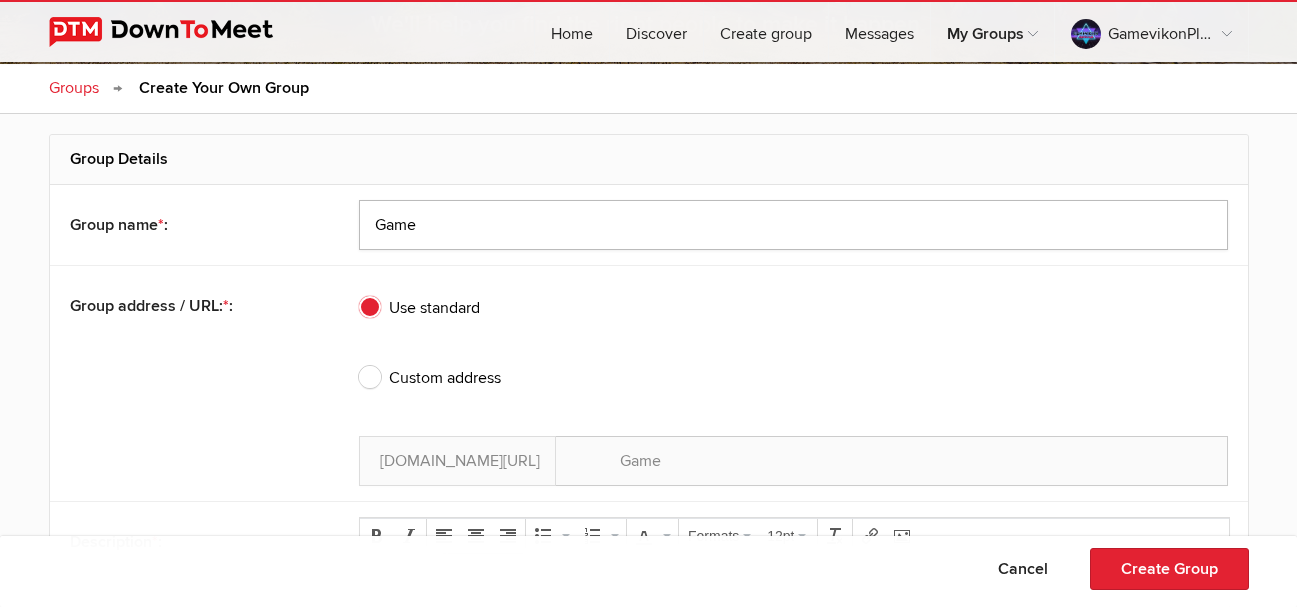 type on "Gamev" 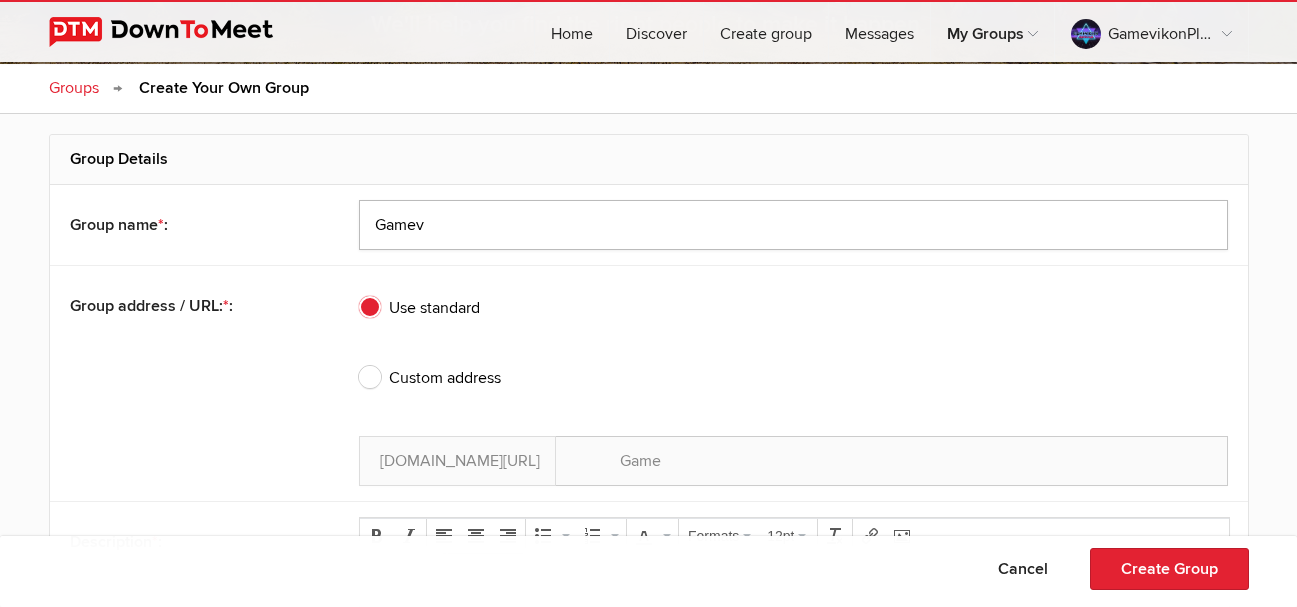 type on "Gamev" 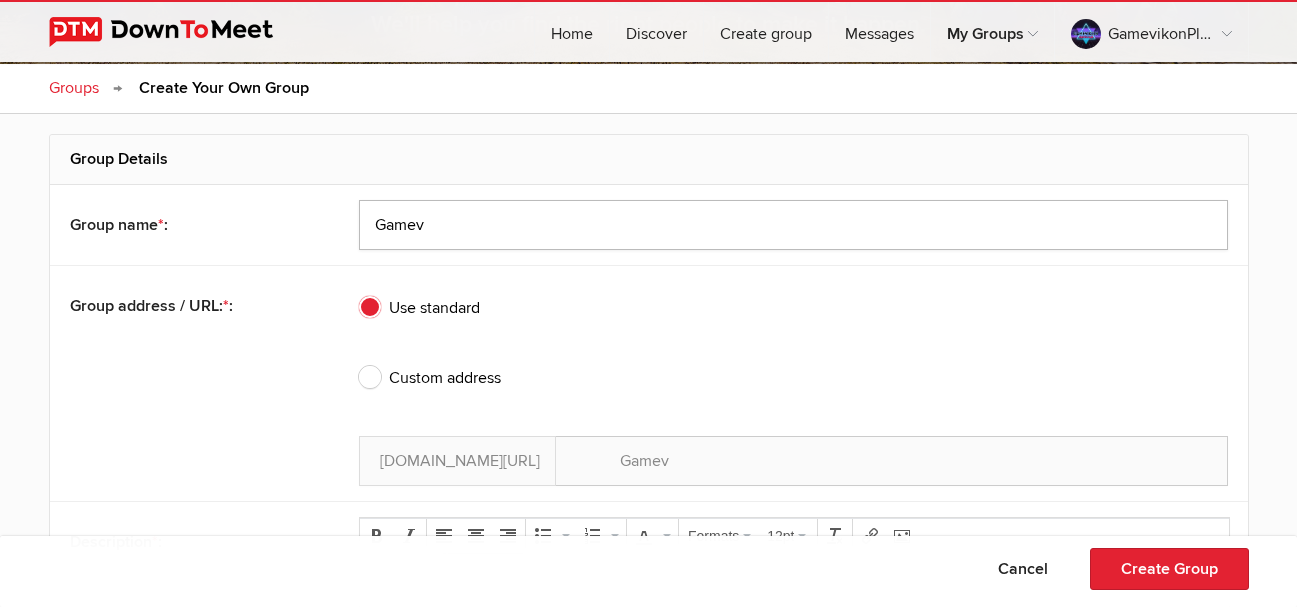type on "Gamevi" 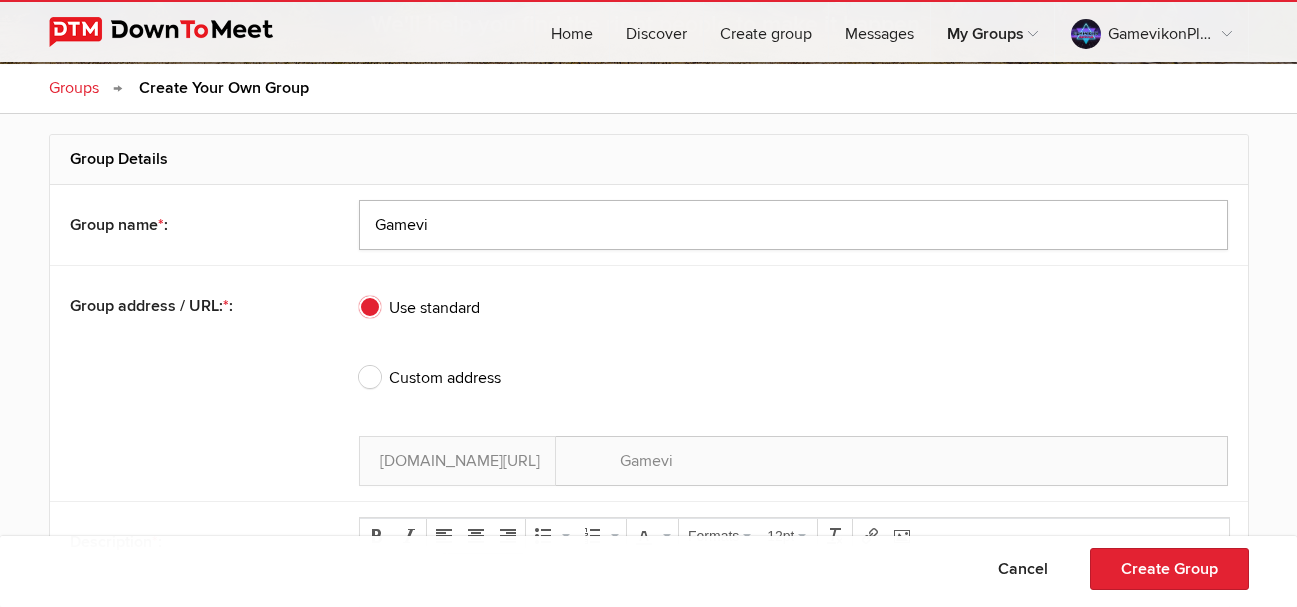 type on "Gamevik" 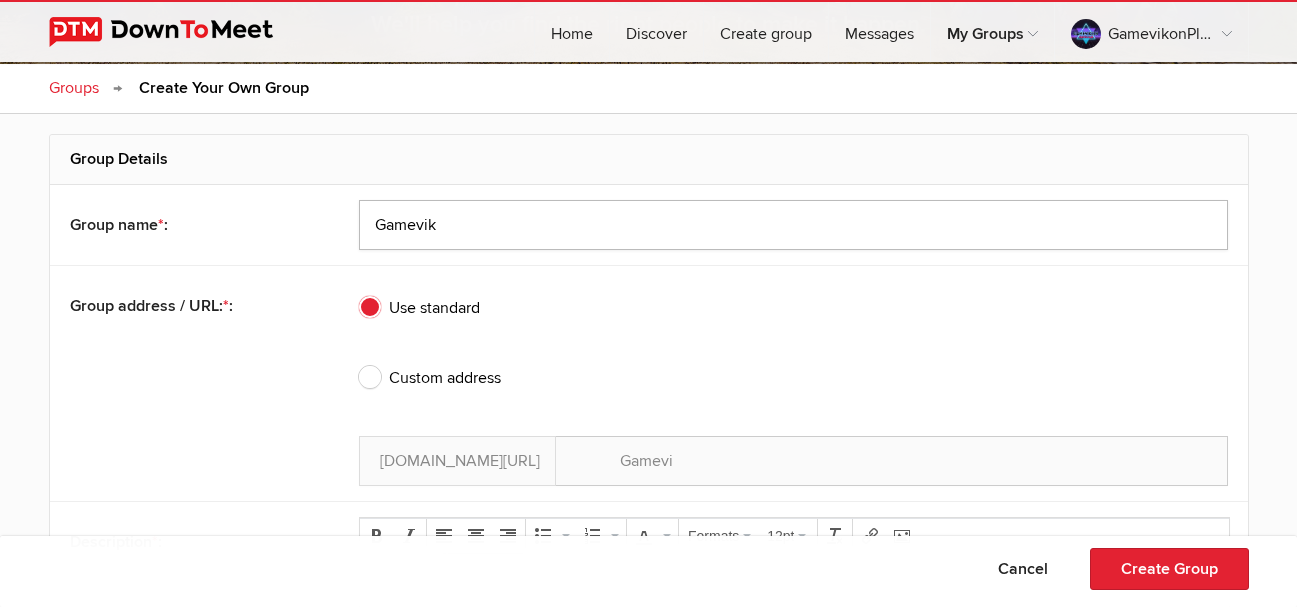 type on "Gamevik" 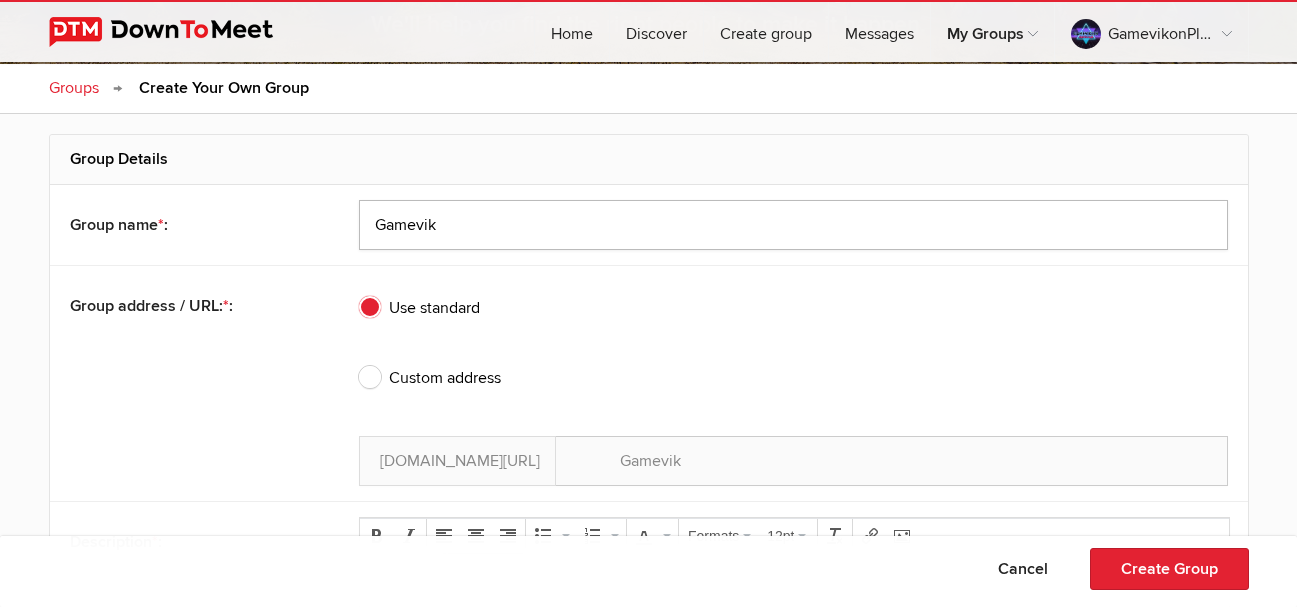 type on "Gameviko" 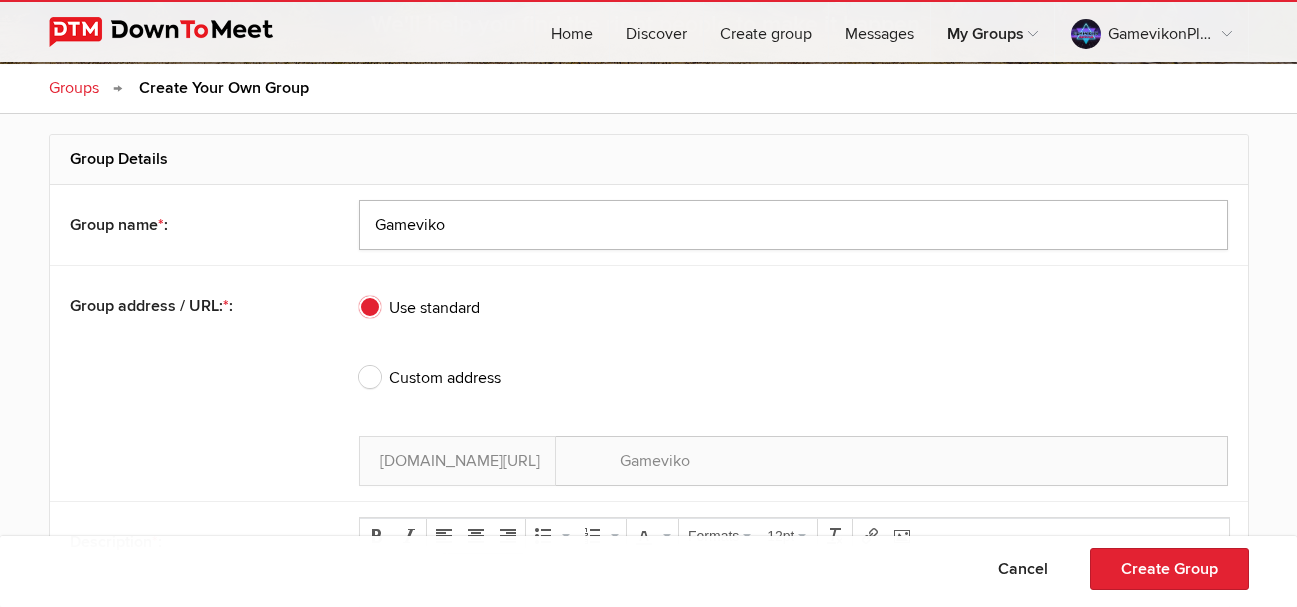 type on "Gamevikon" 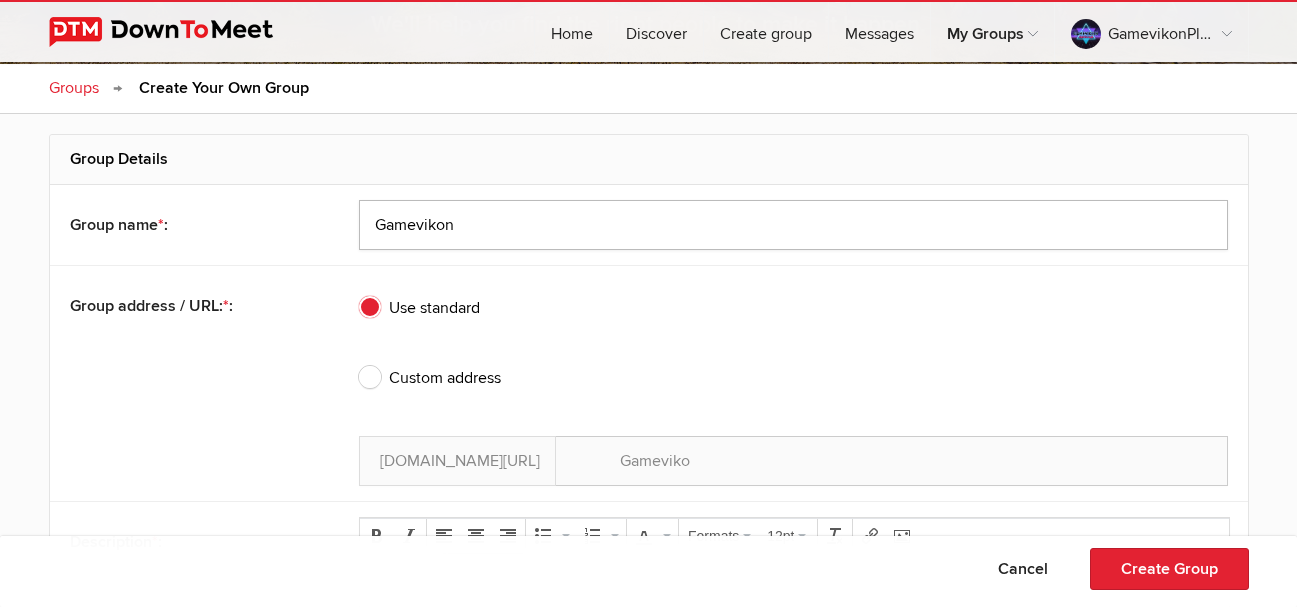 type on "Gamevikon" 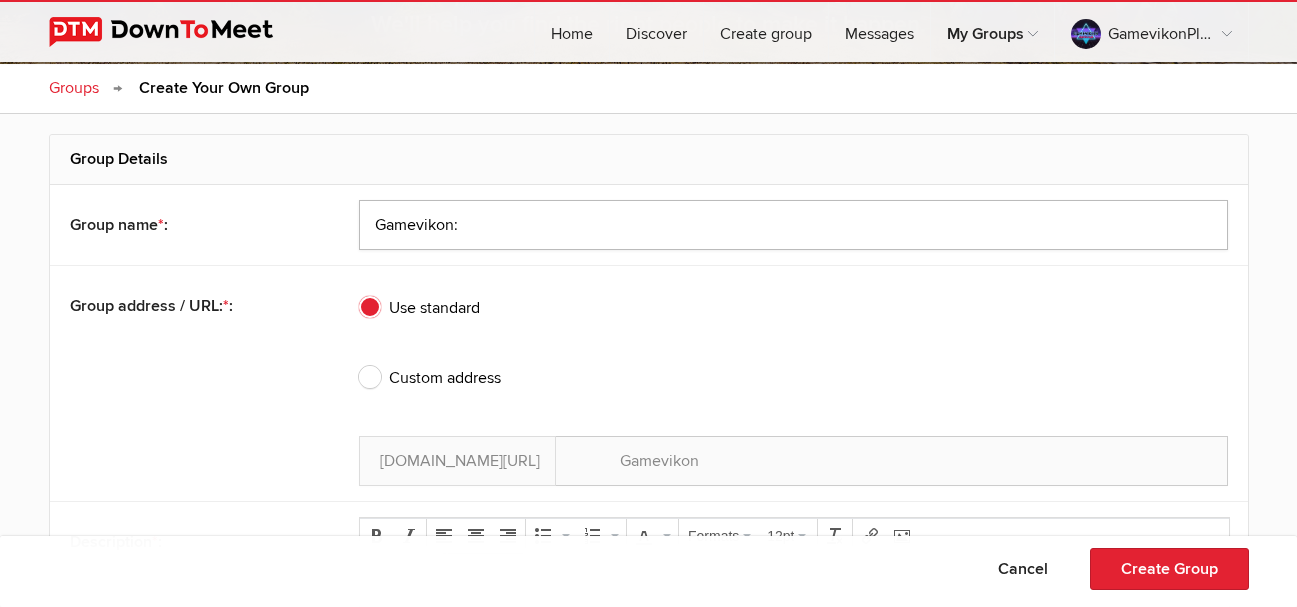 type on "Gamevikon:" 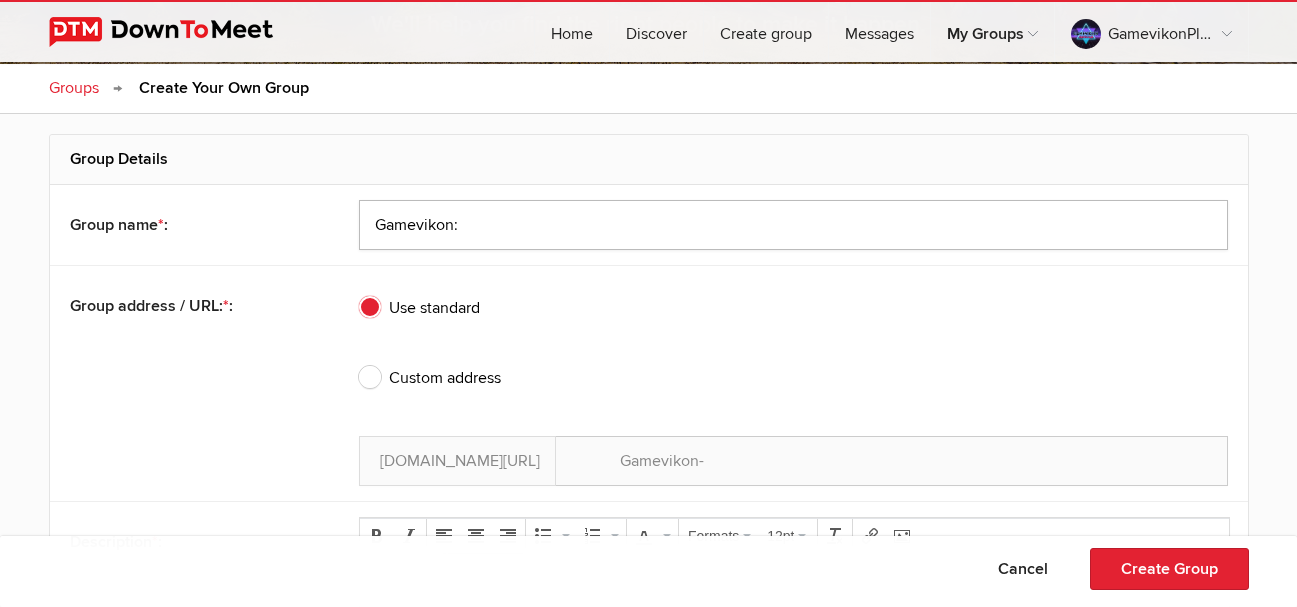 type on "Gamevikon: P" 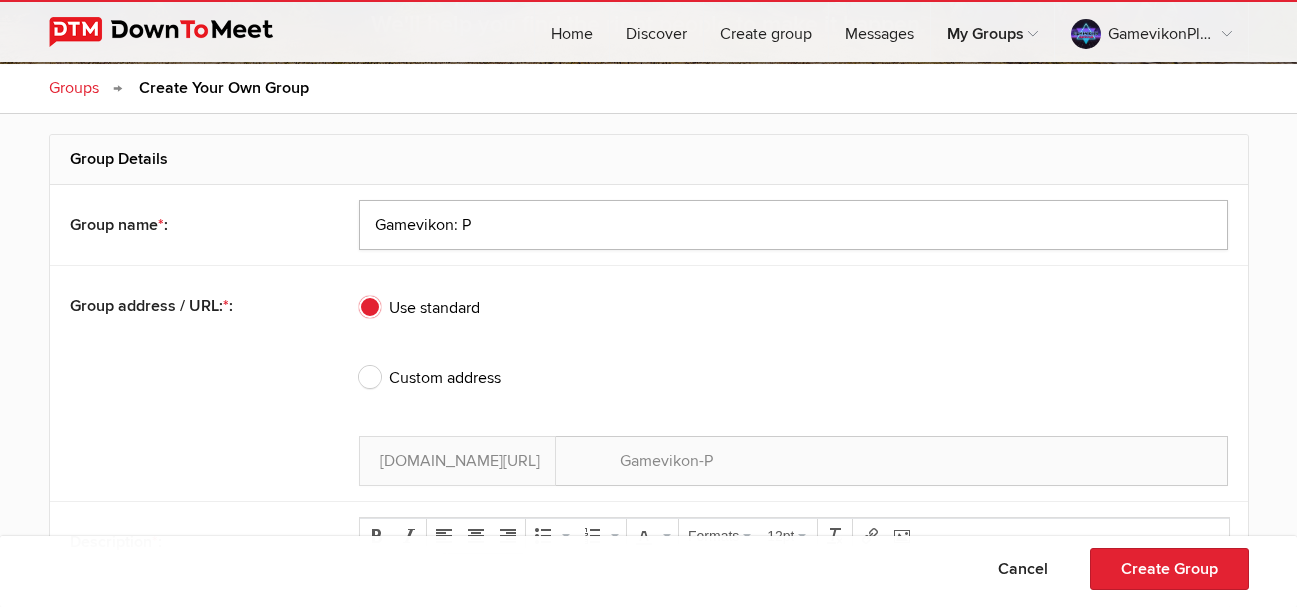 type on "Gamevikon: Pl" 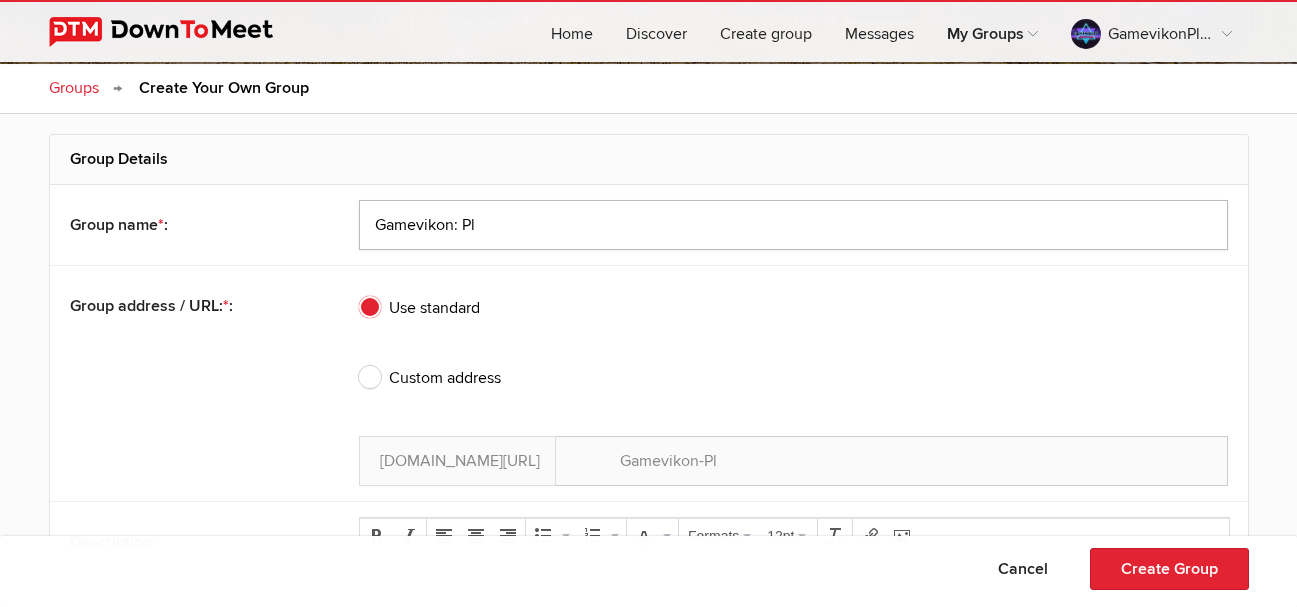 type on "Gamevikon: Pla" 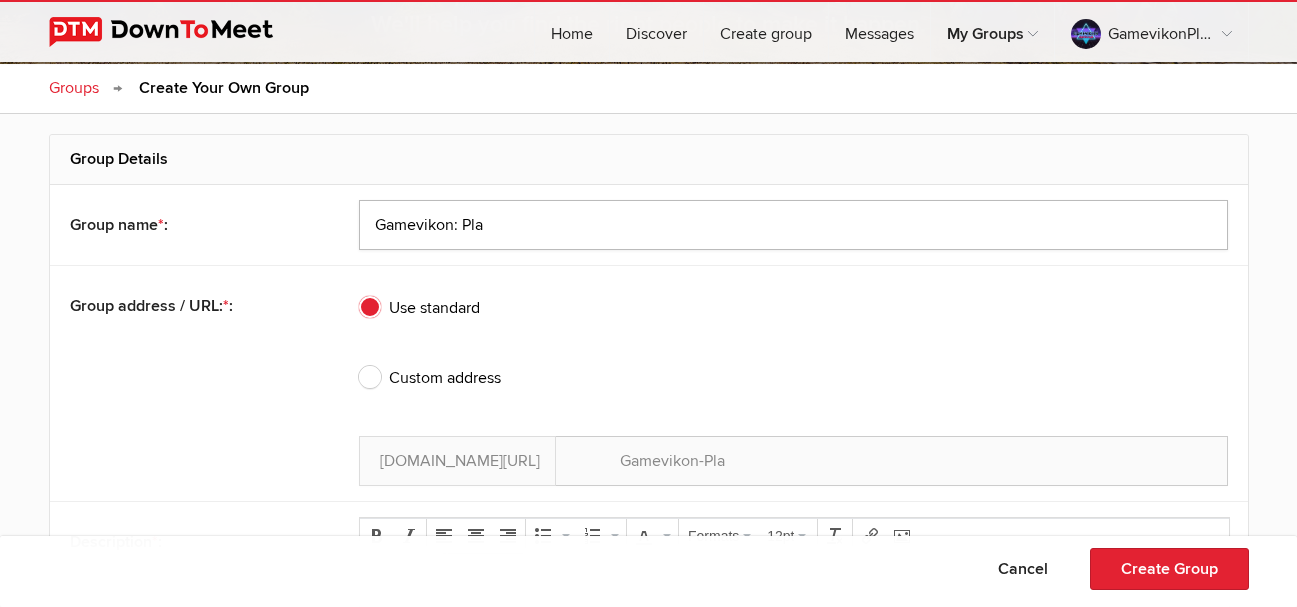 type on "Gamevikon: Play" 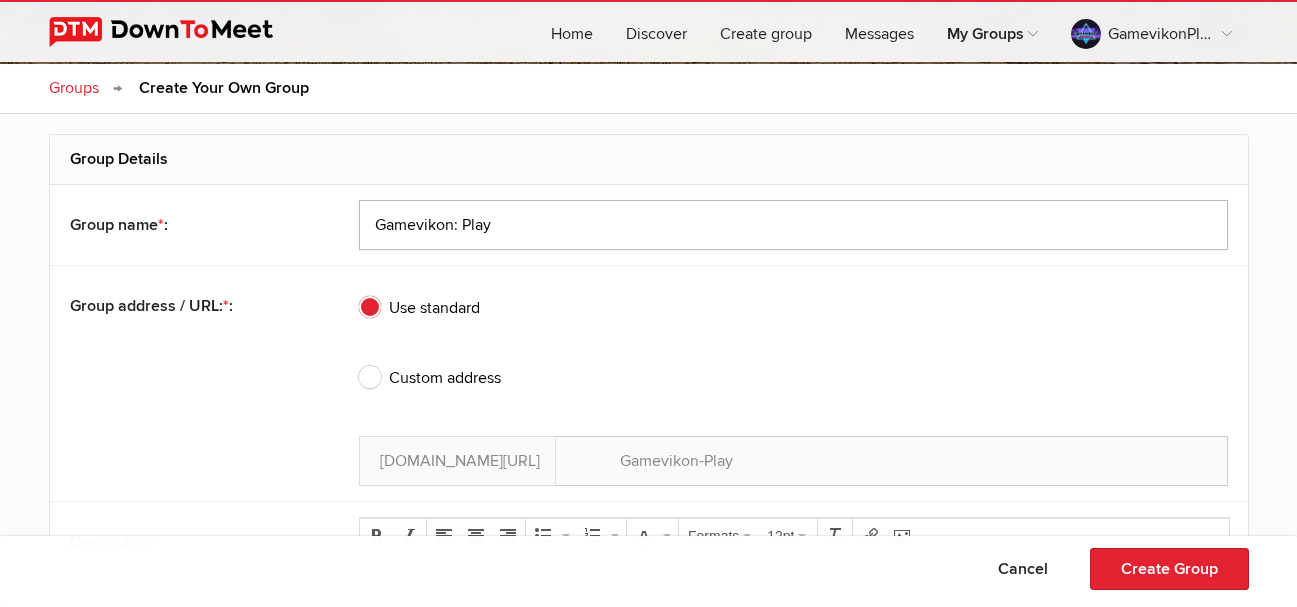 type on "Gamevikon: Playe" 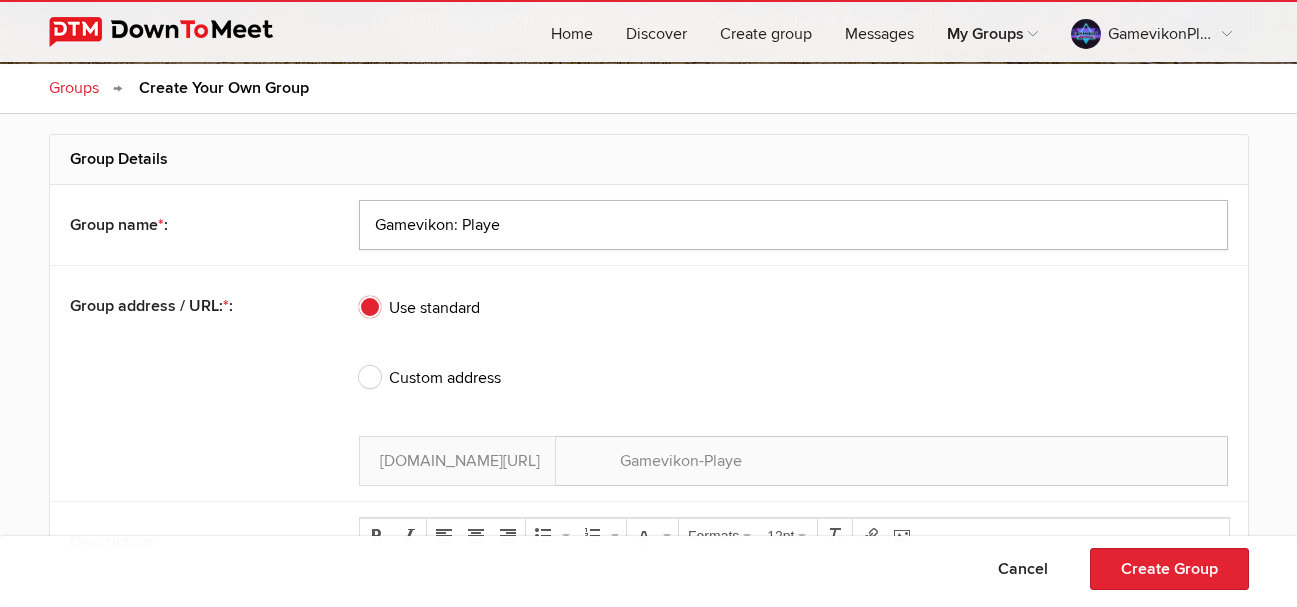 type on "Gamevikon: Player" 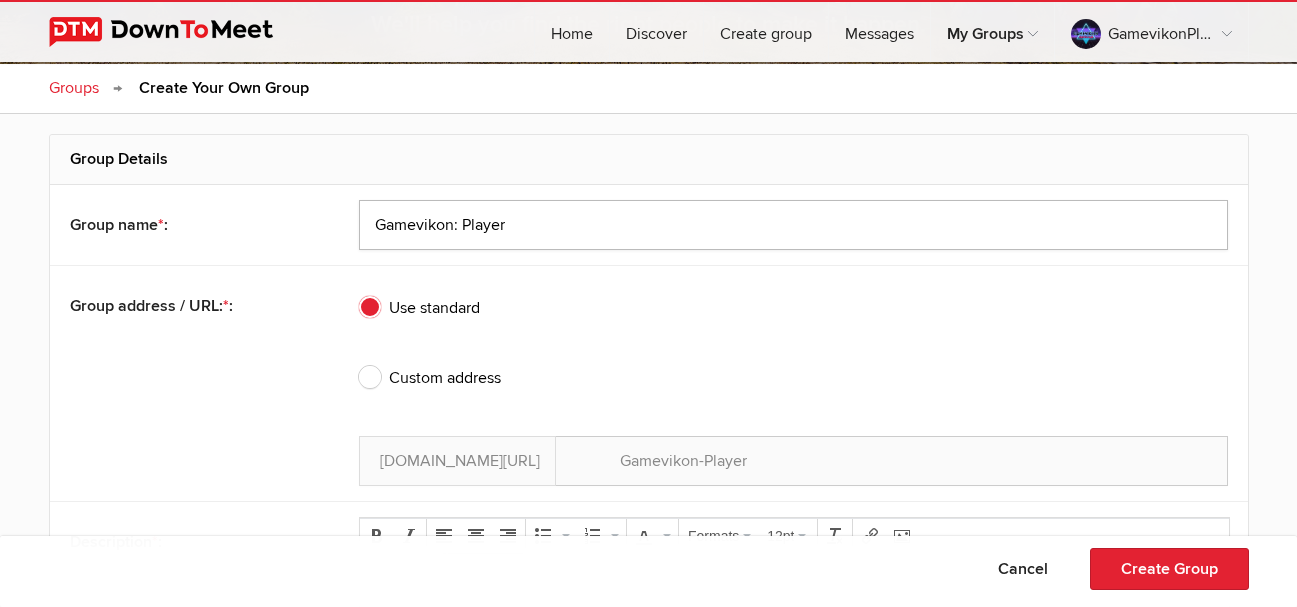 type on "Gamevikon: Players Club" 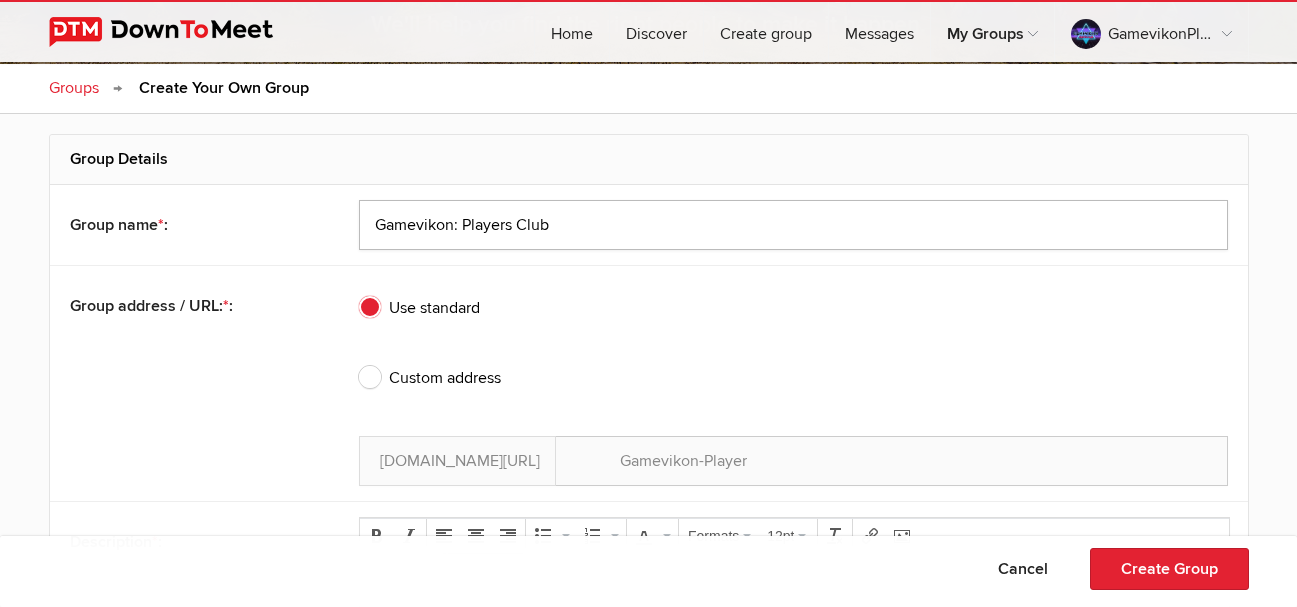 type on "Gamevikon-Players-Club" 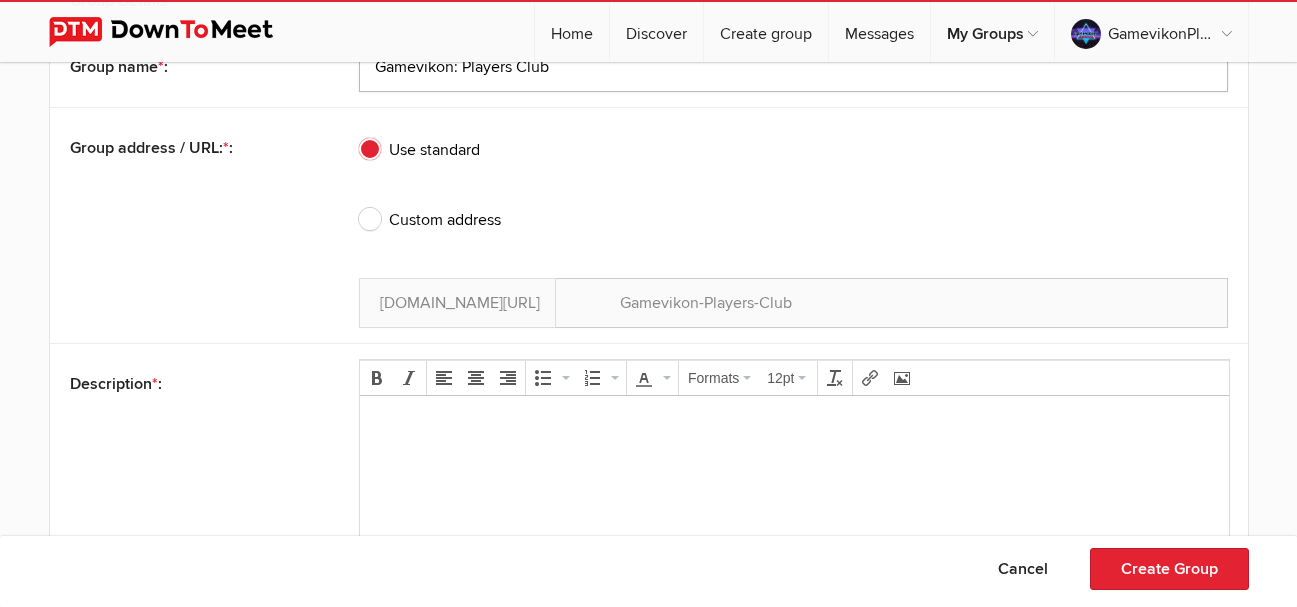 scroll, scrollTop: 486, scrollLeft: 0, axis: vertical 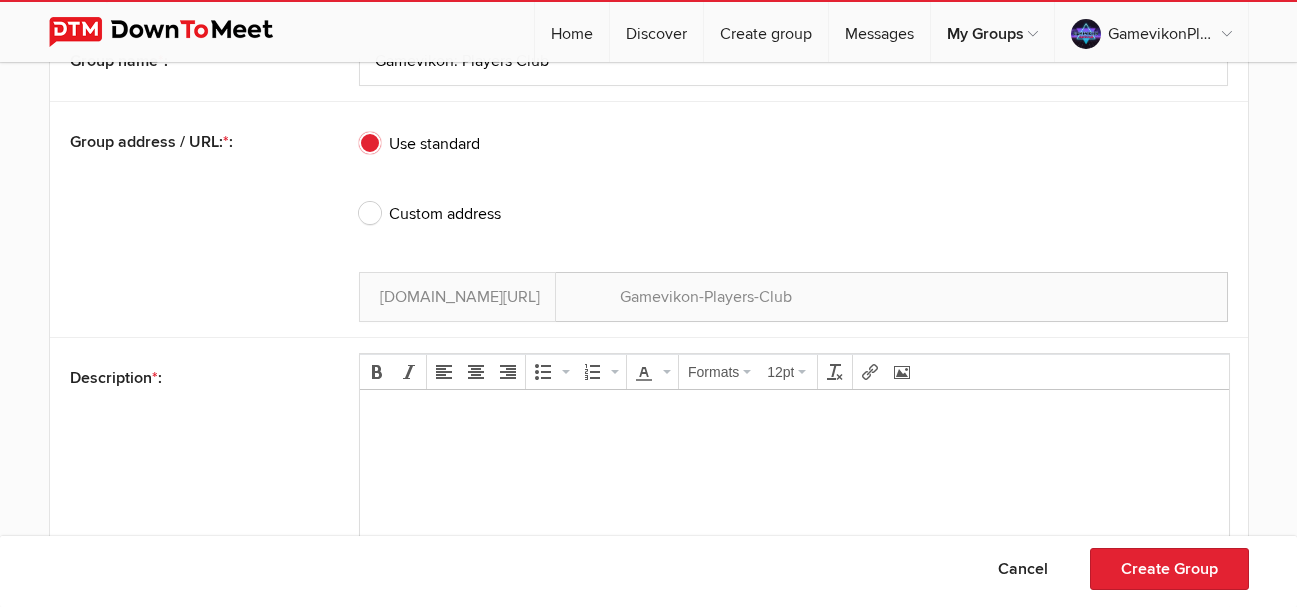 click at bounding box center (794, 418) 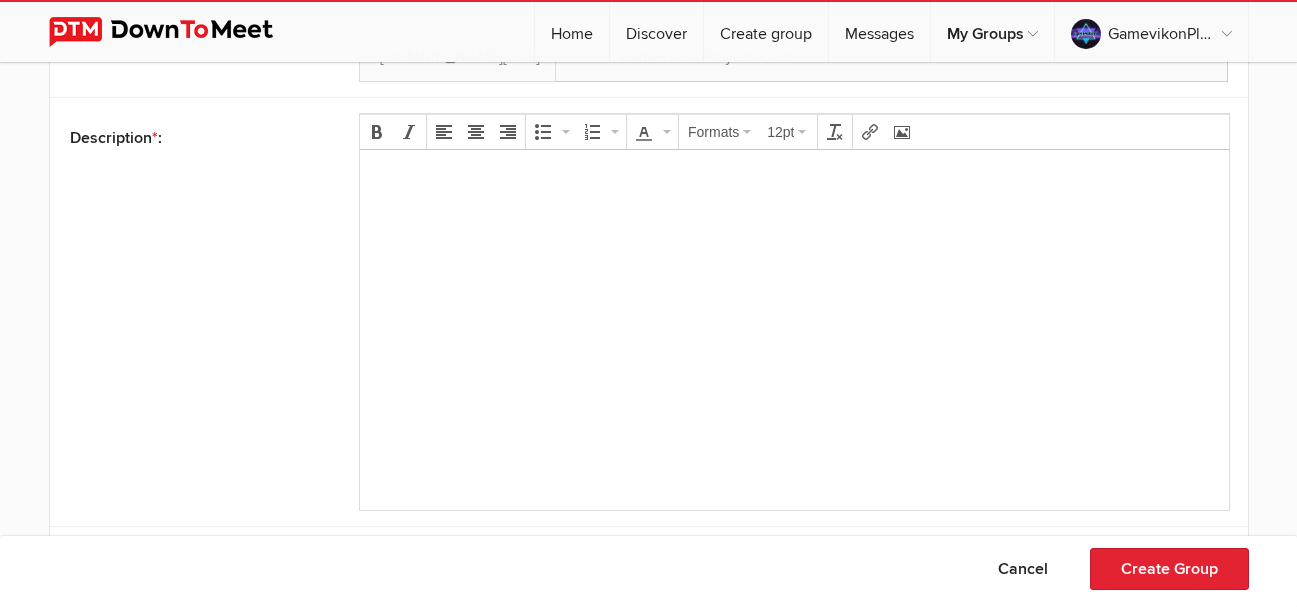 scroll, scrollTop: 733, scrollLeft: 0, axis: vertical 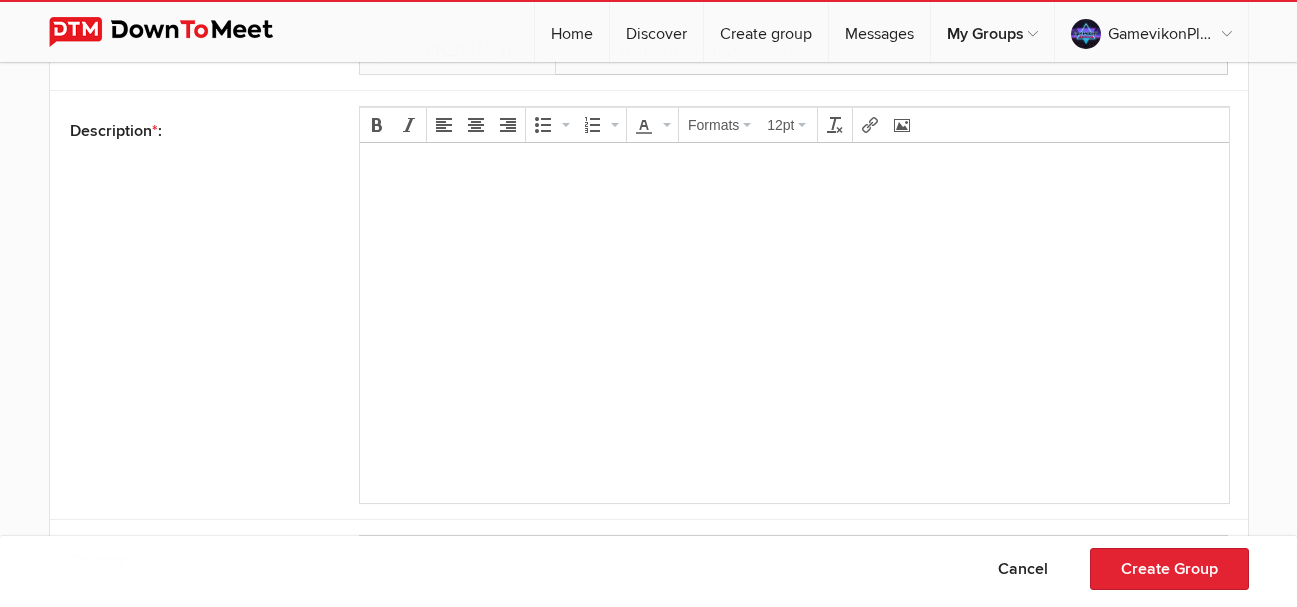 click at bounding box center (794, 171) 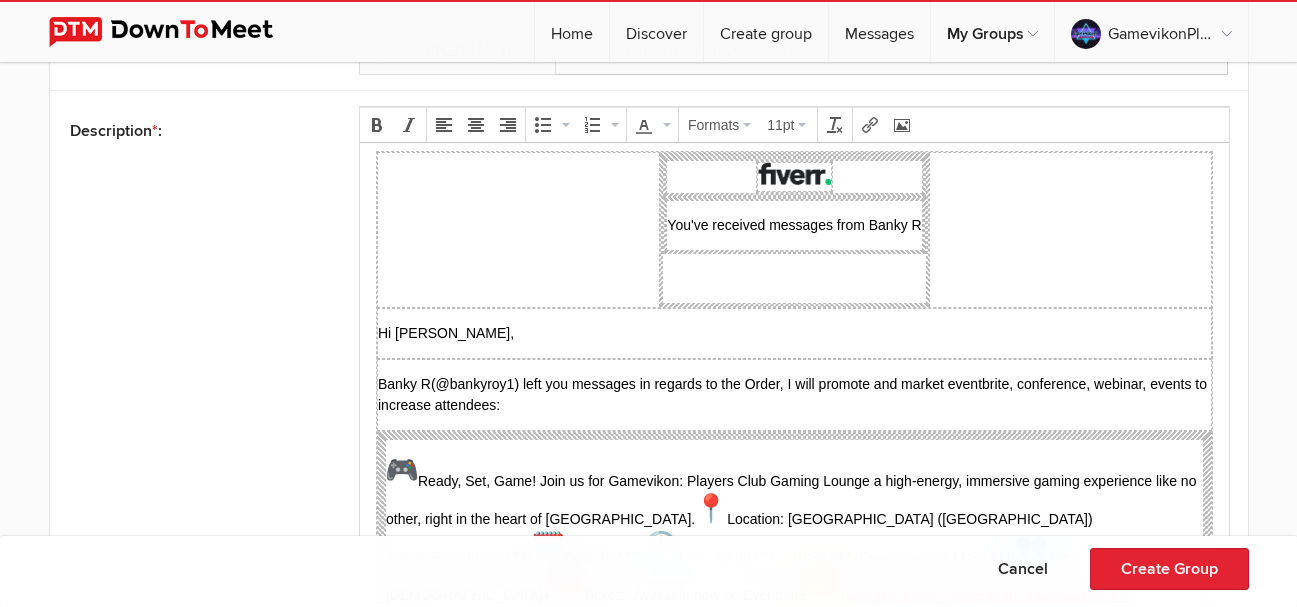 drag, startPoint x: 514, startPoint y: 367, endPoint x: 369, endPoint y: 340, distance: 147.49237 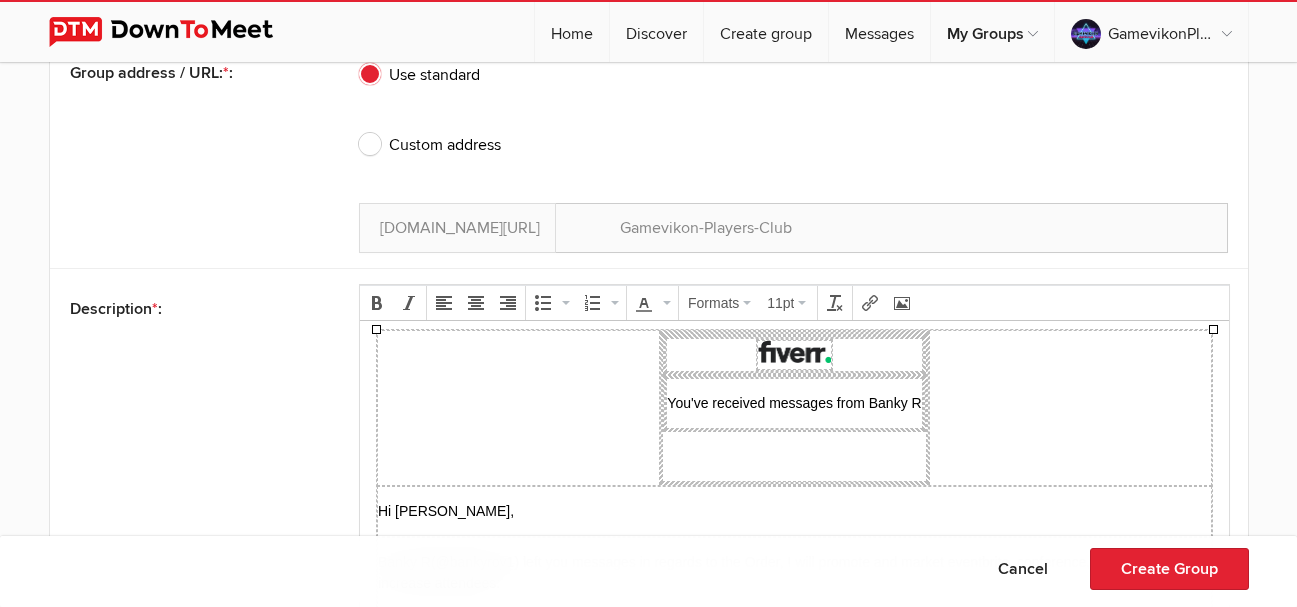 scroll, scrollTop: 517, scrollLeft: 0, axis: vertical 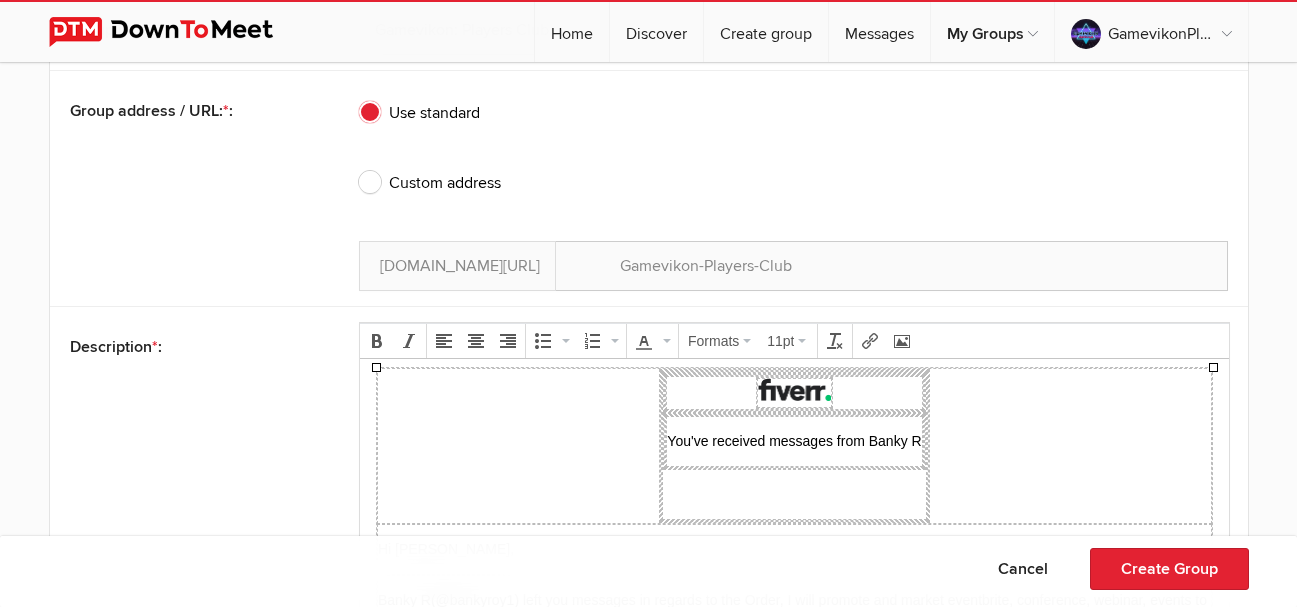 drag, startPoint x: 1216, startPoint y: 852, endPoint x: 373, endPoint y: 376, distance: 968.1038 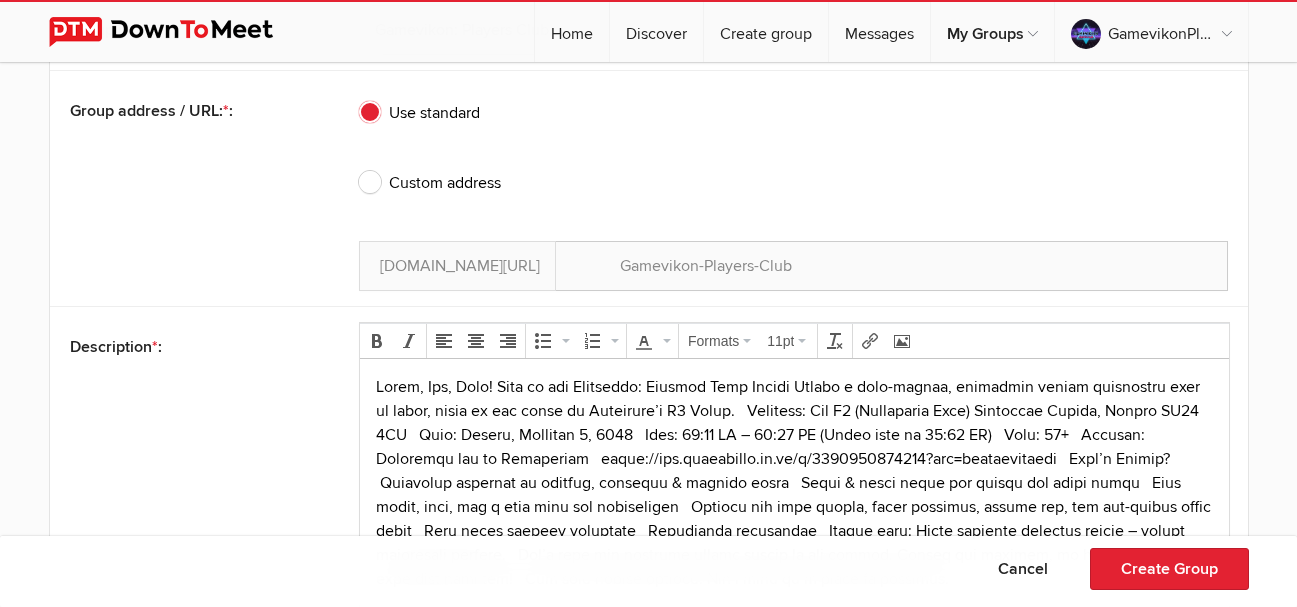 click at bounding box center (793, 483) 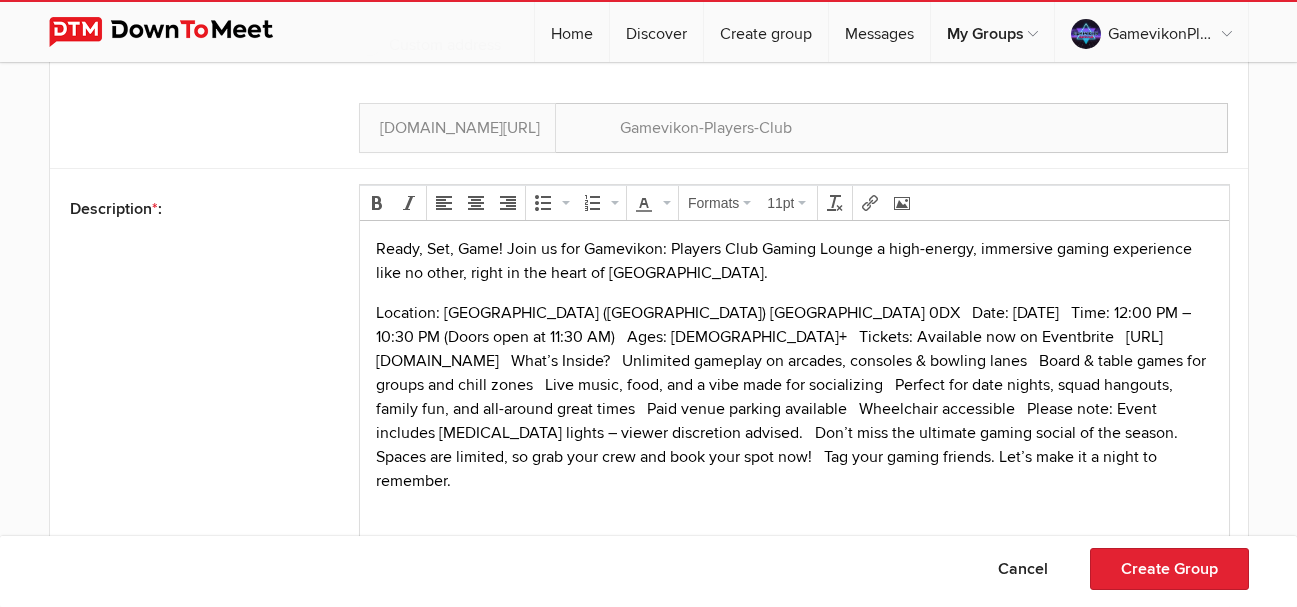 scroll, scrollTop: 703, scrollLeft: 0, axis: vertical 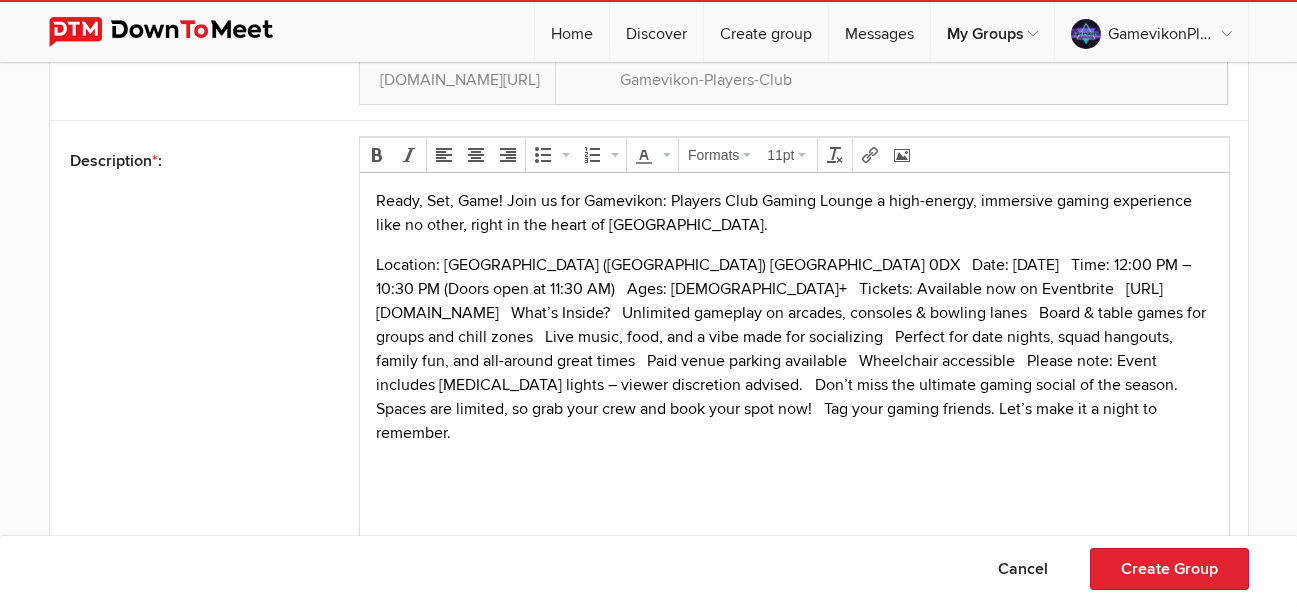click on "Location: [GEOGRAPHIC_DATA] ([GEOGRAPHIC_DATA]) [GEOGRAPHIC_DATA] 0DX   Date: [DATE]   Time: 12:00 PM – 10:30 PM (Doors open at 11:30 AM)   Ages: [DEMOGRAPHIC_DATA]+   Tickets: Available now on Eventbrite   [URL][DOMAIN_NAME]   What’s Inside?   Unlimited gameplay on arcades, consoles & bowling lanes   Board & table games for groups and chill zones   Live music, food, and a vibe made for socializing   Perfect for date nights, squad hangouts, family fun, and all-around great times   Paid venue parking available   Wheelchair accessible   Please note: Event includes [MEDICAL_DATA] lights – viewer discretion advised.   Don’t miss the ultimate gaming social of the season. Spaces are limited, so grab your crew and book your spot now!   Tag your gaming friends. Let’s make it a night to remember." at bounding box center [791, 349] 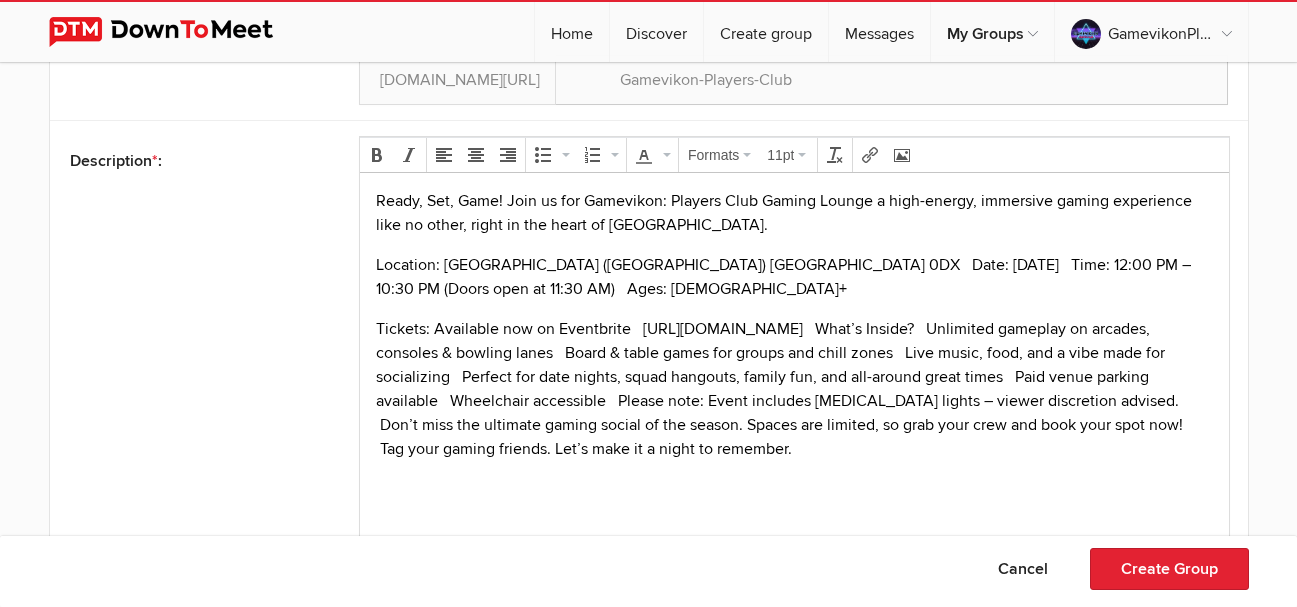 click on "Tickets: Available now on Eventbrite   [URL][DOMAIN_NAME]   What’s Inside?   Unlimited gameplay on arcades, consoles & bowling lanes   Board & table games for groups and chill zones   Live music, food, and a vibe made for socializing   Perfect for date nights, squad hangouts, family fun, and all-around great times   Paid venue parking available   Wheelchair accessible   Please note: Event includes [MEDICAL_DATA] lights – viewer discretion advised.   Don’t miss the ultimate gaming social of the season. Spaces are limited, so grab your crew and book your spot now!   Tag your gaming friends. Let’s make it a night to remember." at bounding box center (781, 389) 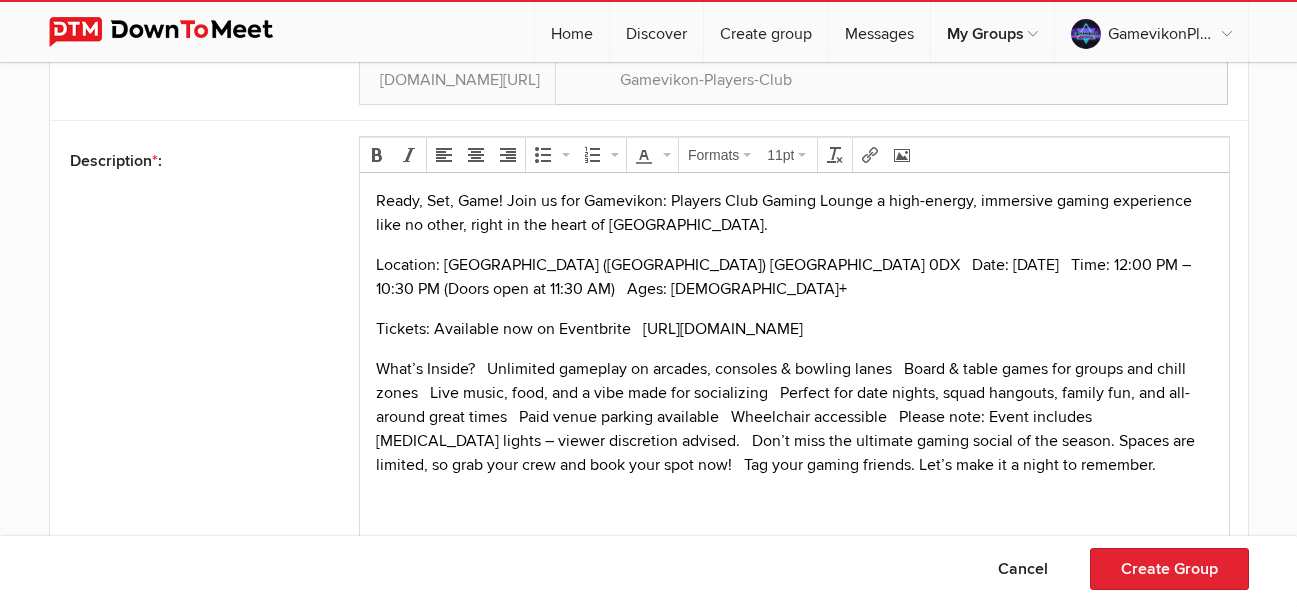 click on "What’s Inside?   Unlimited gameplay on arcades, consoles & bowling lanes   Board & table games for groups and chill zones   Live music, food, and a vibe made for socializing   Perfect for date nights, squad hangouts, family fun, and all-around great times   Paid venue parking available   Wheelchair accessible   Please note: Event includes [MEDICAL_DATA] lights – viewer discretion advised.   Don’t miss the ultimate gaming social of the season. Spaces are limited, so grab your crew and book your spot now!   Tag your gaming friends. Let’s make it a night to remember." at bounding box center [785, 417] 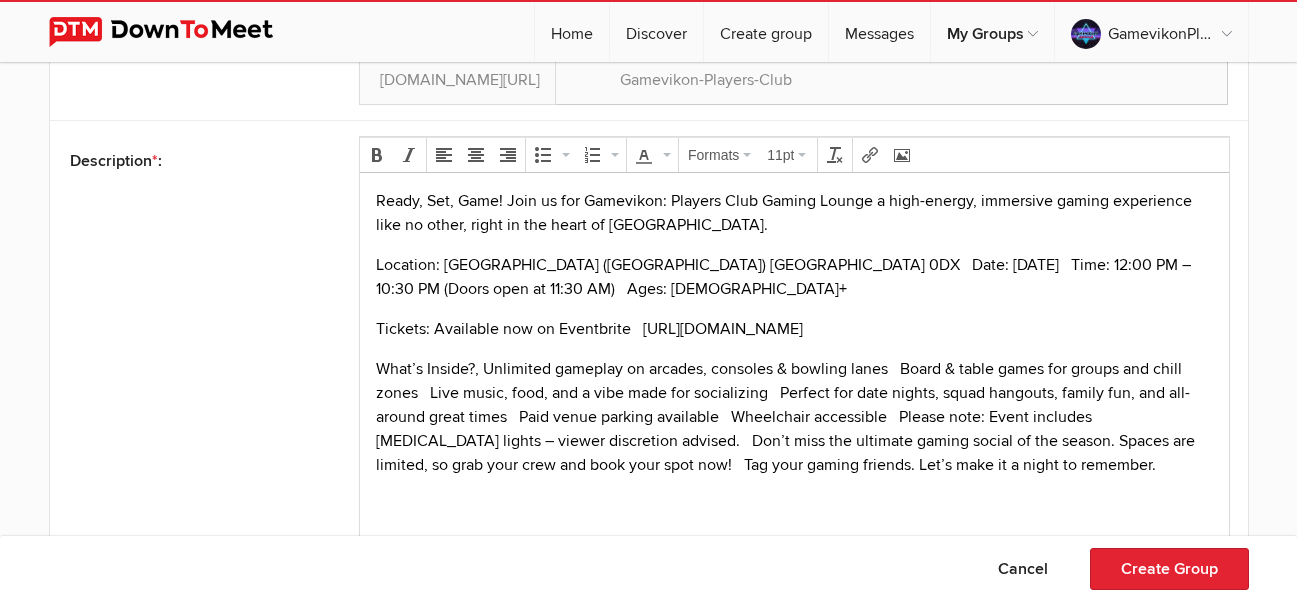 click on "What’s Inside?, Unlimited gameplay on arcades, consoles & bowling lanes   Board & table games for groups and chill zones   Live music, food, and a vibe made for socializing   Perfect for date nights, squad hangouts, family fun, and all-around great times   Paid venue parking available   Wheelchair accessible   Please note: Event includes [MEDICAL_DATA] lights – viewer discretion advised.   Don’t miss the ultimate gaming social of the season. Spaces are limited, so grab your crew and book your spot now!   Tag your gaming friends. Let’s make it a night to remember." at bounding box center [785, 417] 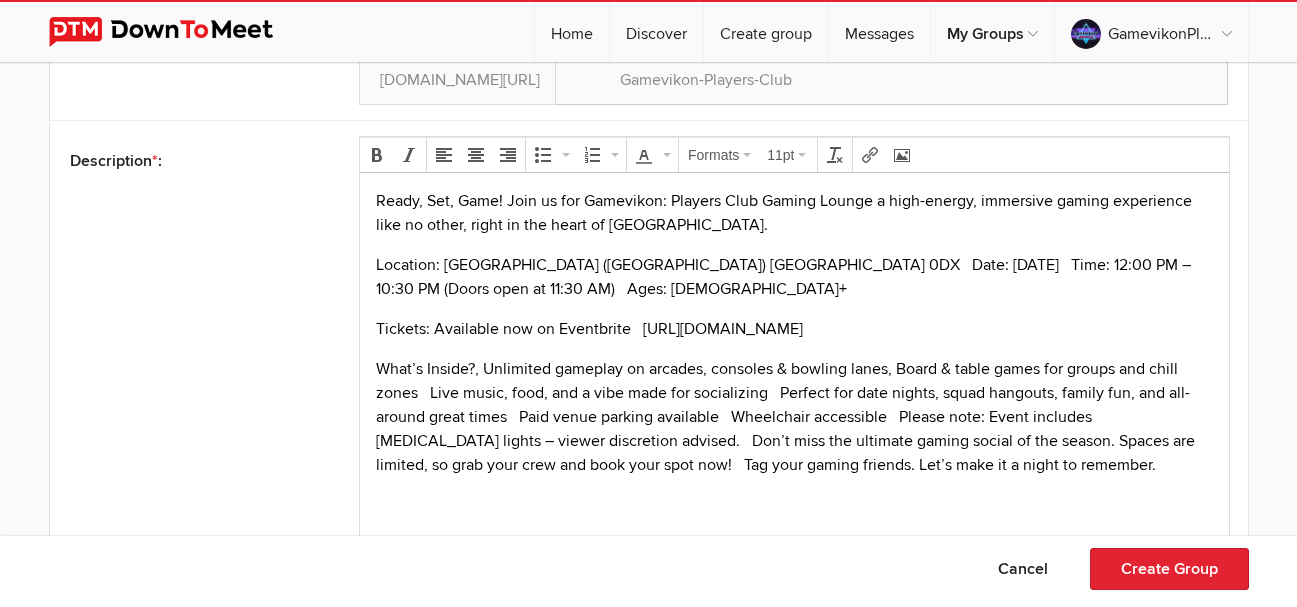 click on "What’s Inside?, Unlimited gameplay on arcades, consoles & bowling lanes, Board & table games for groups and chill zones   Live music, food, and a vibe made for socializing   Perfect for date nights, squad hangouts, family fun, and all-around great times   Paid venue parking available   Wheelchair accessible   Please note: Event includes [MEDICAL_DATA] lights – viewer discretion advised.   Don’t miss the ultimate gaming social of the season. Spaces are limited, so grab your crew and book your spot now!   Tag your gaming friends. Let’s make it a night to remember." at bounding box center (785, 417) 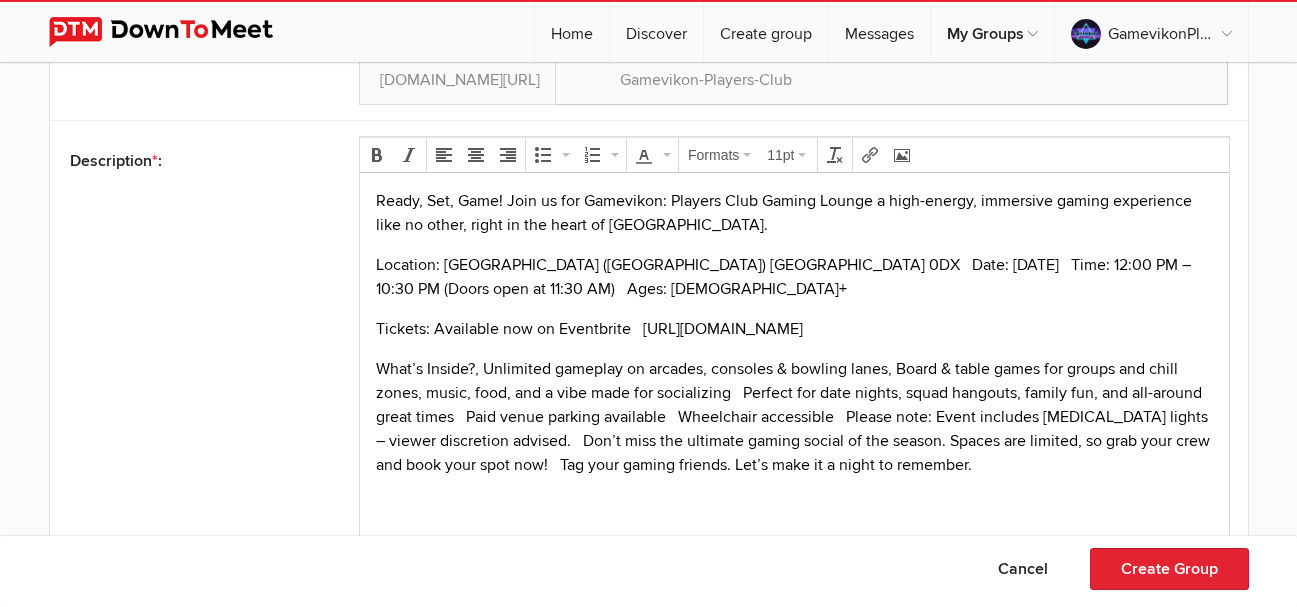 click on "What’s Inside?, Unlimited gameplay on arcades, consoles & bowling lanes, Board & table games for groups and chill zones, music, food, and a vibe made for socializing   Perfect for date nights, squad hangouts, family fun, and all-around great times   Paid venue parking available   Wheelchair accessible   Please note: Event includes [MEDICAL_DATA] lights – viewer discretion advised.   Don’t miss the ultimate gaming social of the season. Spaces are limited, so grab your crew and book your spot now!   Tag your gaming friends. Let’s make it a night to remember." at bounding box center [793, 417] 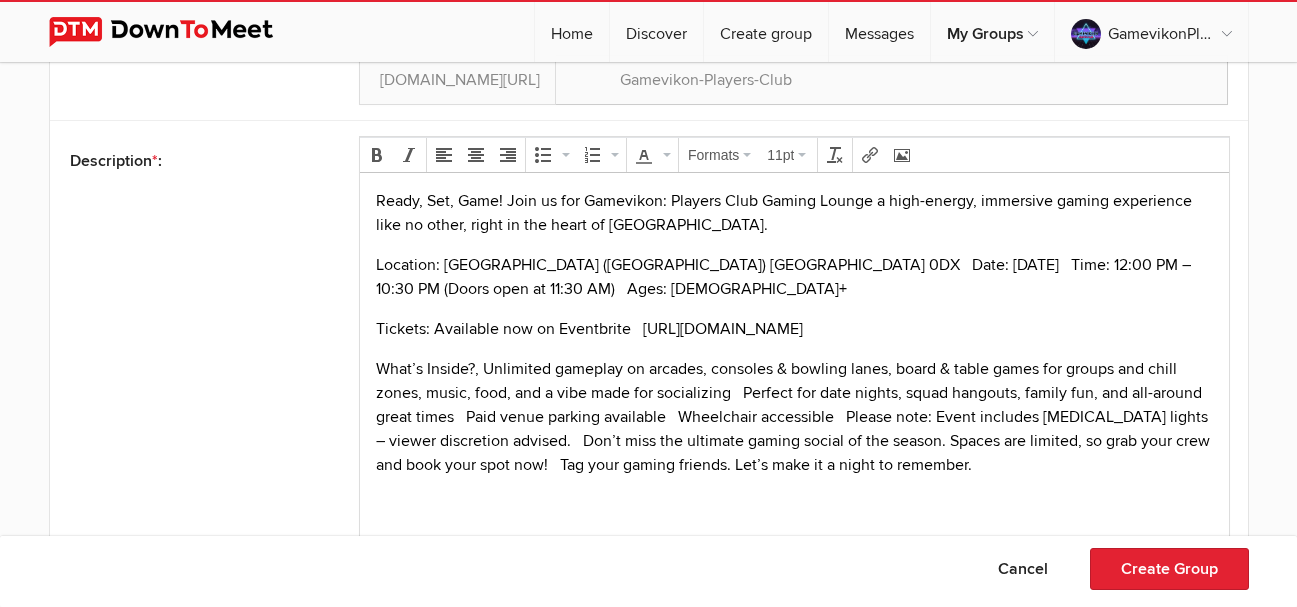click on "What’s Inside?, Unlimited gameplay on arcades, consoles & bowling lanes, board & table games for groups and chill zones, music, food, and a vibe made for socializing   Perfect for date nights, squad hangouts, family fun, and all-around great times   Paid venue parking available   Wheelchair accessible   Please note: Event includes [MEDICAL_DATA] lights – viewer discretion advised.   Don’t miss the ultimate gaming social of the season. Spaces are limited, so grab your crew and book your spot now!   Tag your gaming friends. Let’s make it a night to remember." at bounding box center (793, 417) 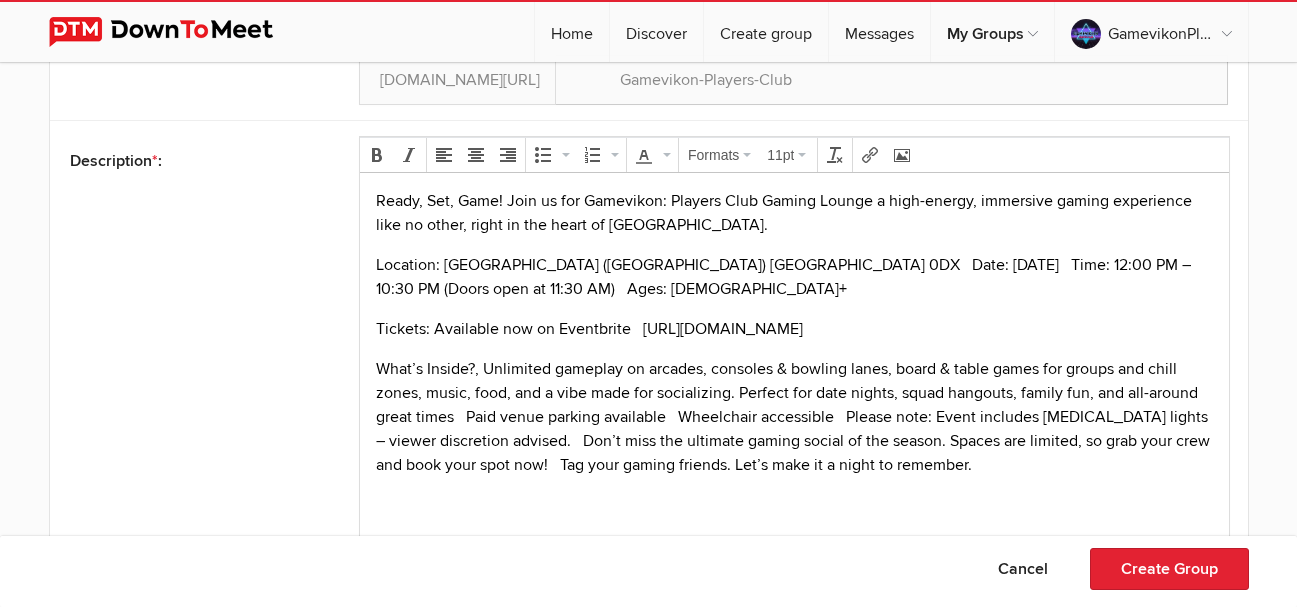 click on "What’s Inside?, Unlimited gameplay on arcades, consoles & bowling lanes, board & table games for groups and chill zones, music, food, and a vibe made for socializing. Perfect for date nights, squad hangouts, family fun, and all-around great times   Paid venue parking available   Wheelchair accessible   Please note: Event includes [MEDICAL_DATA] lights – viewer discretion advised.   Don’t miss the ultimate gaming social of the season. Spaces are limited, so grab your crew and book your spot now!   Tag your gaming friends. Let’s make it a night to remember." at bounding box center (793, 417) 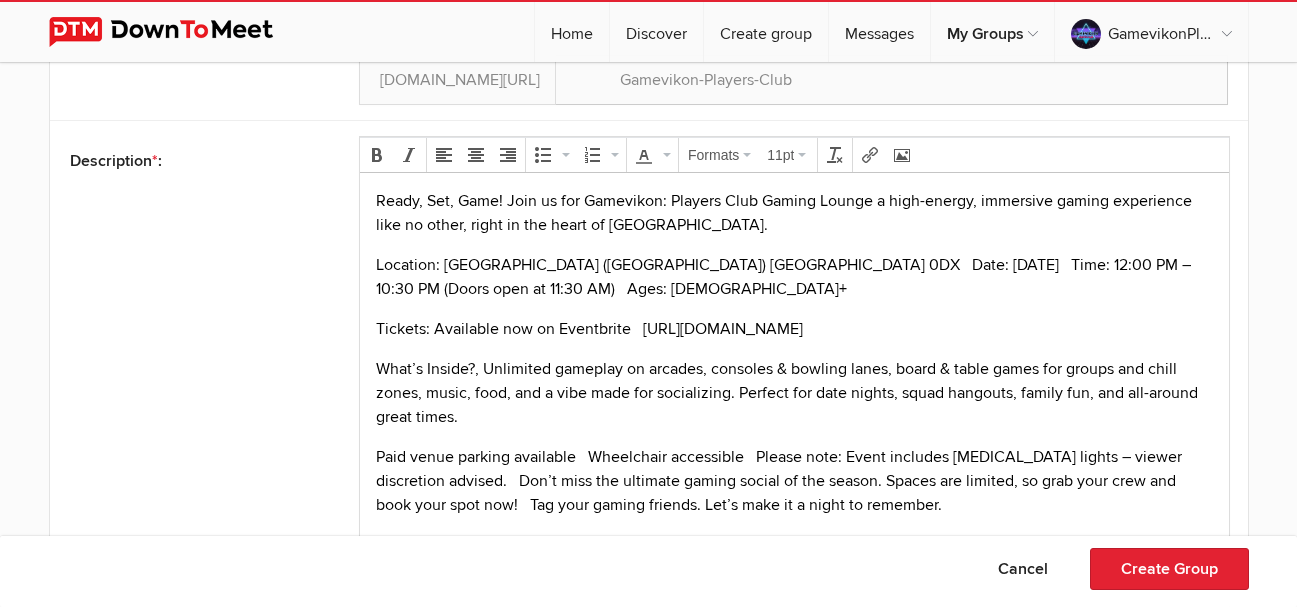 click on "Paid venue parking available   Wheelchair accessible   Please note: Event includes [MEDICAL_DATA] lights – viewer discretion advised.   Don’t miss the ultimate gaming social of the season. Spaces are limited, so grab your crew and book your spot now!   Tag your gaming friends. Let’s make it a night to remember." at bounding box center (779, 481) 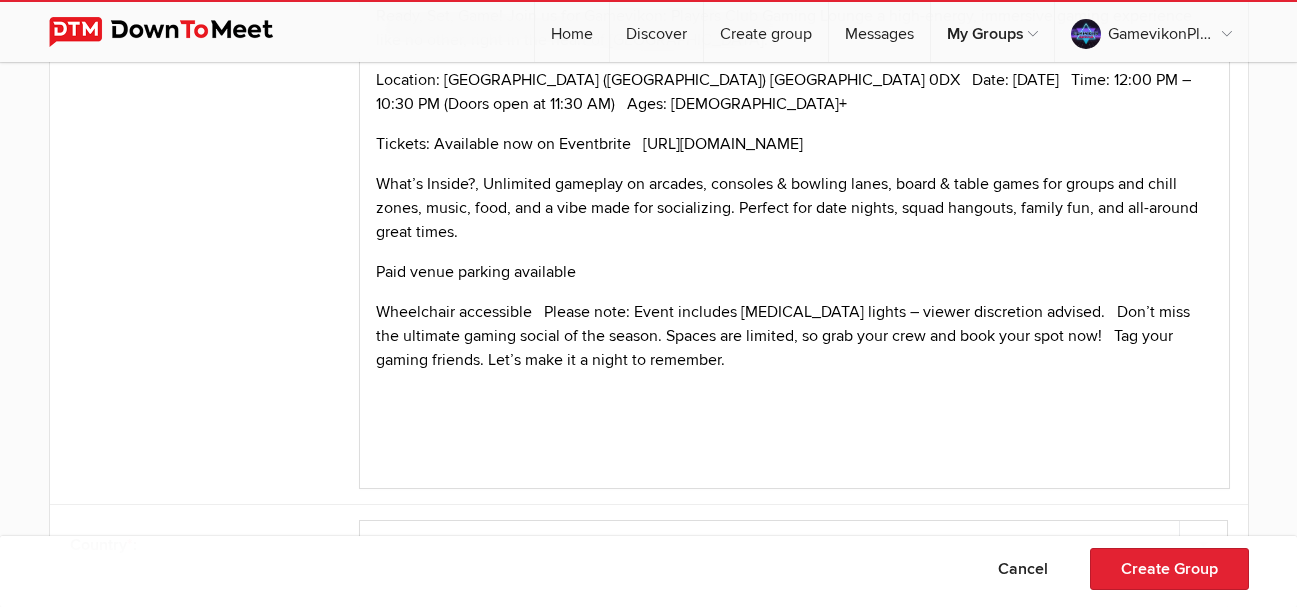scroll, scrollTop: 902, scrollLeft: 0, axis: vertical 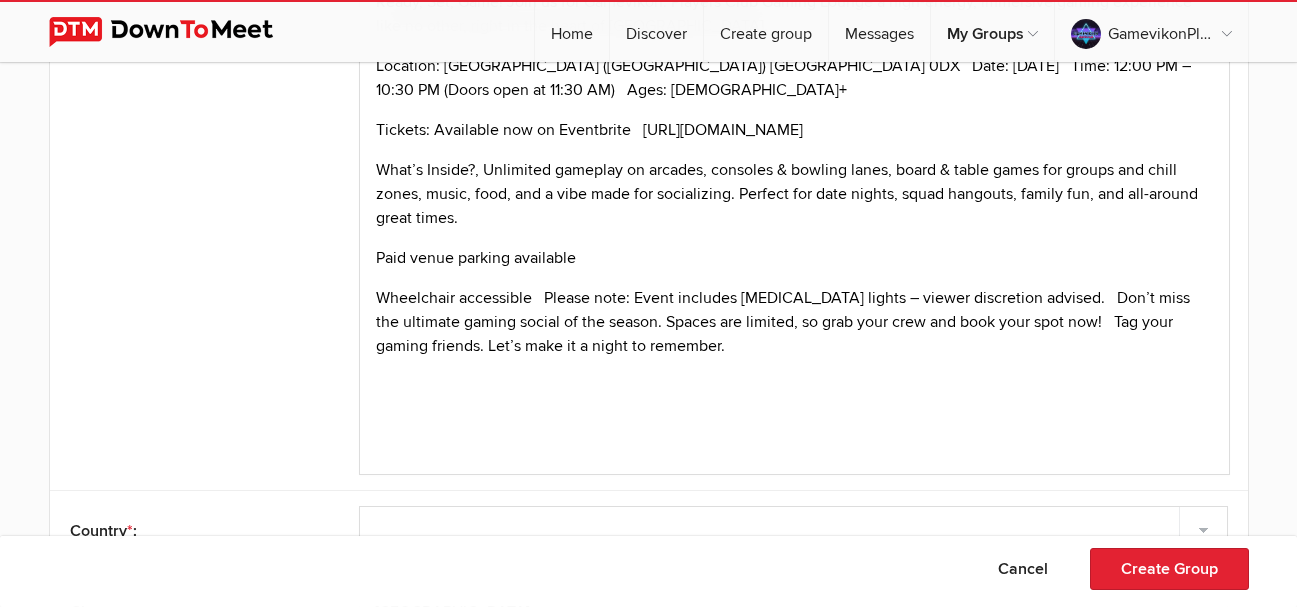 click on "Wheelchair accessible   Please note: Event includes [MEDICAL_DATA] lights – viewer discretion advised.   Don’t miss the ultimate gaming social of the season. Spaces are limited, so grab your crew and book your spot now!   Tag your gaming friends. Let’s make it a night to remember." at bounding box center [783, 323] 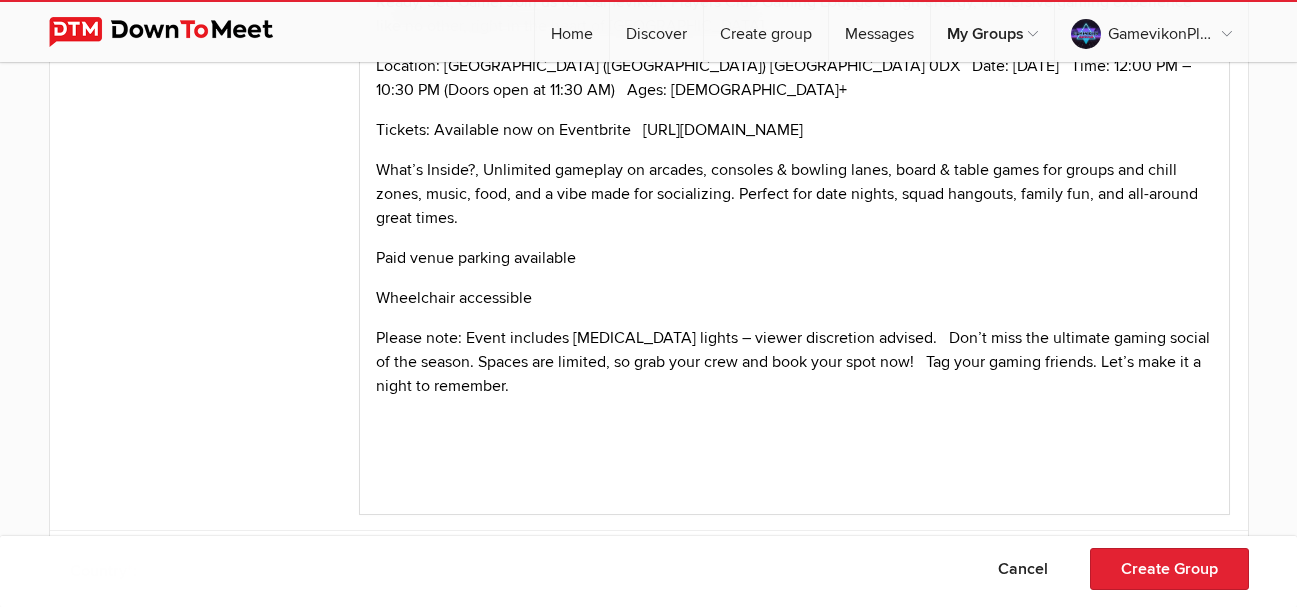 click on "Please note: Event includes [MEDICAL_DATA] lights – viewer discretion advised.   Don’t miss the ultimate gaming social of the season. Spaces are limited, so grab your crew and book your spot now!   Tag your gaming friends. Let’s make it a night to remember." at bounding box center [793, 363] 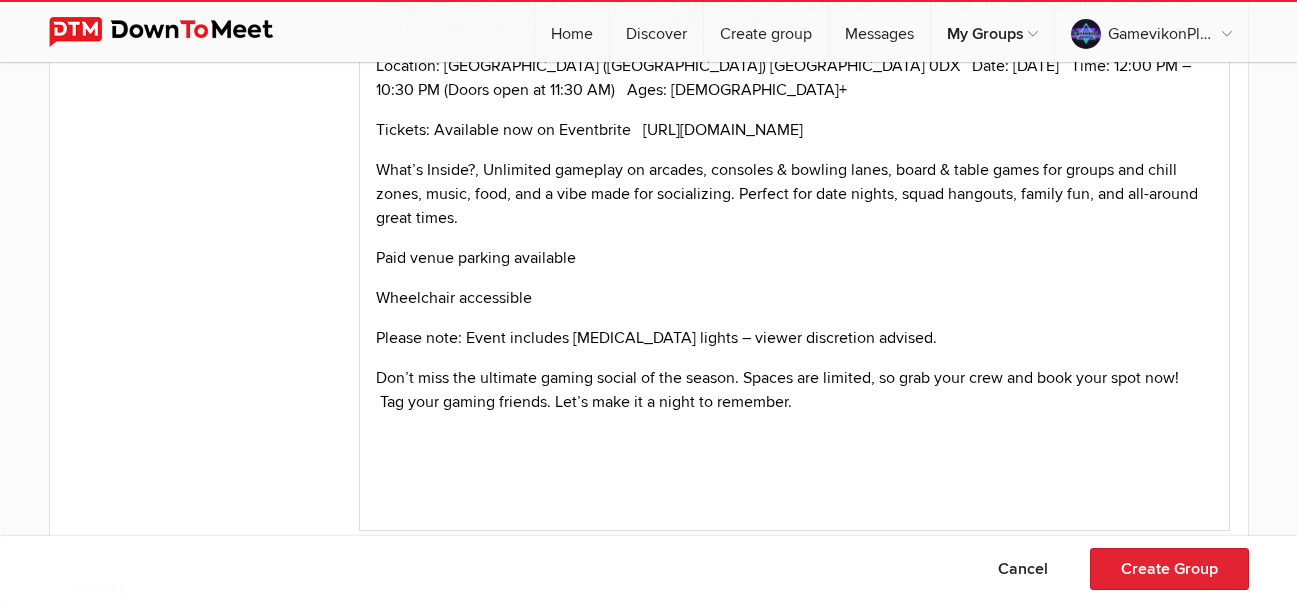 click on "Don’t miss the ultimate gaming social of the season. Spaces are limited, so grab your crew and book your spot now!   Tag your gaming friends. Let’s make it a night to remember." at bounding box center [779, 391] 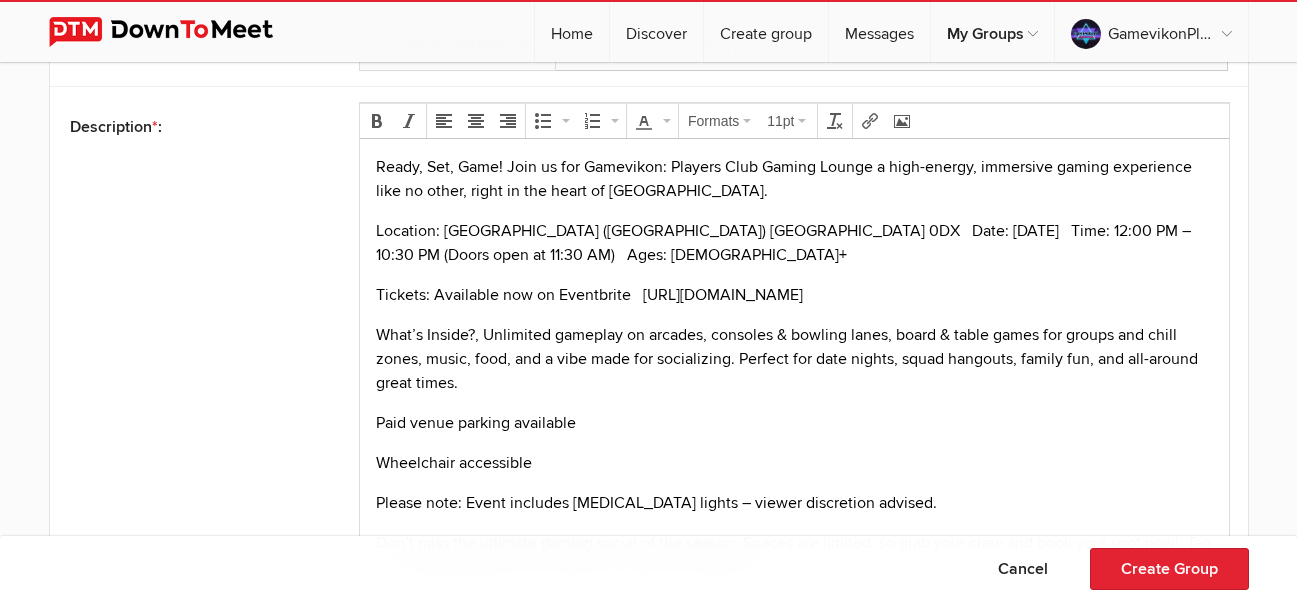scroll, scrollTop: 751, scrollLeft: 0, axis: vertical 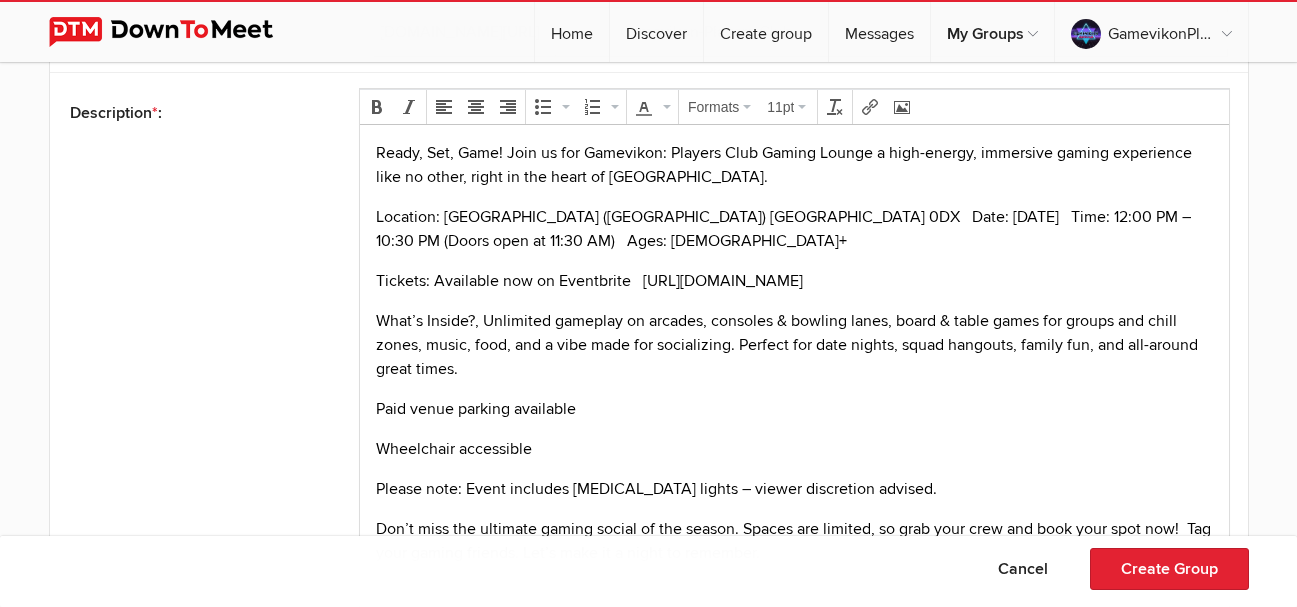 click on "Tickets: Available now on Eventbrite   [URL][DOMAIN_NAME]" at bounding box center [589, 281] 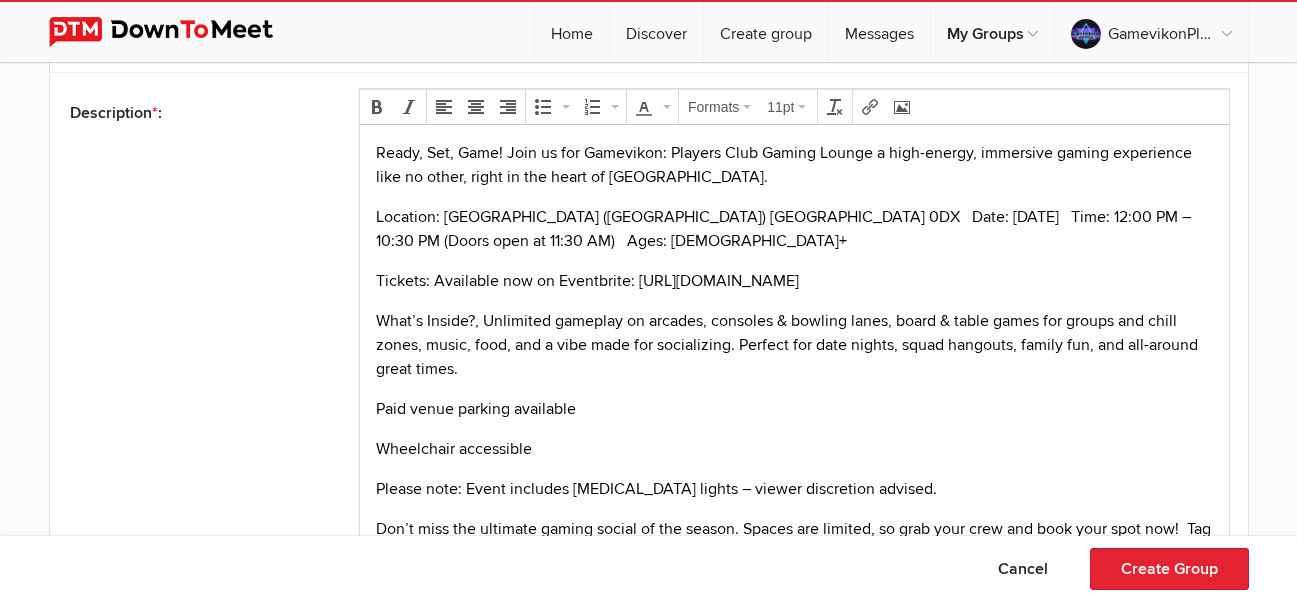 click on "Location: [GEOGRAPHIC_DATA] ([GEOGRAPHIC_DATA]) [GEOGRAPHIC_DATA] 0DX   Date: [DATE]   Time: 12:00 PM – 10:30 PM (Doors open at 11:30 AM)   Ages: [DEMOGRAPHIC_DATA]+" at bounding box center (783, 229) 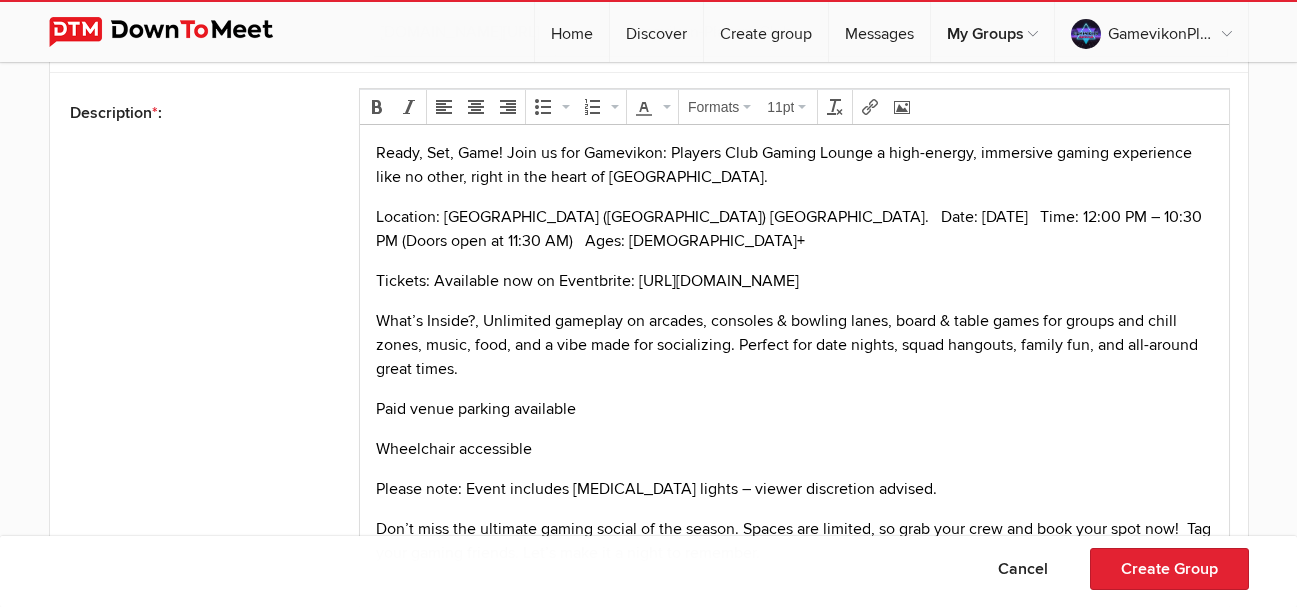 click on "Location: [GEOGRAPHIC_DATA] ([GEOGRAPHIC_DATA]) [GEOGRAPHIC_DATA].   Date: [DATE]   Time: 12:00 PM – 10:30 PM (Doors open at 11:30 AM)   Ages: [DEMOGRAPHIC_DATA]+" at bounding box center (789, 229) 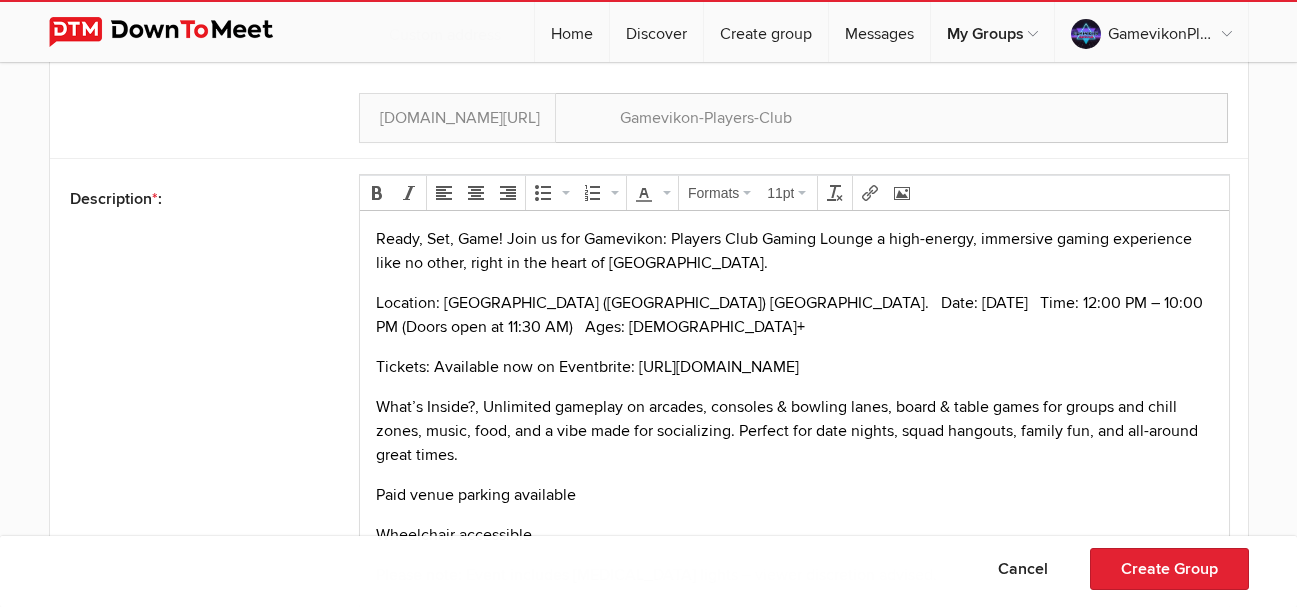 scroll, scrollTop: 672, scrollLeft: 0, axis: vertical 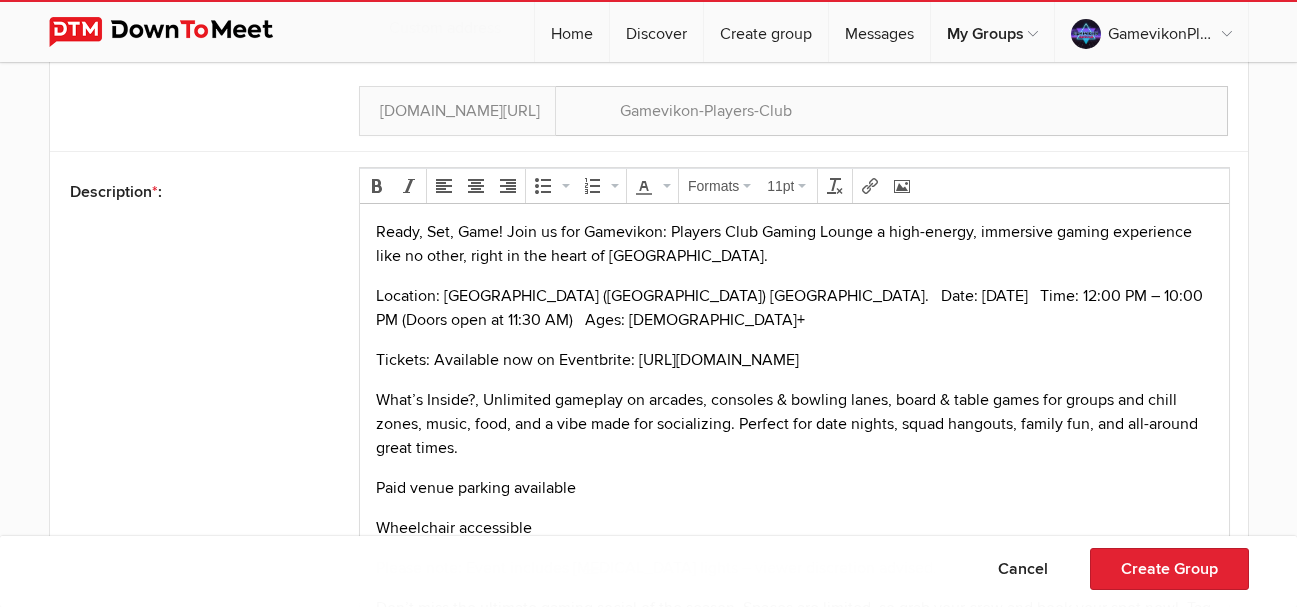 click on "Ready, Set, Game! Join us for Gamevikon: Players Club Gaming Lounge a high-energy, immersive gaming experience like no other, right in the heart of [GEOGRAPHIC_DATA]." at bounding box center (794, 244) 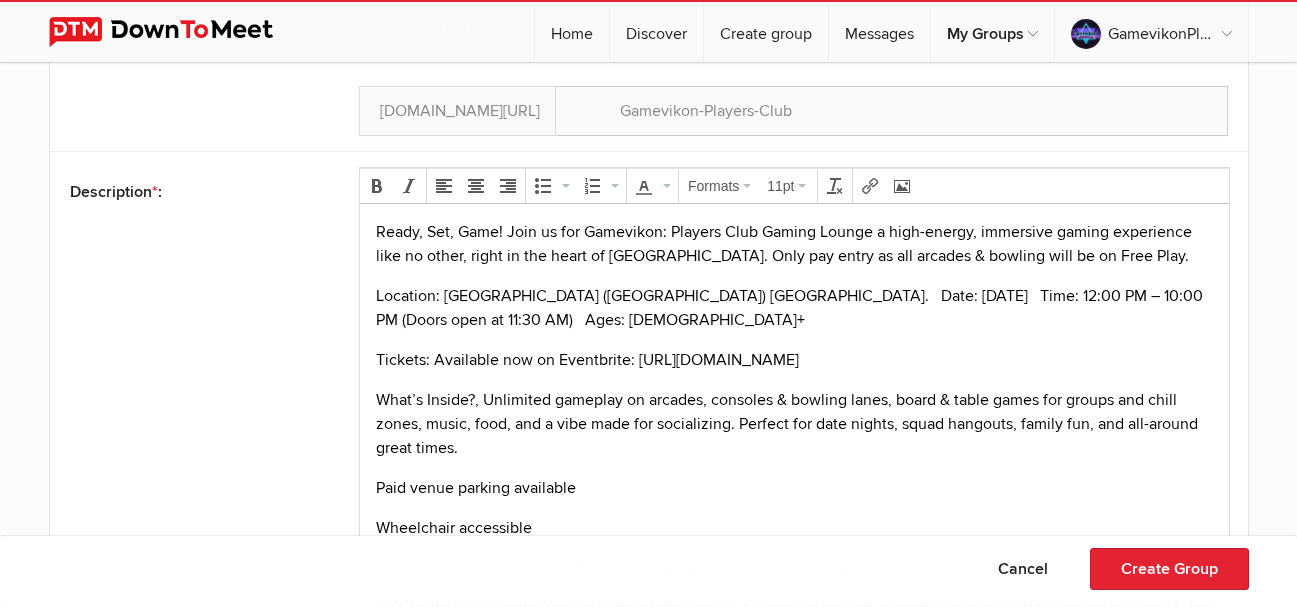 click on "Ready, Set, Game! Join us for Gamevikon: Players Club Gaming Lounge a high-energy, immersive gaming experience like no other, right in the heart of [GEOGRAPHIC_DATA]. Only pay entry as all arcades & bowling will be on Free Play." at bounding box center (784, 244) 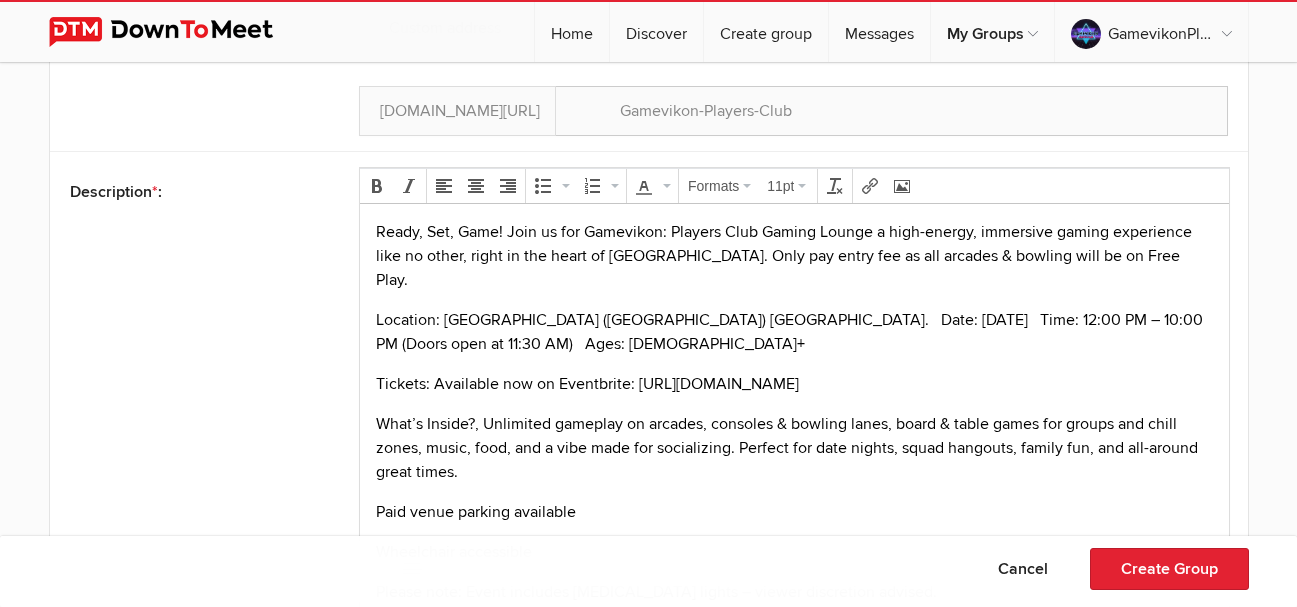 click on "Ready, Set, Game! Join us for Gamevikon: Players Club Gaming Lounge a high-energy, immersive gaming experience like no other, right in the heart of [GEOGRAPHIC_DATA]. Only pay entry fee as all arcades & bowling will be on Free Play." at bounding box center (794, 256) 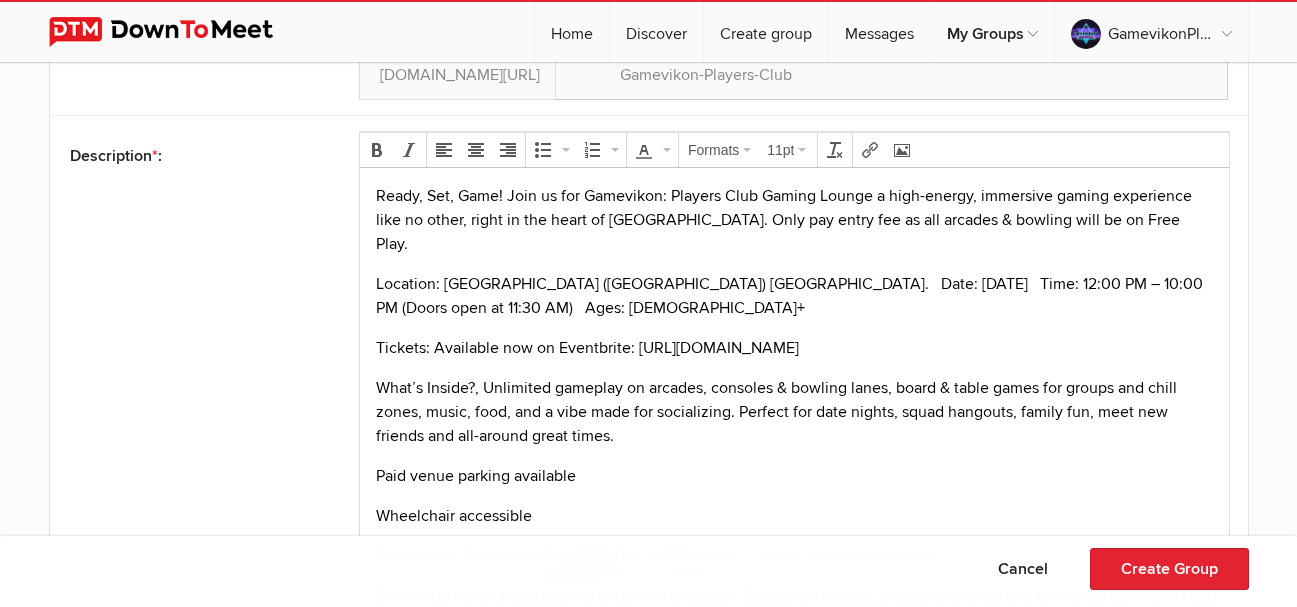 scroll, scrollTop: 715, scrollLeft: 0, axis: vertical 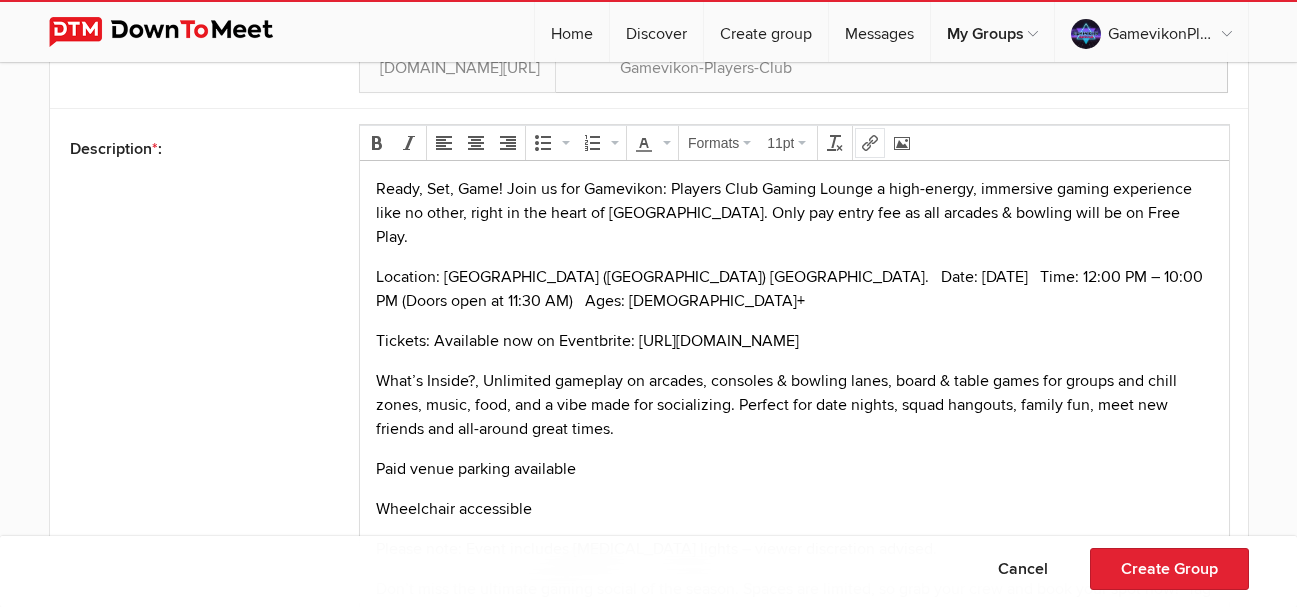 click at bounding box center (870, 143) 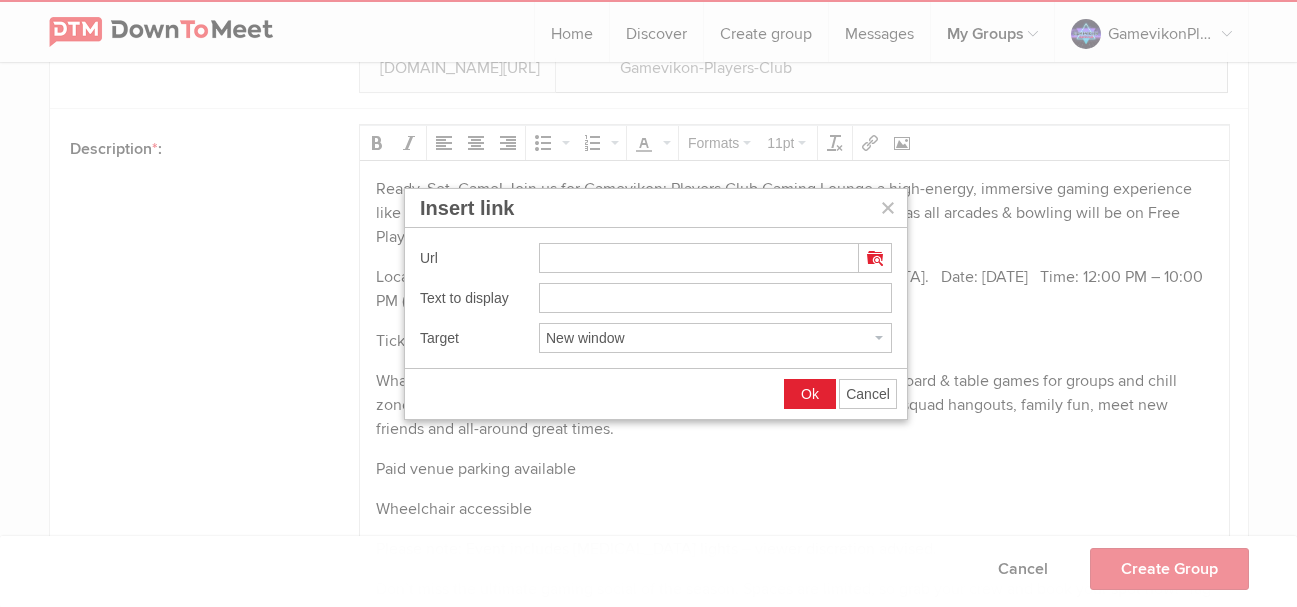 click at bounding box center (888, 208) 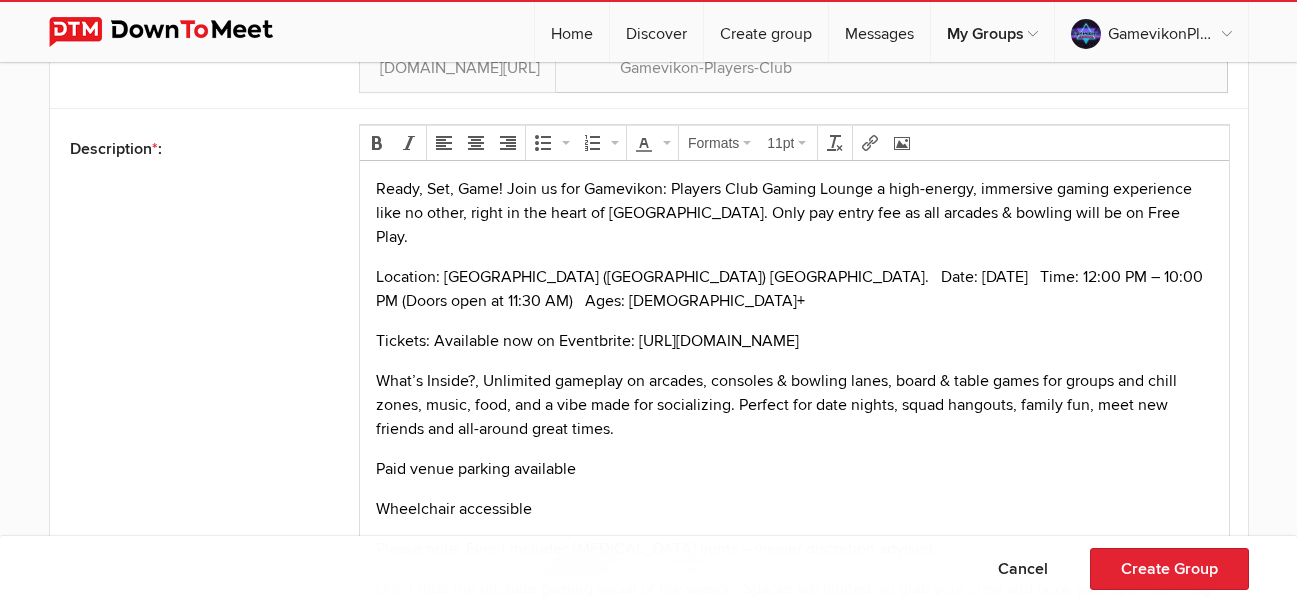 drag, startPoint x: 1112, startPoint y: 338, endPoint x: 636, endPoint y: 343, distance: 476.02625 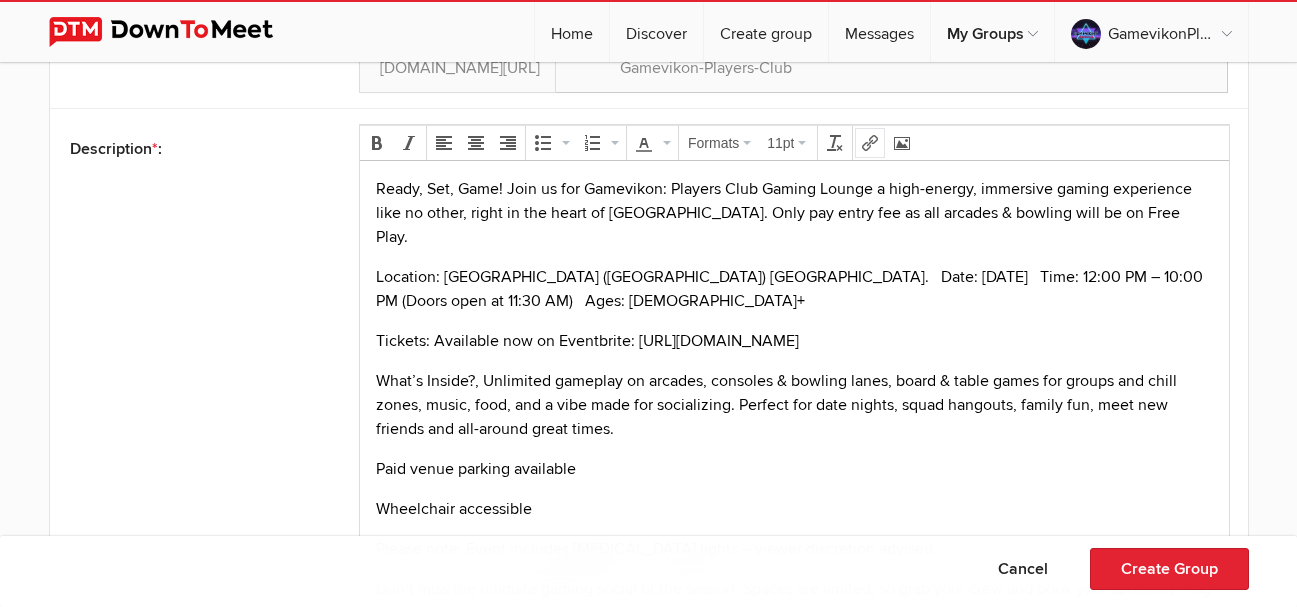 click at bounding box center [870, 143] 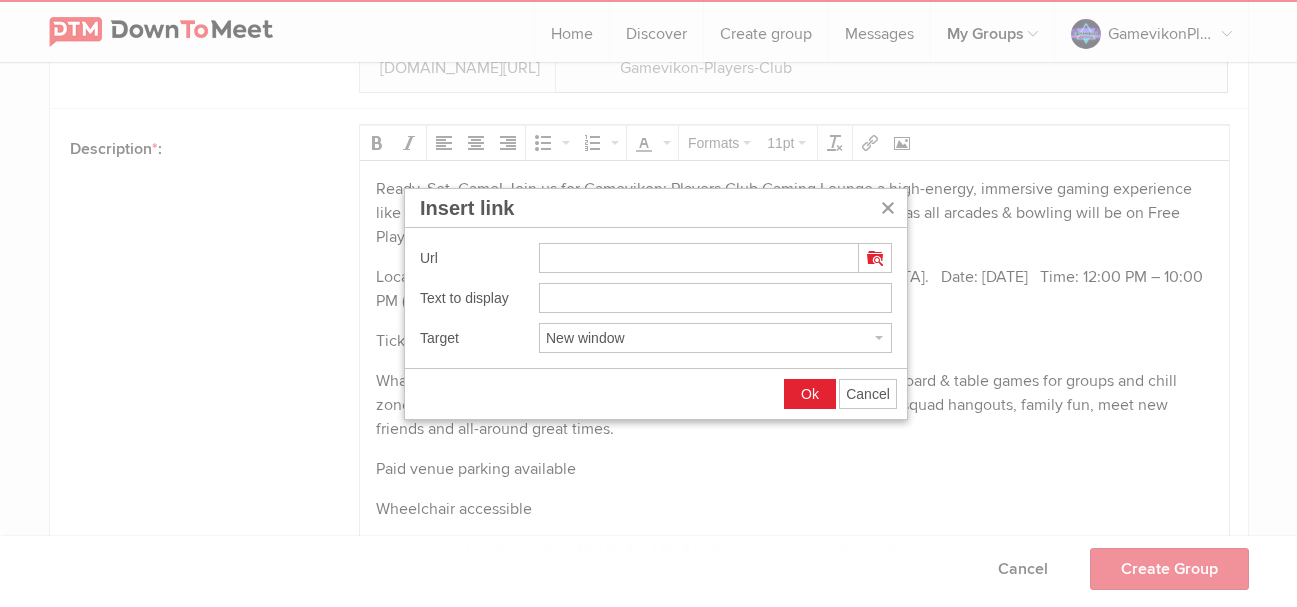 type on "[URL][DOMAIN_NAME]" 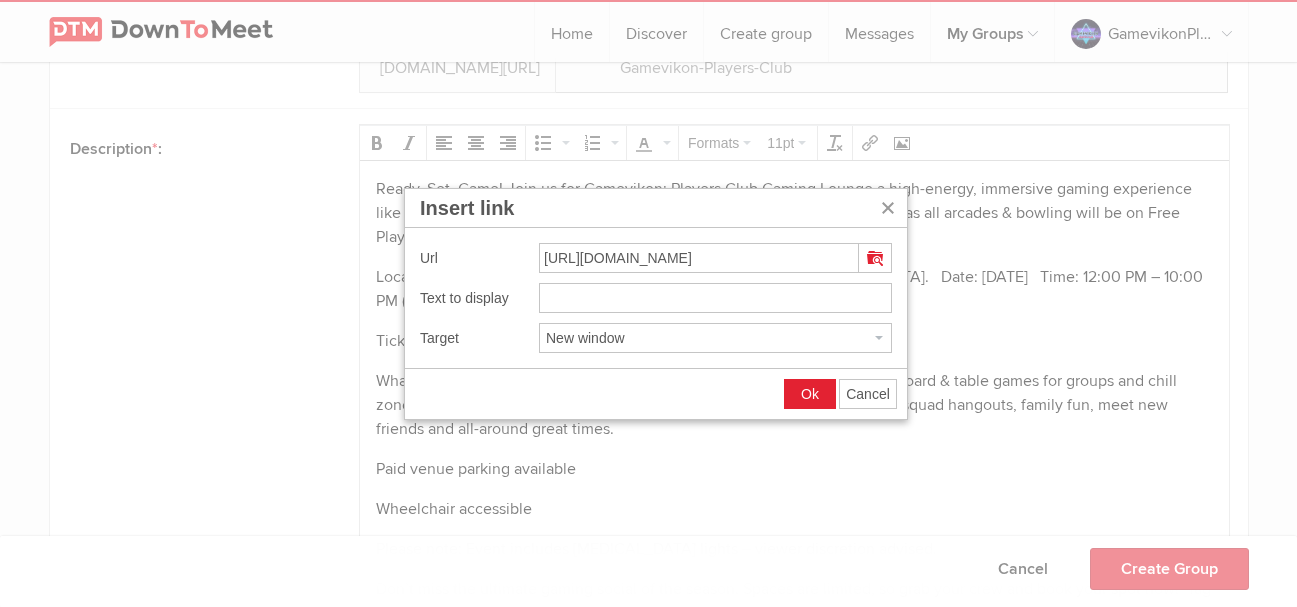 scroll, scrollTop: 0, scrollLeft: 106, axis: horizontal 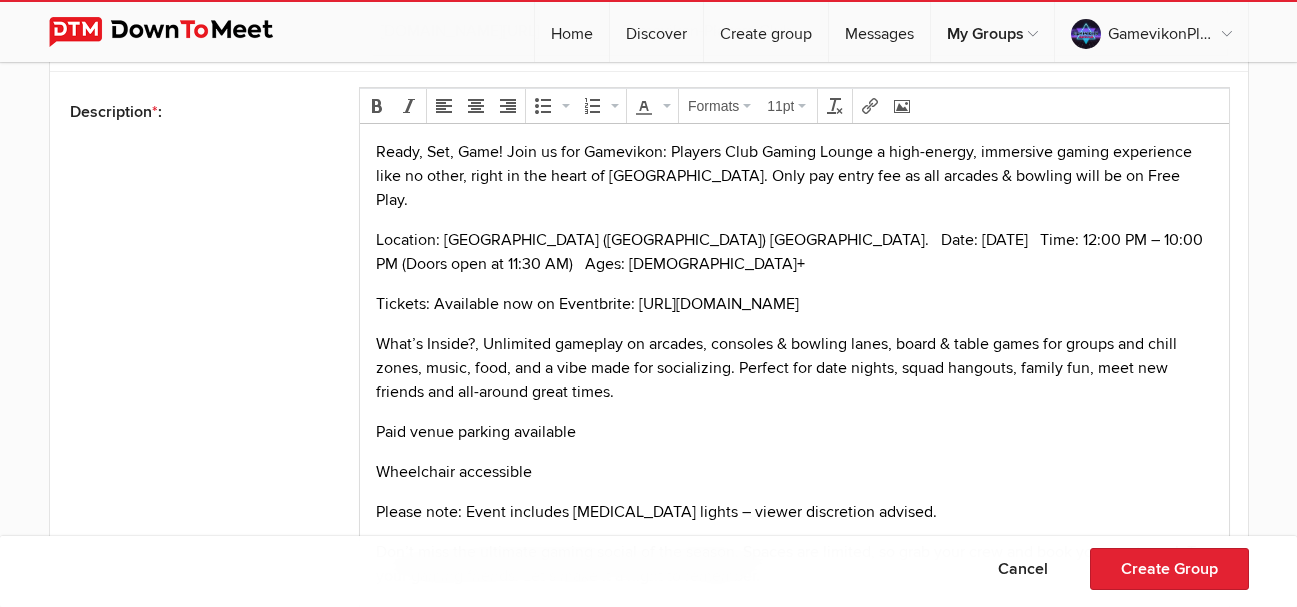 click on "Ready, Set, Game! Join us for Gamevikon: Players Club Gaming Lounge a high-energy, immersive gaming experience like no other, right in the heart of [GEOGRAPHIC_DATA]. Only pay entry fee as all arcades & bowling will be on Free Play." at bounding box center (794, 176) 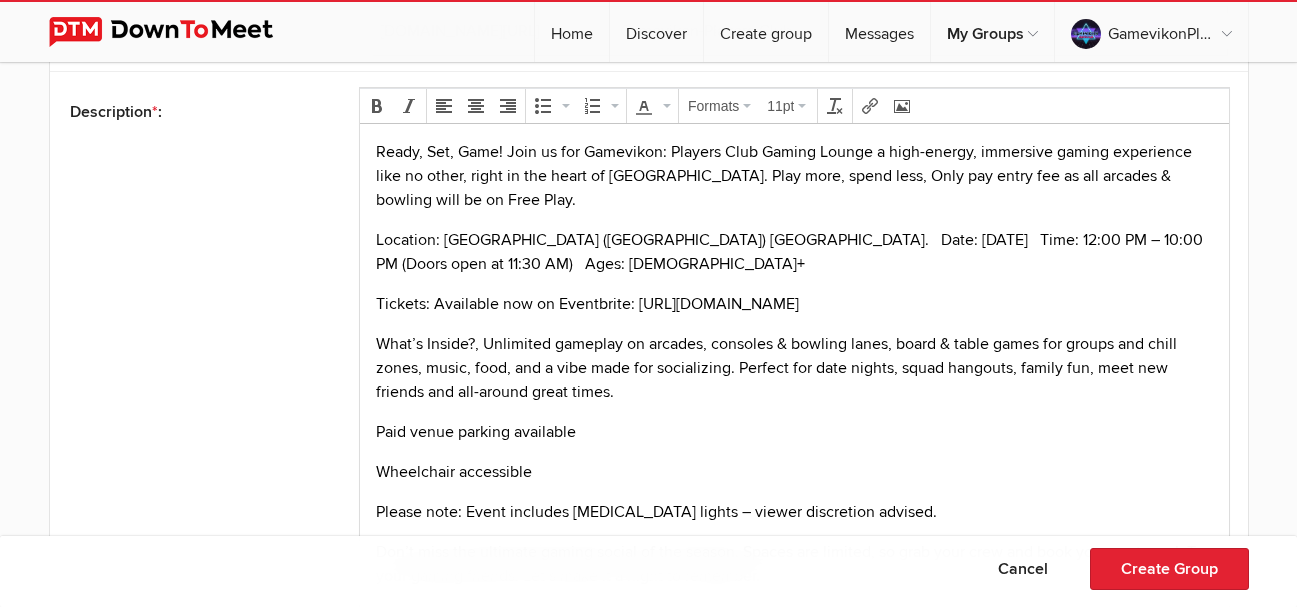 click on "Ready, Set, Game! Join us for Gamevikon: Players Club Gaming Lounge a high-energy, immersive gaming experience like no other, right in the heart of [GEOGRAPHIC_DATA]. Play more, spend less, Only pay entry fee as all arcades & bowling will be on Free Play." at bounding box center [784, 176] 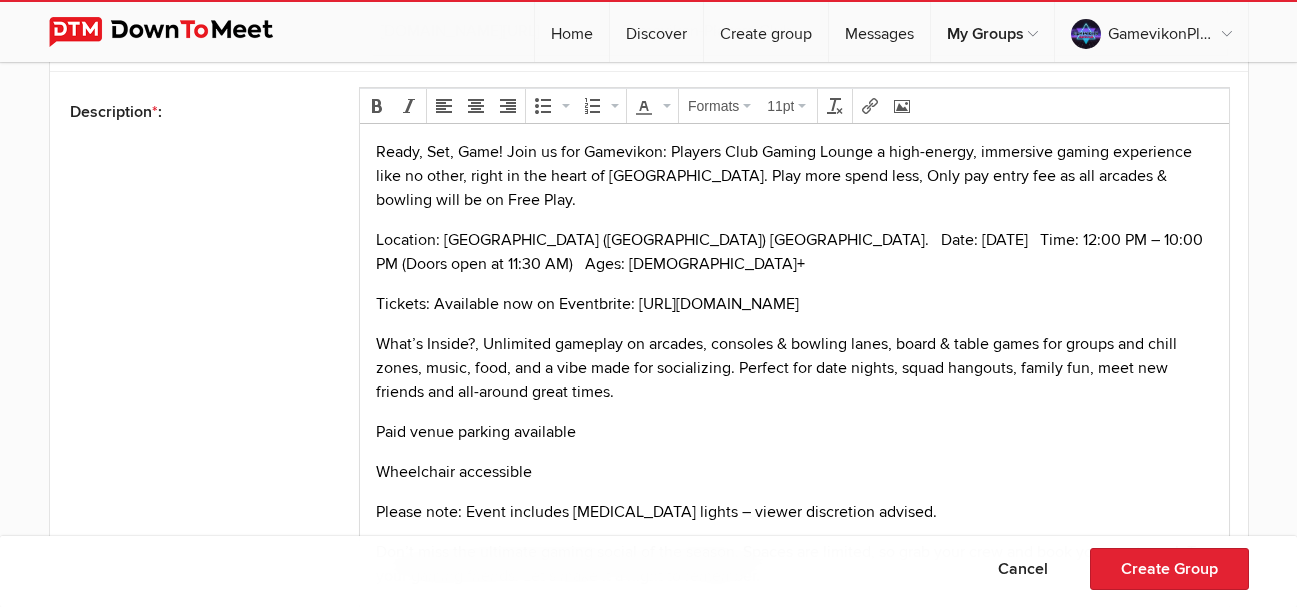 click on "Ready, Set, Game! Join us for Gamevikon: Players Club Gaming Lounge a high-energy, immersive gaming experience like no other, right in the heart of [GEOGRAPHIC_DATA]. Play more spend less, Only pay entry fee as all arcades & bowling will be on Free Play." at bounding box center [784, 176] 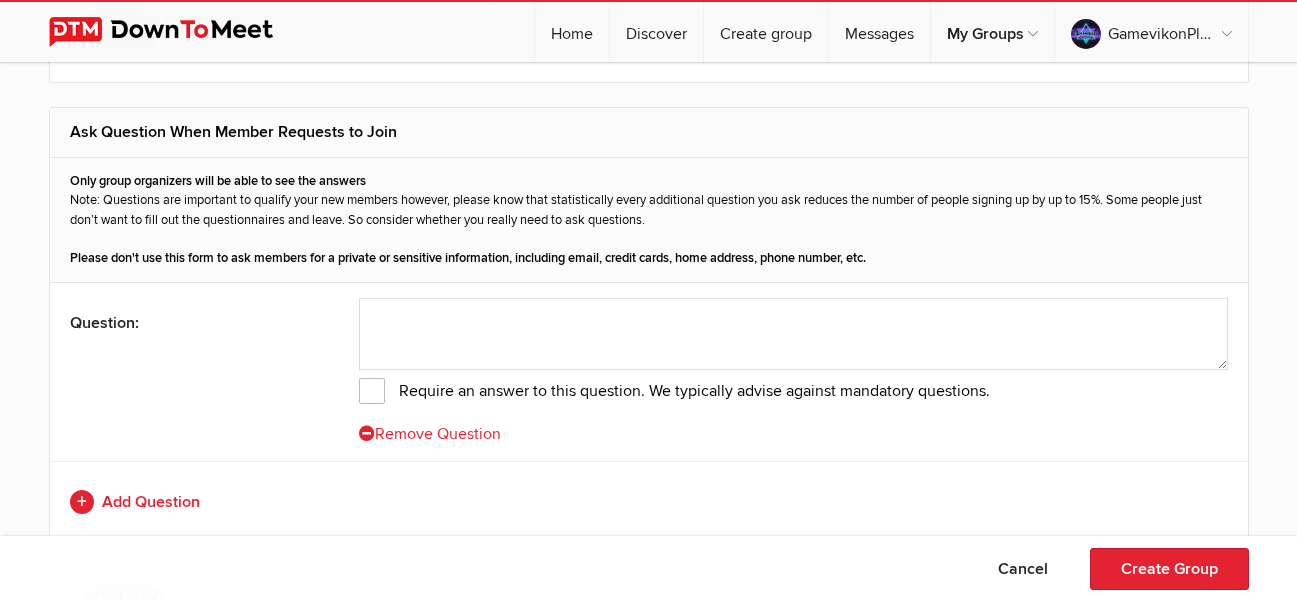 scroll, scrollTop: 3086, scrollLeft: 0, axis: vertical 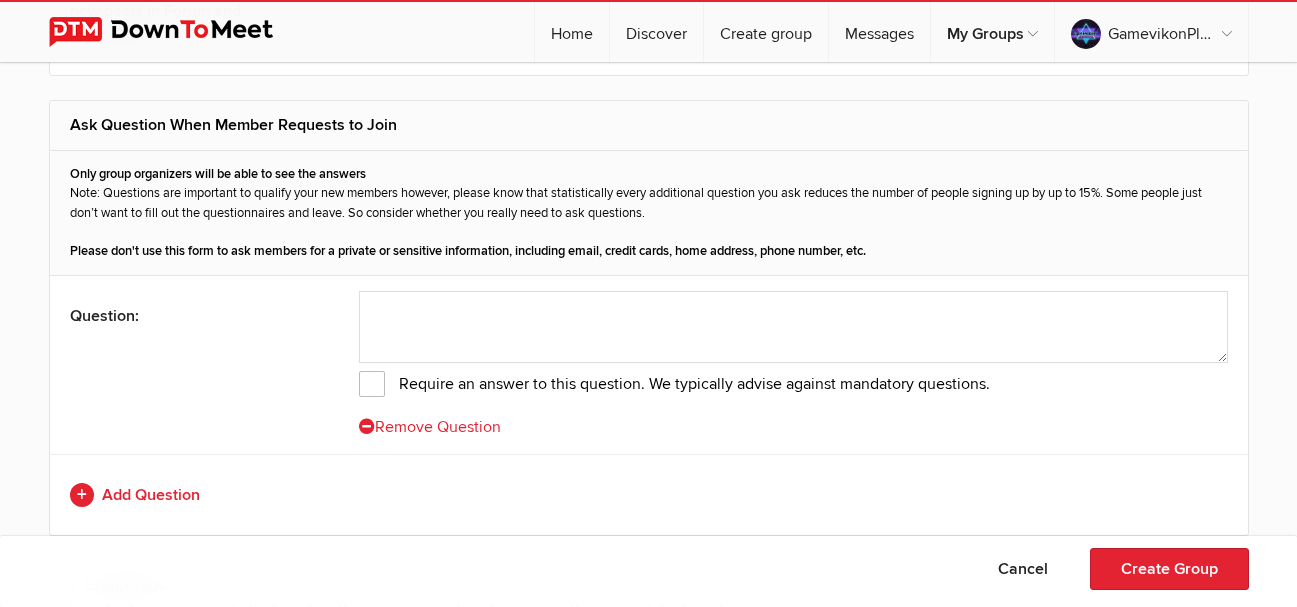 click on "Remove Question" at bounding box center (430, 427) 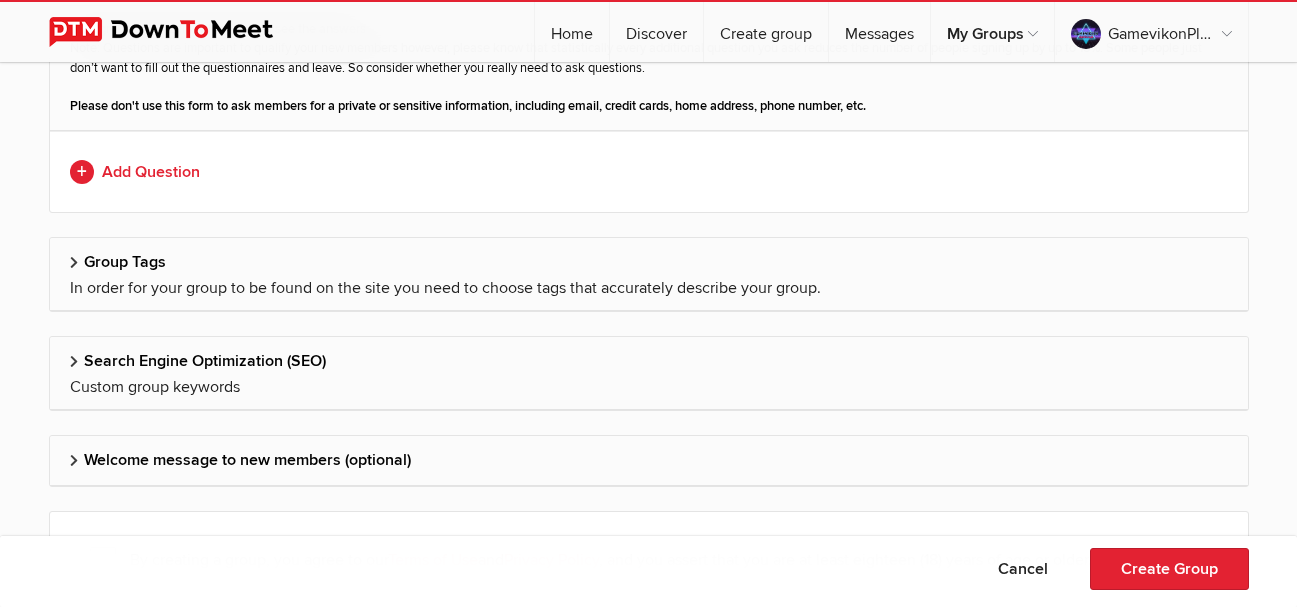 scroll, scrollTop: 3238, scrollLeft: 0, axis: vertical 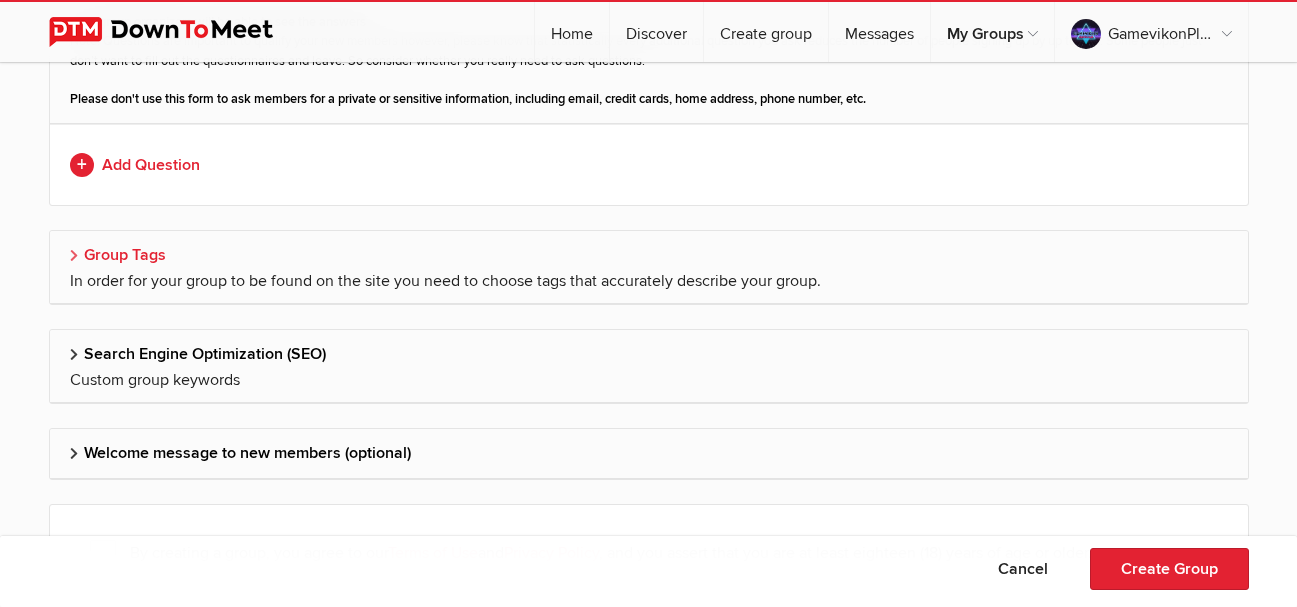 click on "Group Tags" 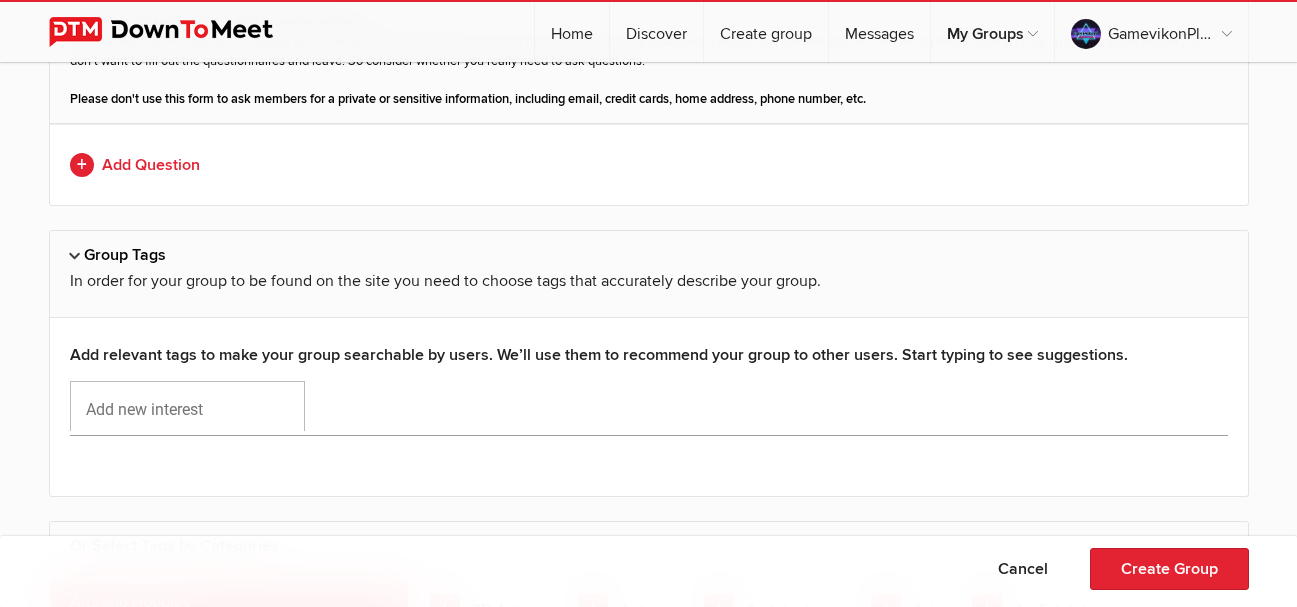 click 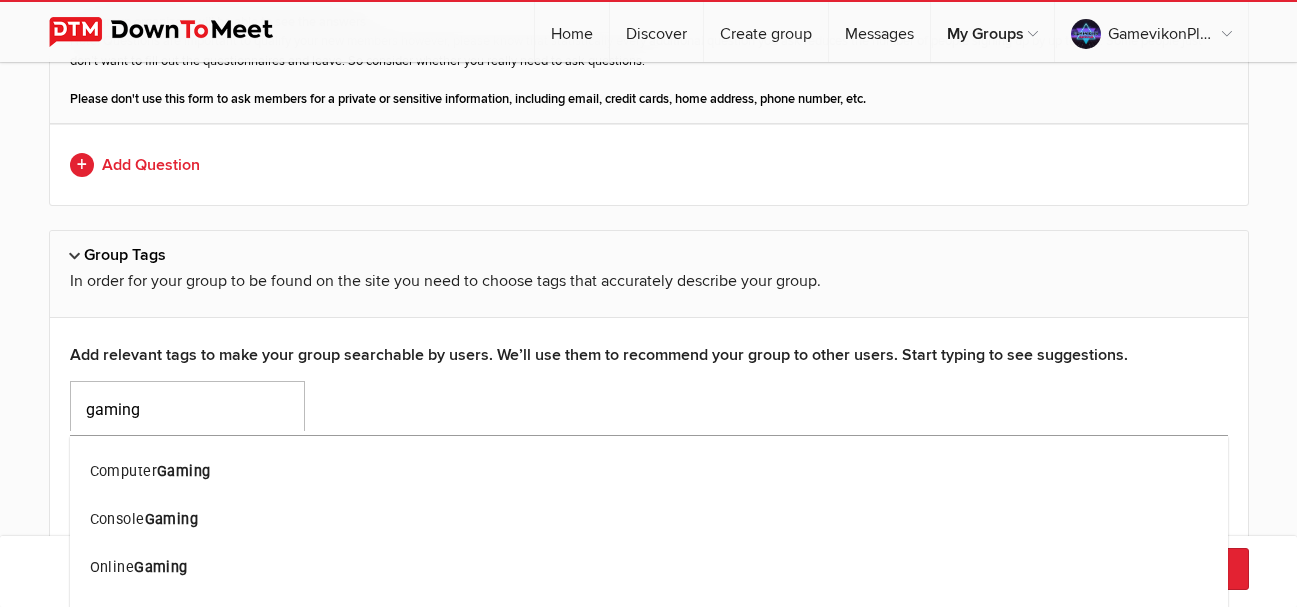 type on "gaming" 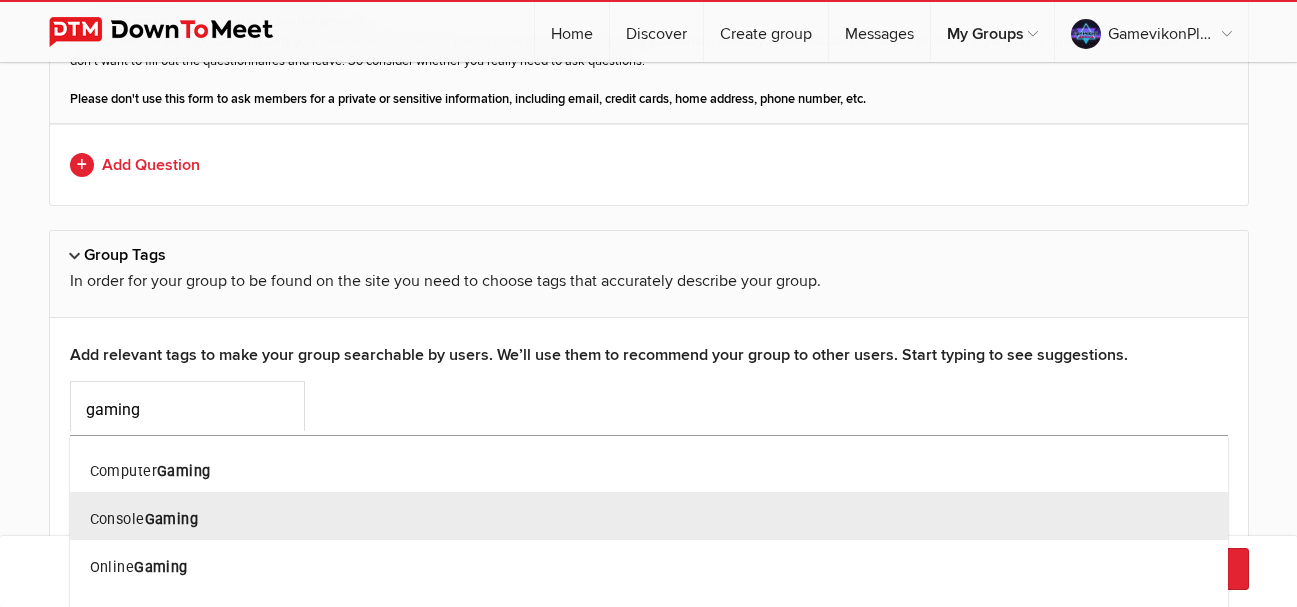 click on "Console  Gaming" 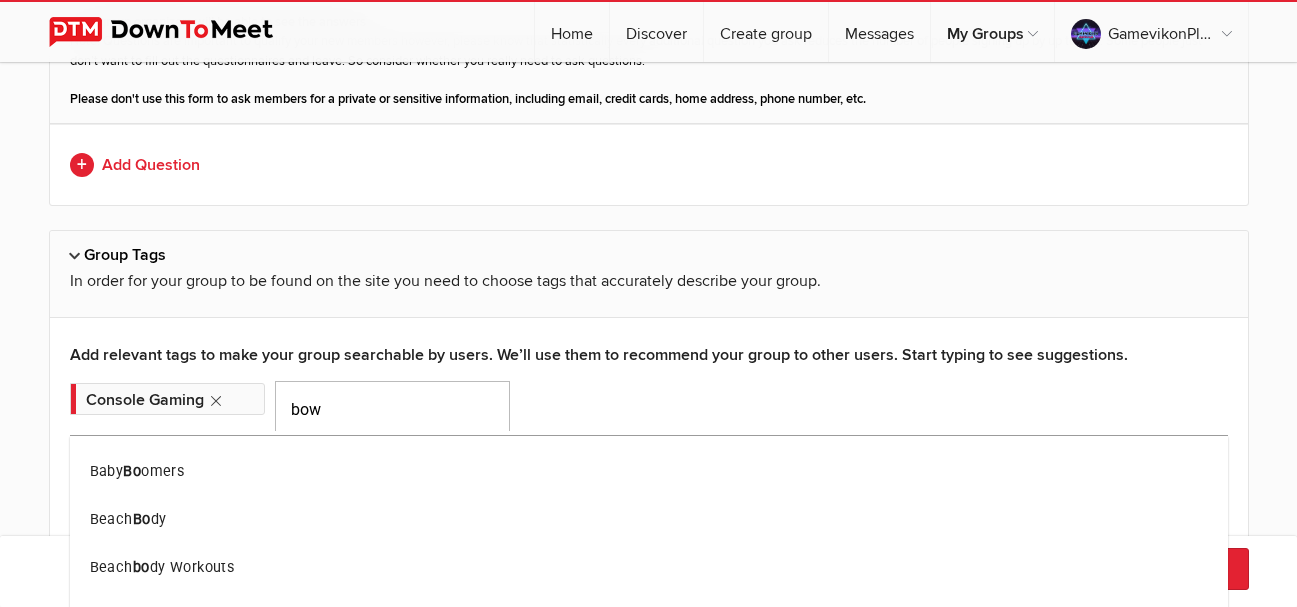 type on "bow" 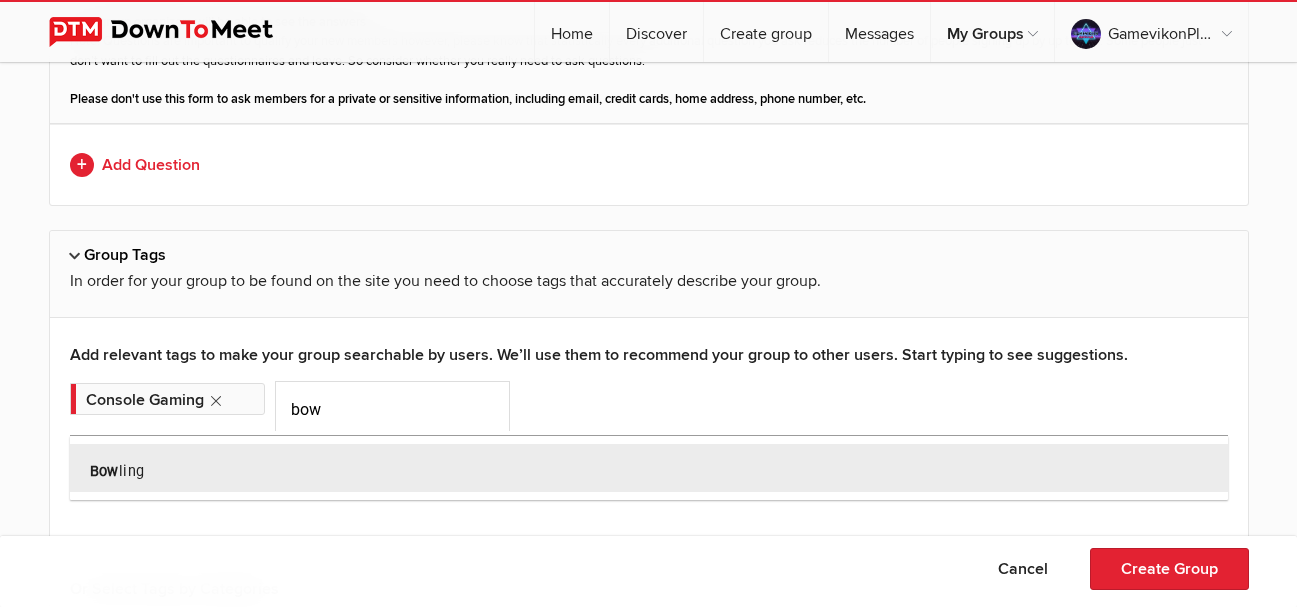 click on "Bow ling" 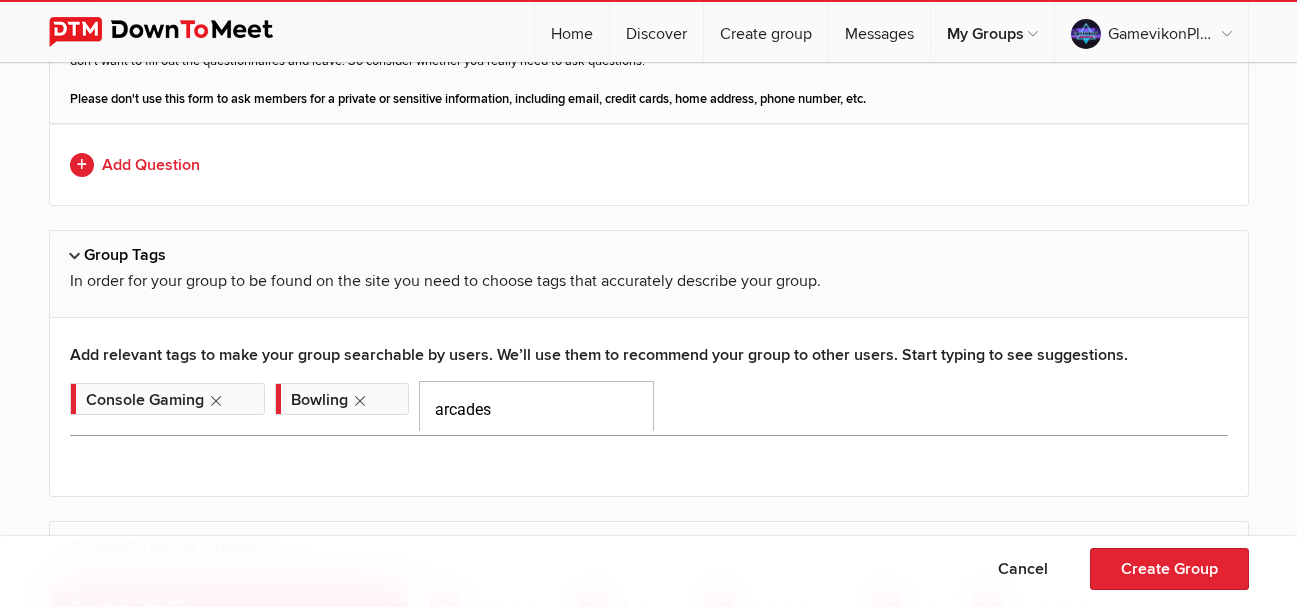 click on "arcades" 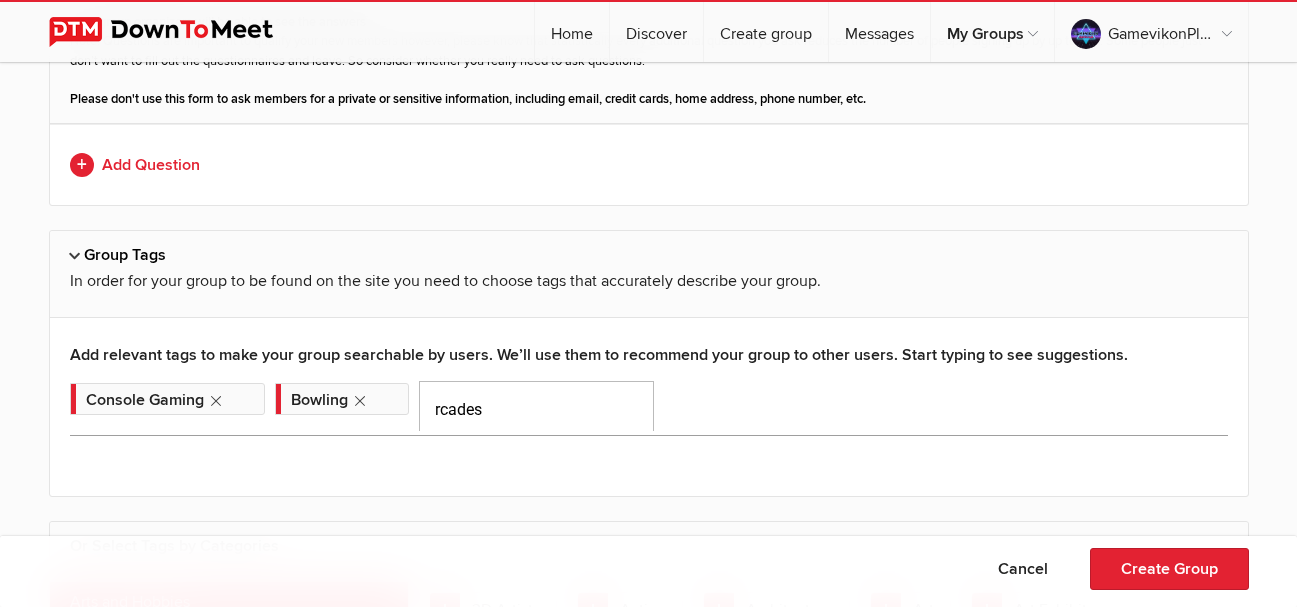 type on "Arcades" 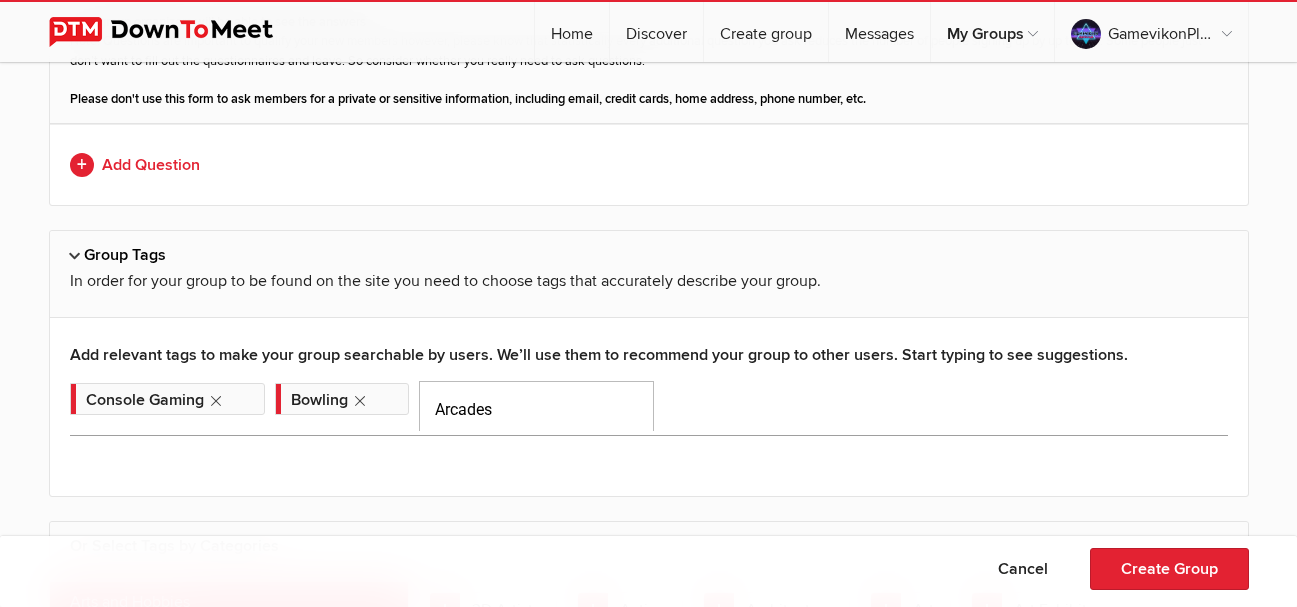 click on "Arcades" 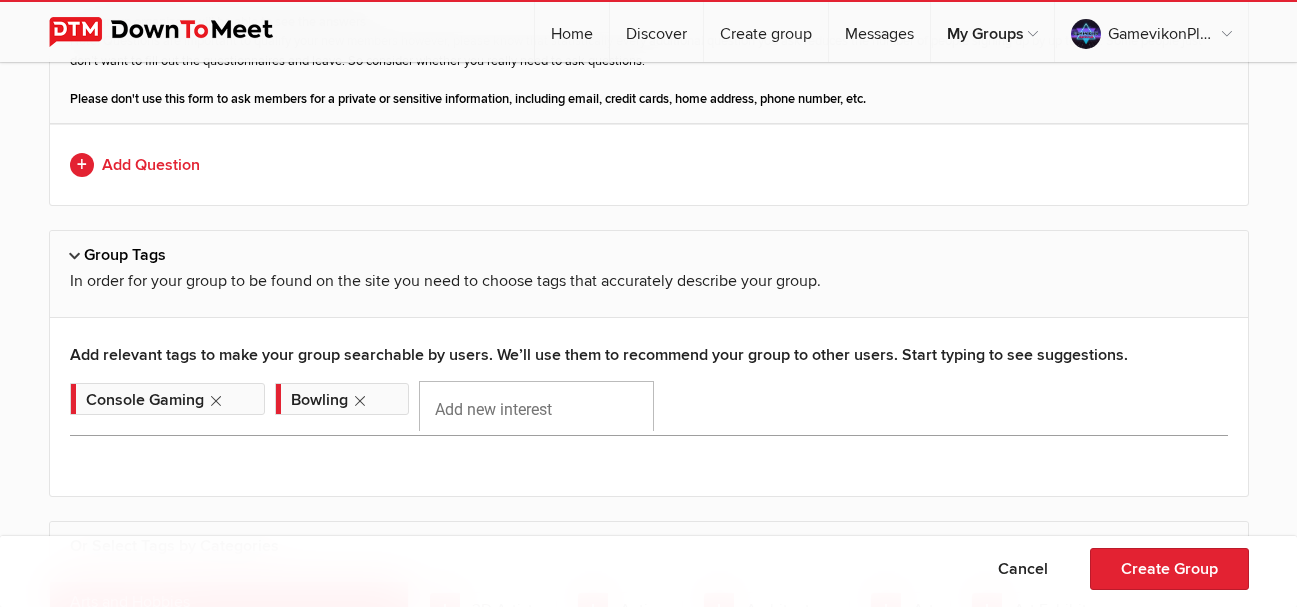click 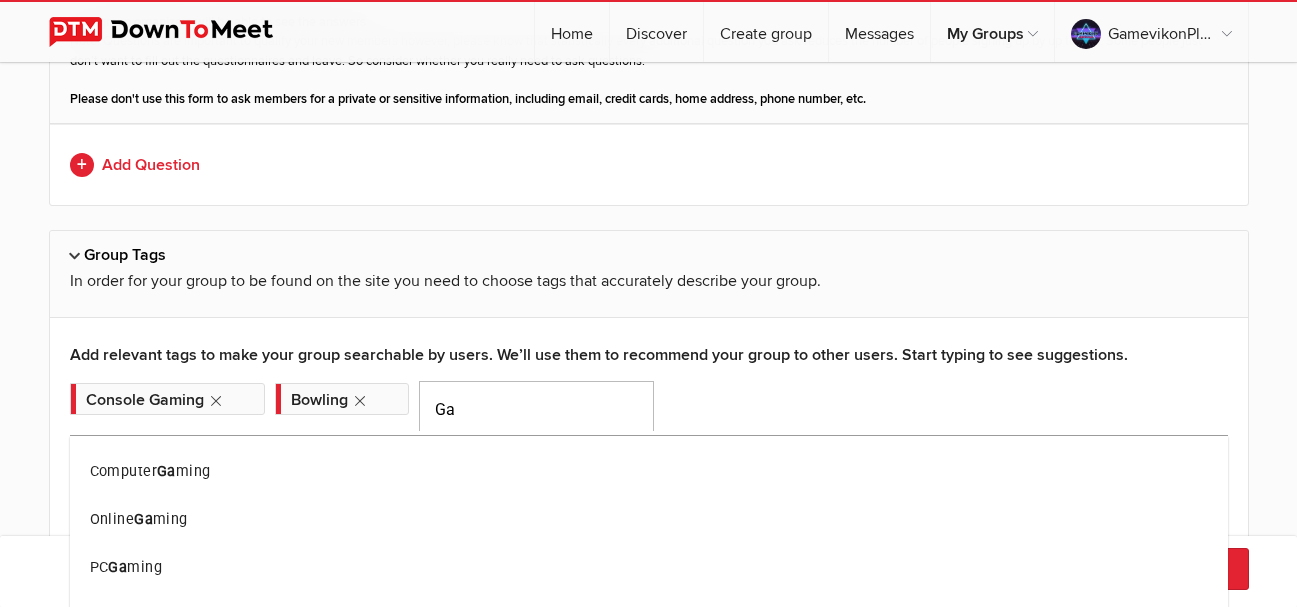type on "G" 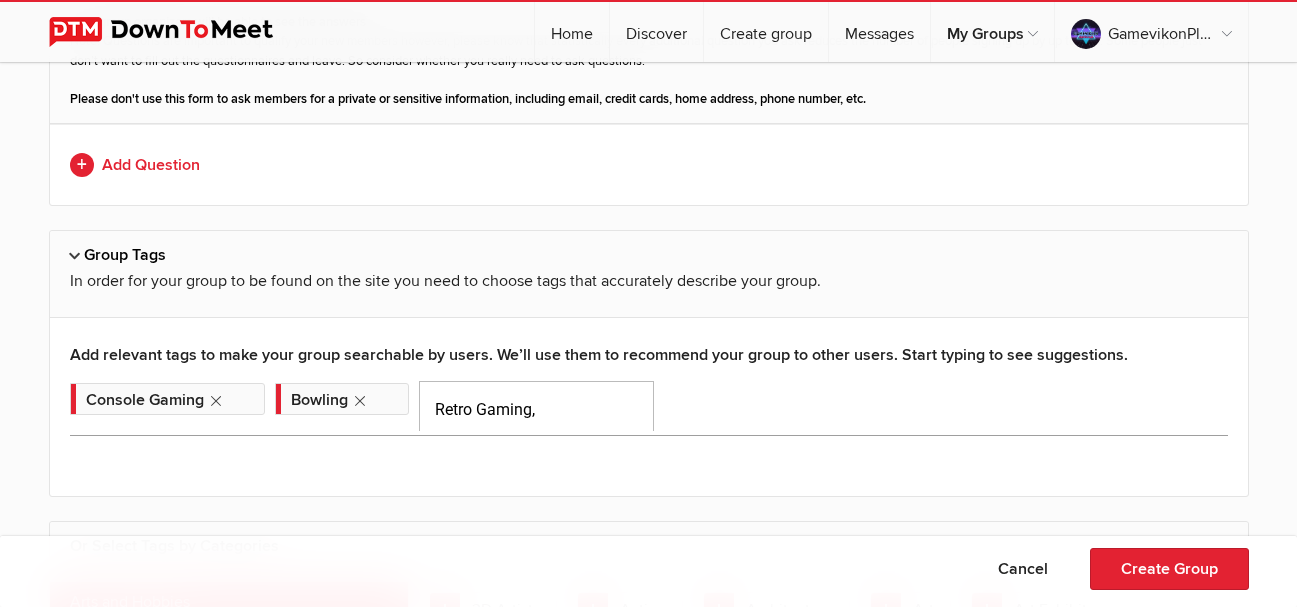 type on "Retro Gaming" 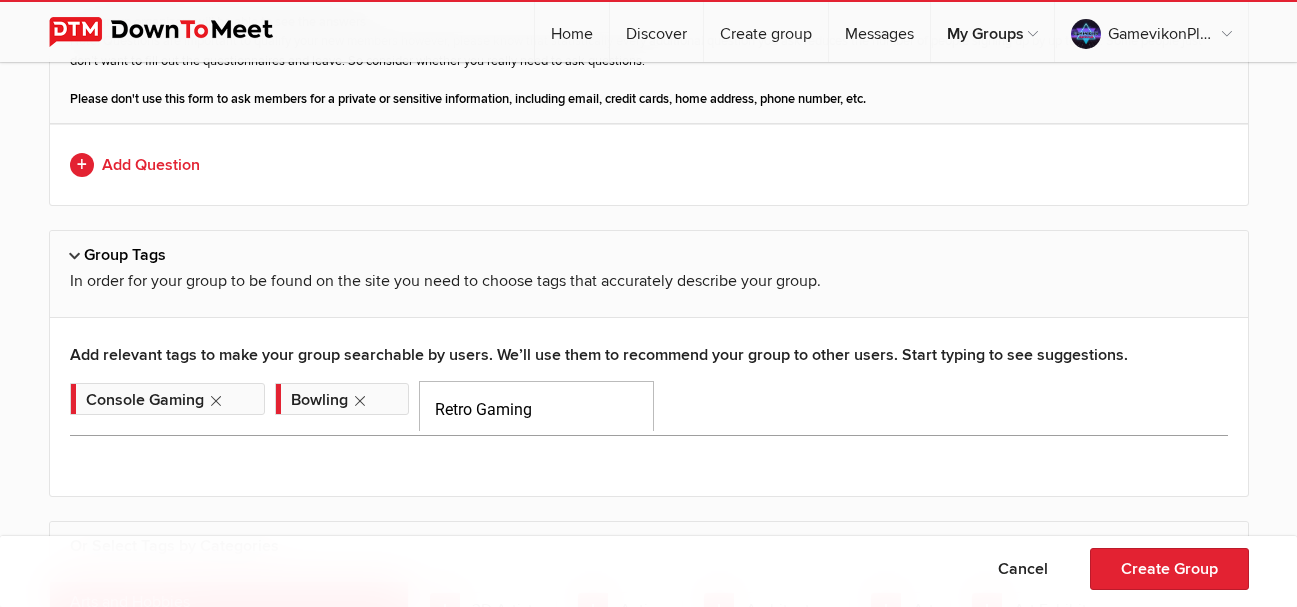 type 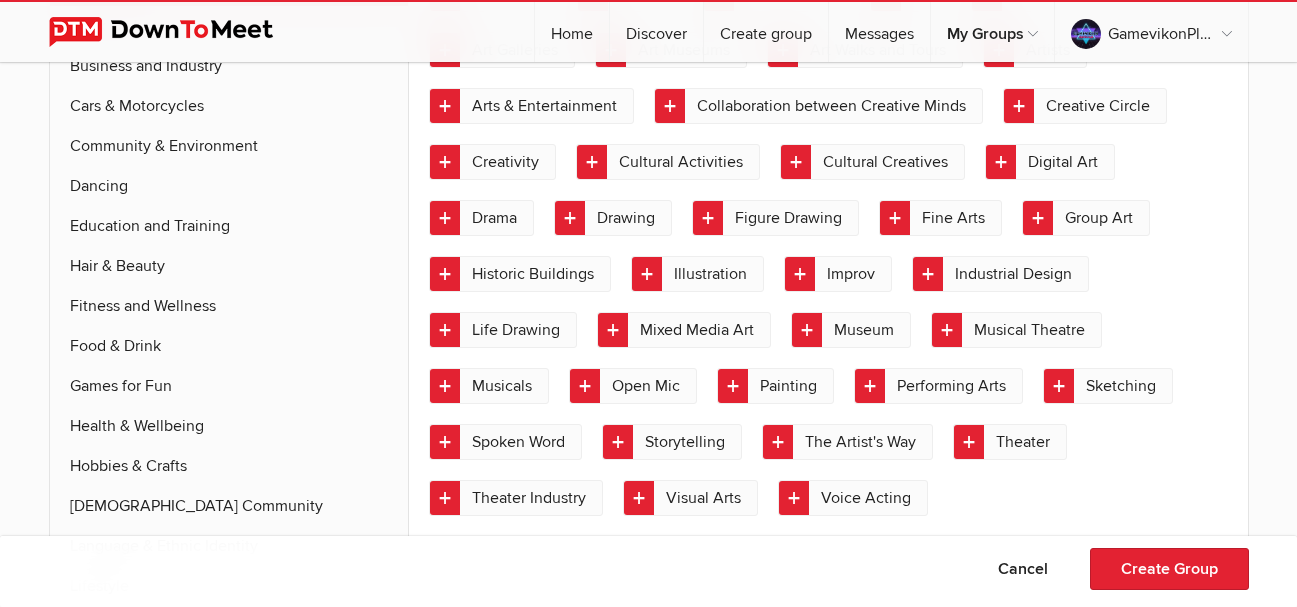 scroll, scrollTop: 3834, scrollLeft: 0, axis: vertical 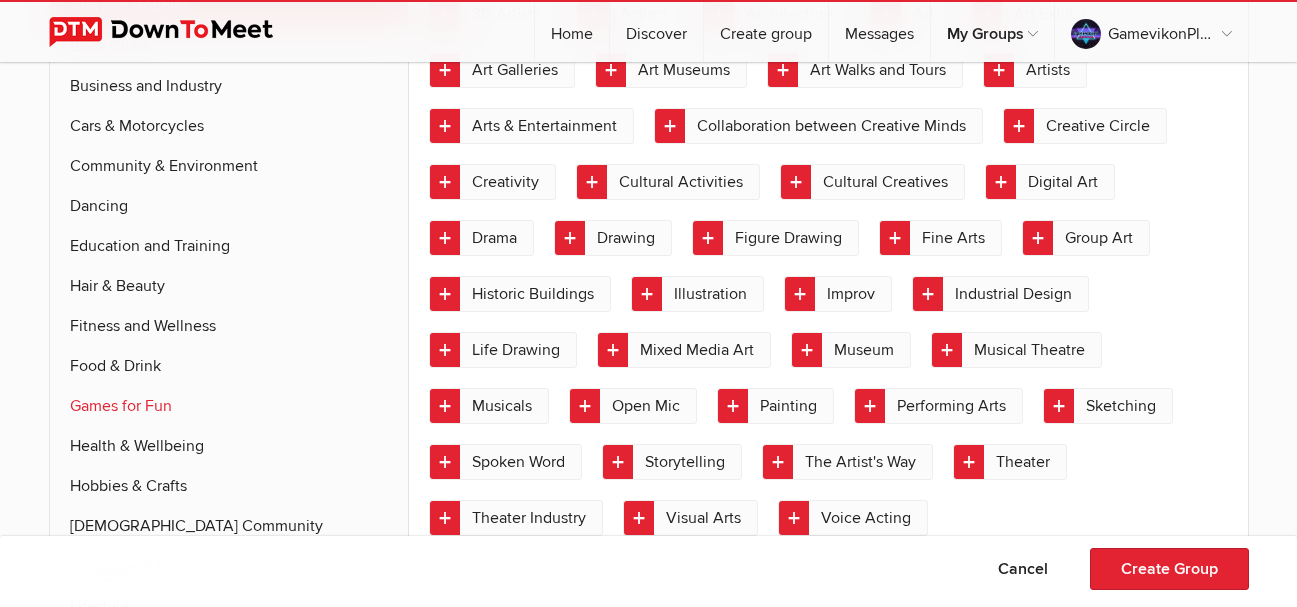 click on "Games for Fun" 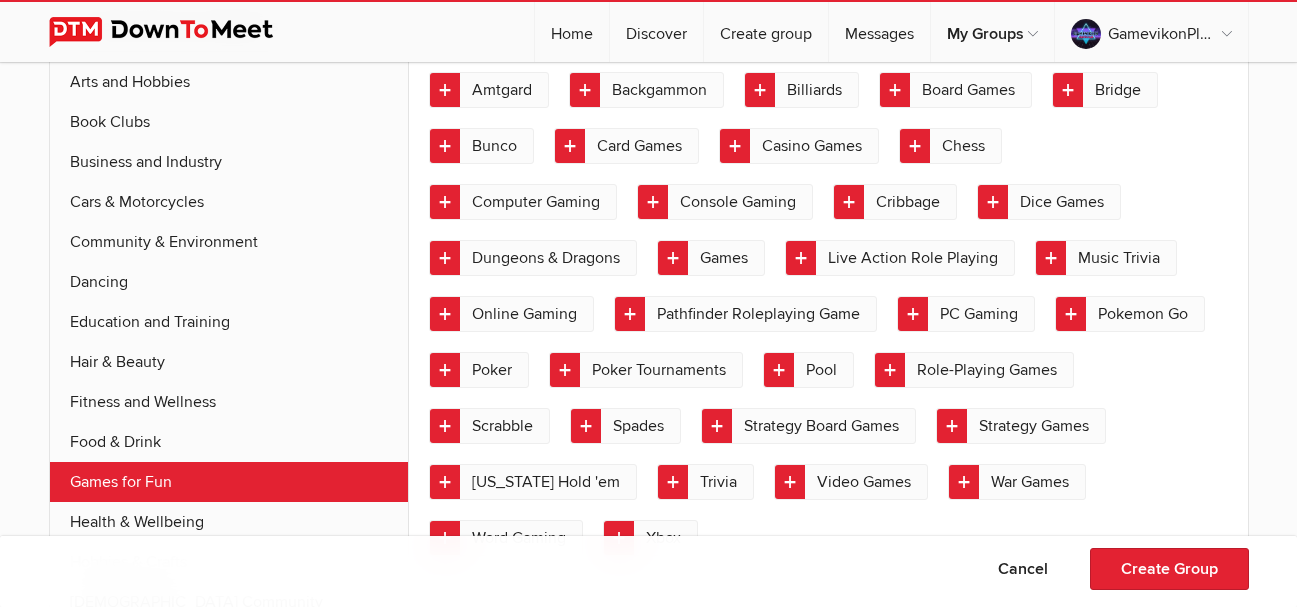 scroll, scrollTop: 3746, scrollLeft: 0, axis: vertical 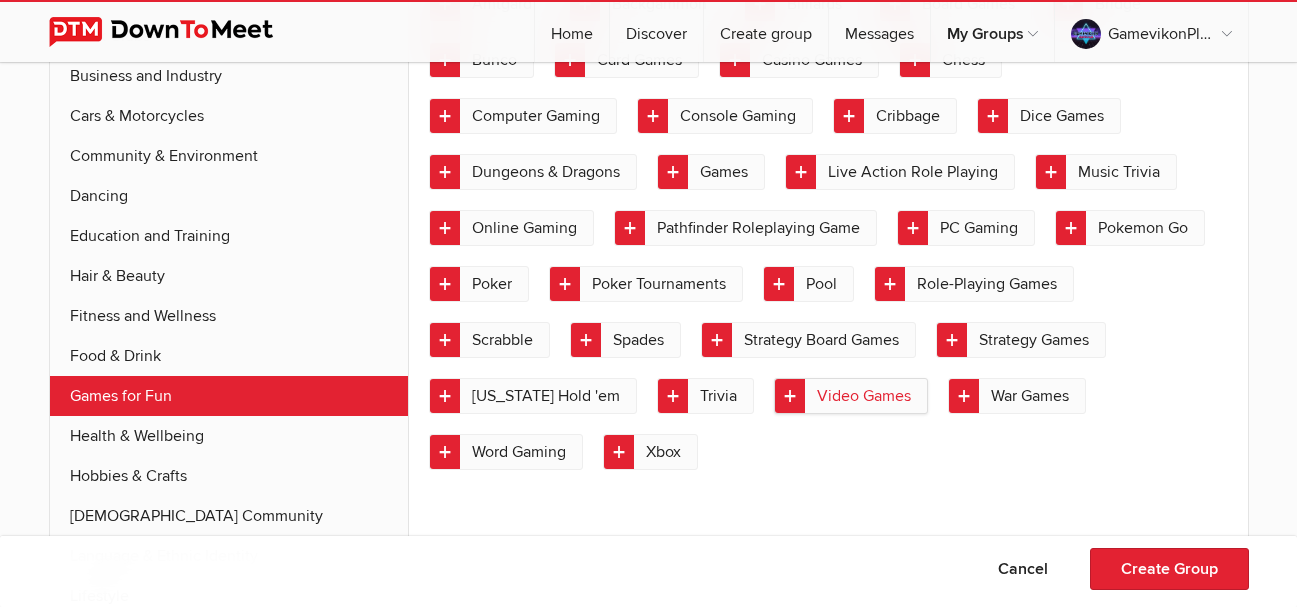 click on "Video Games" 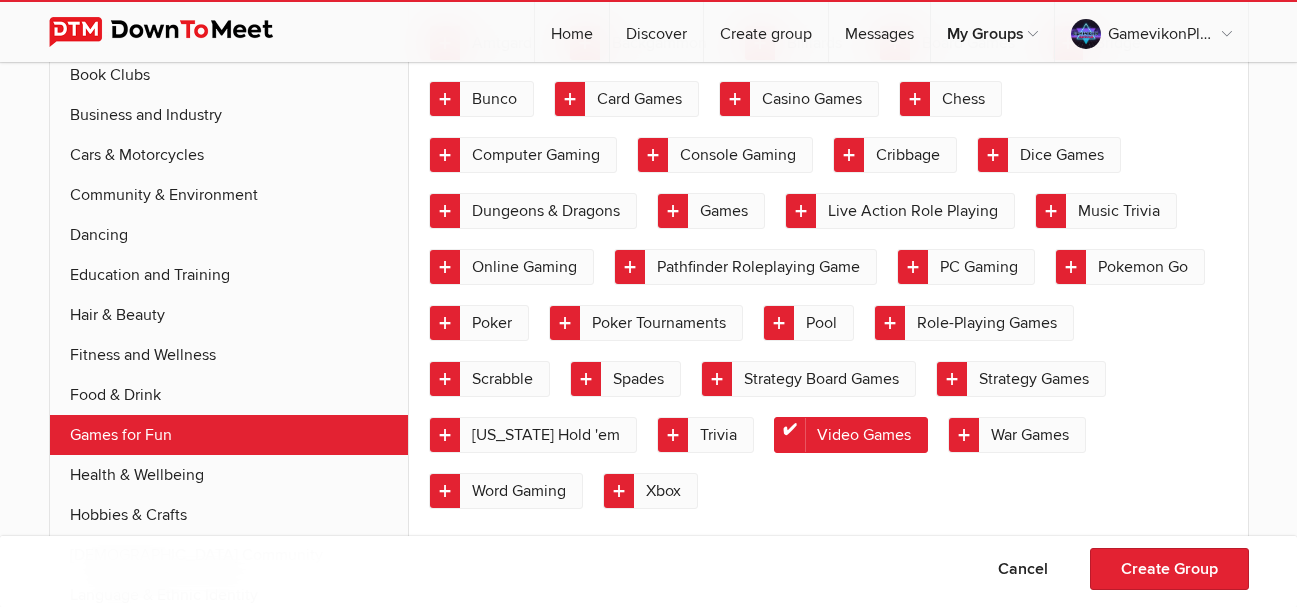 scroll, scrollTop: 3795, scrollLeft: 0, axis: vertical 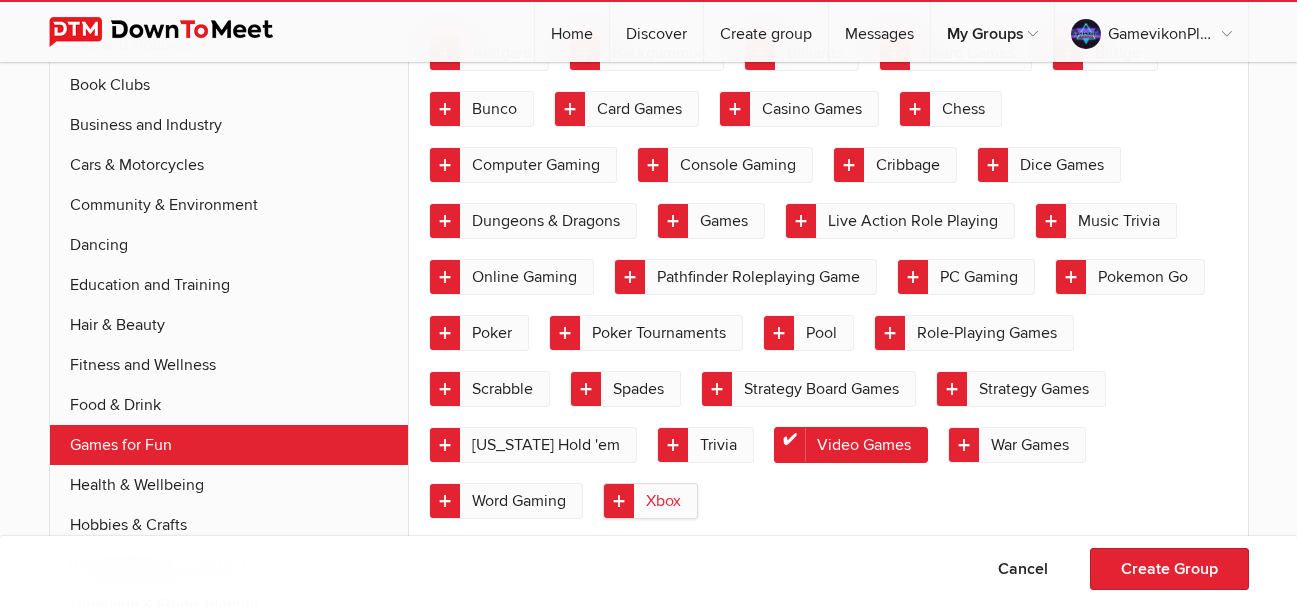 click on "Xbox" 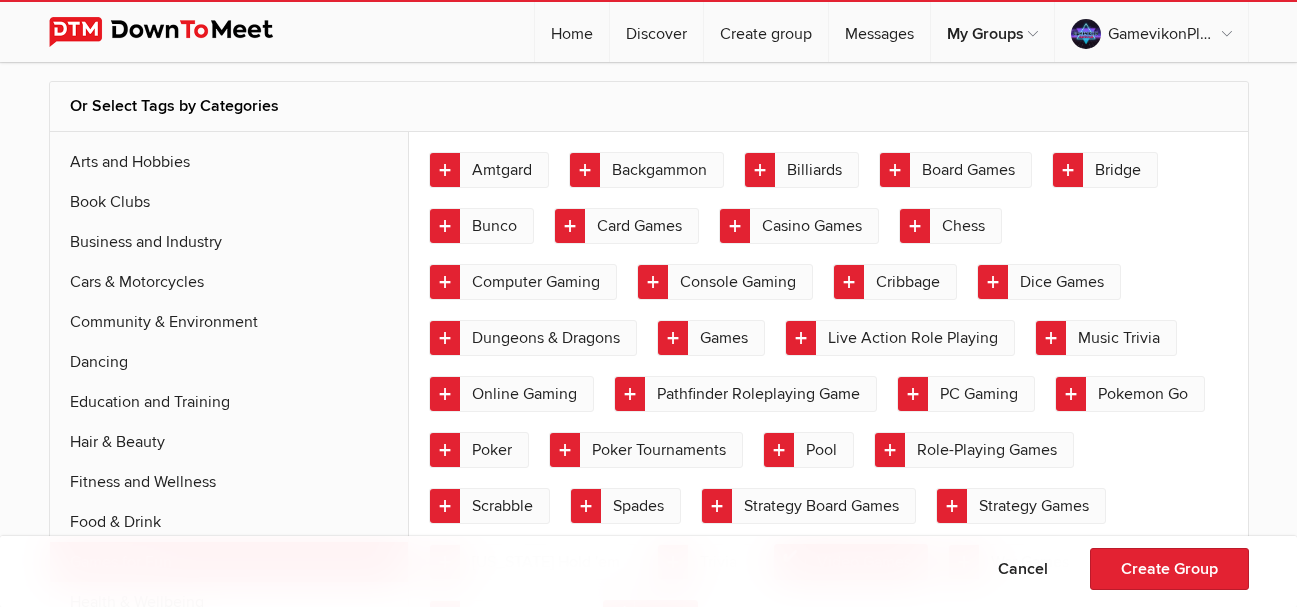 scroll, scrollTop: 3629, scrollLeft: 0, axis: vertical 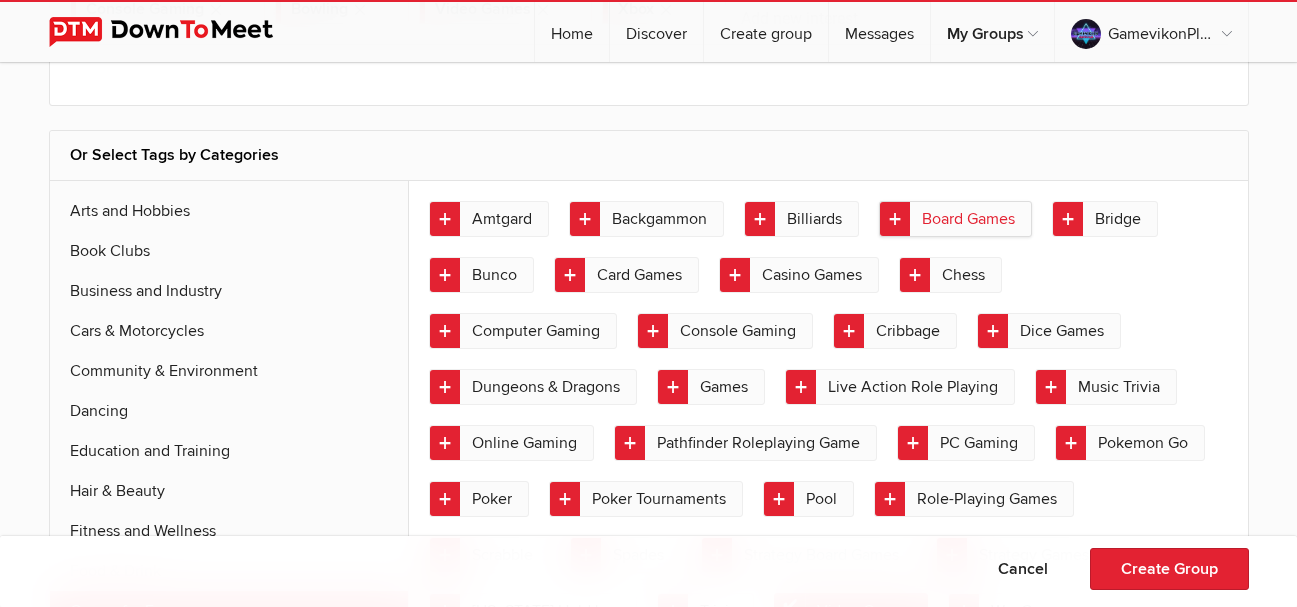 click on "Board Games" 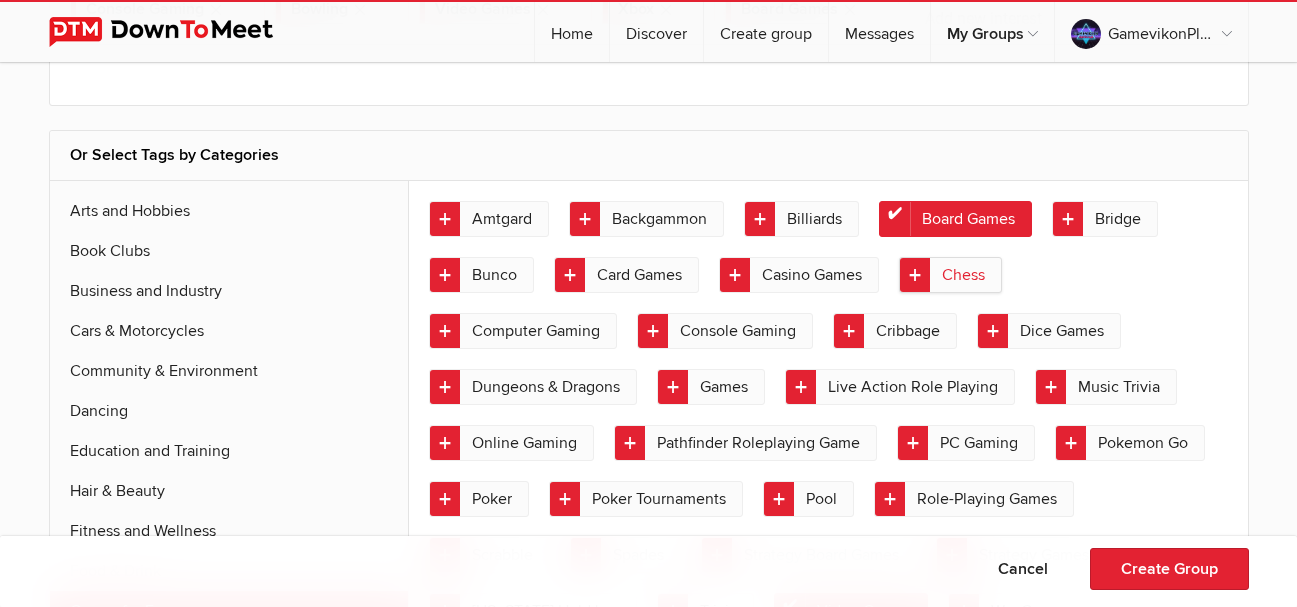 click on "Chess" 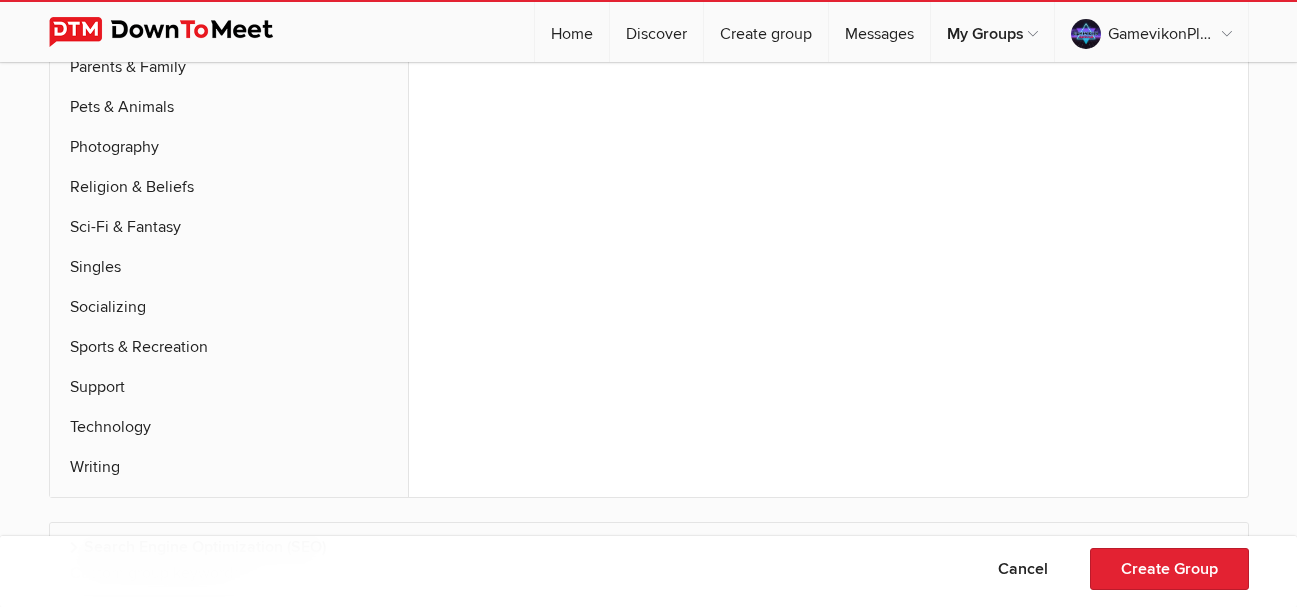 scroll, scrollTop: 4727, scrollLeft: 0, axis: vertical 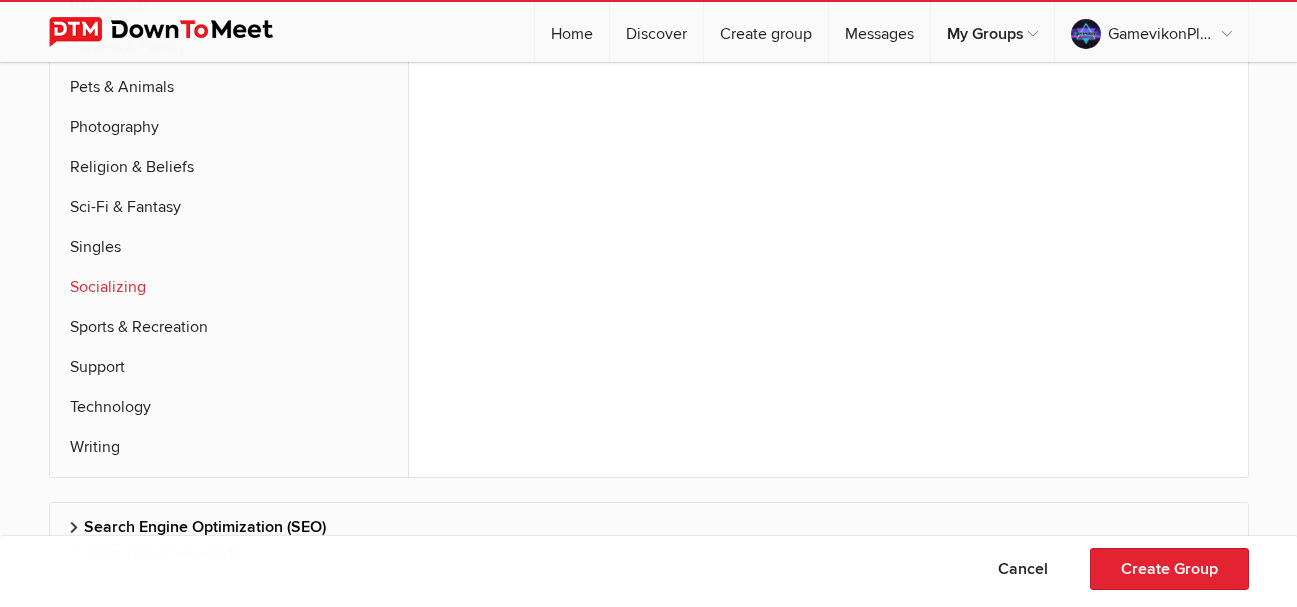 click on "Socializing" 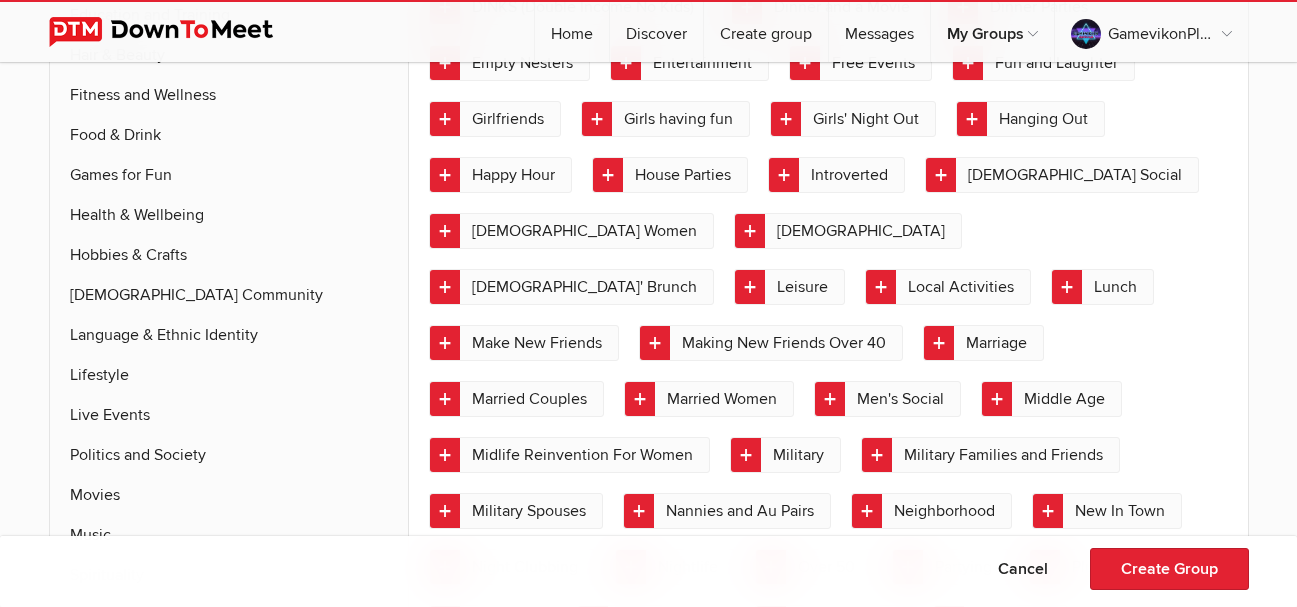 scroll, scrollTop: 3760, scrollLeft: 0, axis: vertical 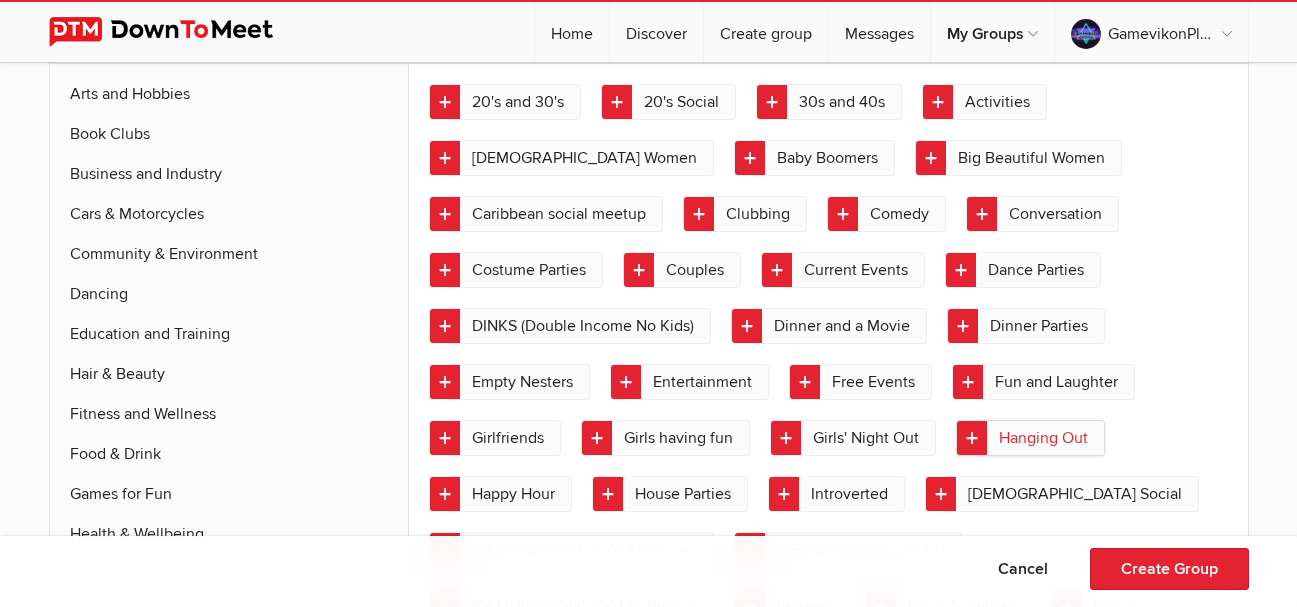 click on "Hanging Out" 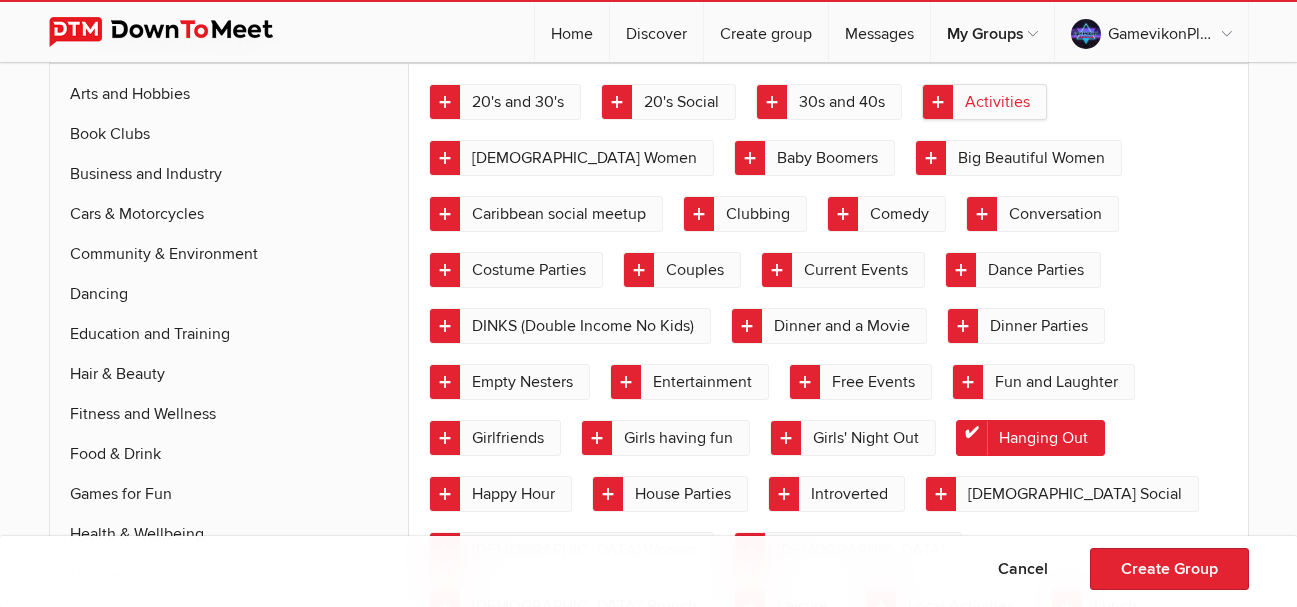 click on "Activities" 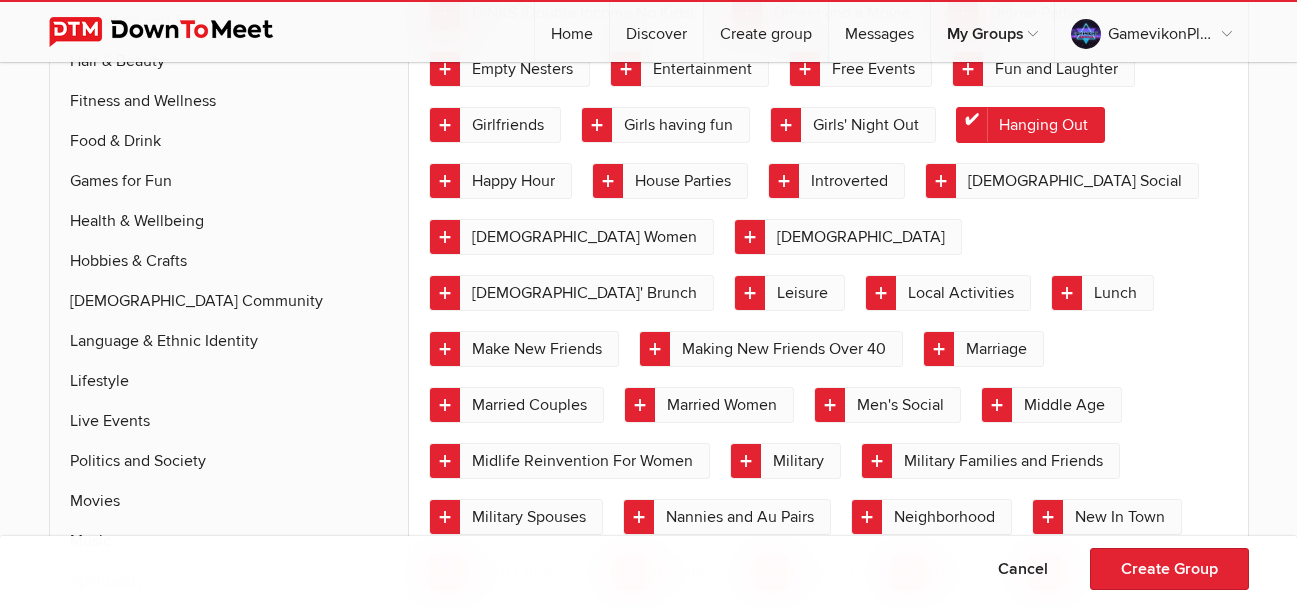 scroll, scrollTop: 4093, scrollLeft: 0, axis: vertical 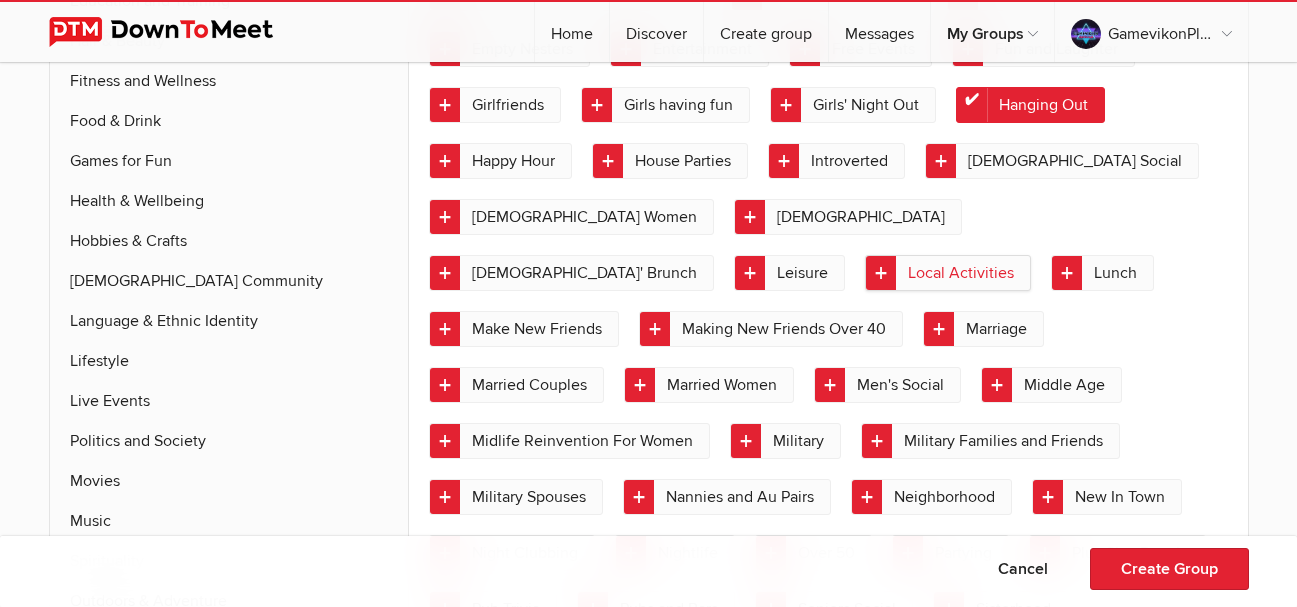 click on "Local Activities" 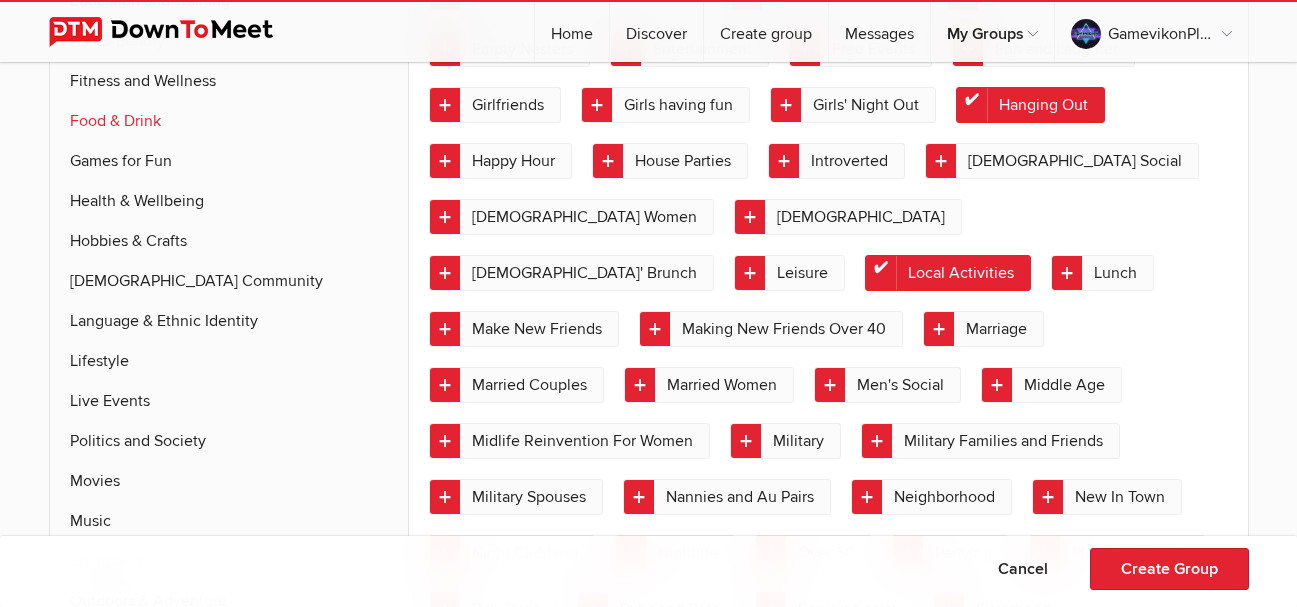 click on "Food & Drink" 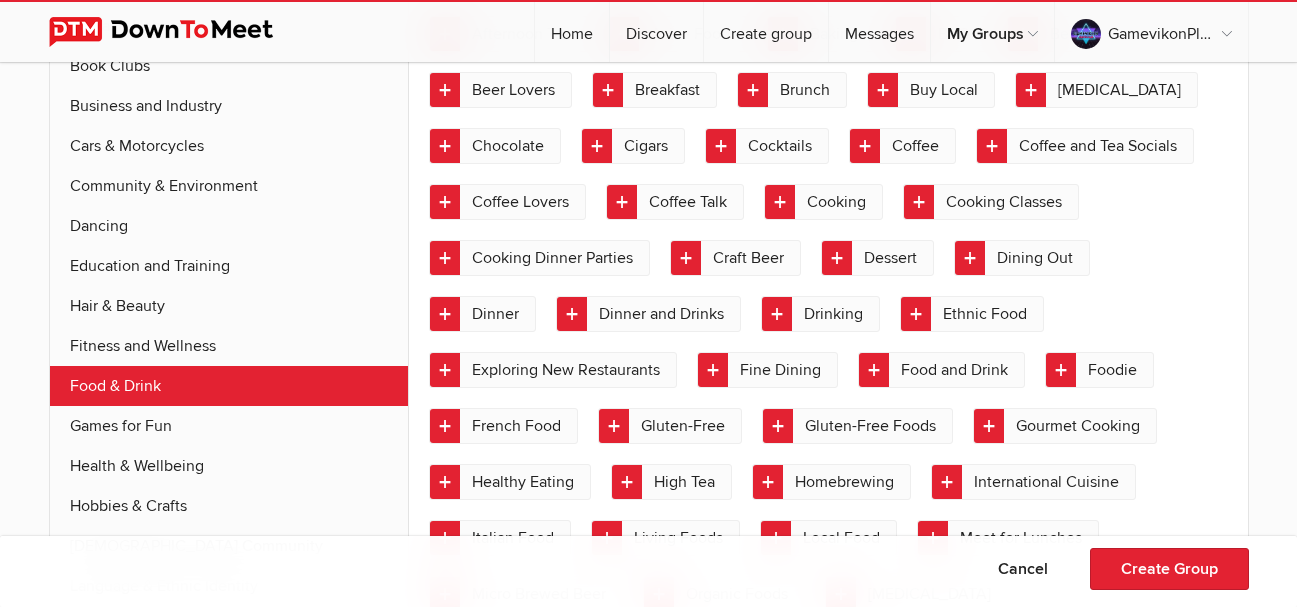scroll, scrollTop: 3760, scrollLeft: 0, axis: vertical 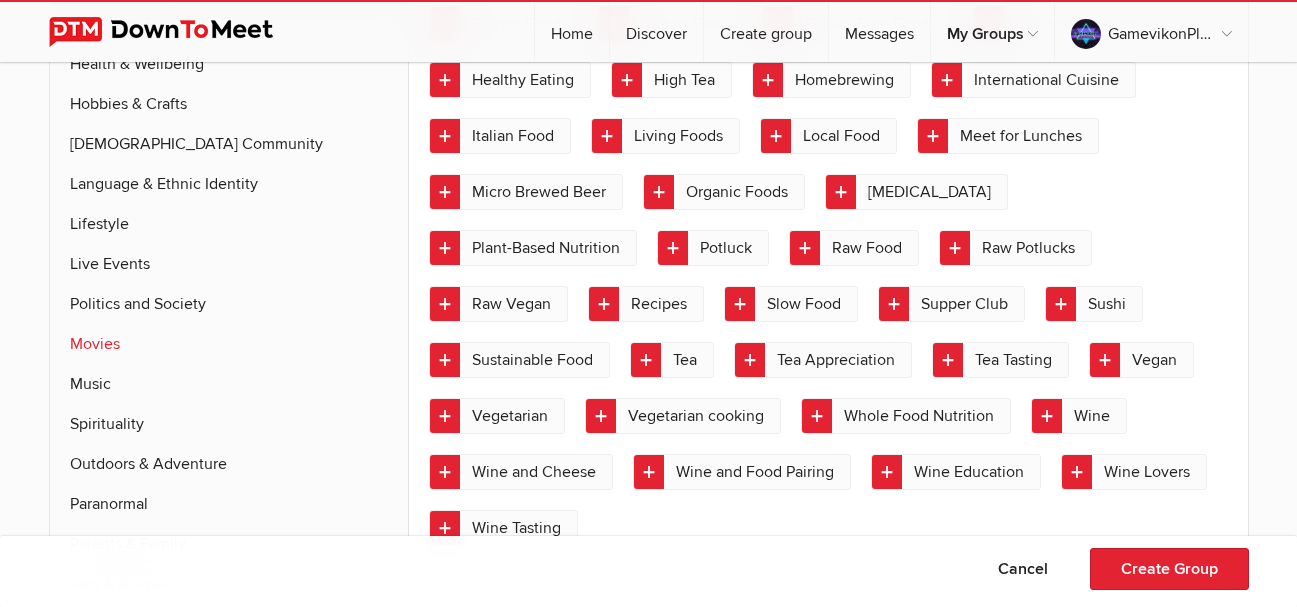 click on "Movies" 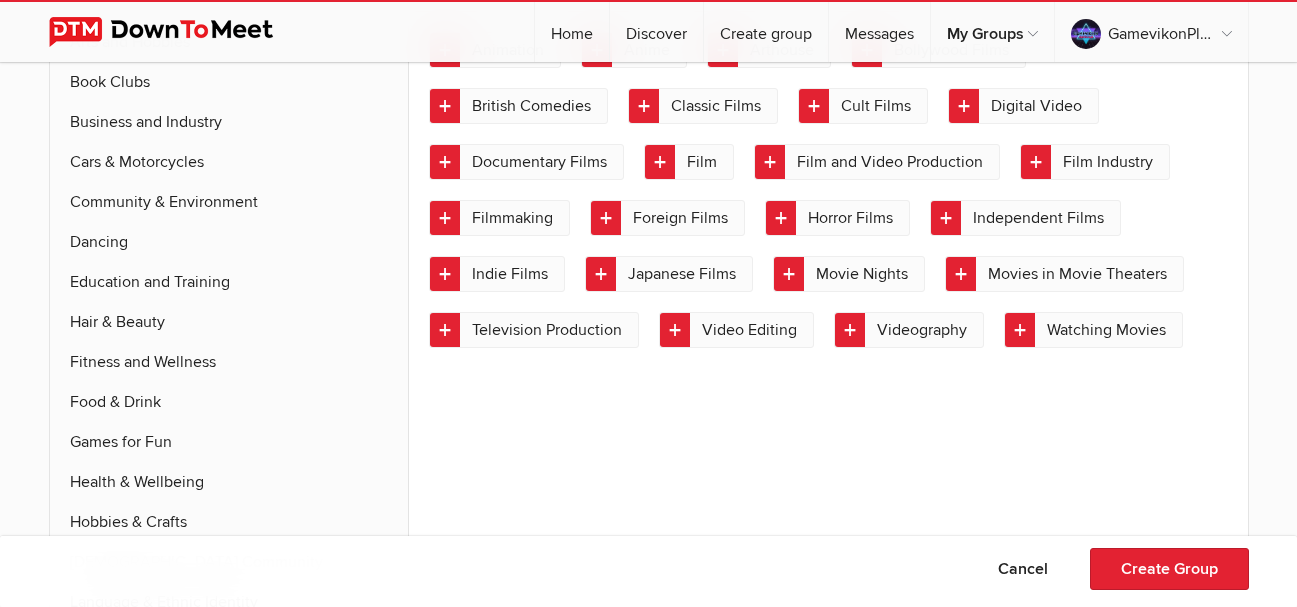 scroll, scrollTop: 3760, scrollLeft: 0, axis: vertical 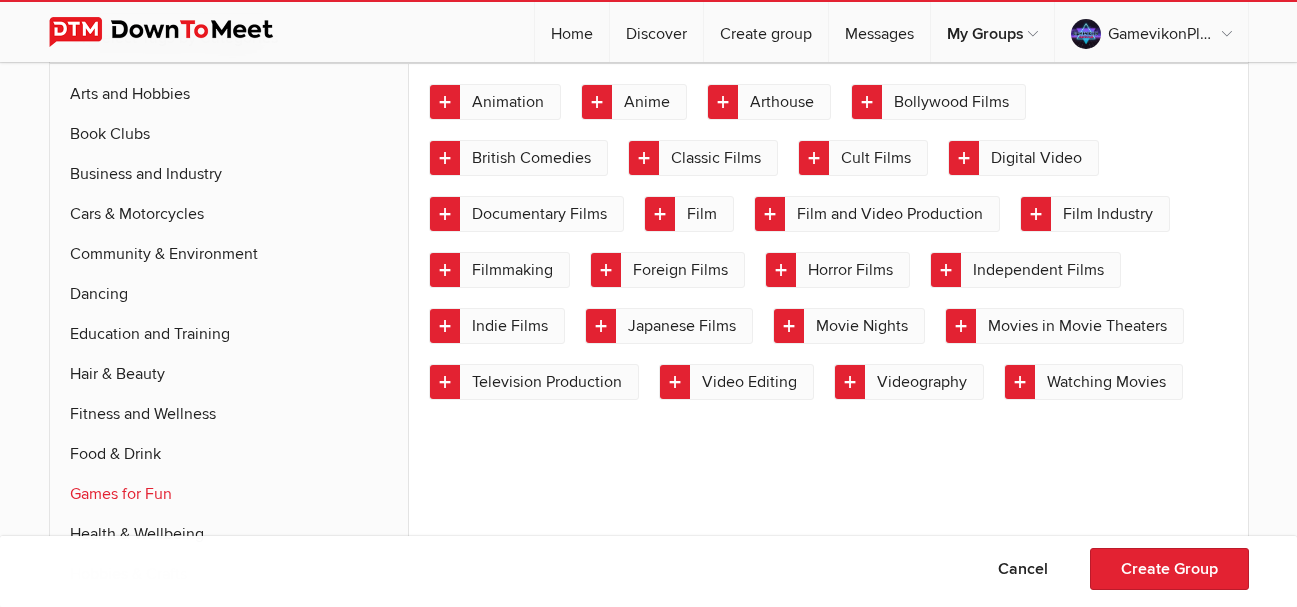 click on "Games for Fun" 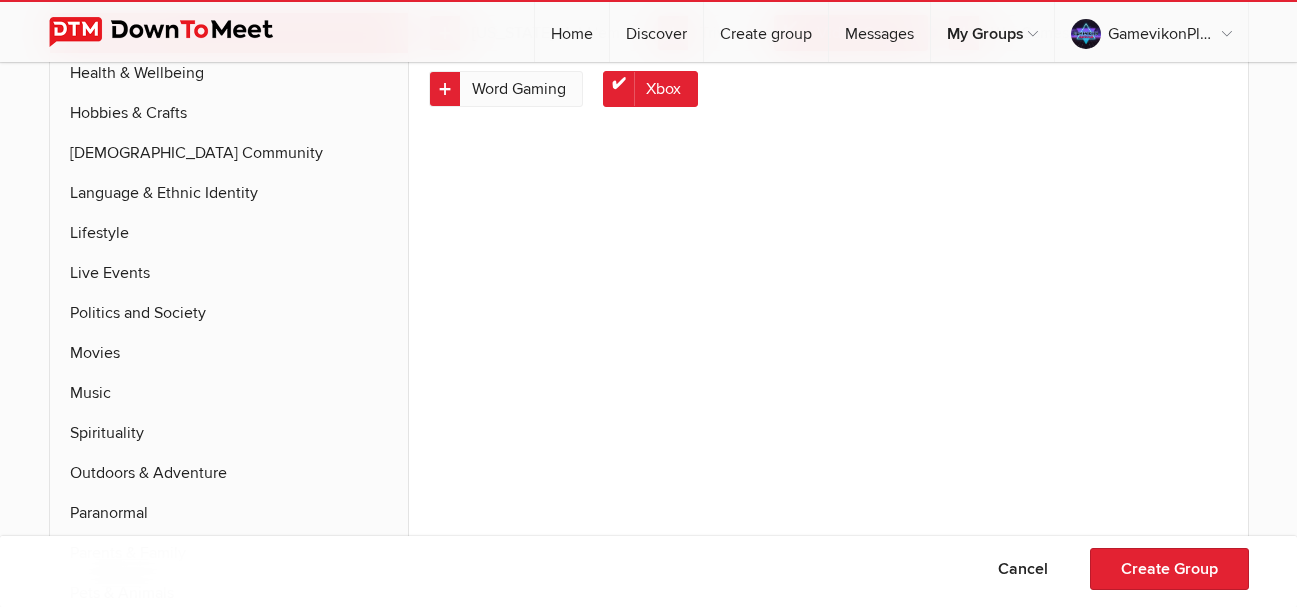 scroll, scrollTop: 4250, scrollLeft: 0, axis: vertical 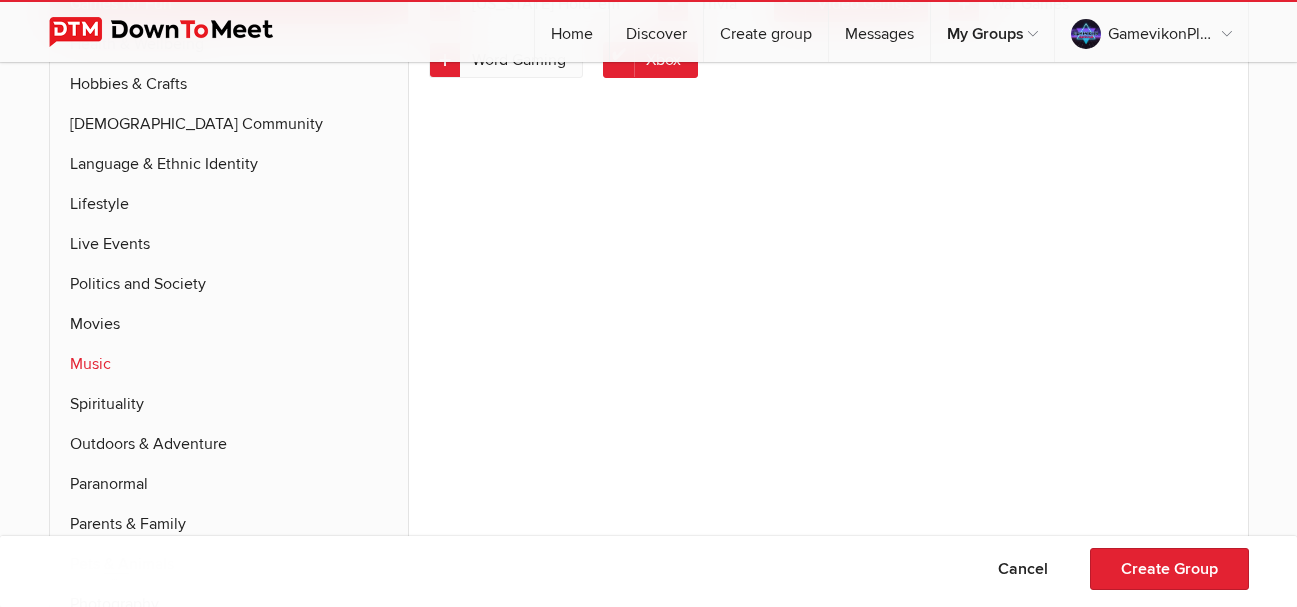 click on "Music" 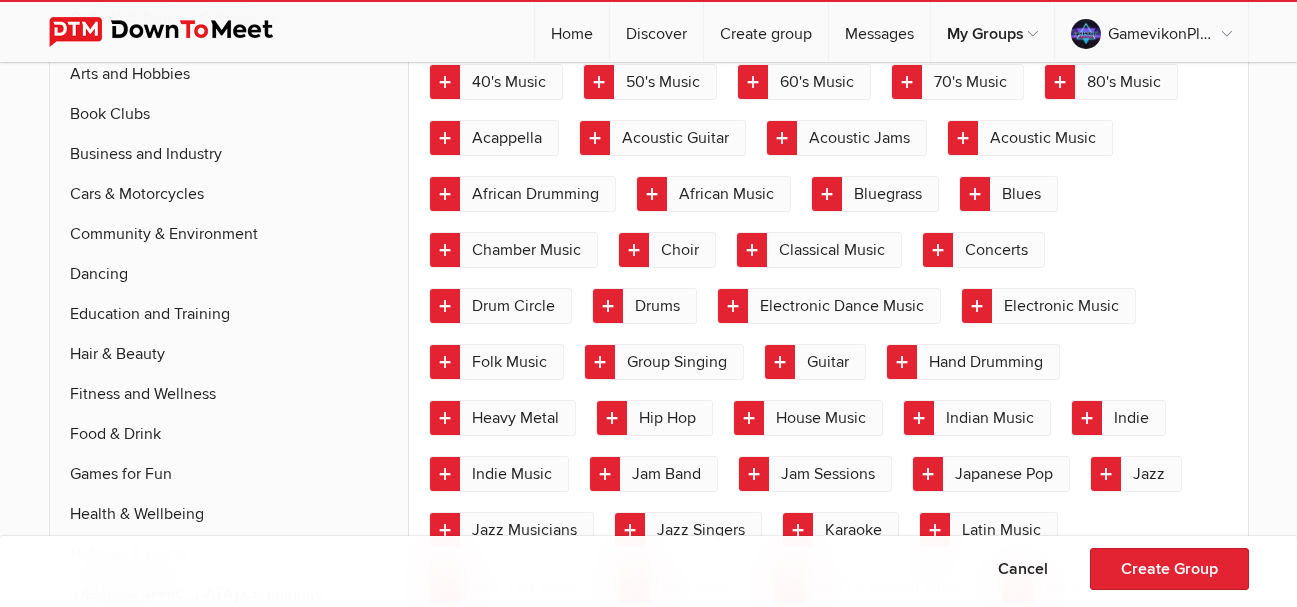 scroll, scrollTop: 3760, scrollLeft: 0, axis: vertical 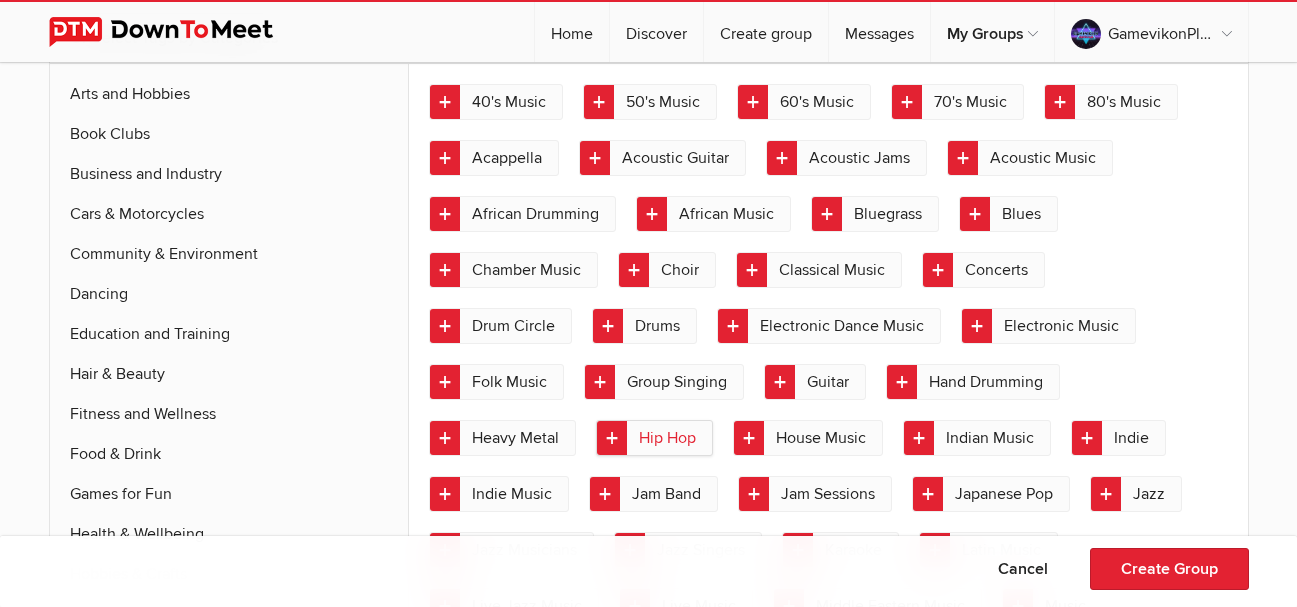click on "Hip Hop" 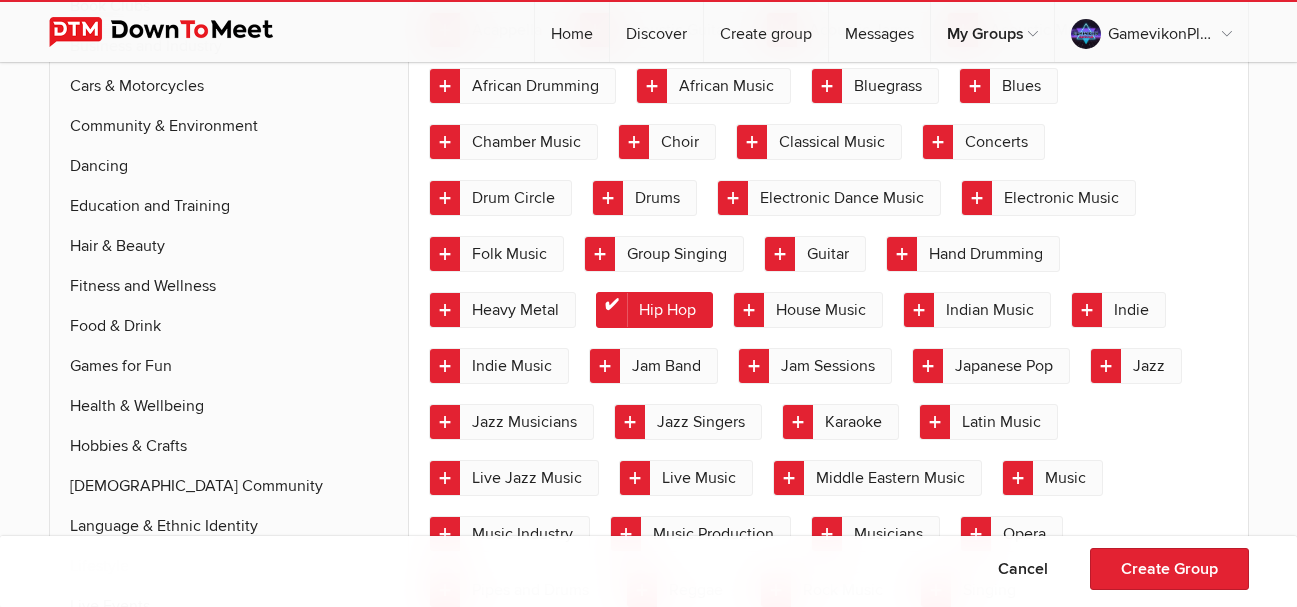 scroll, scrollTop: 3897, scrollLeft: 0, axis: vertical 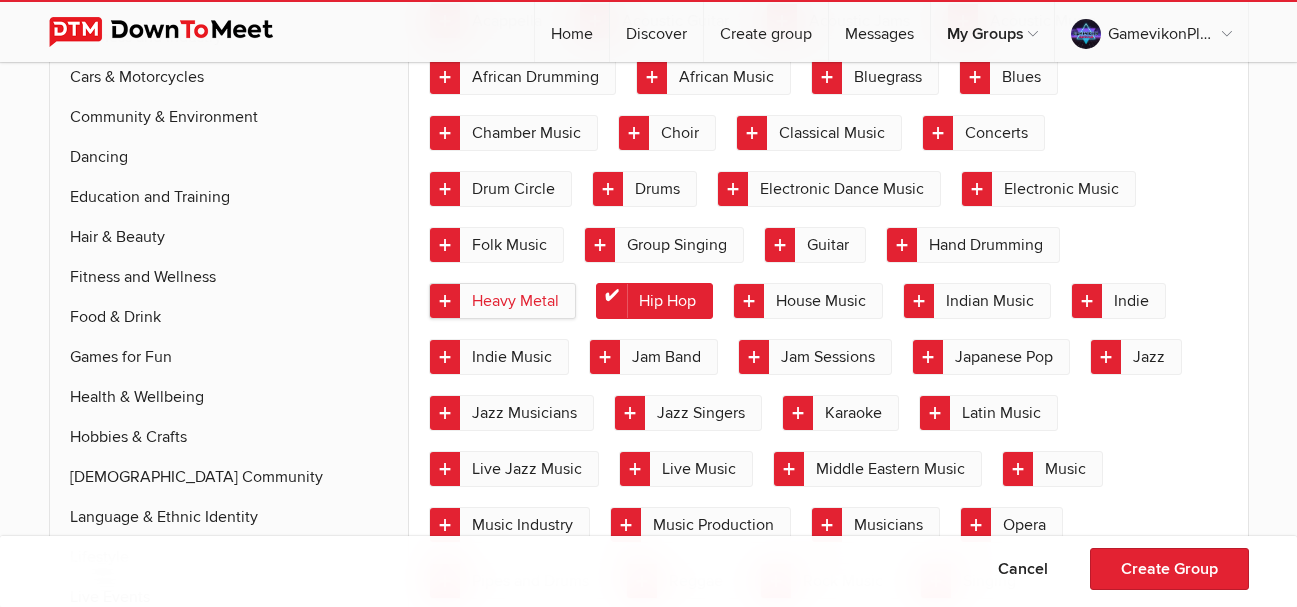 click on "Heavy Metal" 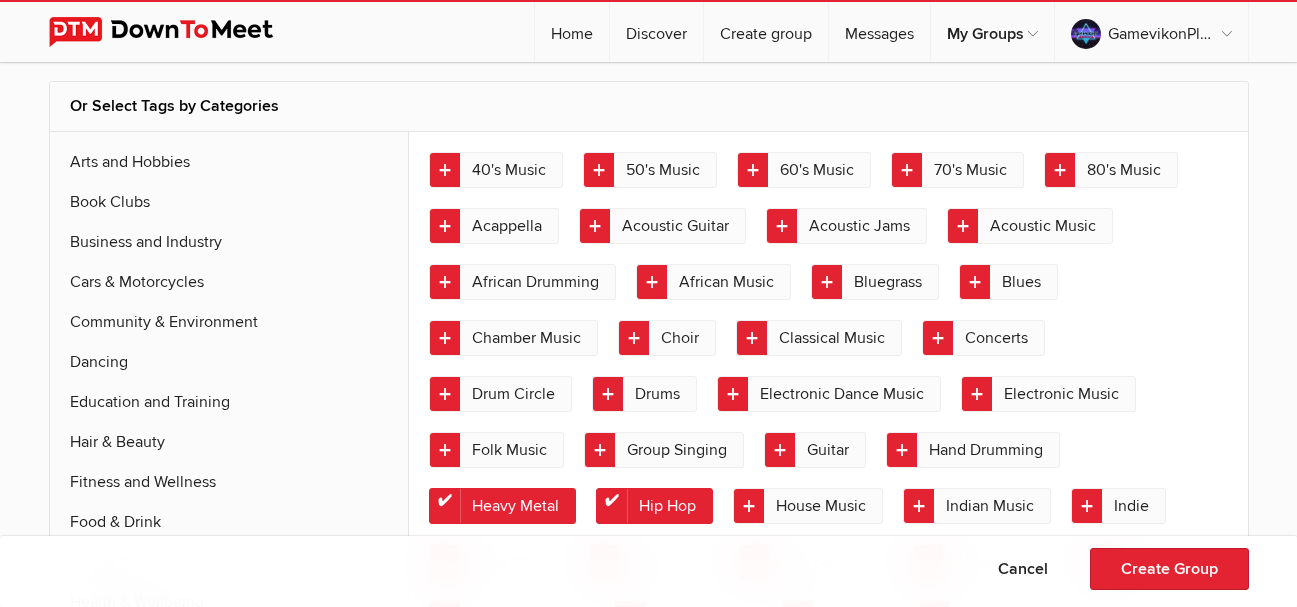 scroll, scrollTop: 3643, scrollLeft: 0, axis: vertical 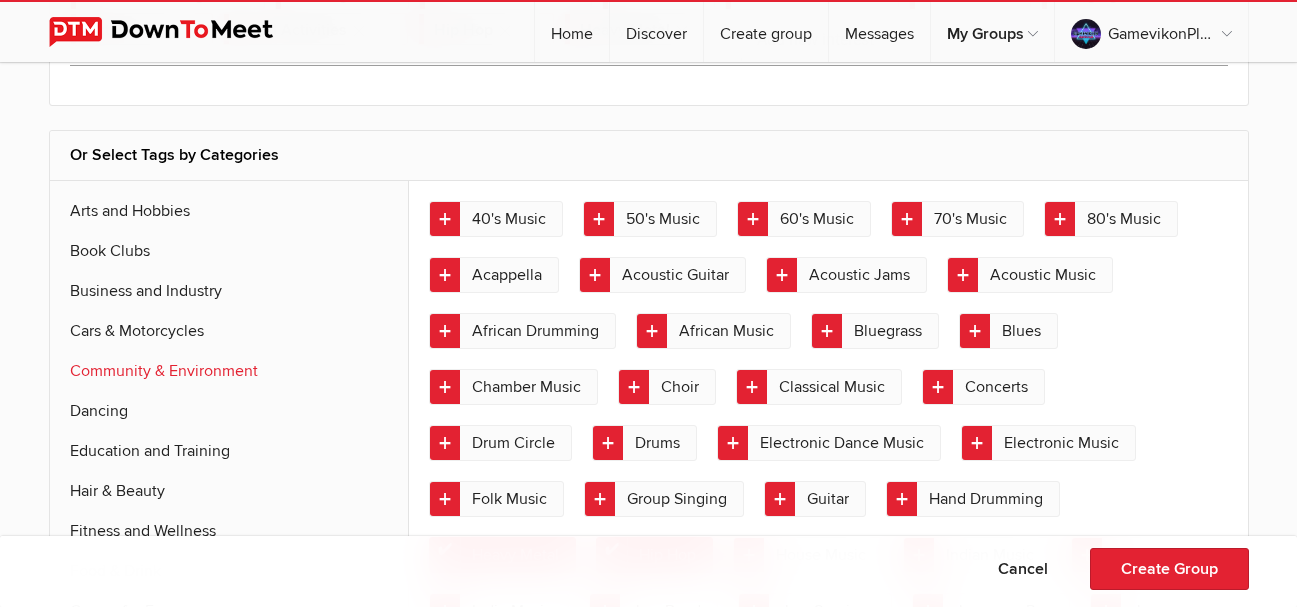 click on "Community & Environment" 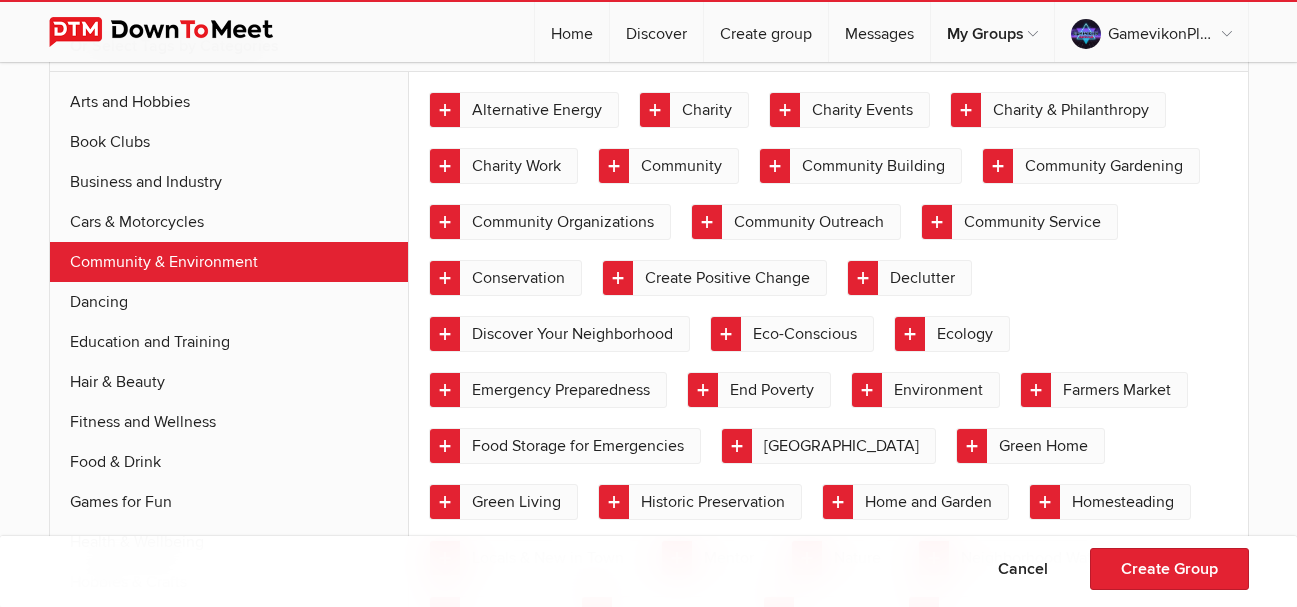 scroll, scrollTop: 3760, scrollLeft: 0, axis: vertical 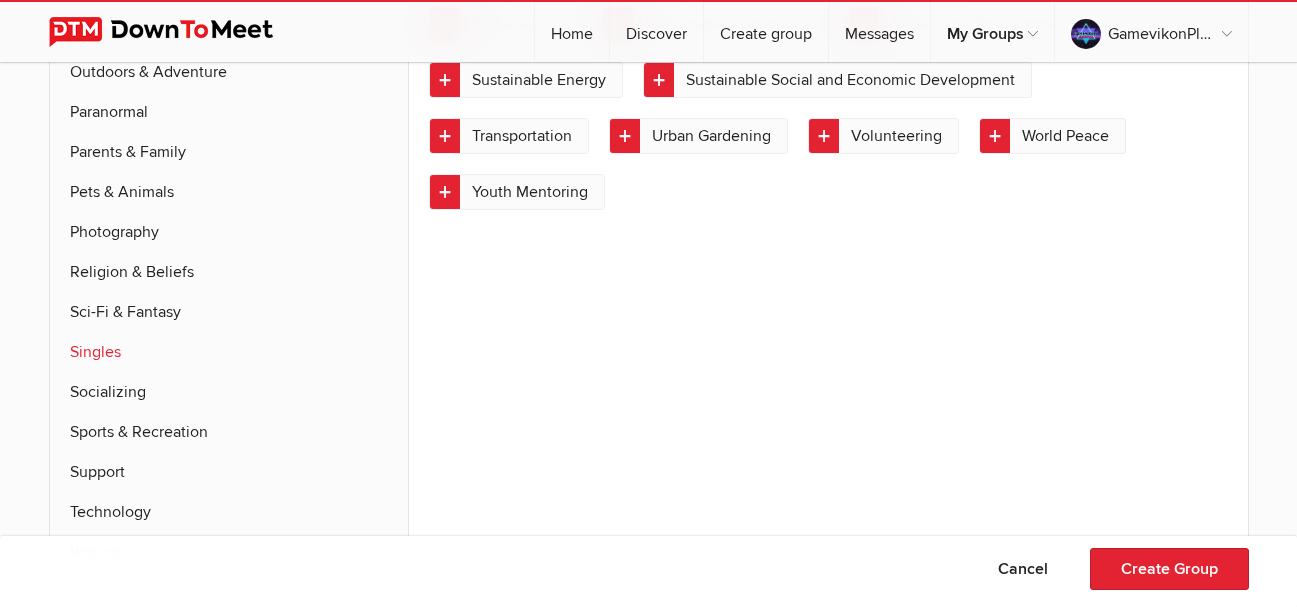 click on "Singles" 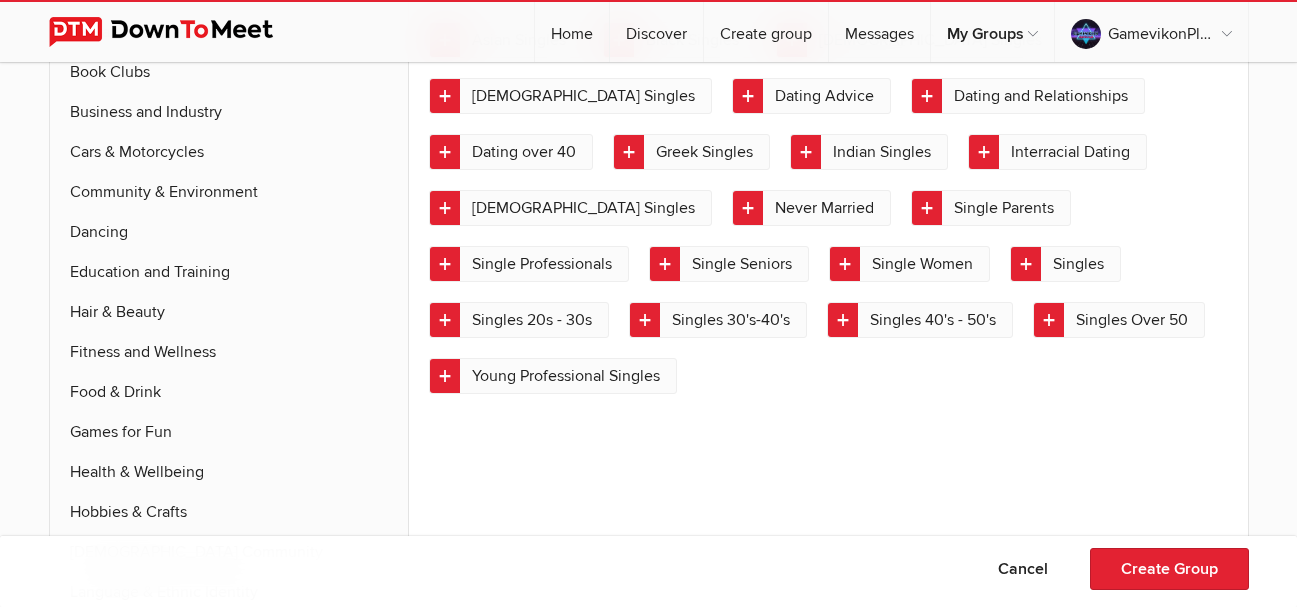 scroll, scrollTop: 3760, scrollLeft: 0, axis: vertical 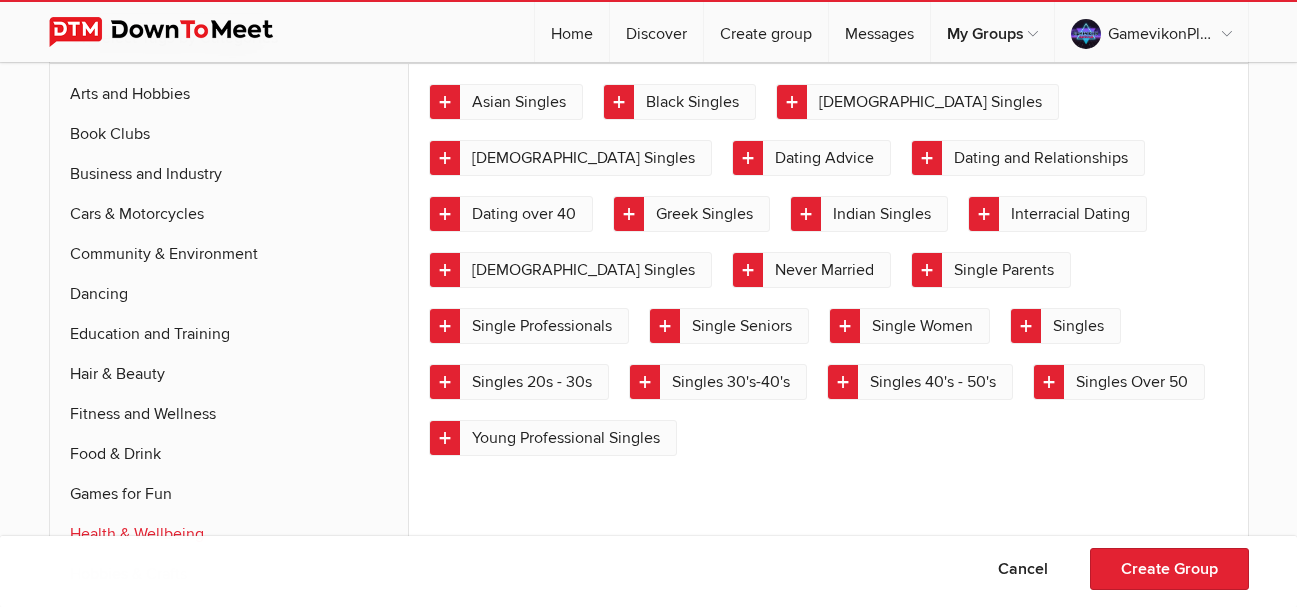click on "Health & Wellbeing" 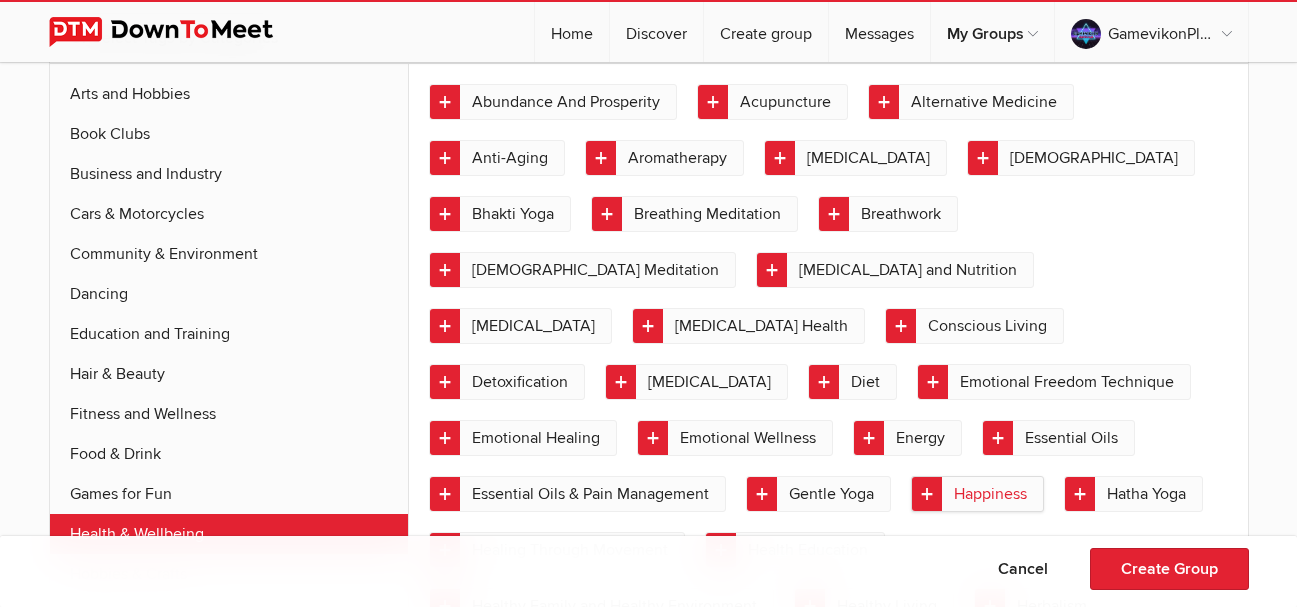 click on "Happiness" 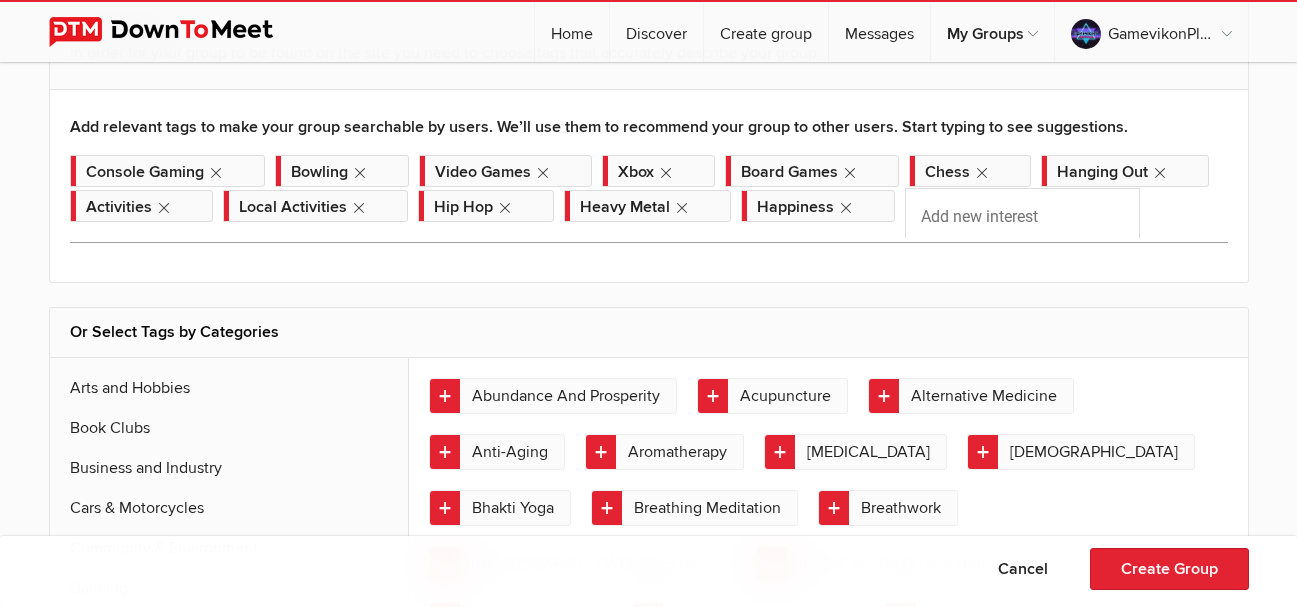 scroll, scrollTop: 3682, scrollLeft: 0, axis: vertical 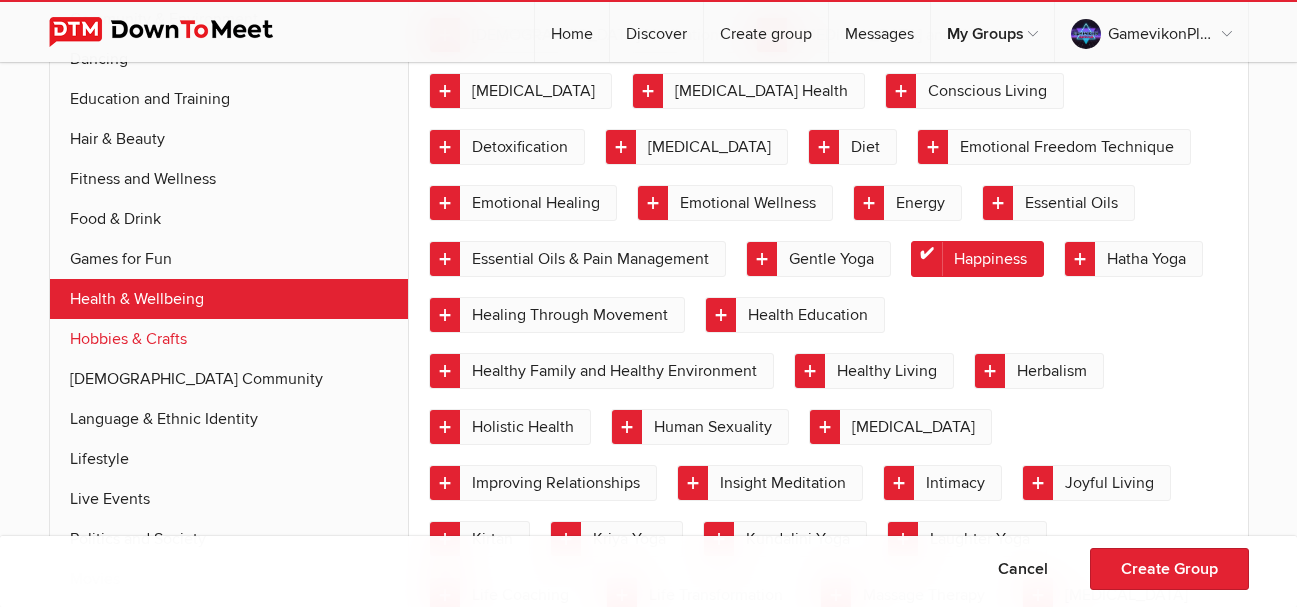 click on "Hobbies & Crafts" 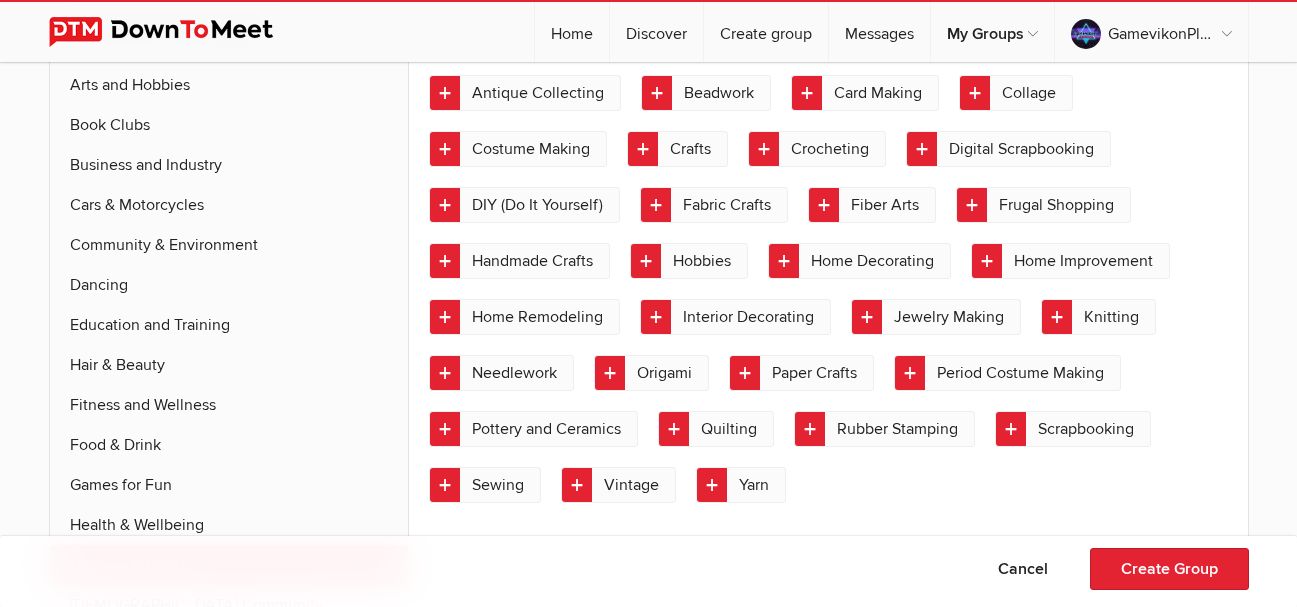 scroll, scrollTop: 3760, scrollLeft: 0, axis: vertical 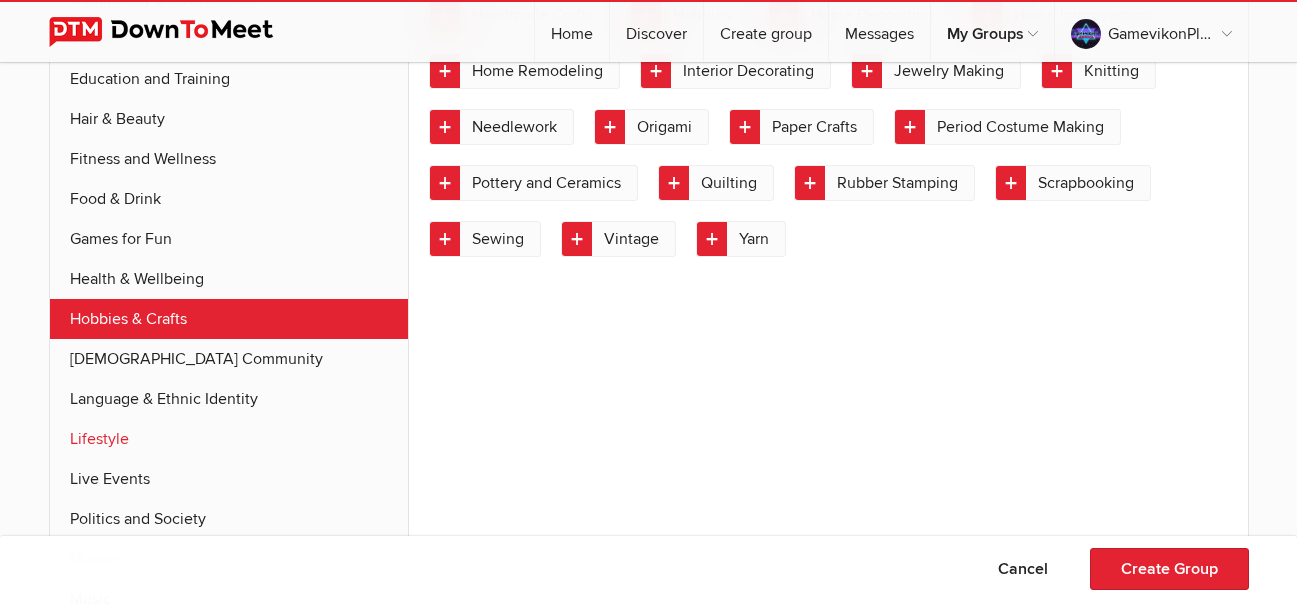 click on "Lifestyle" 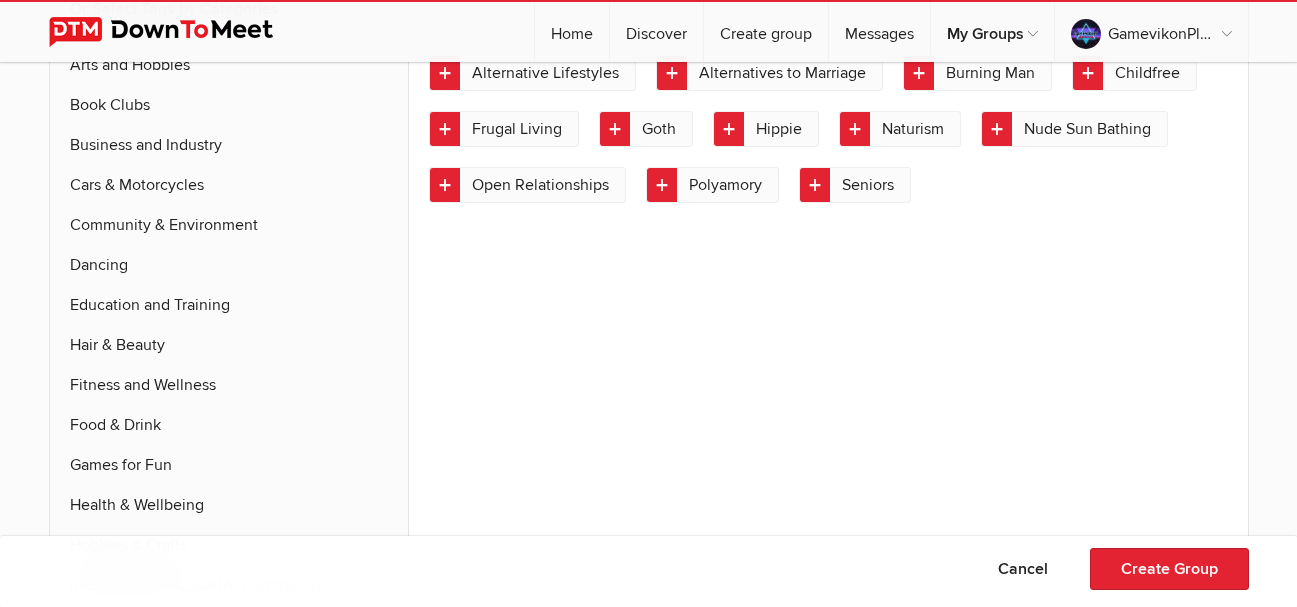 scroll, scrollTop: 3760, scrollLeft: 0, axis: vertical 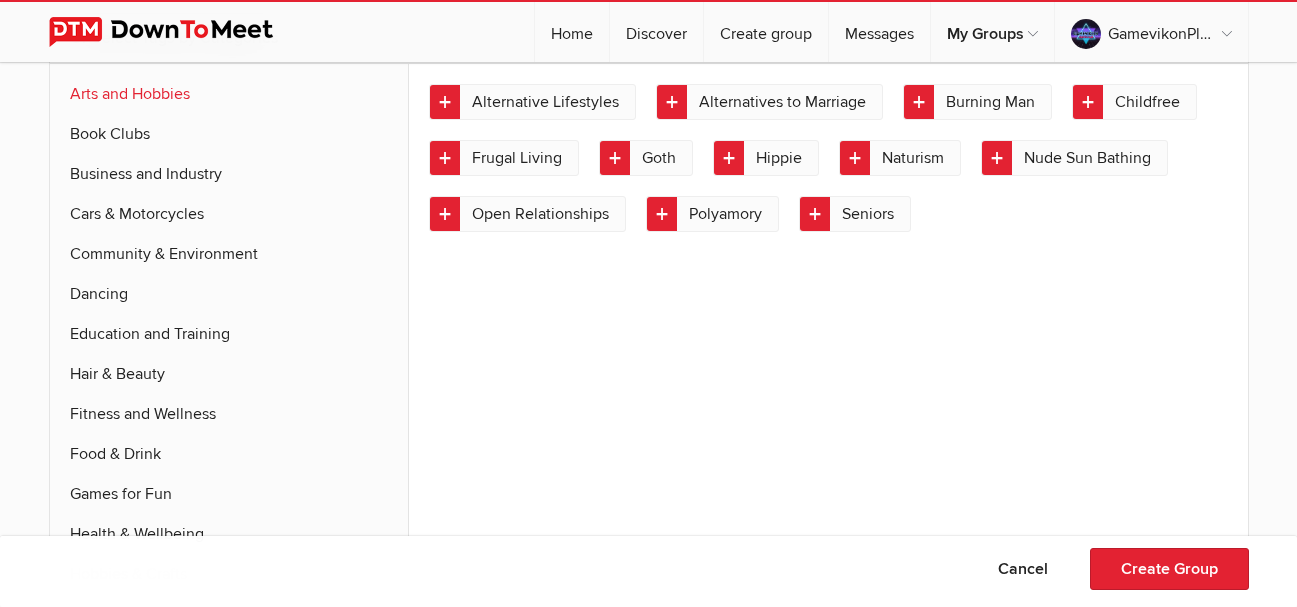 click on "Arts and Hobbies" 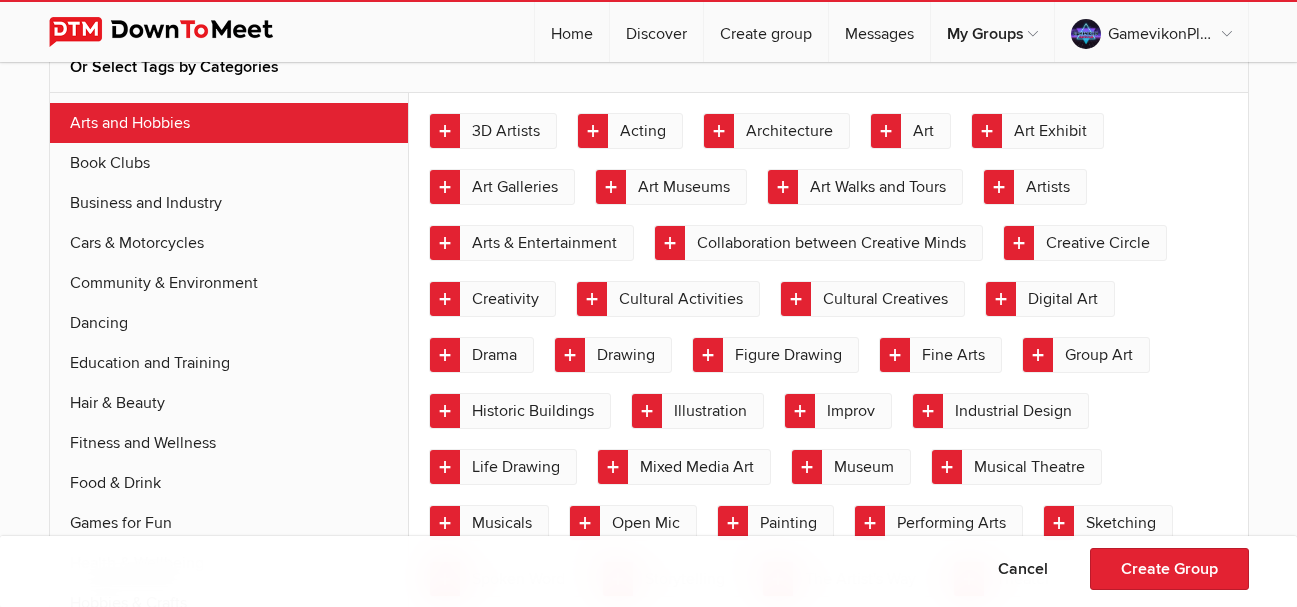 scroll, scrollTop: 3721, scrollLeft: 0, axis: vertical 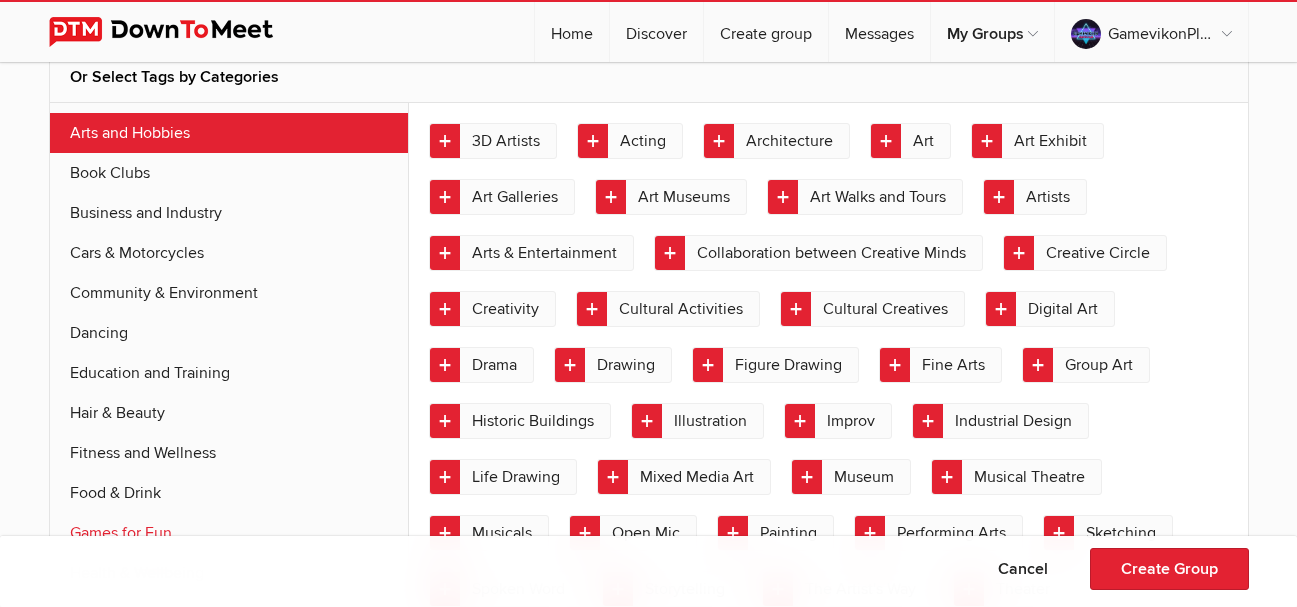 click on "Games for Fun" 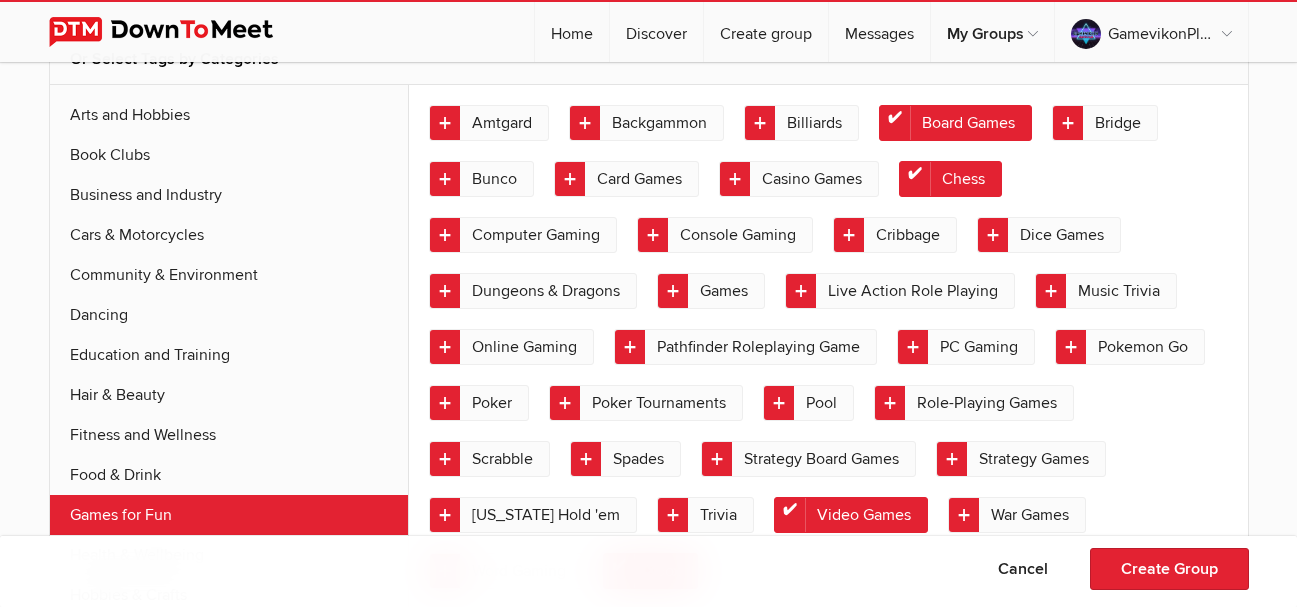 scroll, scrollTop: 3760, scrollLeft: 0, axis: vertical 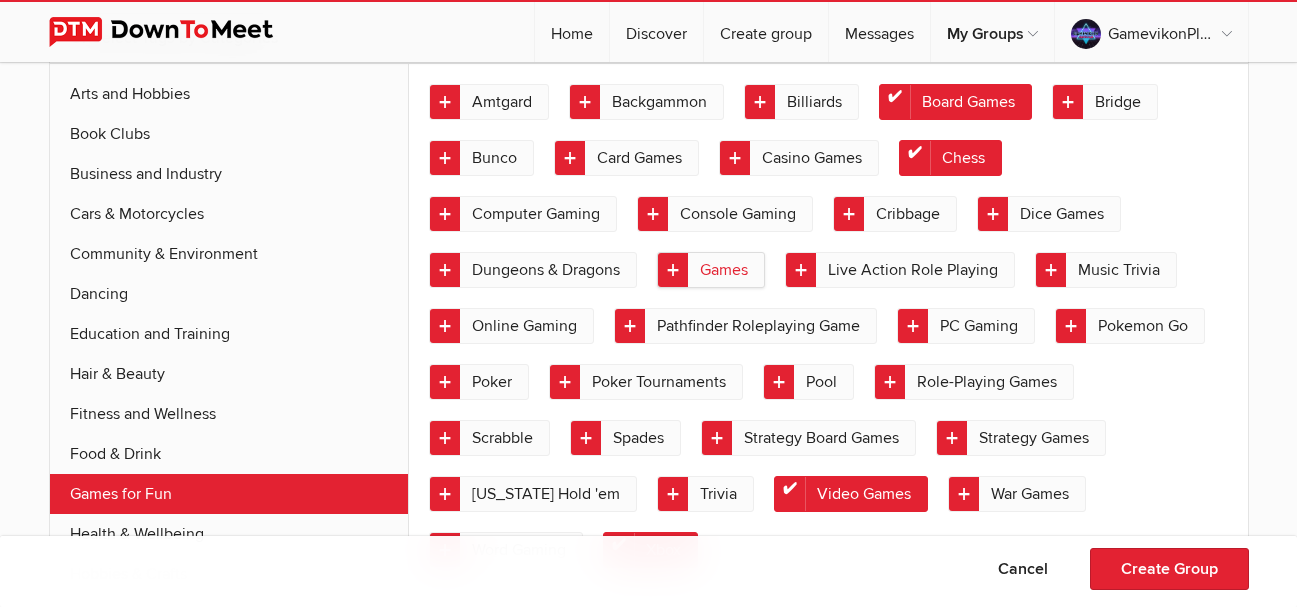 click on "Games" 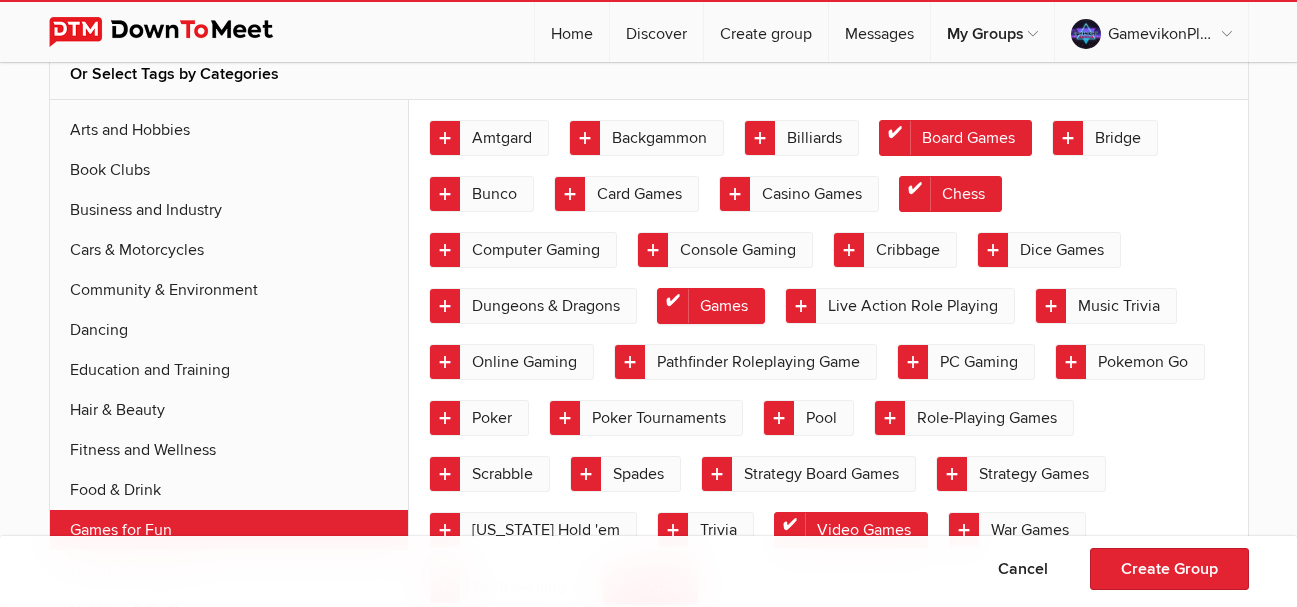 scroll, scrollTop: 3796, scrollLeft: 0, axis: vertical 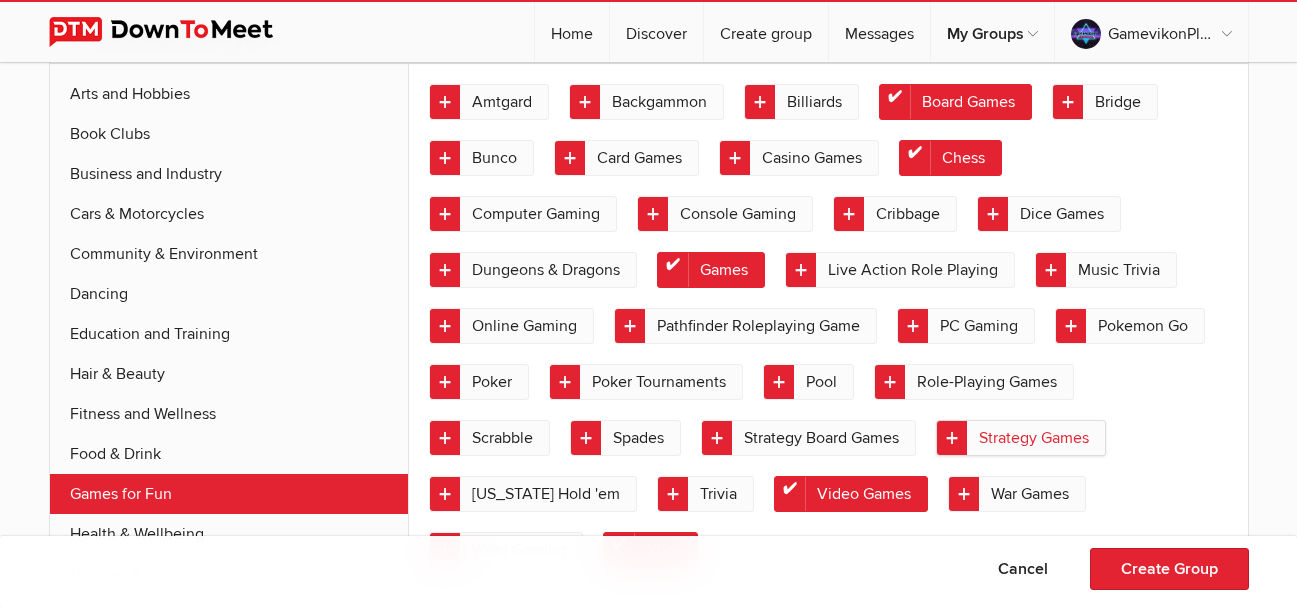 click on "Strategy Games" 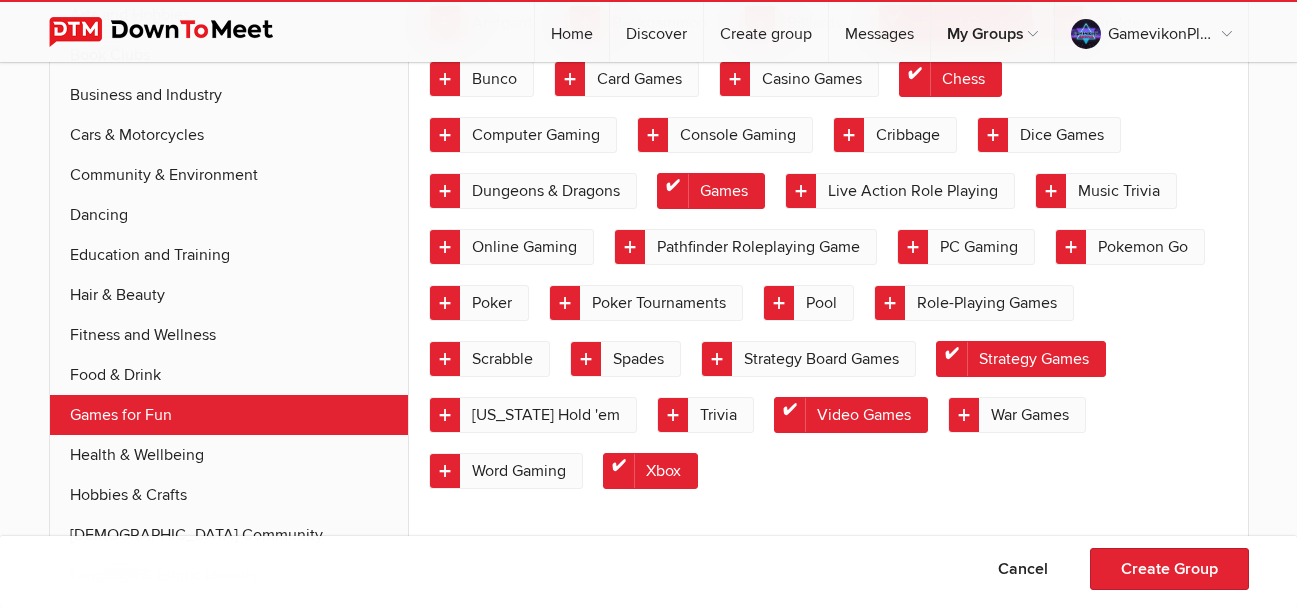 scroll, scrollTop: 3895, scrollLeft: 0, axis: vertical 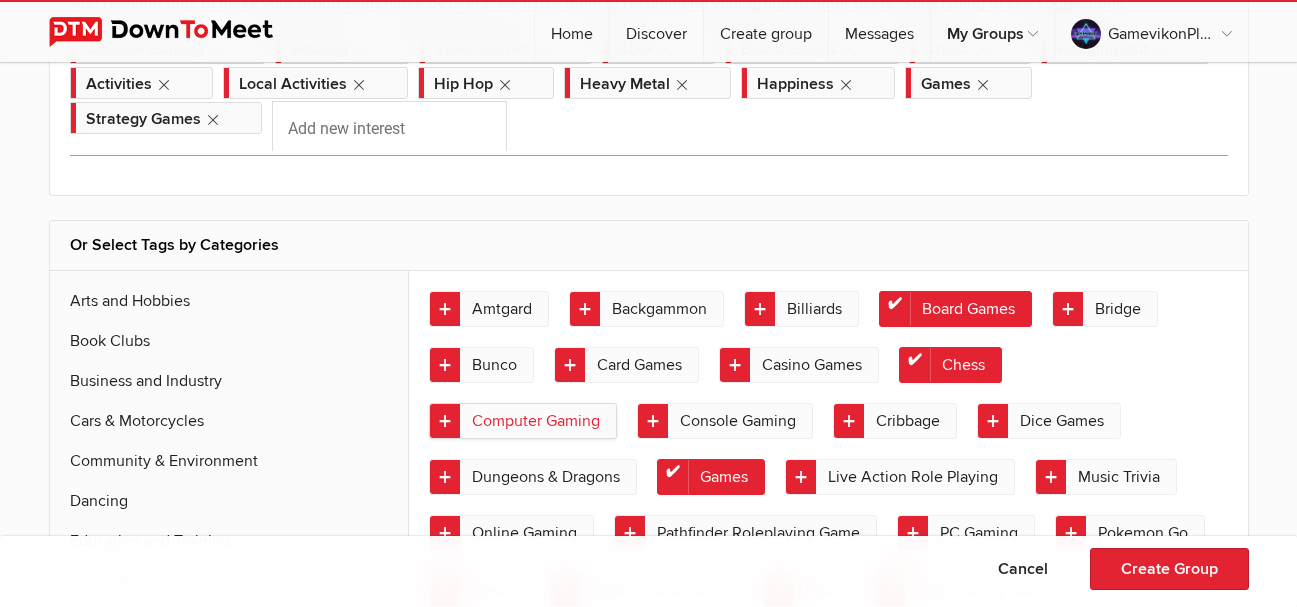 click on "Computer Gaming" 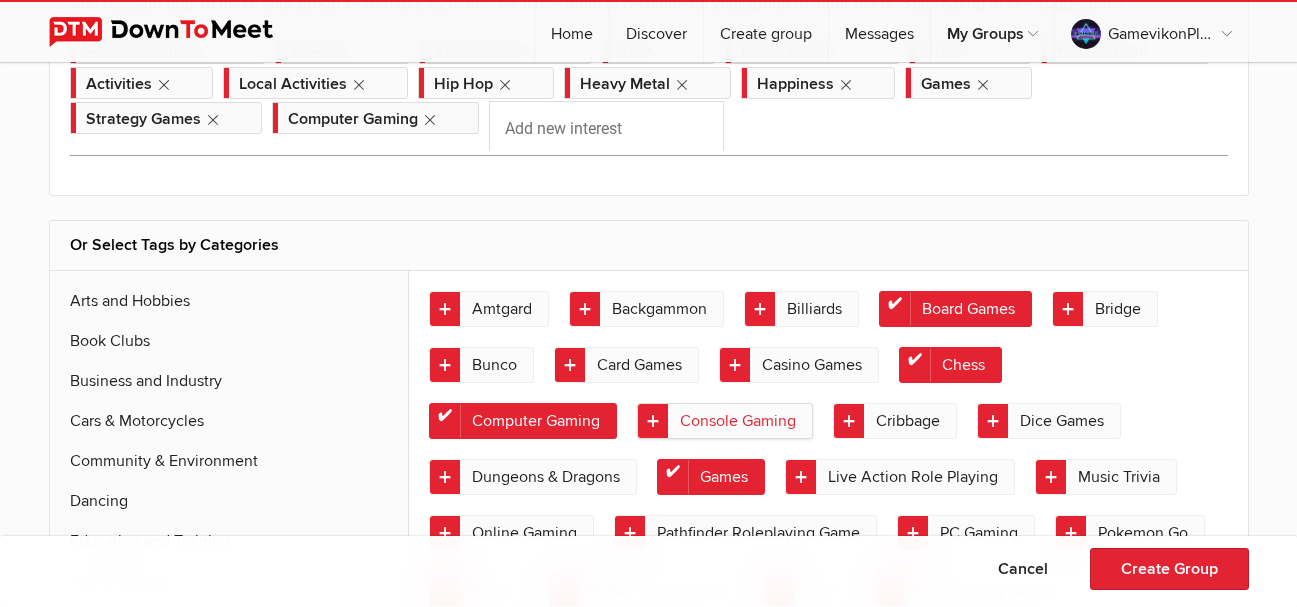 click on "Console Gaming" 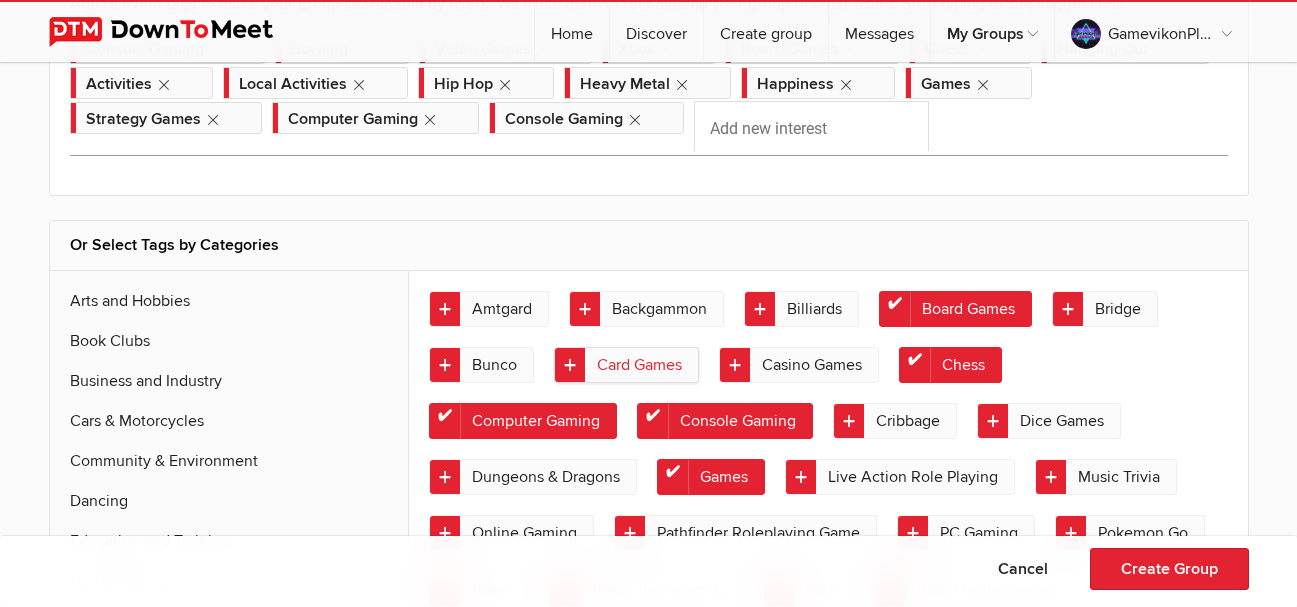 click on "Card Games" 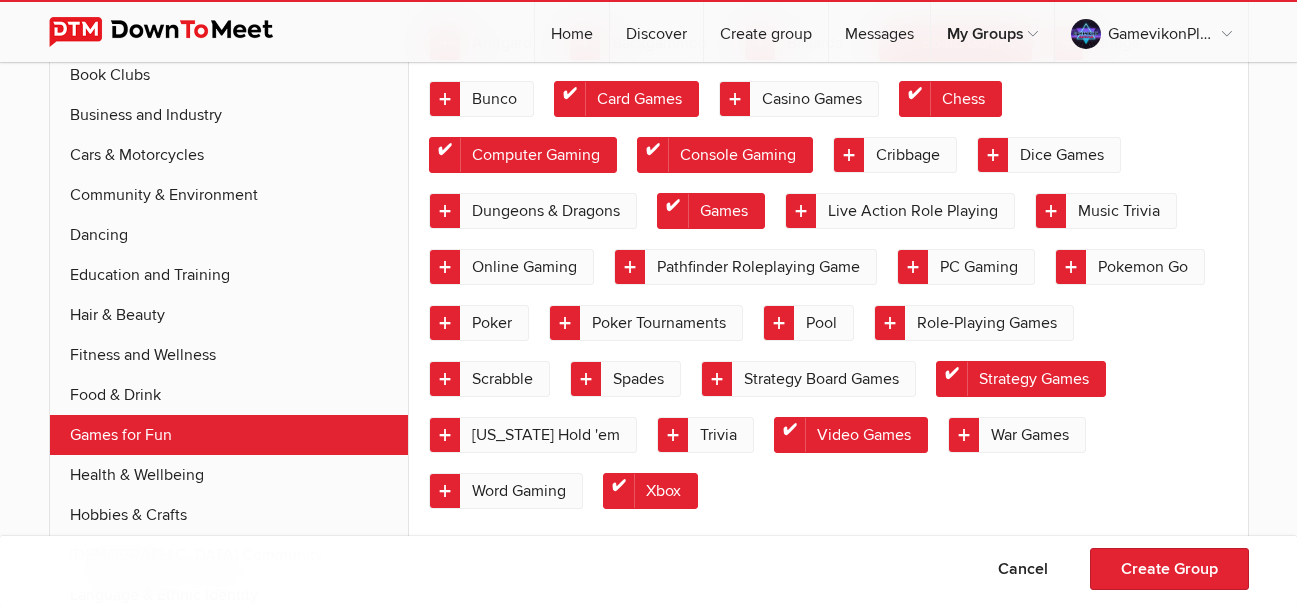 scroll, scrollTop: 3875, scrollLeft: 0, axis: vertical 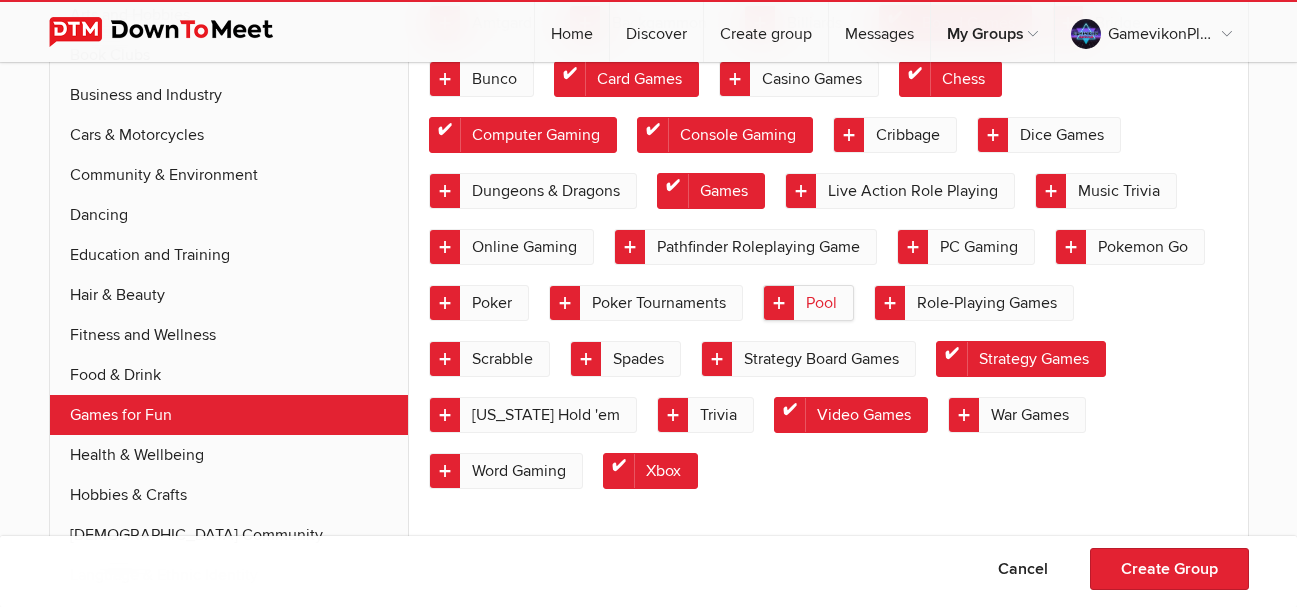 click on "Pool" 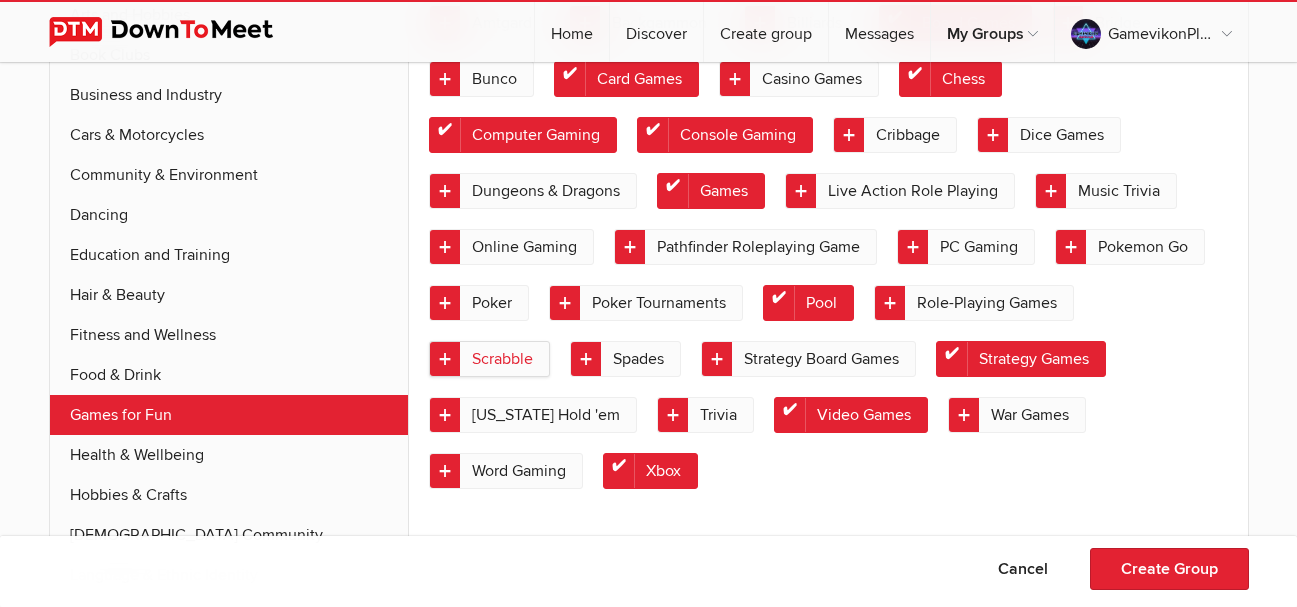 click on "Scrabble" 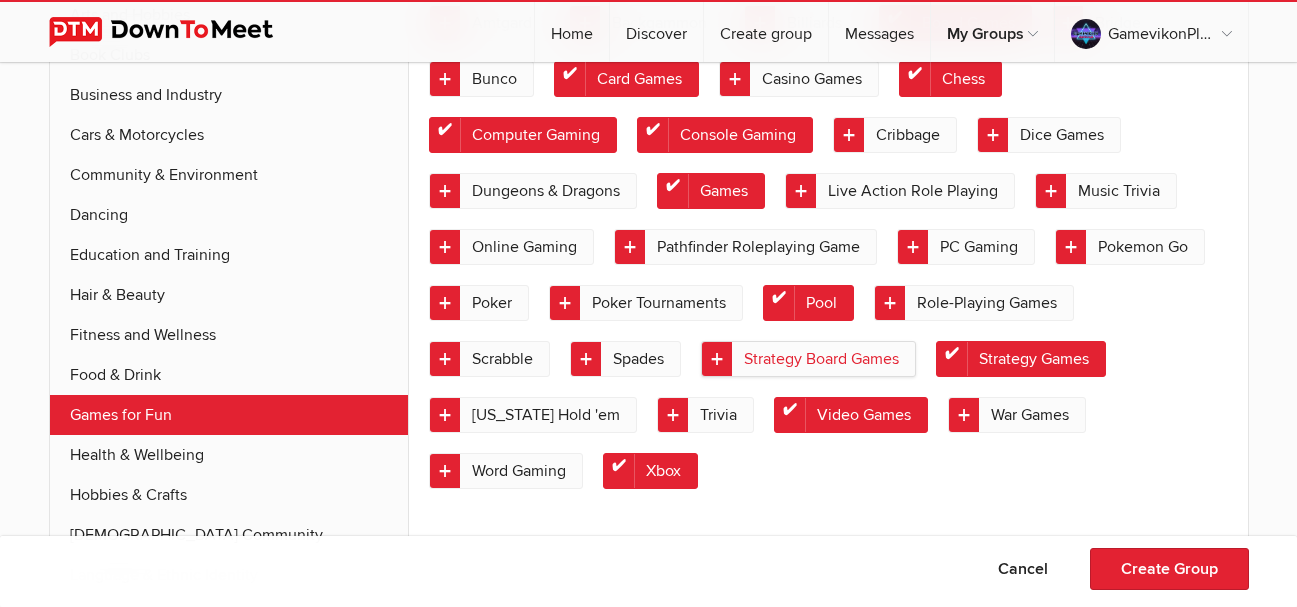 scroll, scrollTop: 3910, scrollLeft: 0, axis: vertical 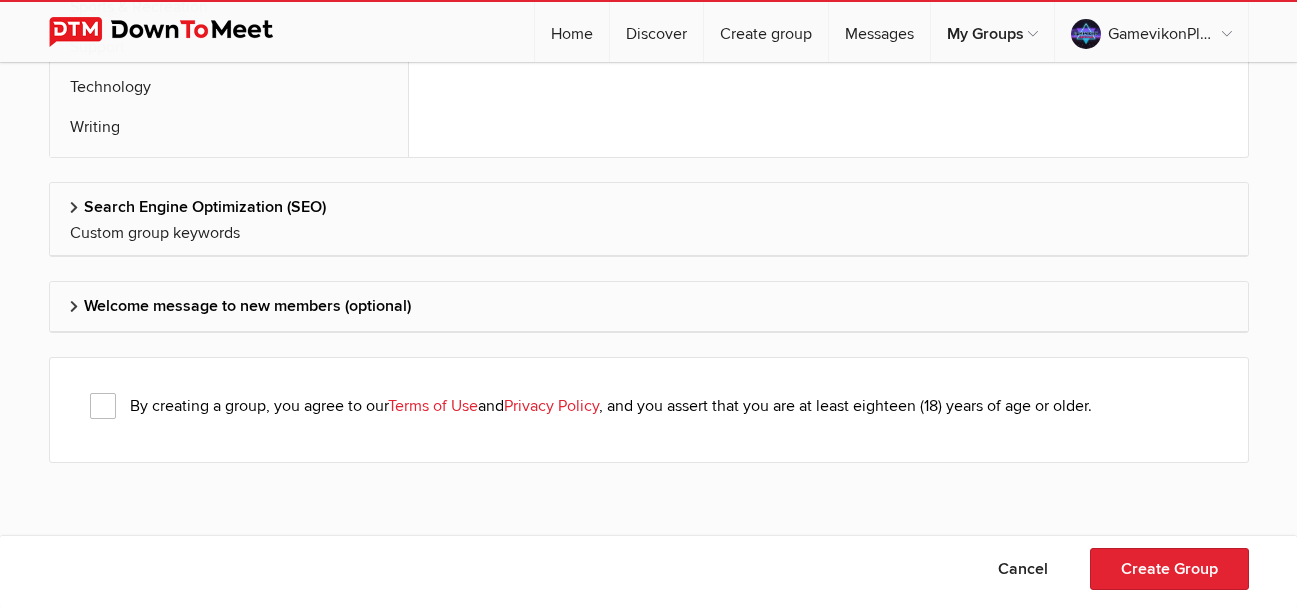 click on "By creating a group, you agree to our  Terms of Use  and  Privacy Policy , and you assert that you are at least eighteen (18) years of age or older." at bounding box center (591, 406) 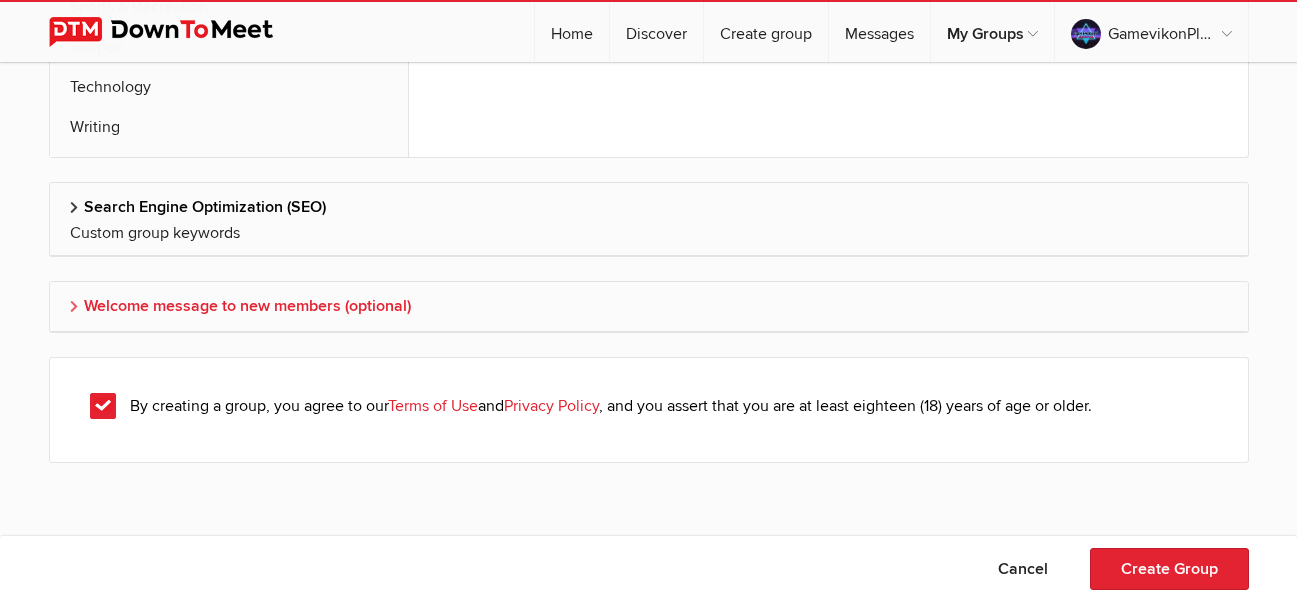 click on "Welcome message to new members (optional)" at bounding box center [649, 306] 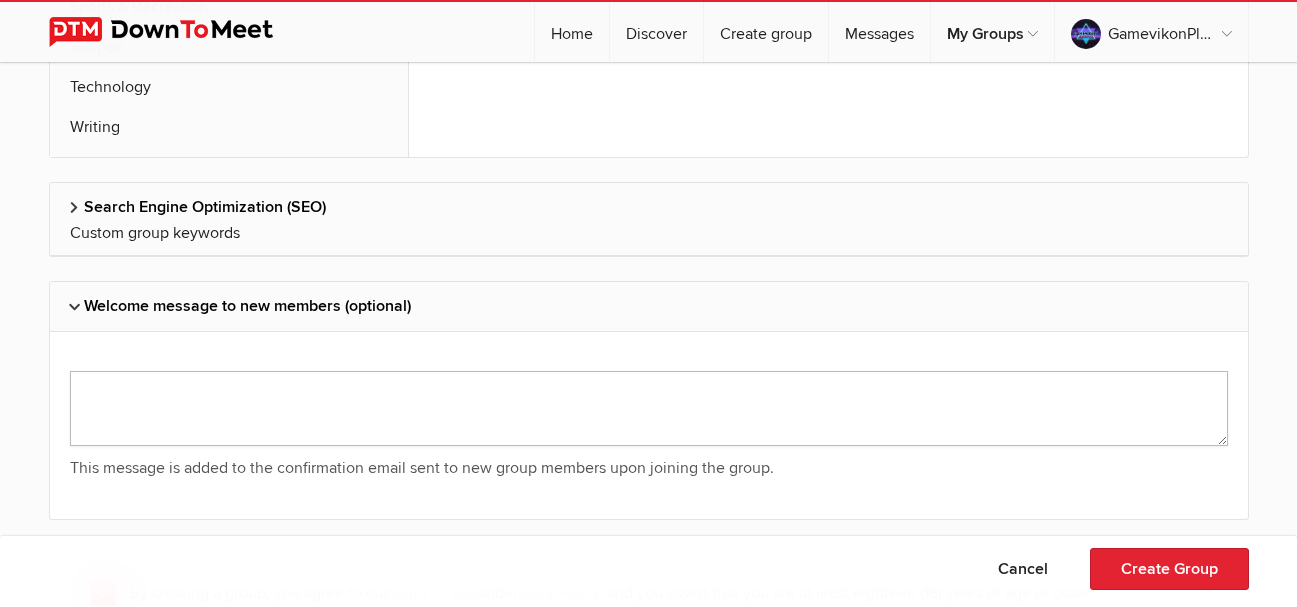 click at bounding box center (649, 408) 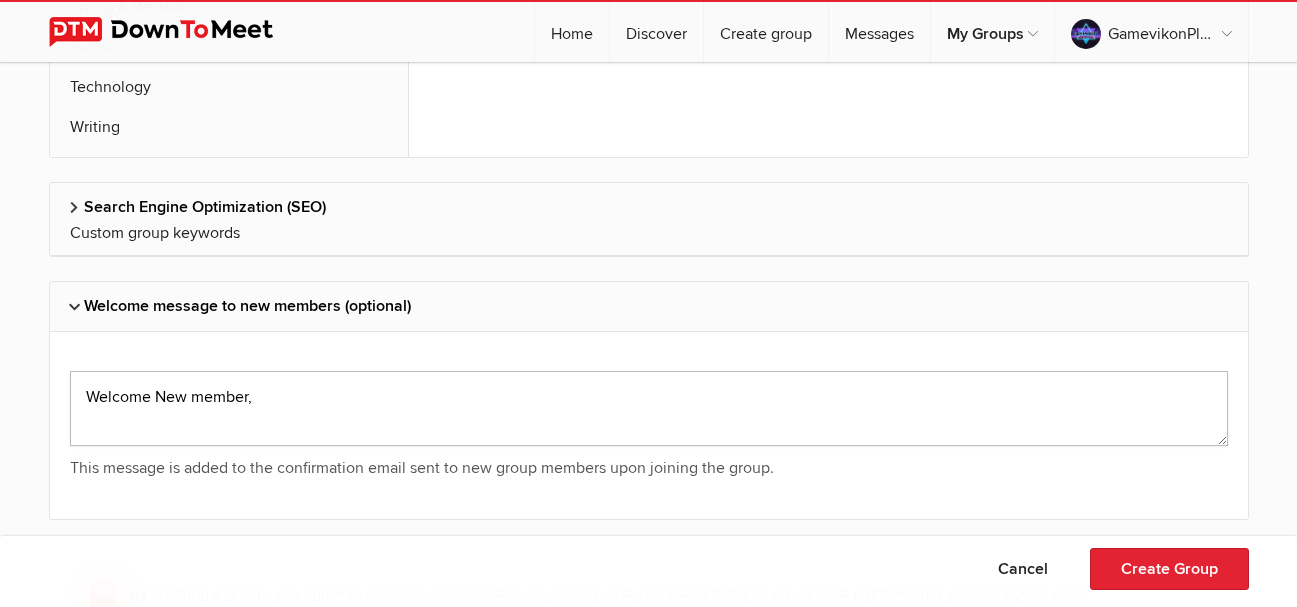 click at bounding box center [649, 408] 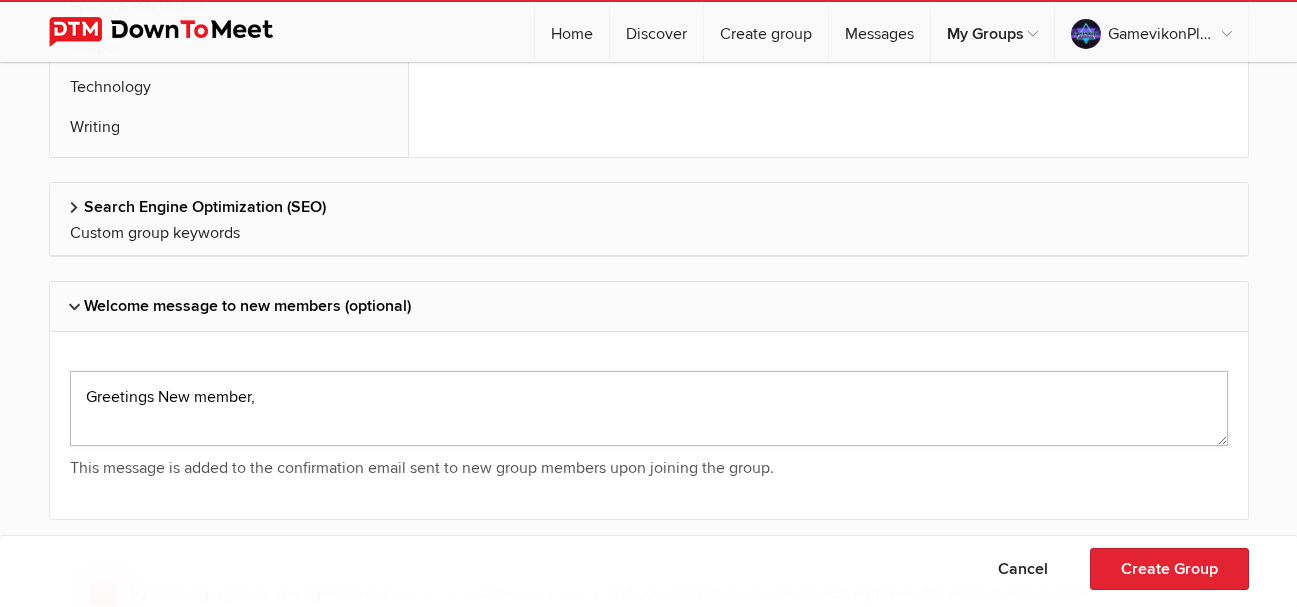 click at bounding box center [649, 408] 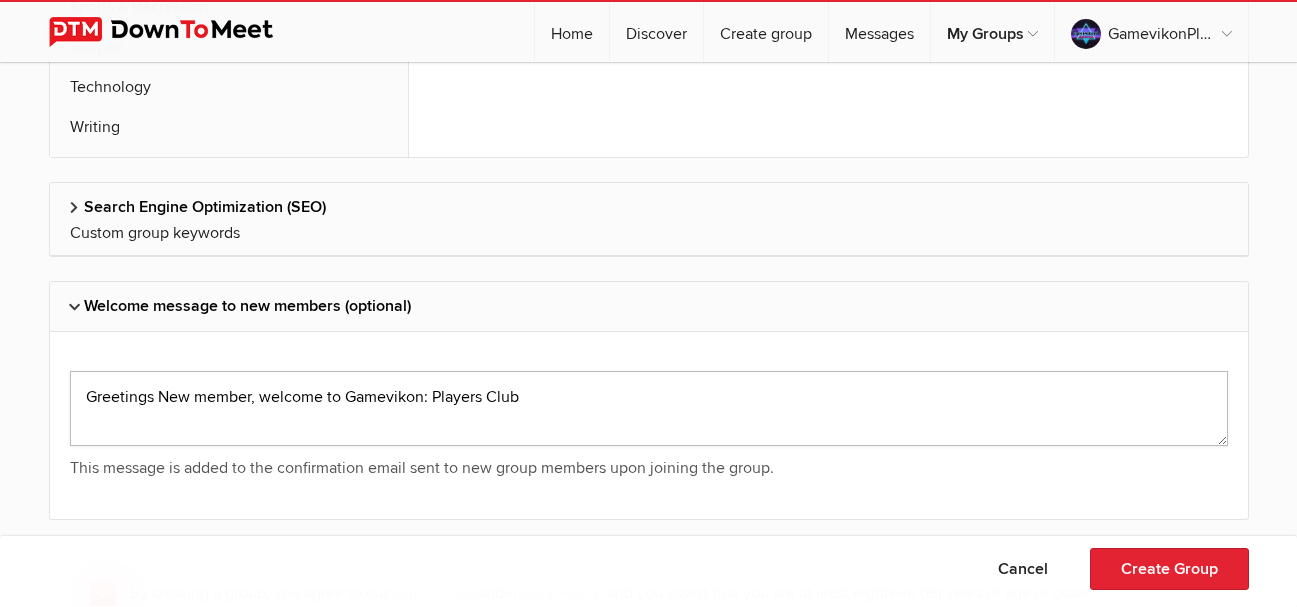 click at bounding box center (649, 408) 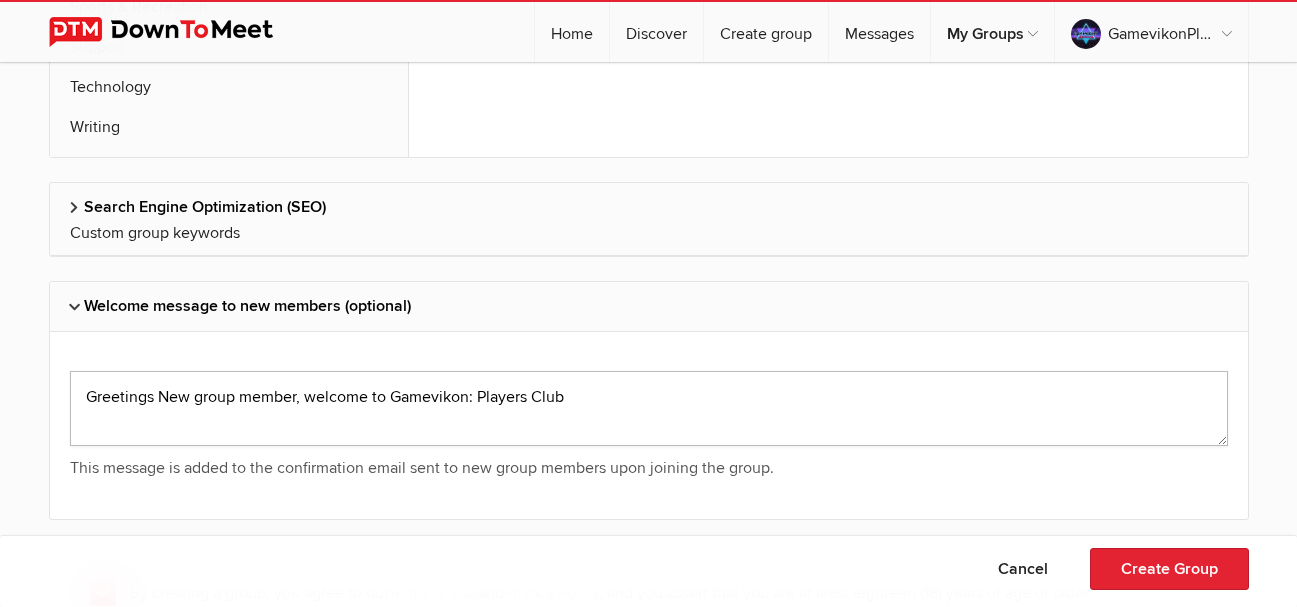 click at bounding box center (649, 408) 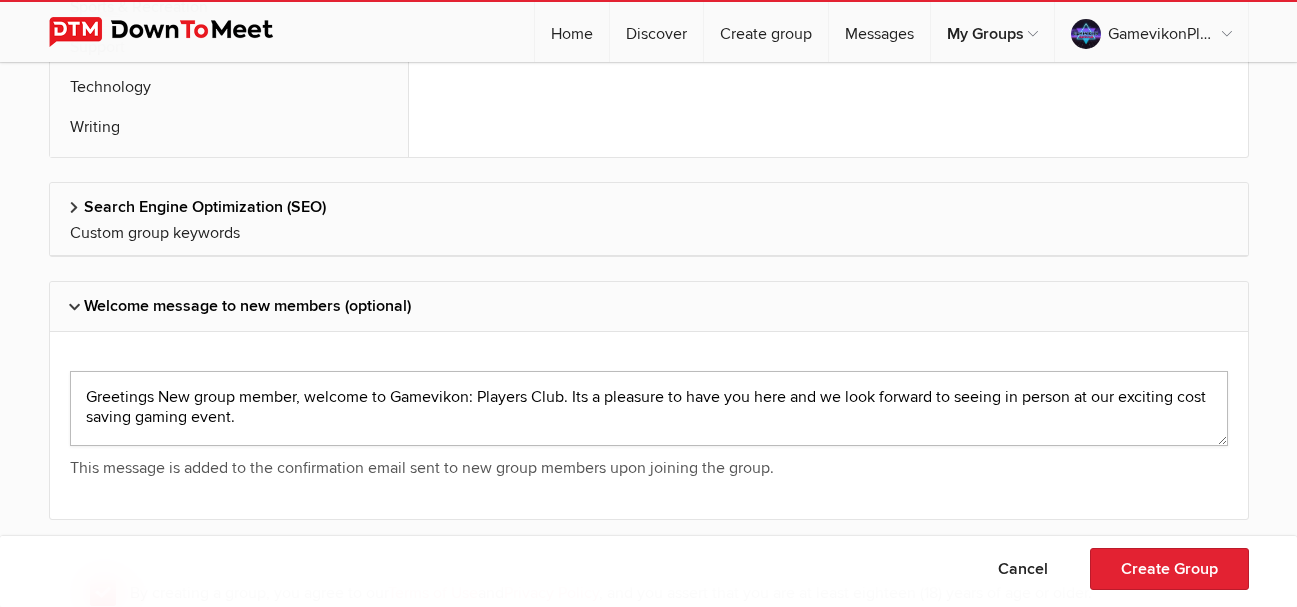 drag, startPoint x: 795, startPoint y: 399, endPoint x: 1091, endPoint y: 398, distance: 296.00168 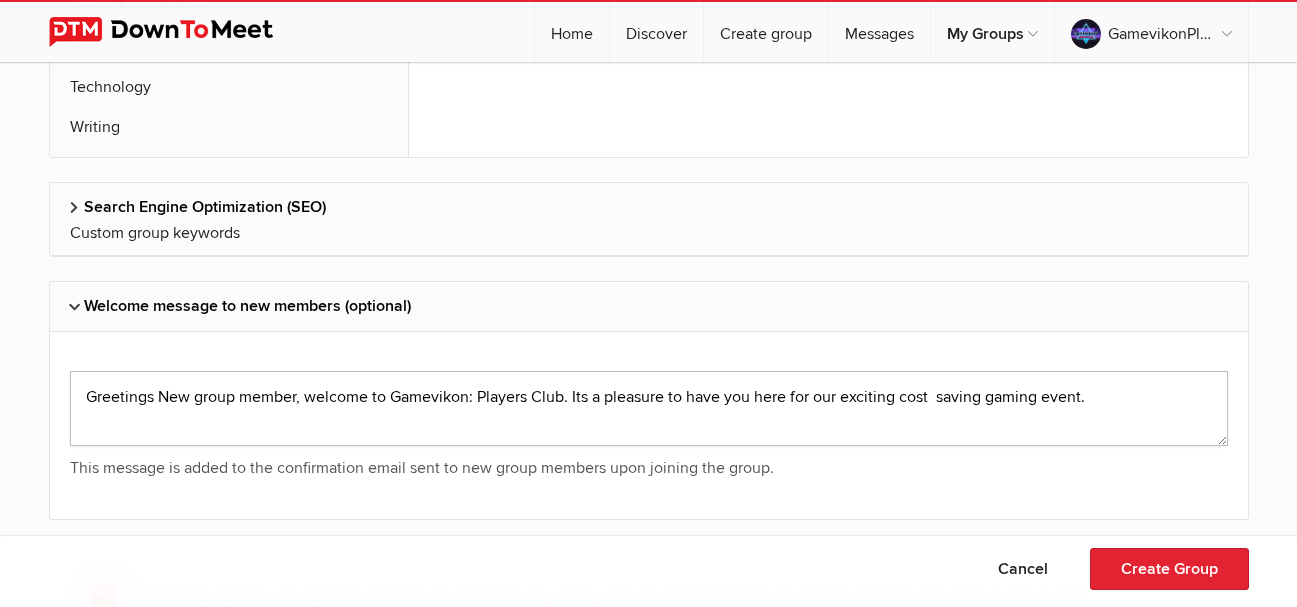 click at bounding box center [649, 408] 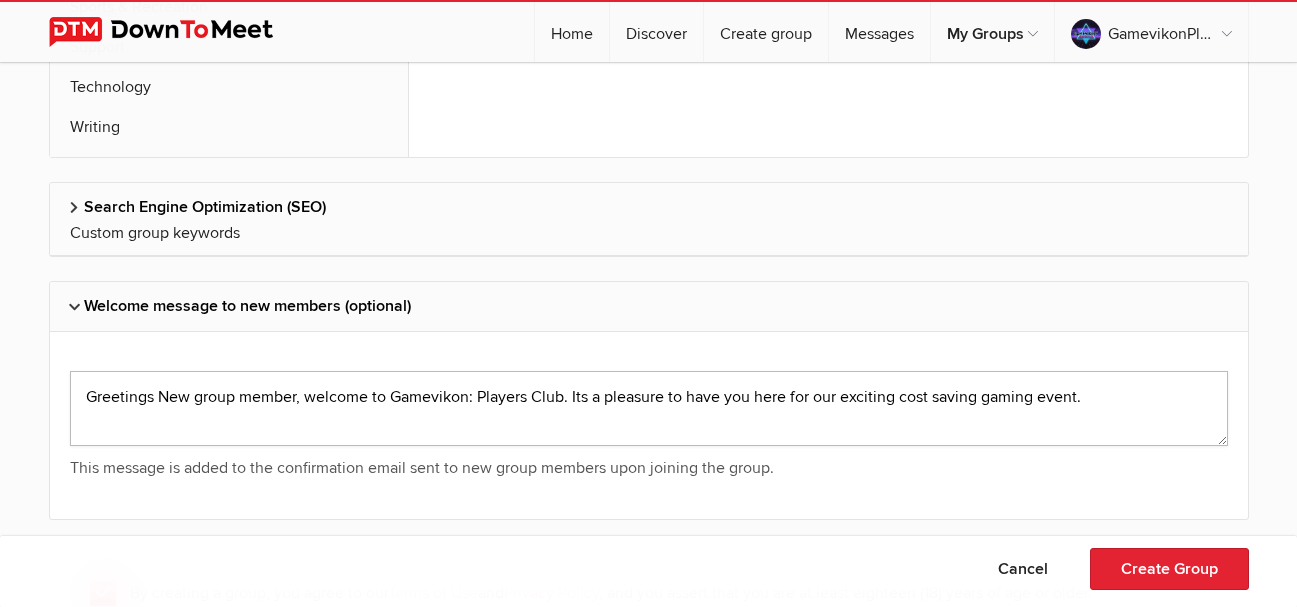 click at bounding box center (649, 408) 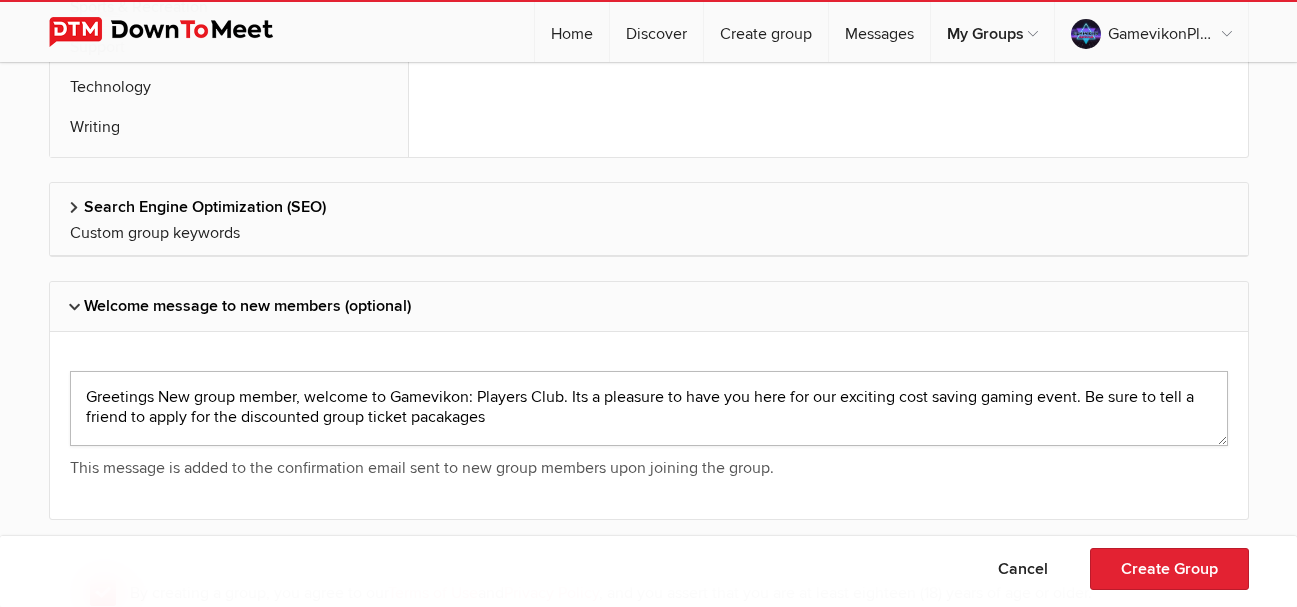 click at bounding box center [649, 408] 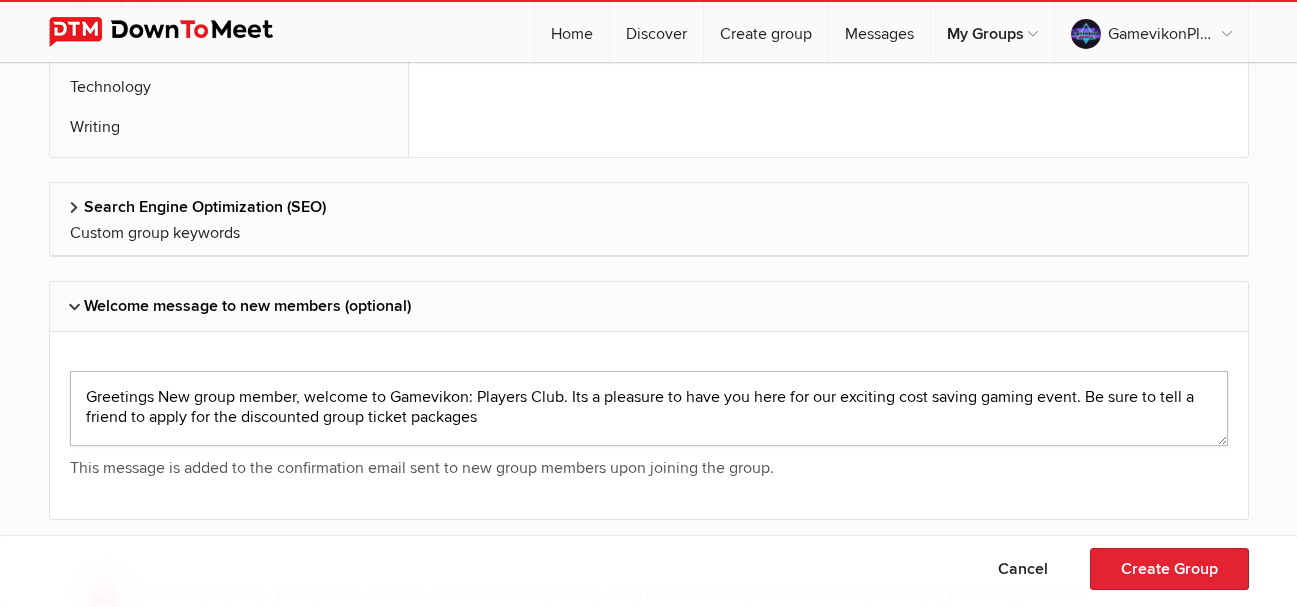 click at bounding box center (649, 408) 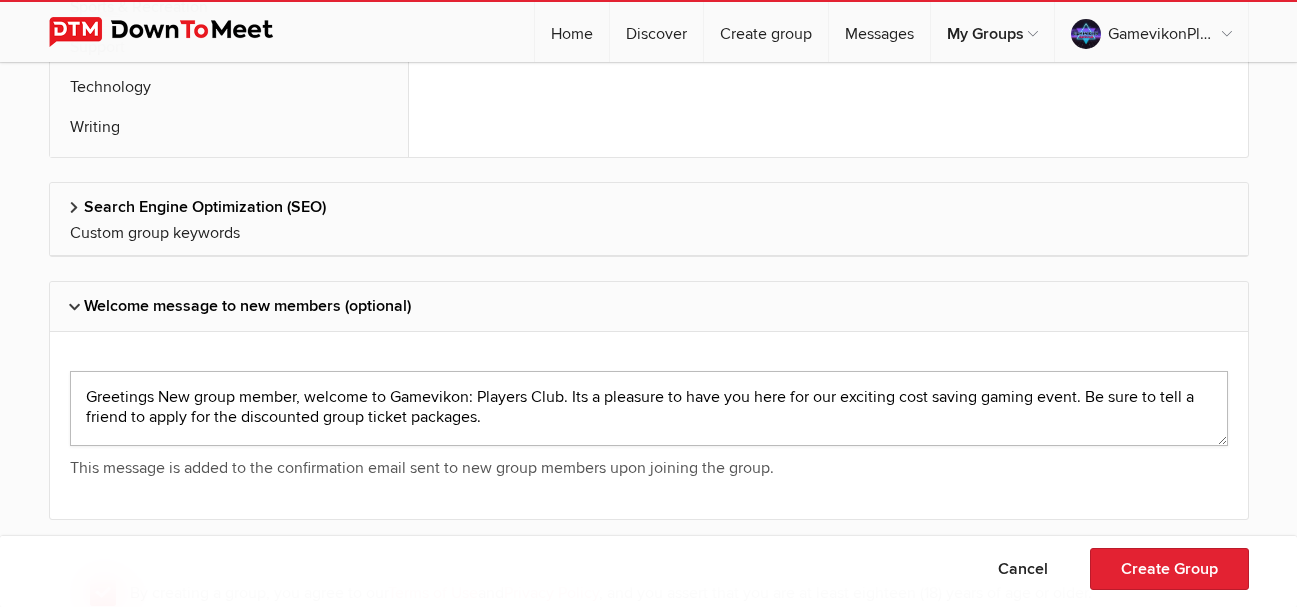 click at bounding box center [649, 408] 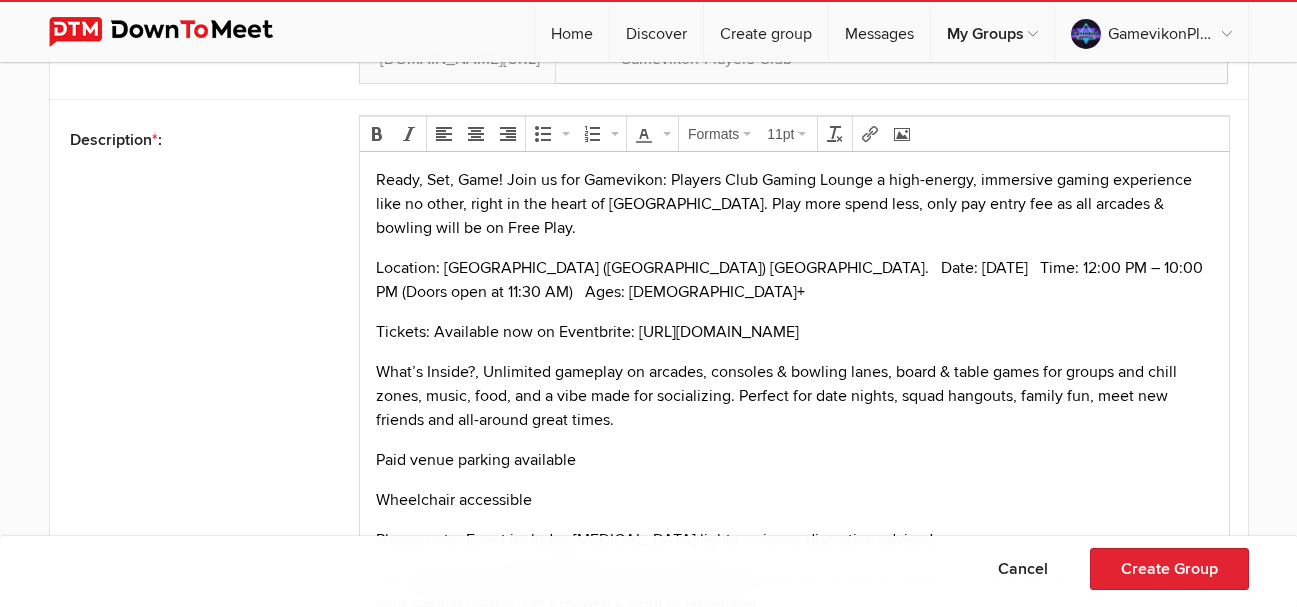 scroll, scrollTop: 735, scrollLeft: 0, axis: vertical 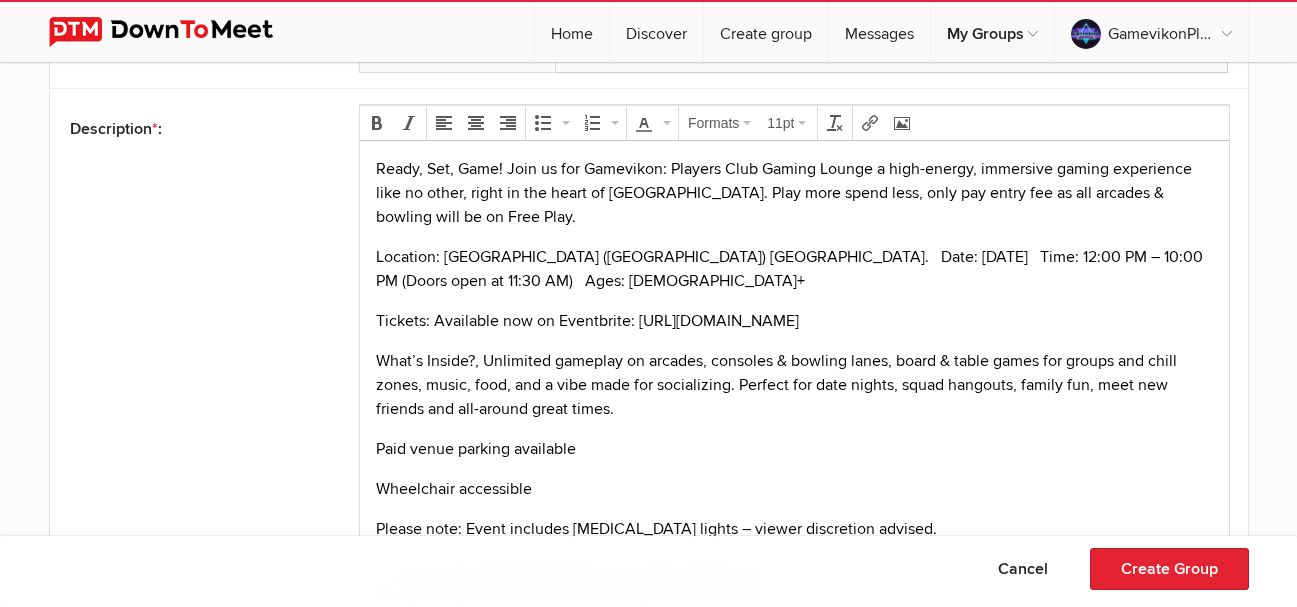 type on "Greetings New group member, welcome to Gamevikon: Players Club. Its a pleasure to have you here for our exciting cost saving gaming event. Be sure to tell a friend so you can apply for the discounted group ticket packages." 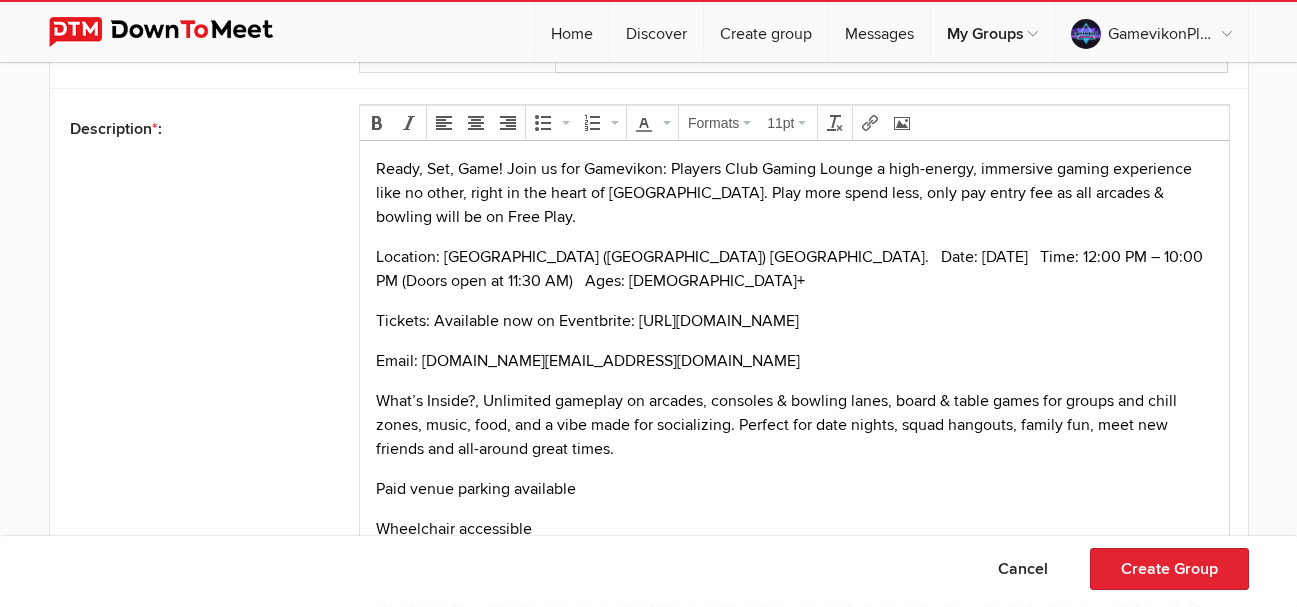 click on "Tickets: Available now on Eventbrite: [URL][DOMAIN_NAME]" at bounding box center (587, 321) 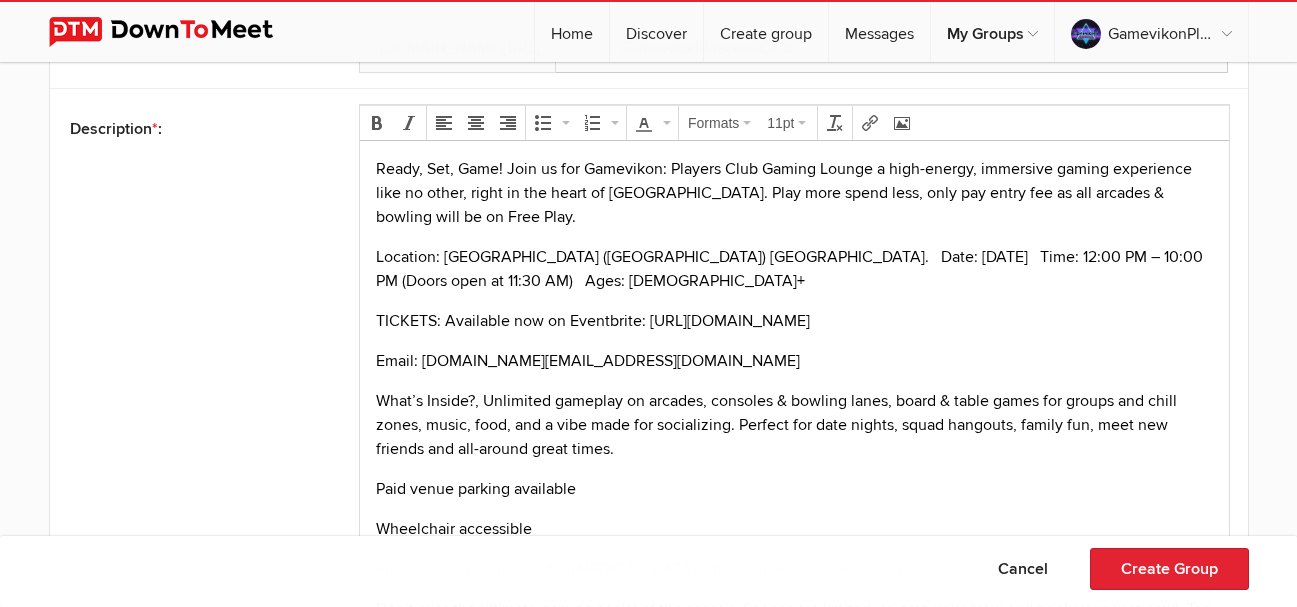 click on "Email: [DOMAIN_NAME][EMAIL_ADDRESS][DOMAIN_NAME]" at bounding box center (588, 361) 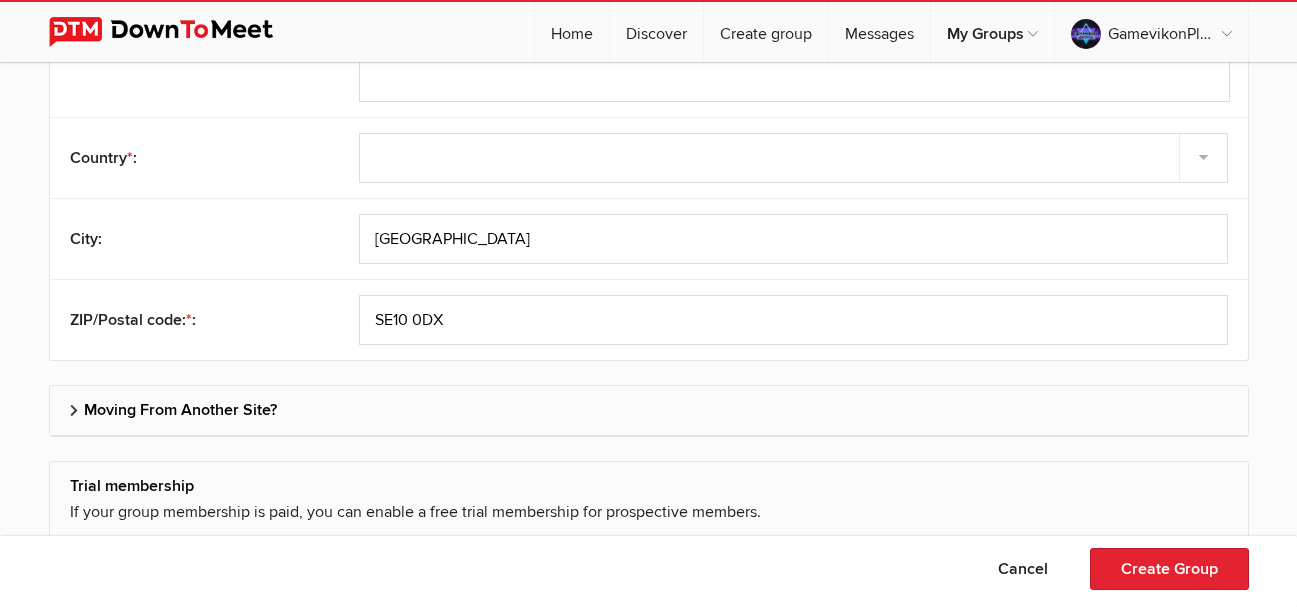 scroll, scrollTop: 1405, scrollLeft: 0, axis: vertical 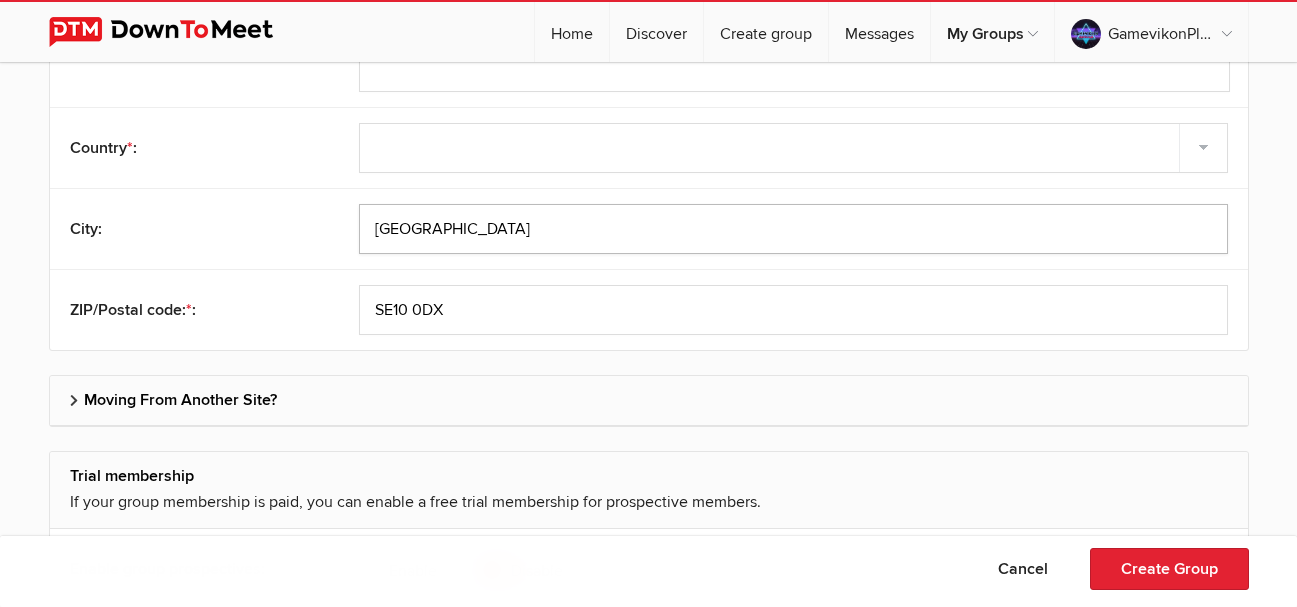 click on "[GEOGRAPHIC_DATA]" at bounding box center [793, 229] 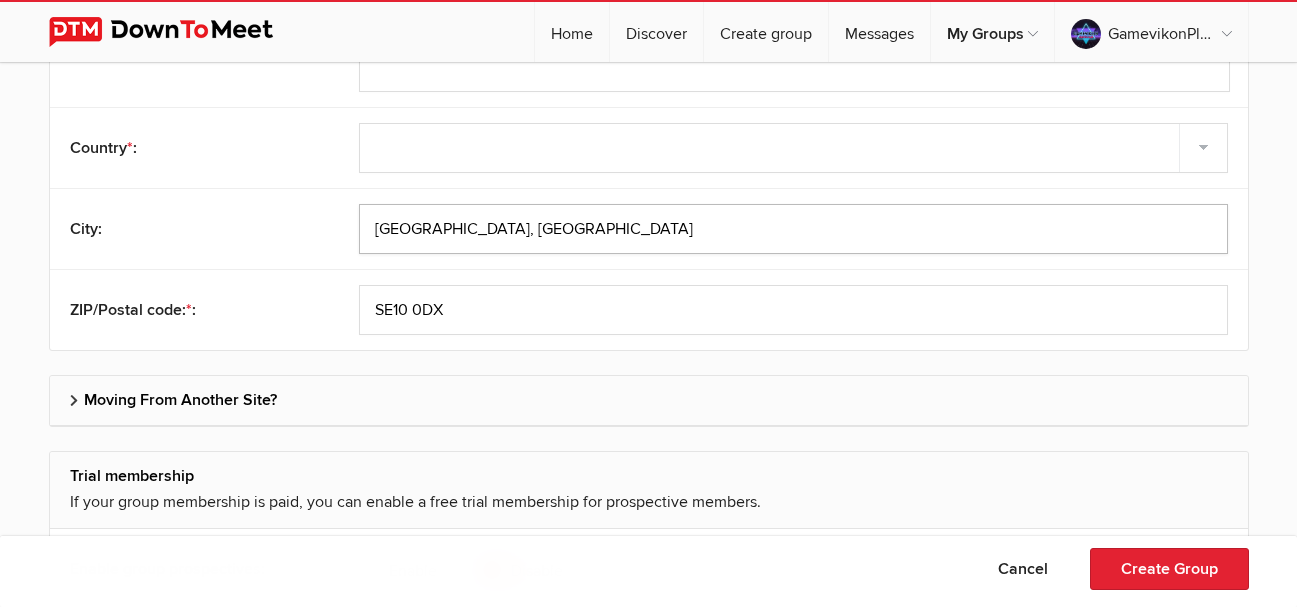 type on "[GEOGRAPHIC_DATA], [GEOGRAPHIC_DATA]" 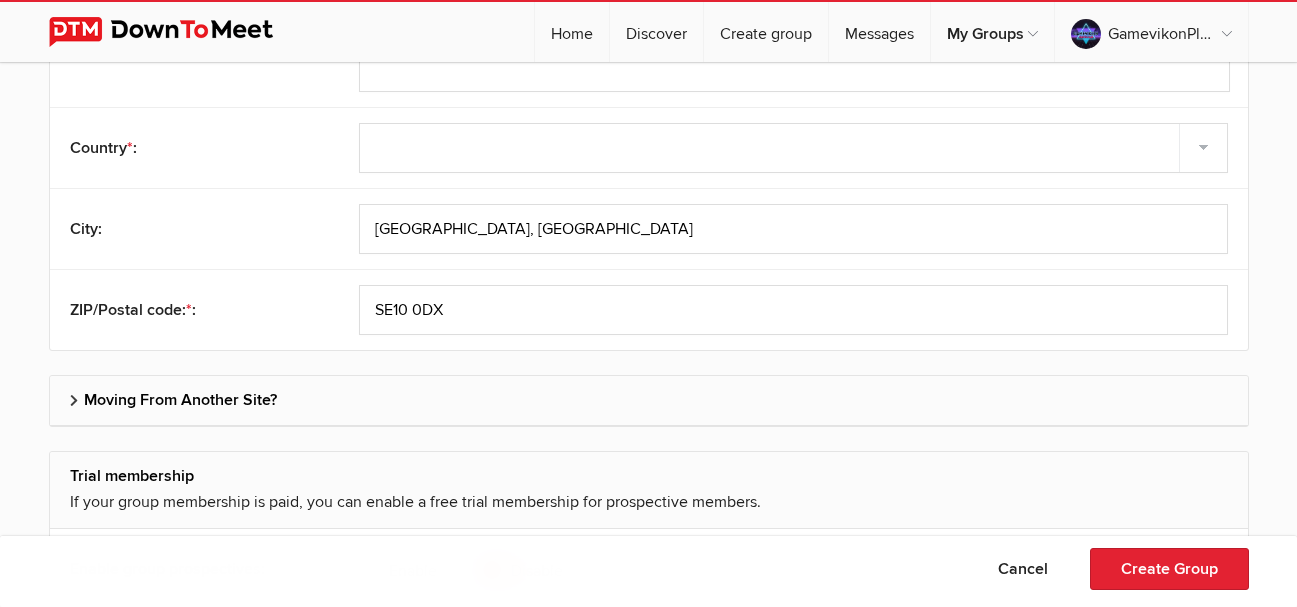 click on "Group Details
Group name * :
Gamevikon: Players Club
Group address / URL: * :
Use standard
Custom address
Gamevikon-Players-Club
[DOMAIN_NAME][URL]
Description * :
Formats   11pt
*" 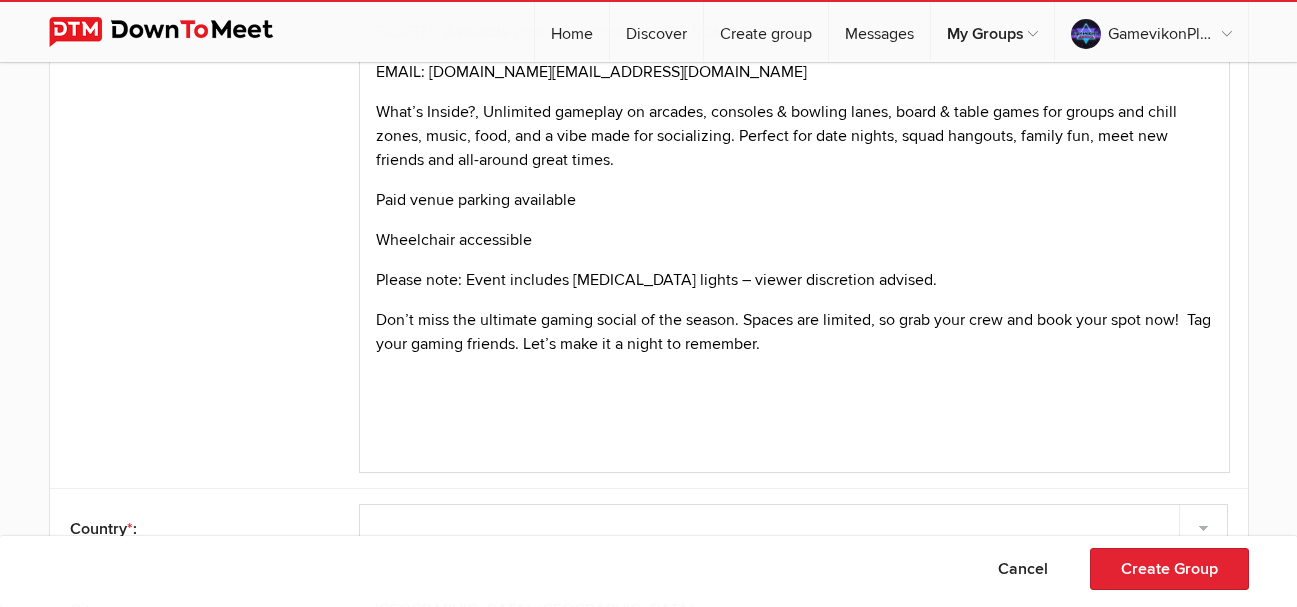 scroll, scrollTop: 972, scrollLeft: 0, axis: vertical 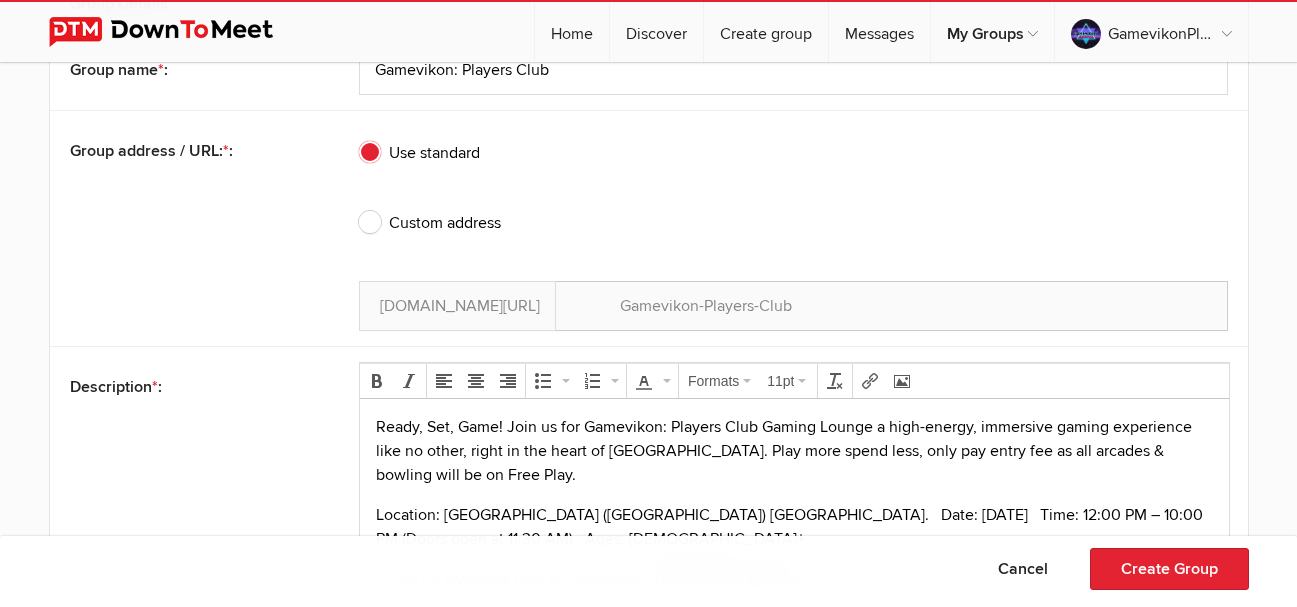 drag, startPoint x: 791, startPoint y: 894, endPoint x: 376, endPoint y: 428, distance: 624.004 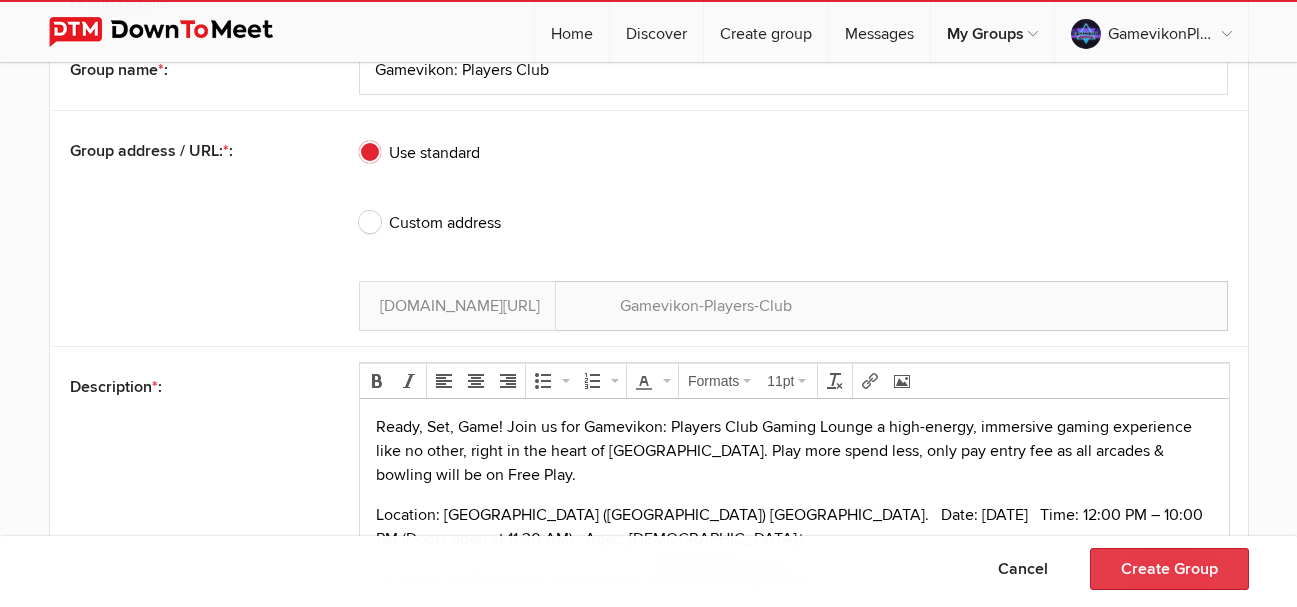 click on "Create Group" at bounding box center [1169, 569] 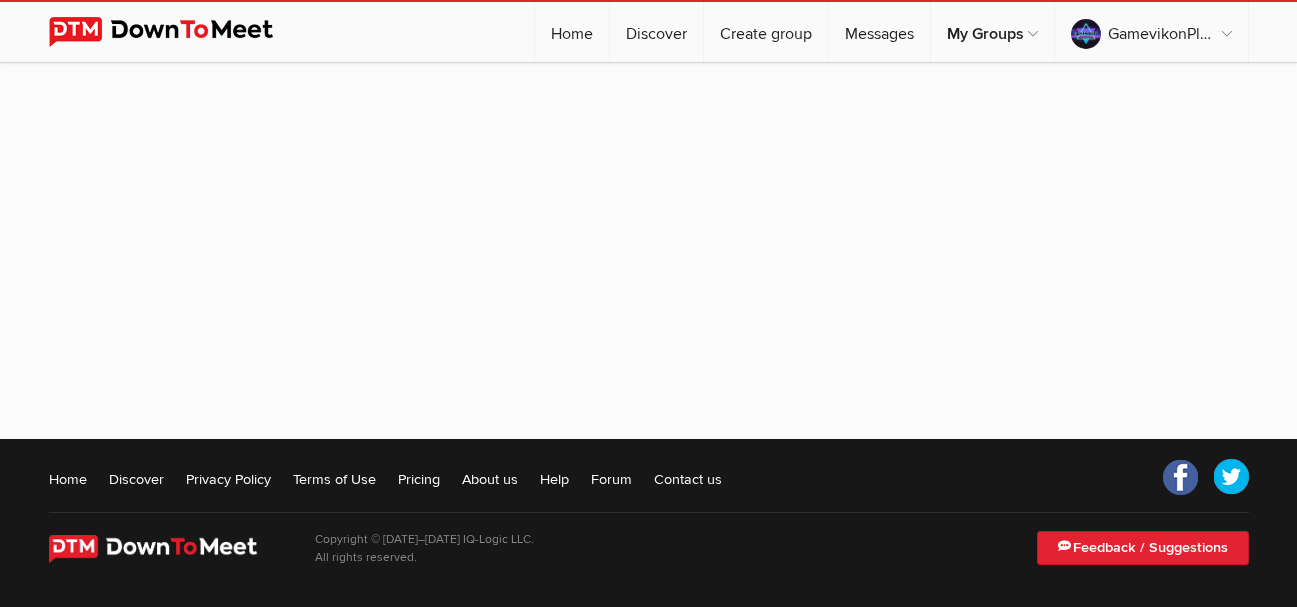 scroll, scrollTop: 0, scrollLeft: 0, axis: both 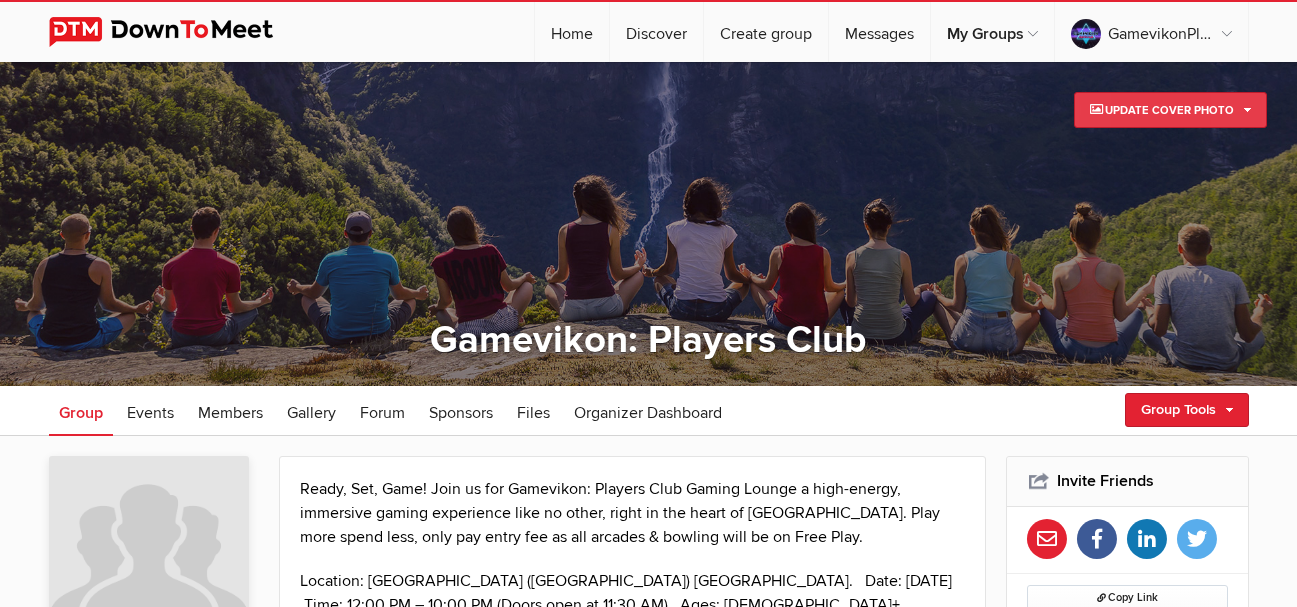 click on "Update Cover Photo" at bounding box center (1170, 110) 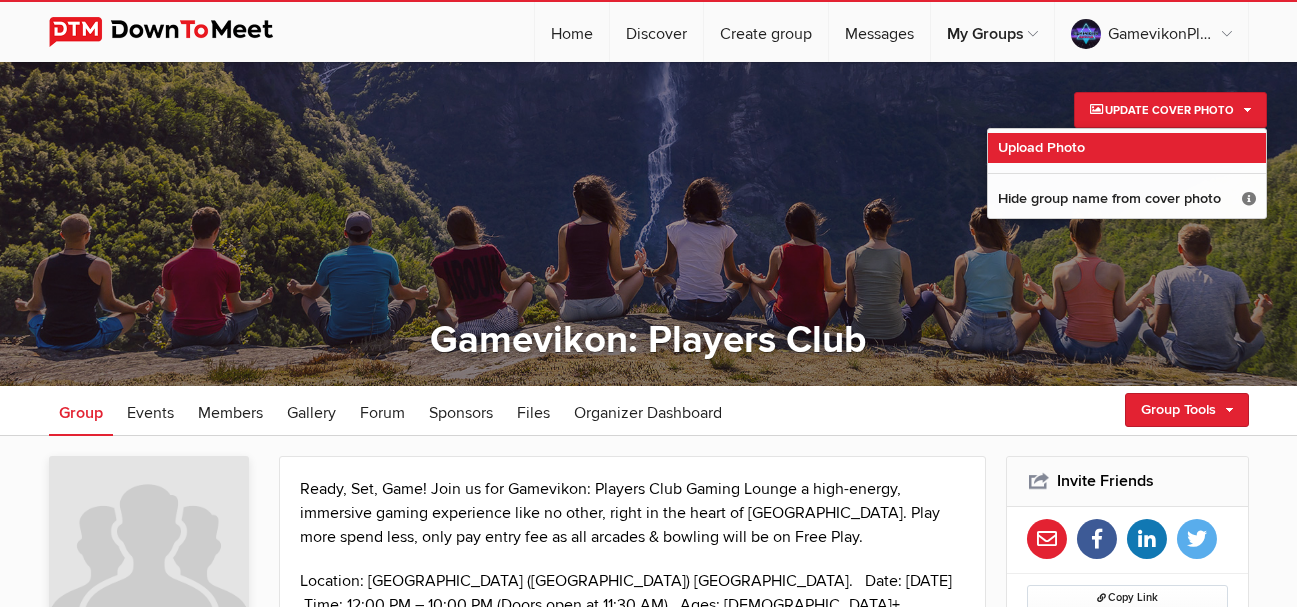 click on "Upload Photo" at bounding box center [1041, 147] 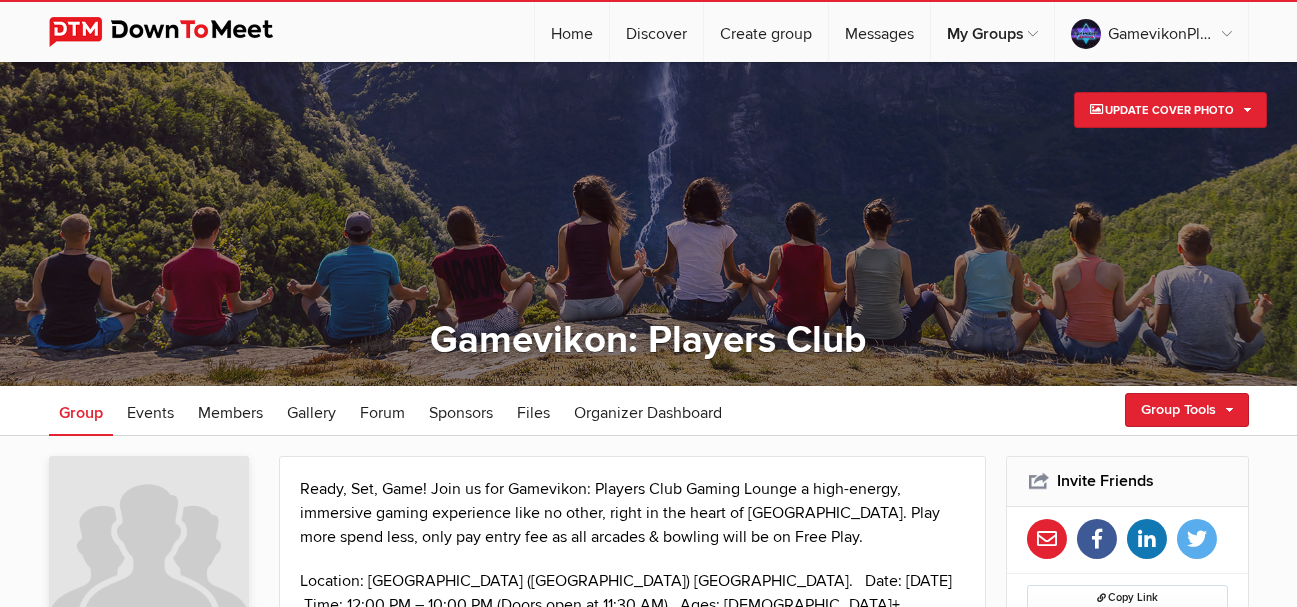 type on "C:\fakepath\Gamevikon-Bowling-Website-Banner-1.jpg" 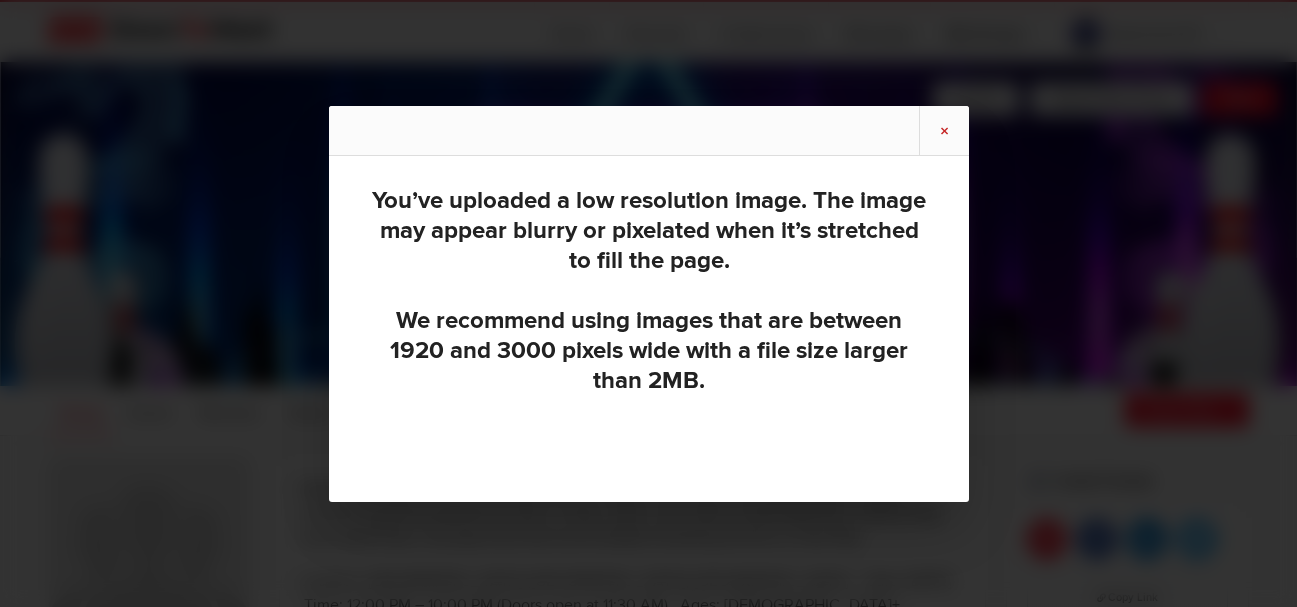 click on "×" 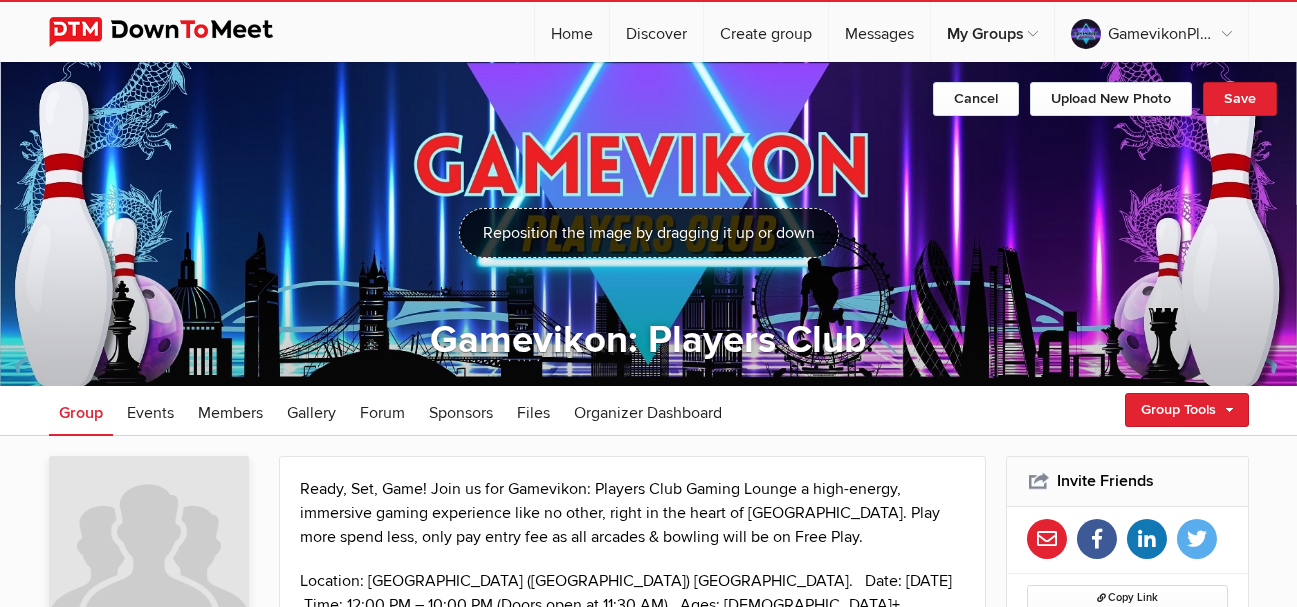 click 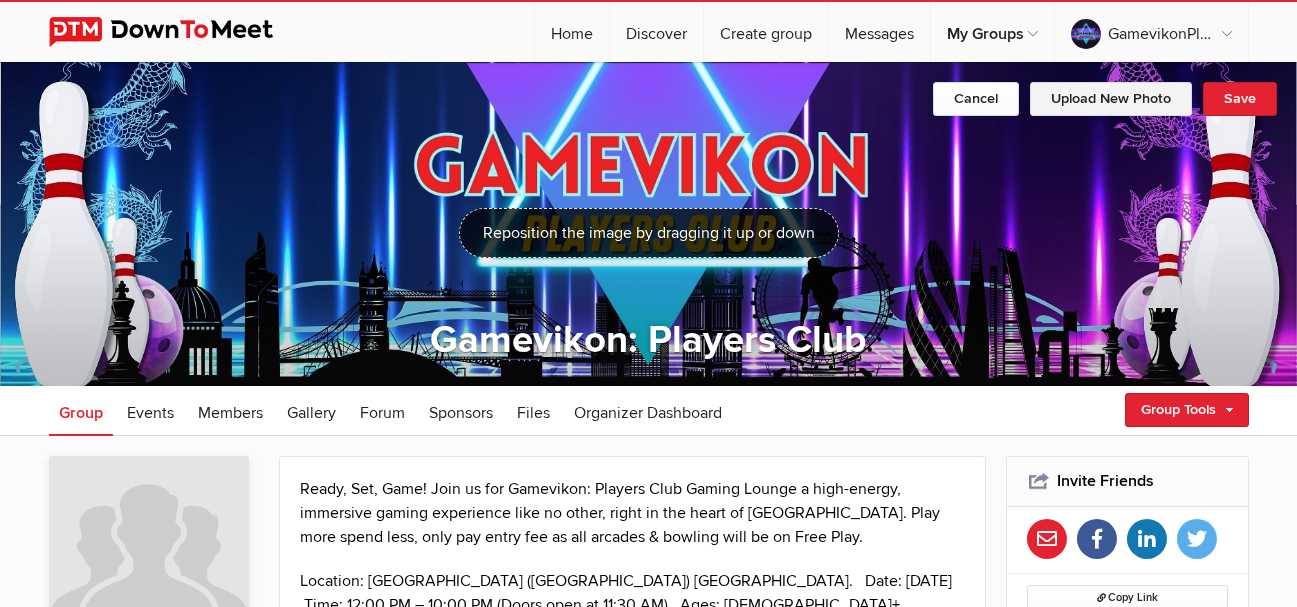 click on "Upload New Photo" 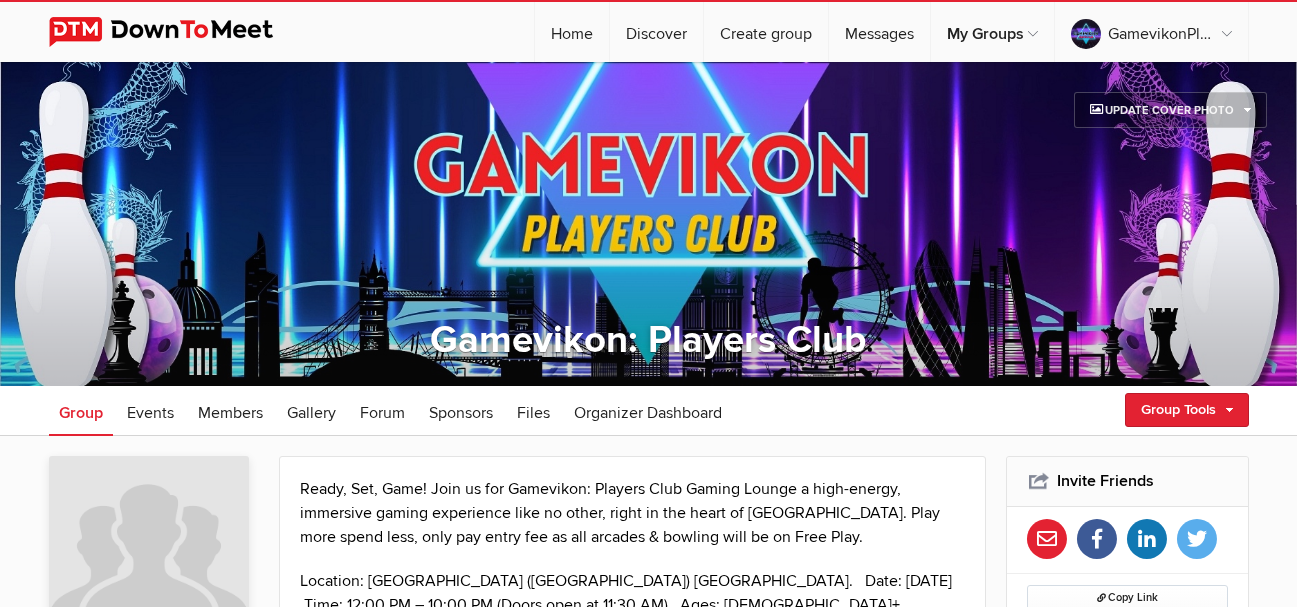 type on "C:\fakepath\DownToMeet-banner.jpg" 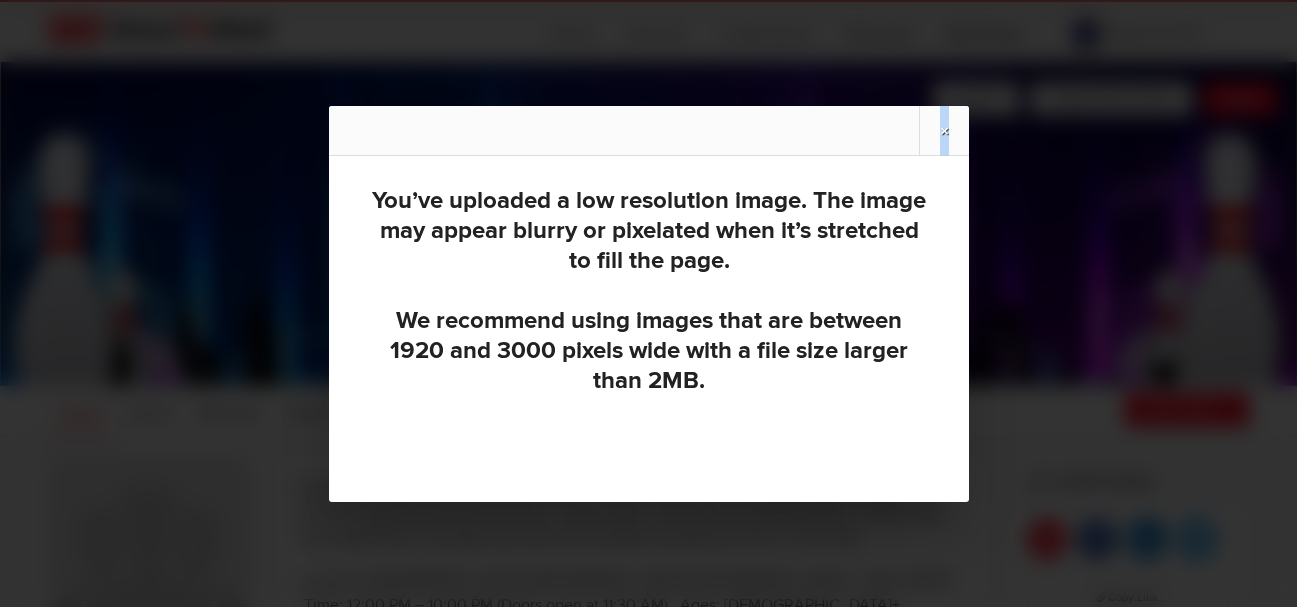 drag, startPoint x: 65, startPoint y: 525, endPoint x: 950, endPoint y: 132, distance: 968.3357 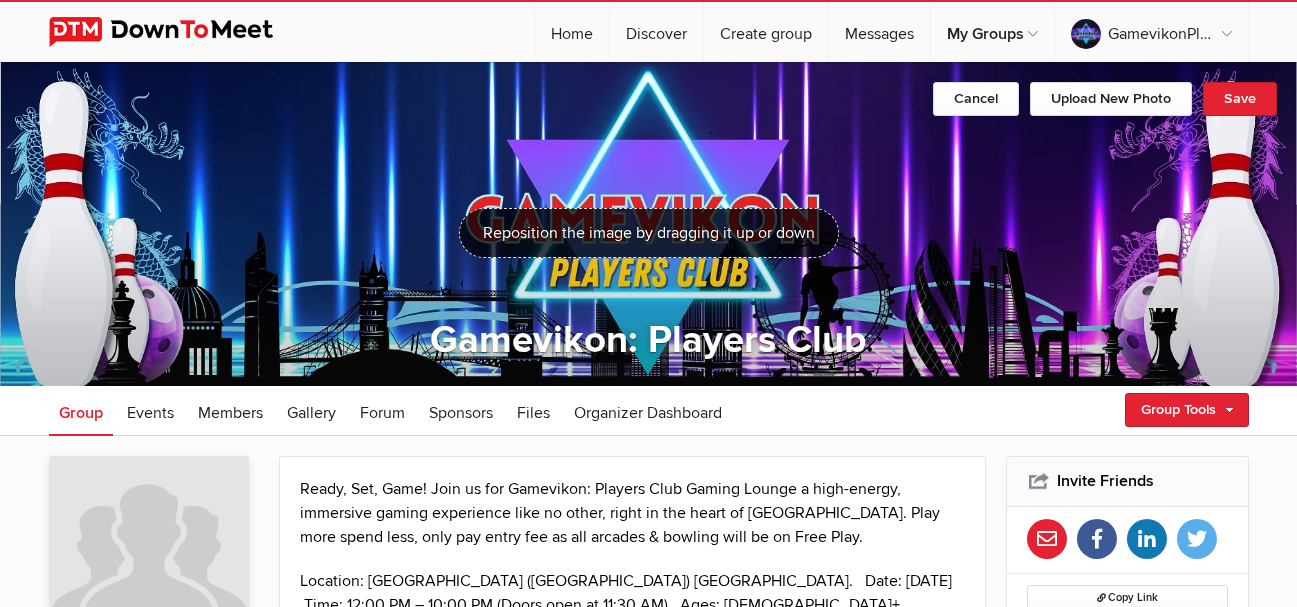 click on "Update Cover Photo
Upload Photo
Reposition
Revert to Default Photo
Hide group name from cover photo
It’s best for the group name to be displayed over the banner, especially since it's clickable and brings users to your main group page.
However, if your cover photo already includes the group name, you can disable the group name from the banner.
Cancel
Upload New Photo
Save" 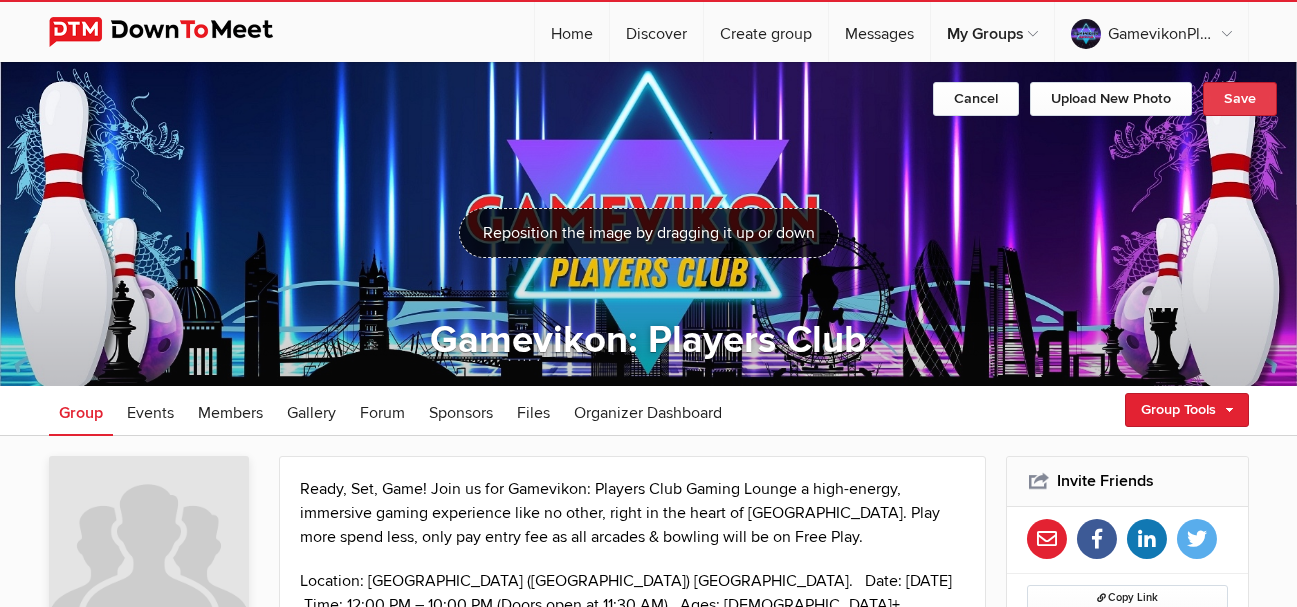 click on "Save" 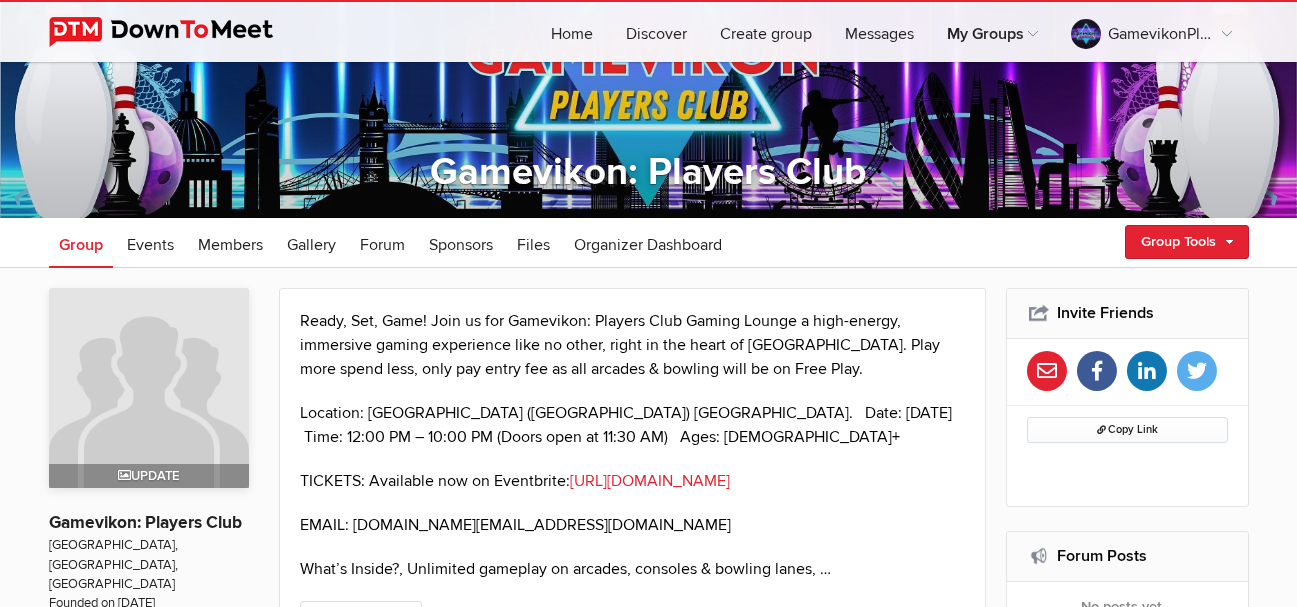 scroll, scrollTop: 193, scrollLeft: 0, axis: vertical 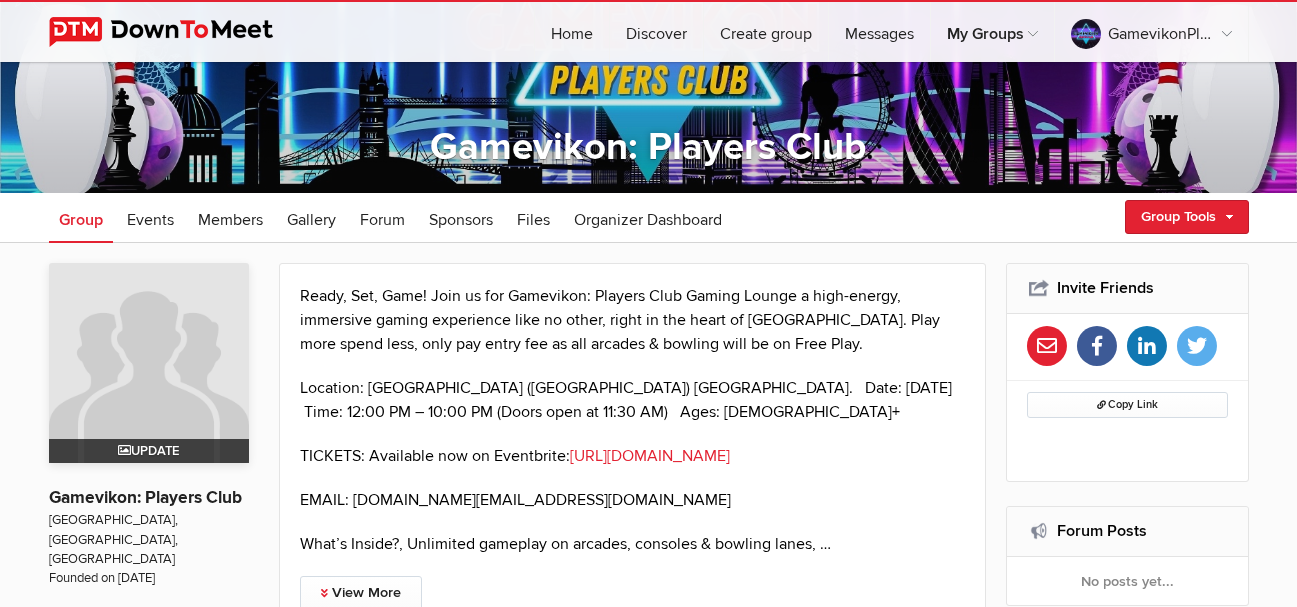 click on "Update" 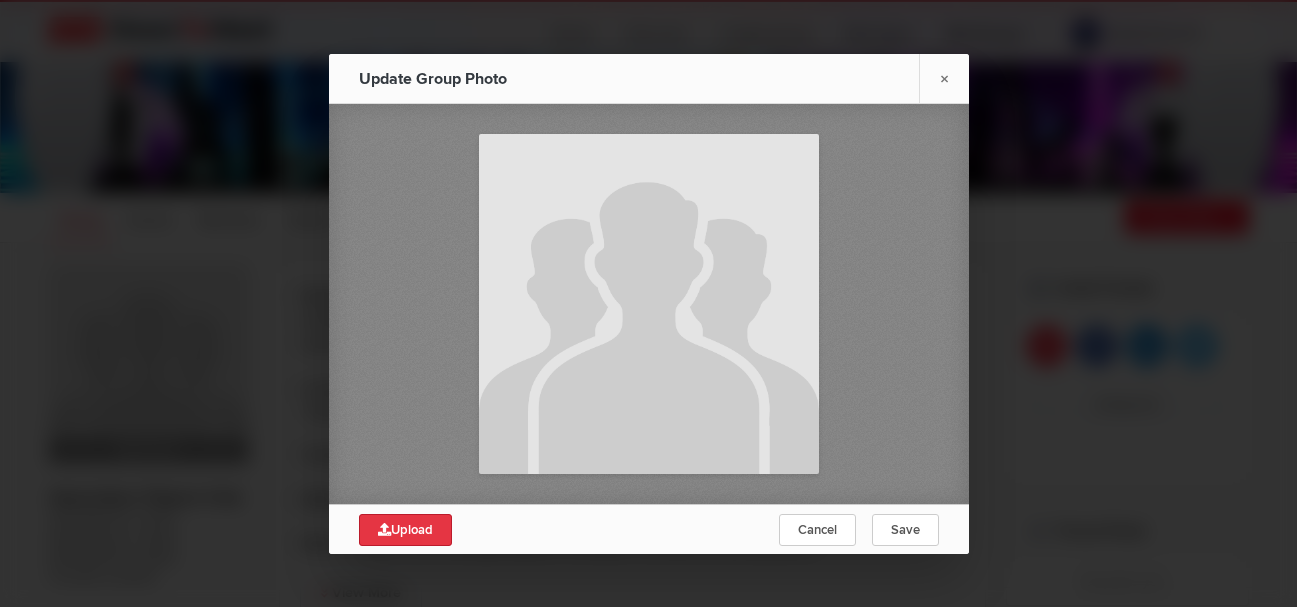 click on "Upload" at bounding box center [405, 530] 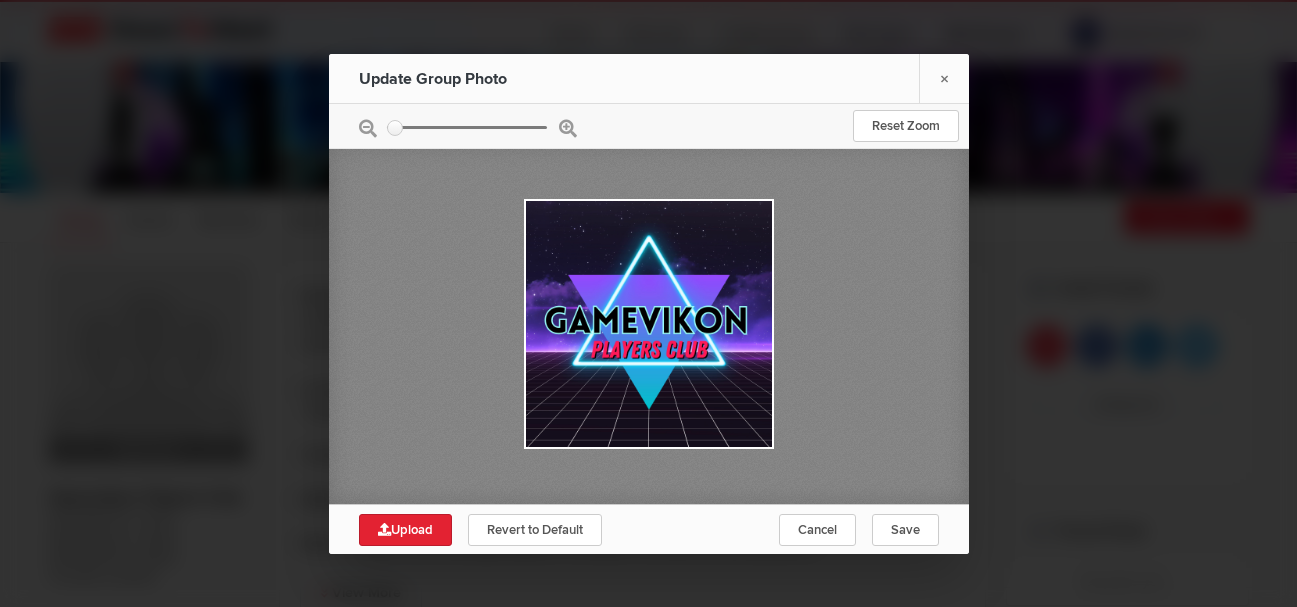 click at bounding box center (649, 126) 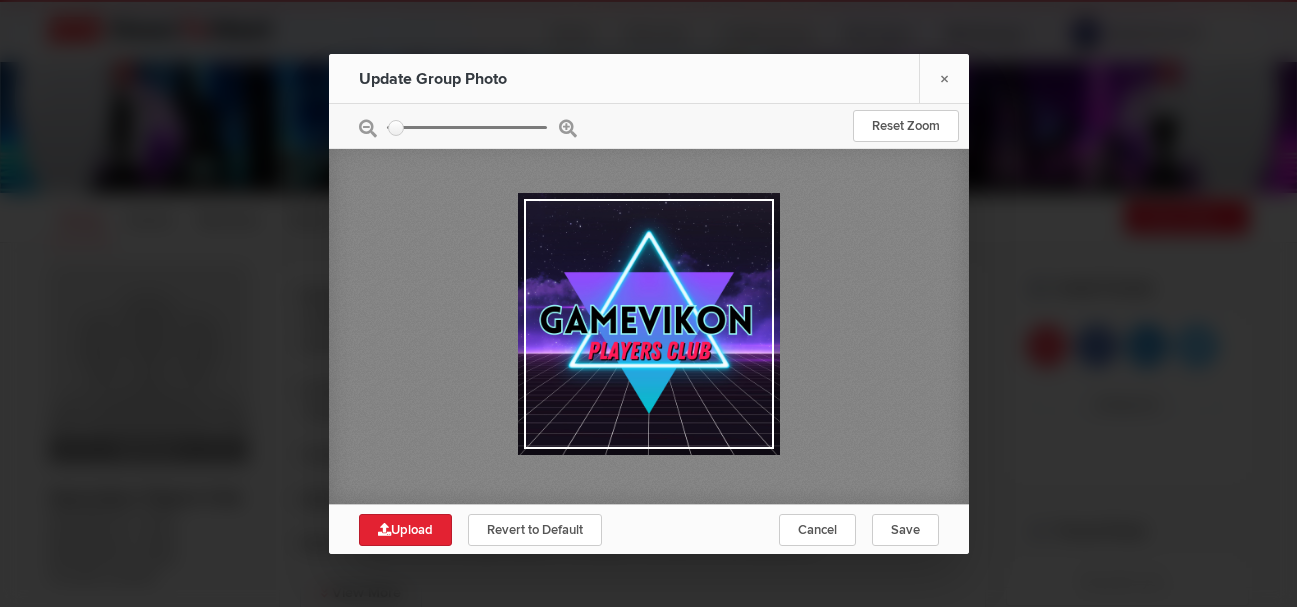 click at bounding box center (467, 126) 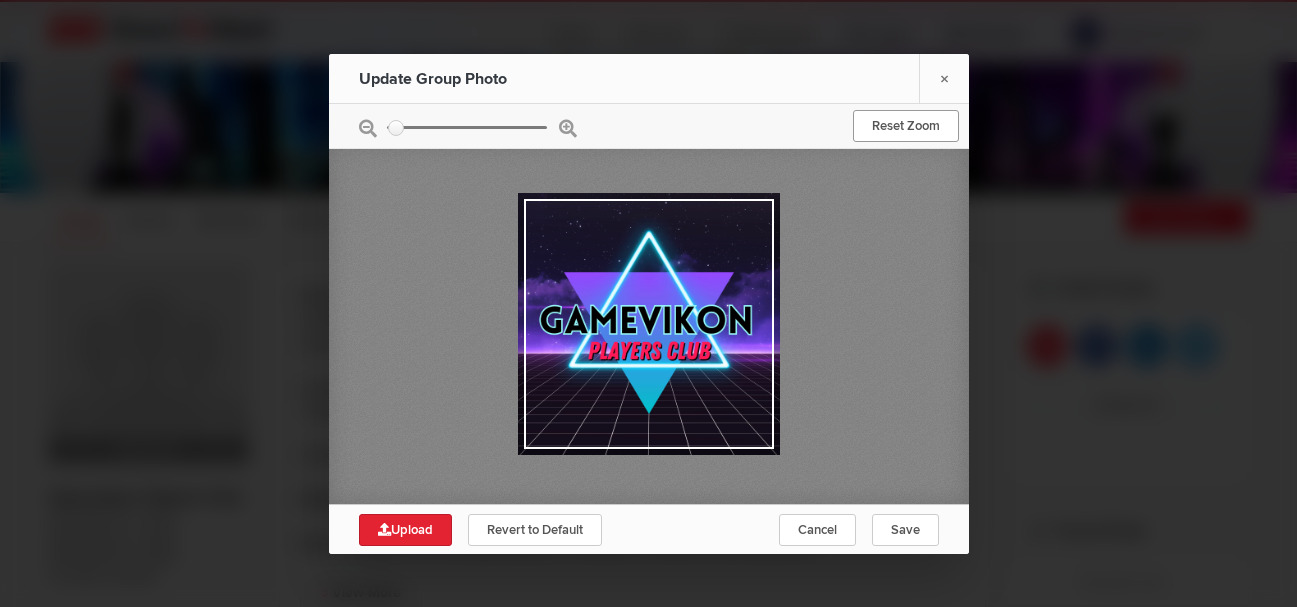 click on "Reset Zoom" 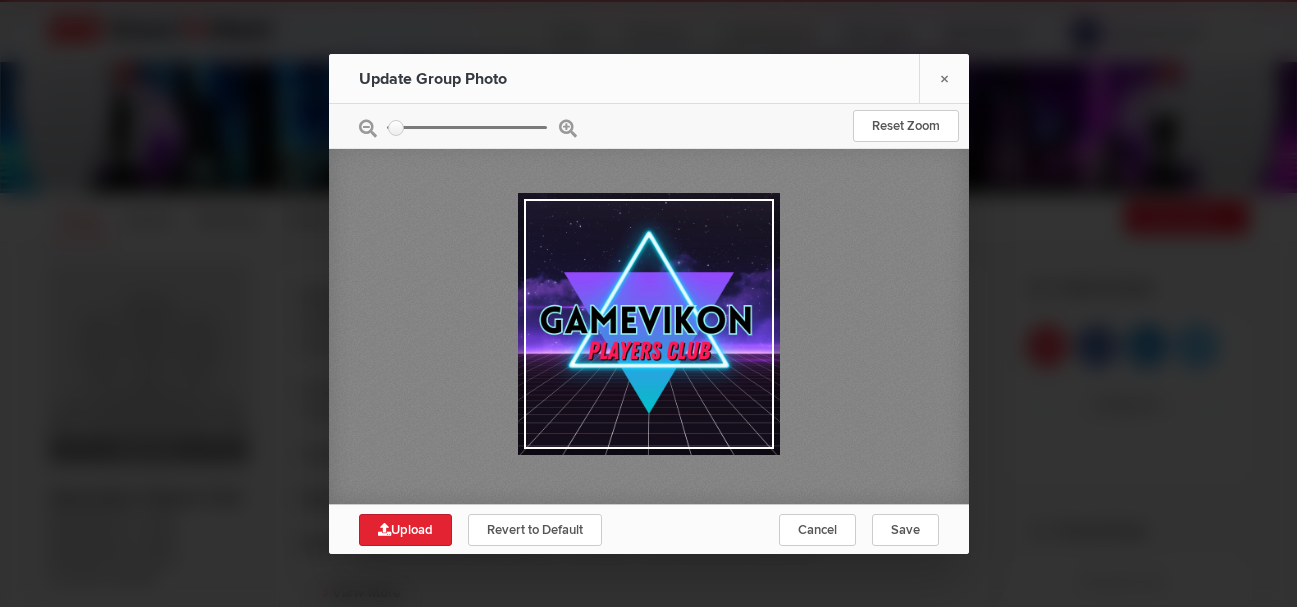 type on "0.0977" 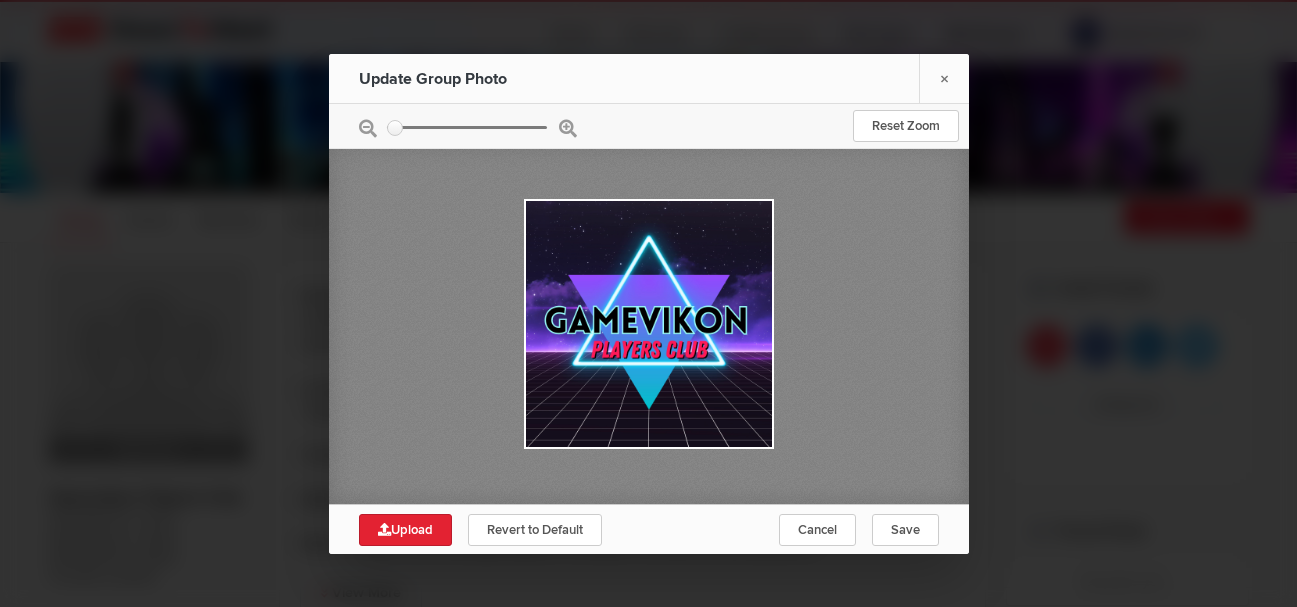 click at bounding box center [467, 126] 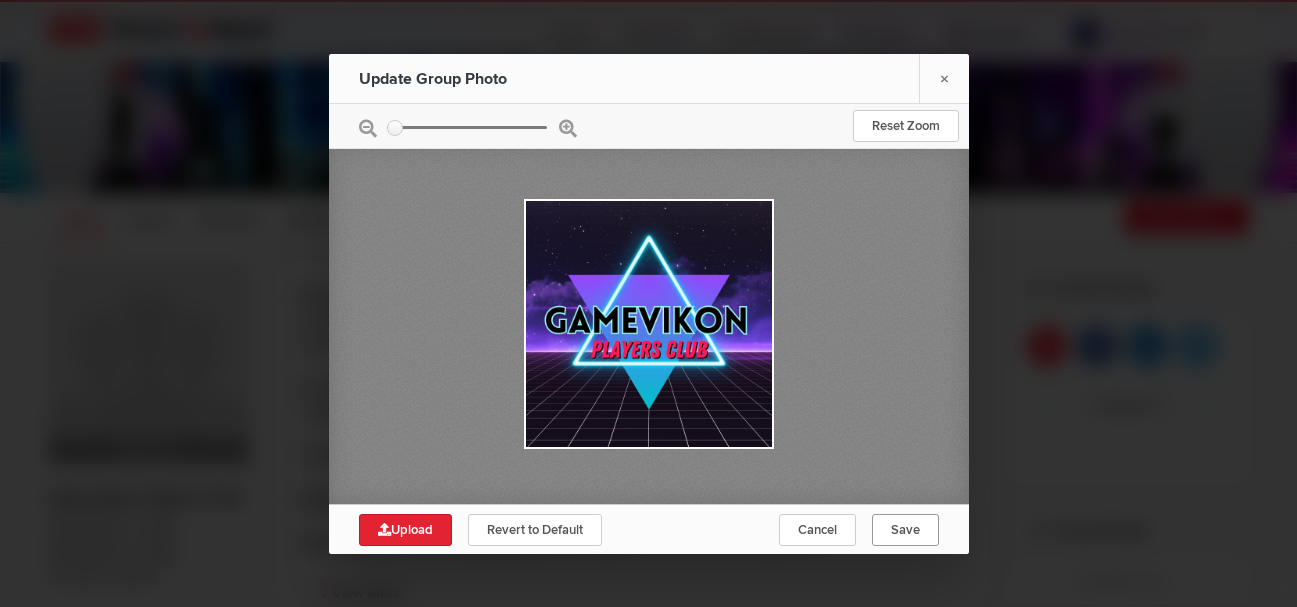click on "Save" 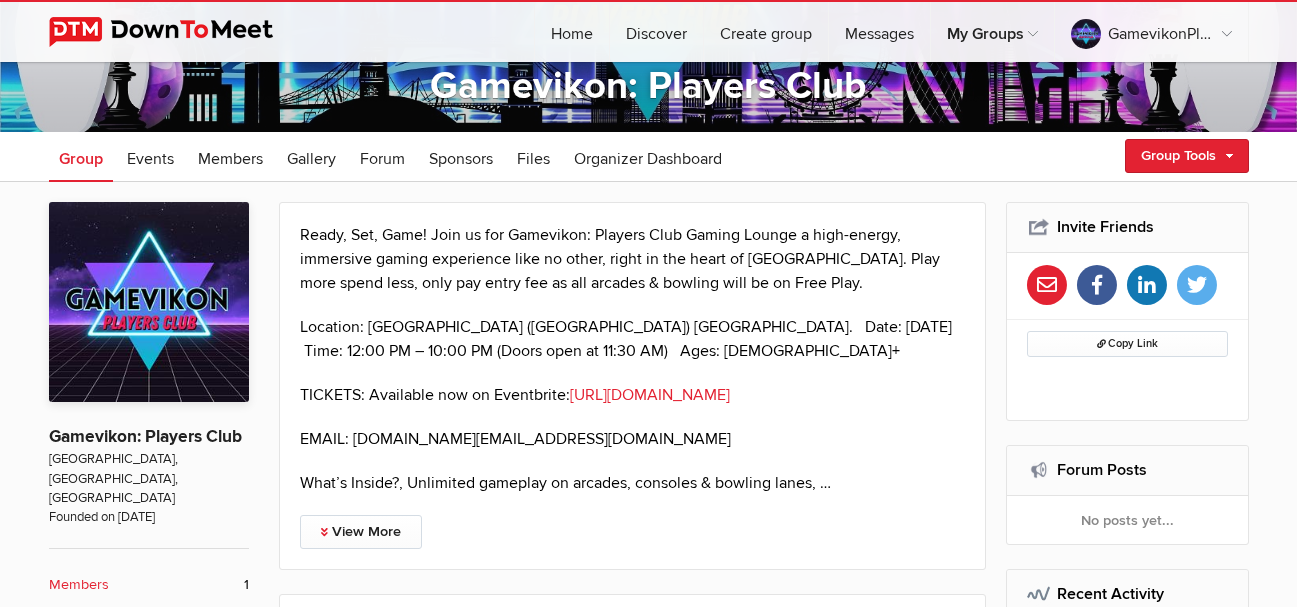 scroll, scrollTop: 257, scrollLeft: 0, axis: vertical 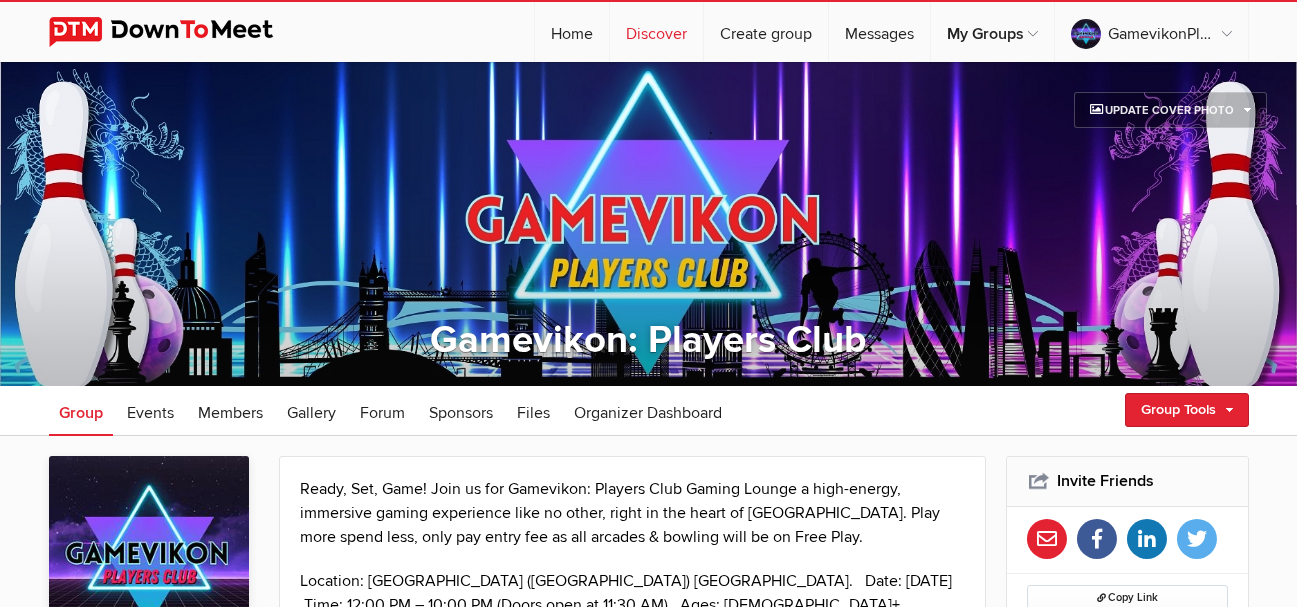 click on "Discover" 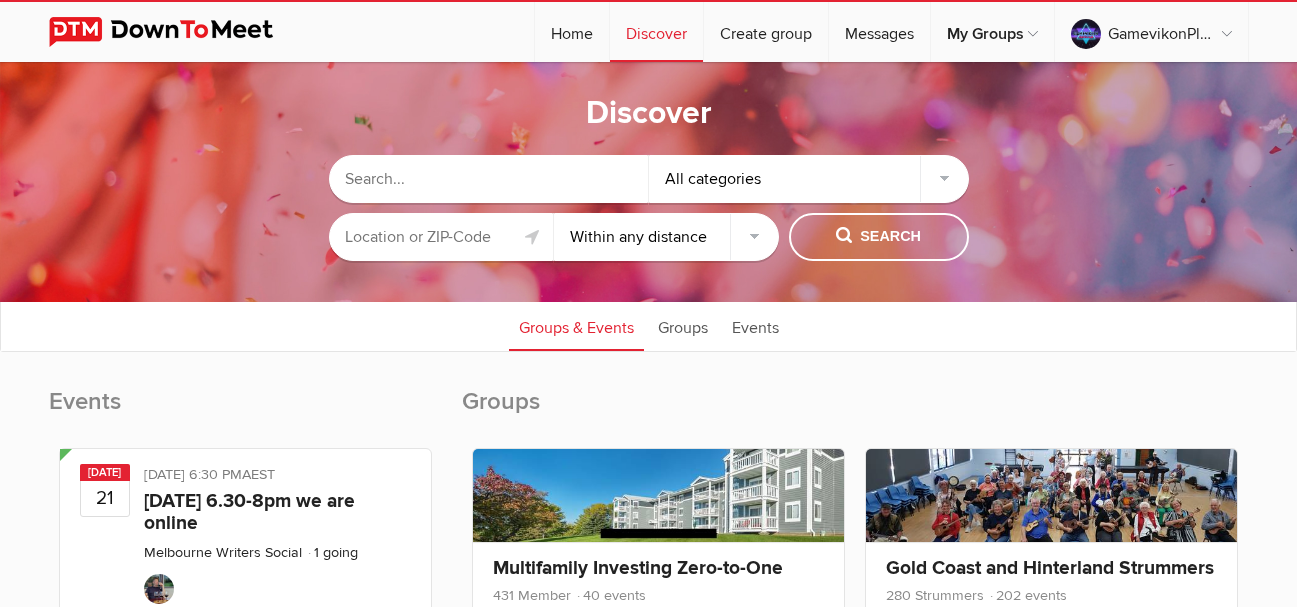 click 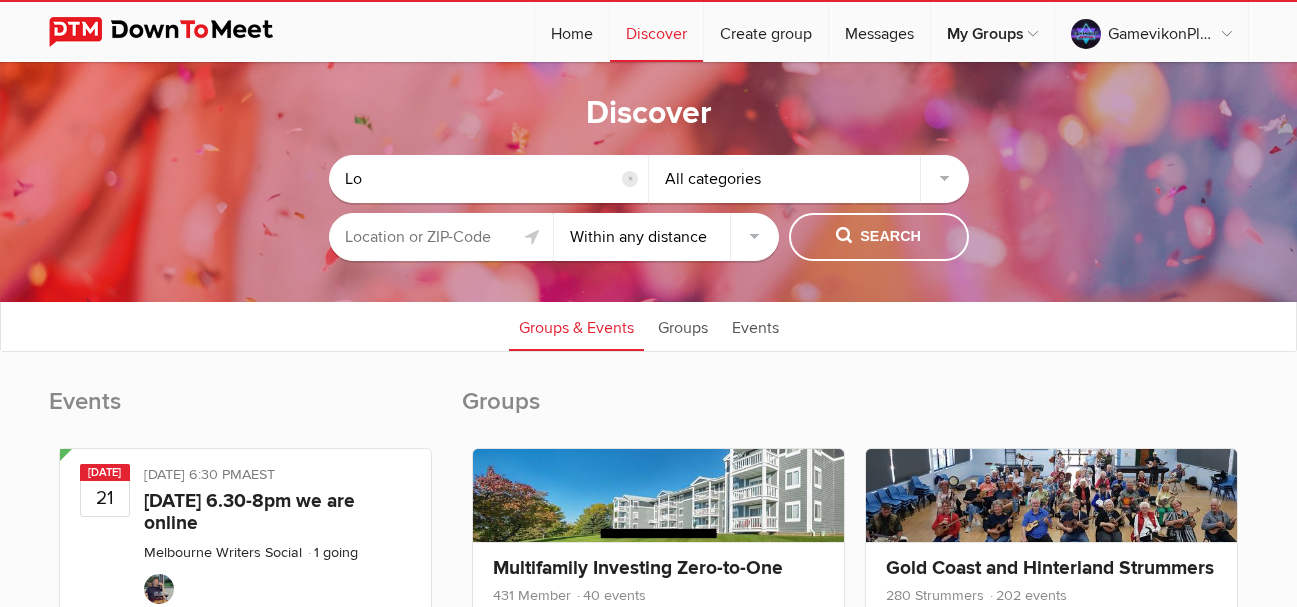 type on "L" 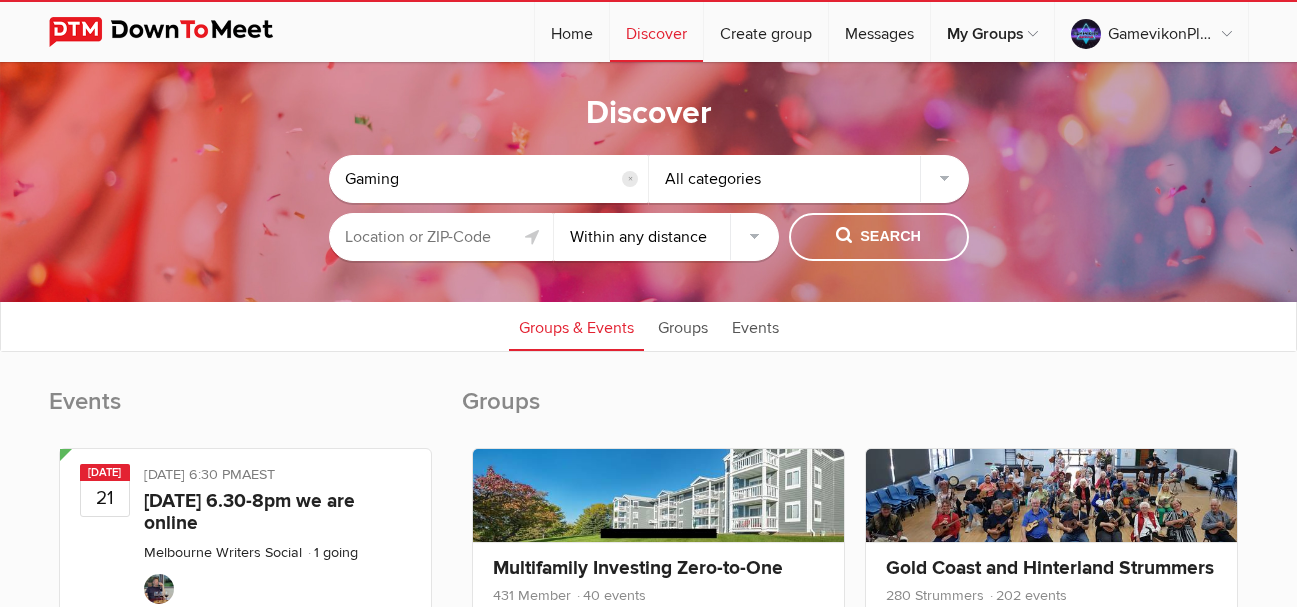 type on "Gaming" 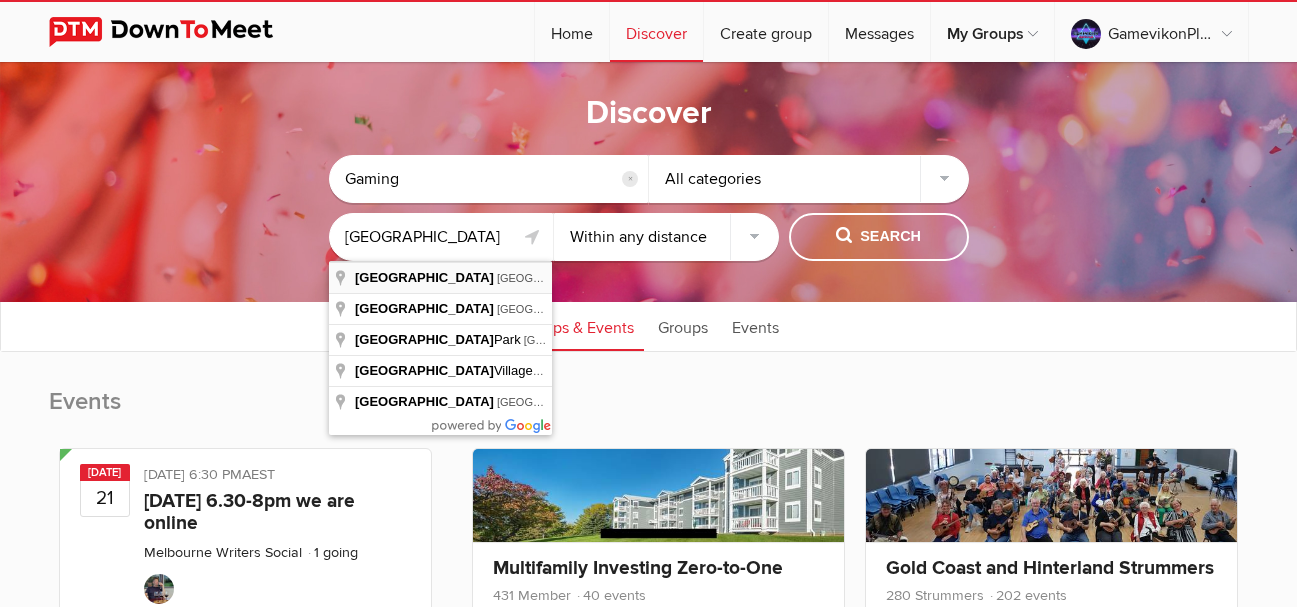 type on "[GEOGRAPHIC_DATA], [GEOGRAPHIC_DATA], [GEOGRAPHIC_DATA]" 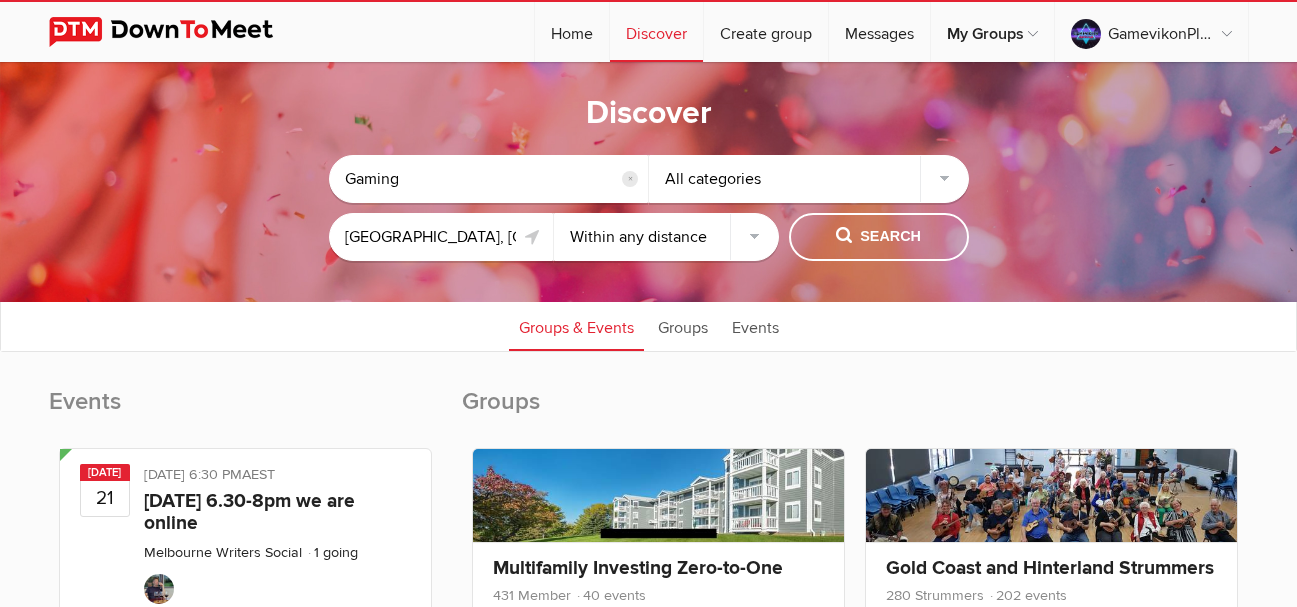 click on "All categories" 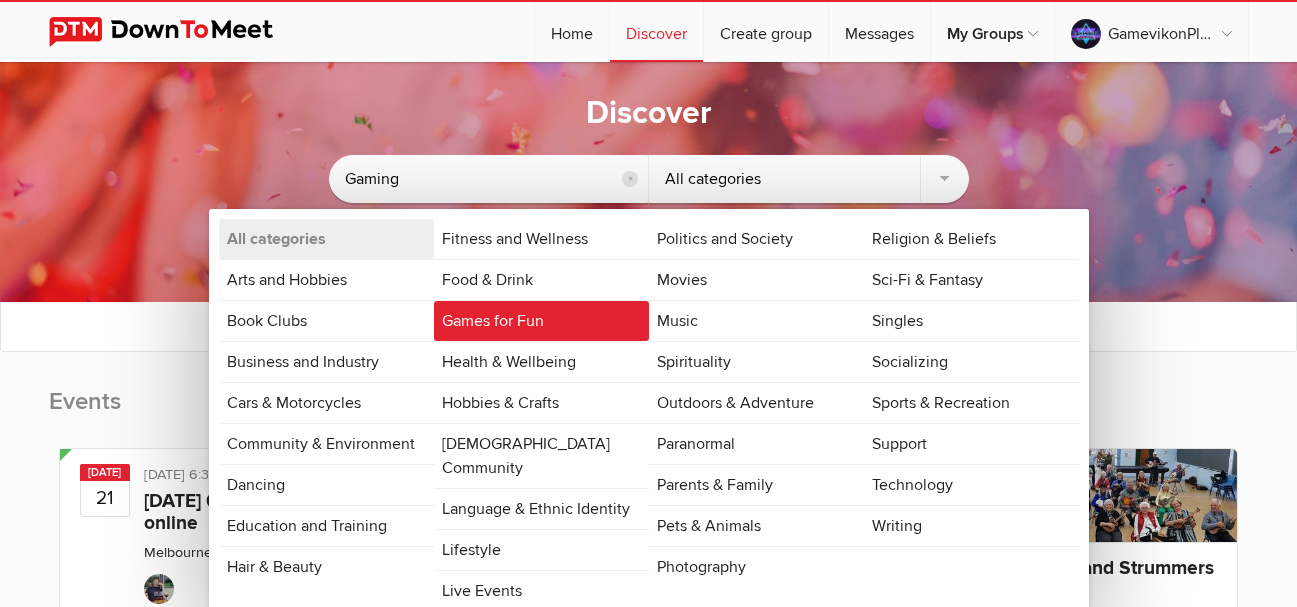 click on "Games for Fun" 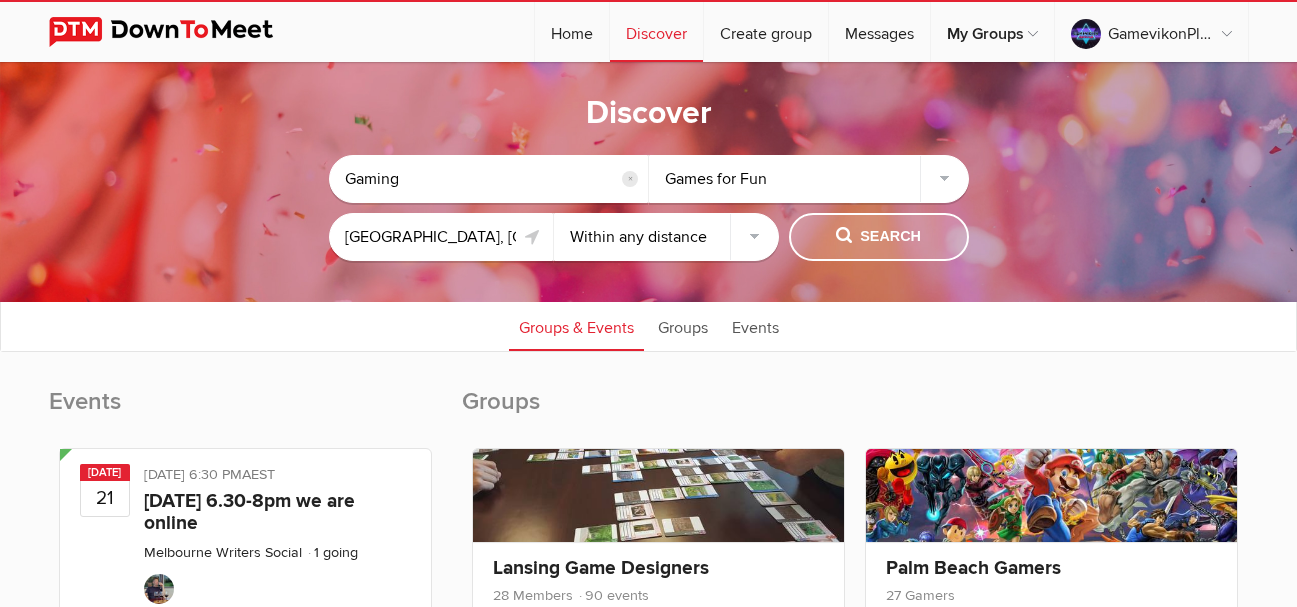 click on "Search" 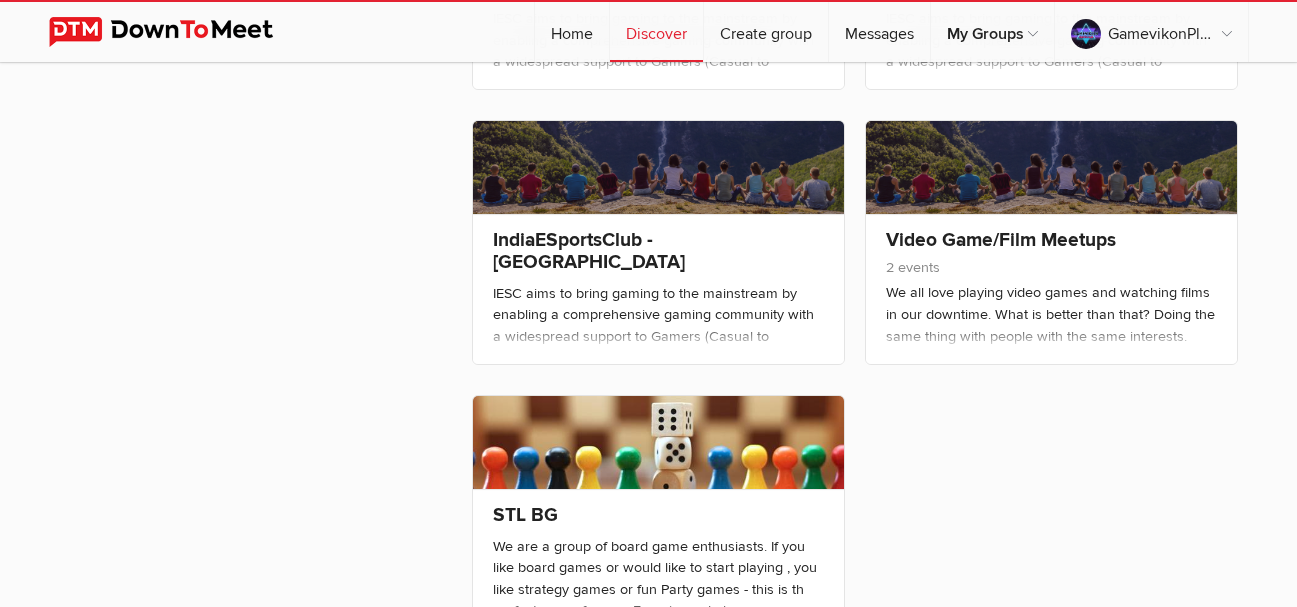 scroll, scrollTop: 2020, scrollLeft: 0, axis: vertical 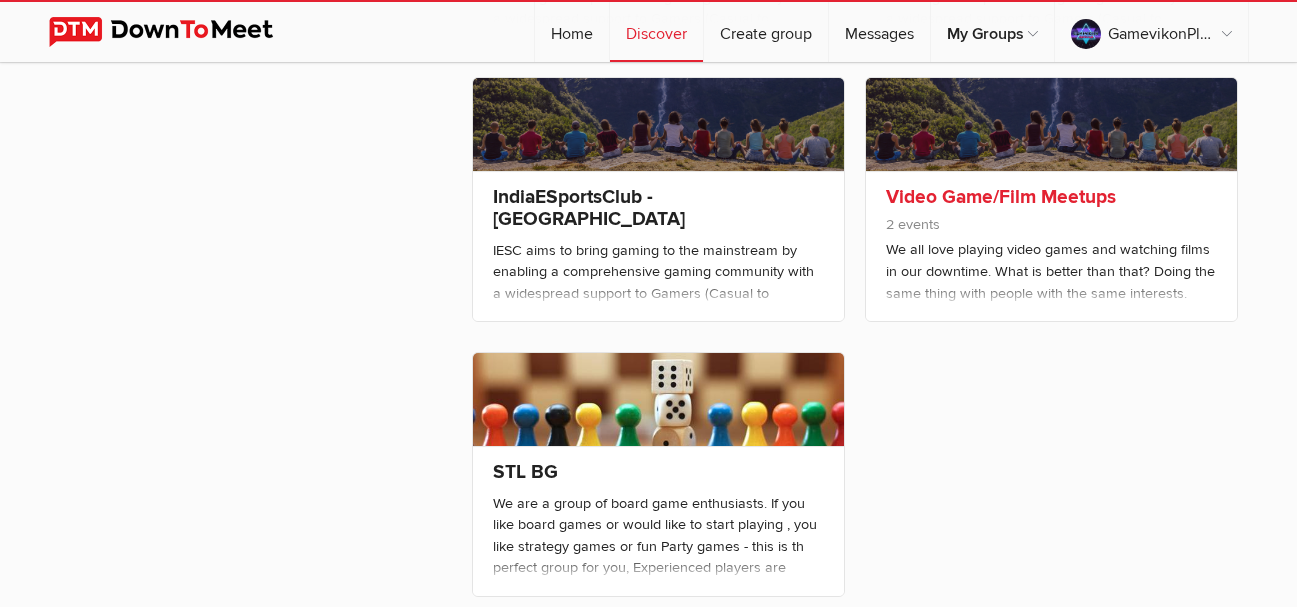 click on "Video Game/Film Meetups" 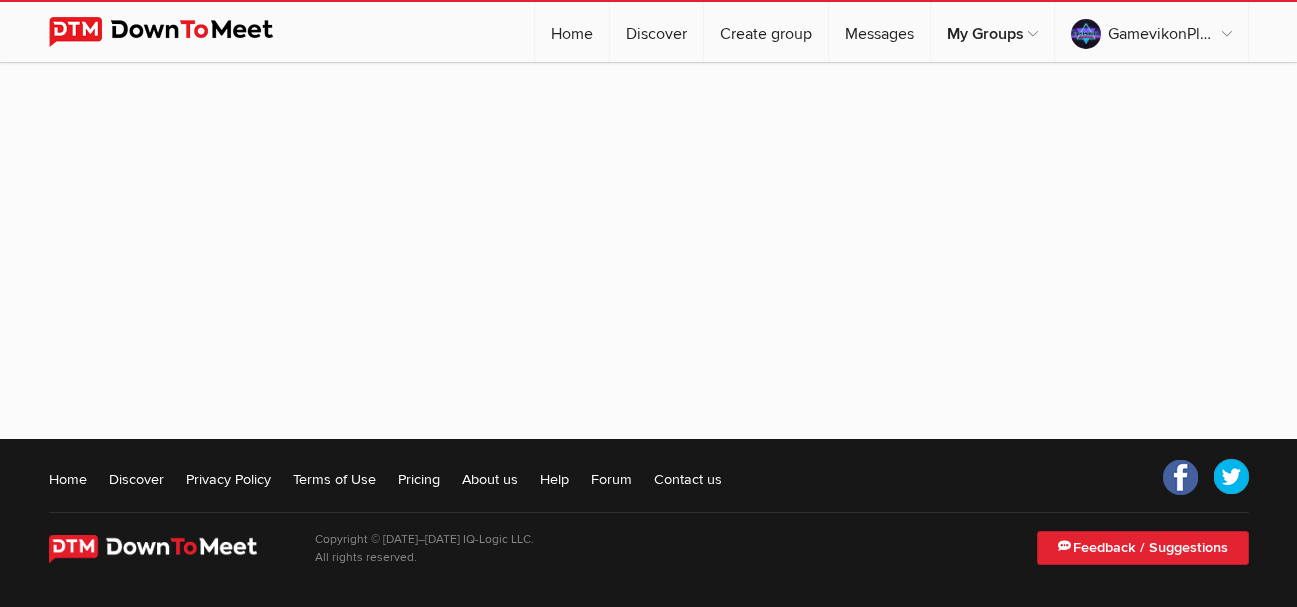 scroll, scrollTop: 0, scrollLeft: 0, axis: both 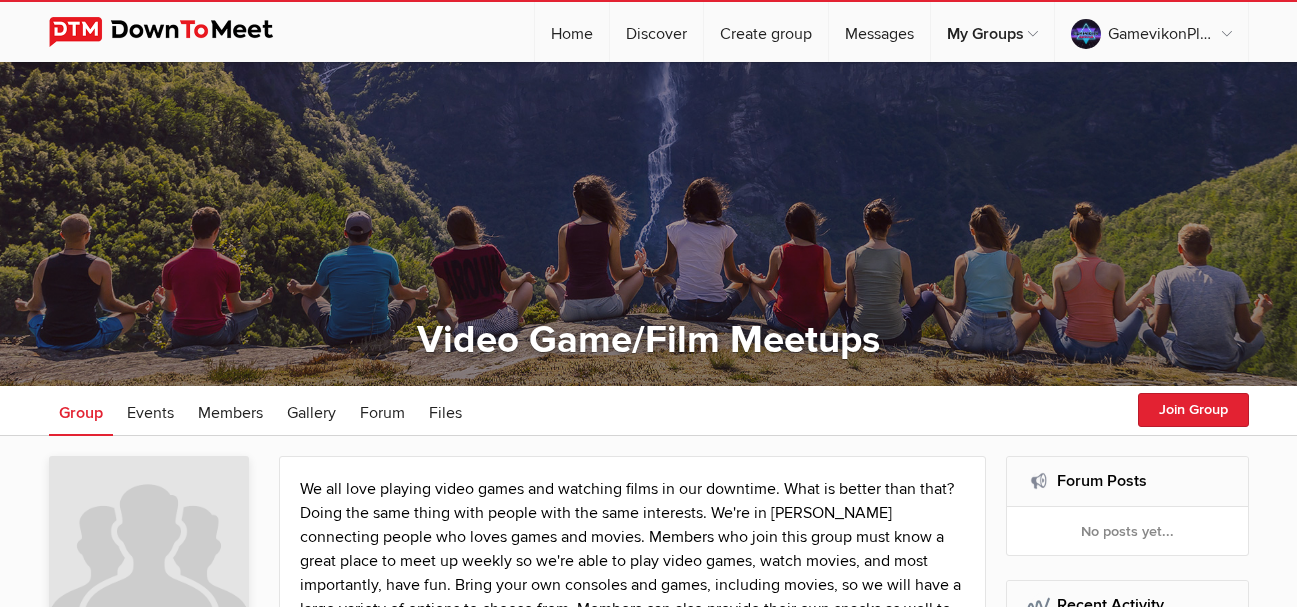click at bounding box center [648, 224] 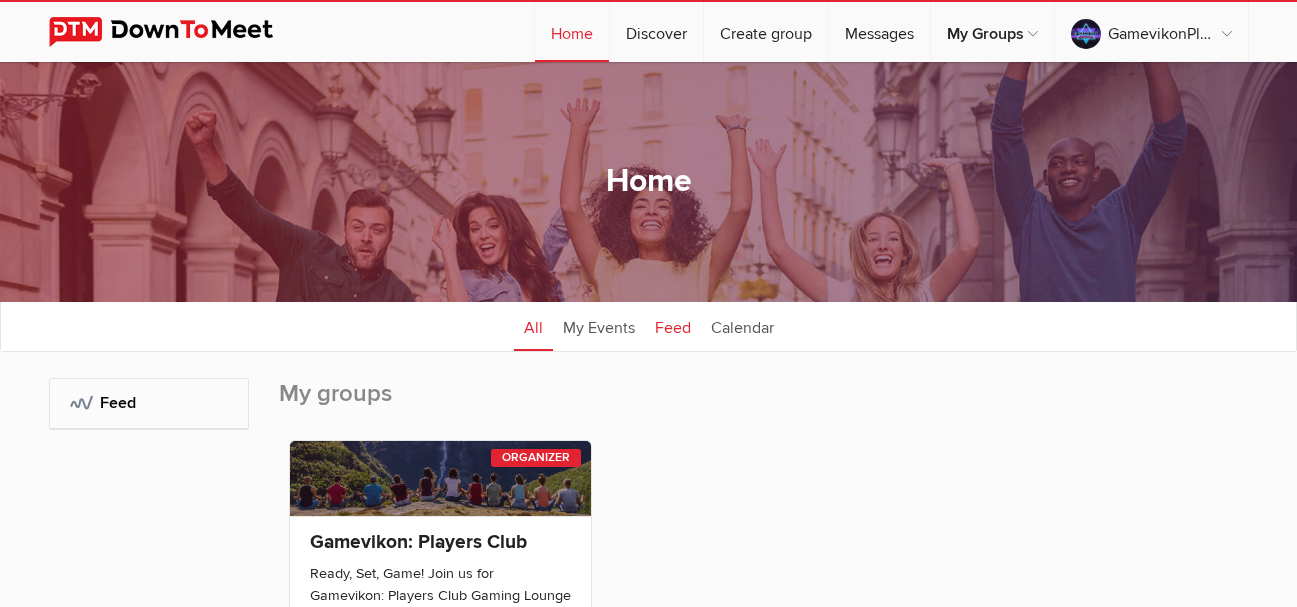 click on "Feed" 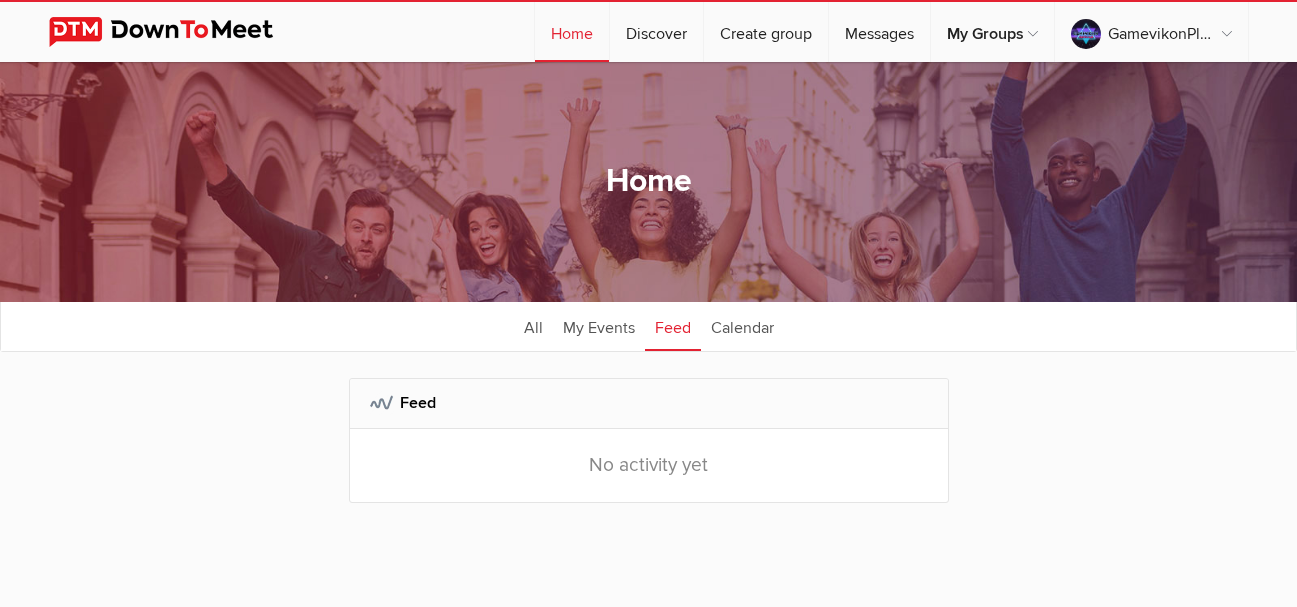 scroll, scrollTop: 61, scrollLeft: 0, axis: vertical 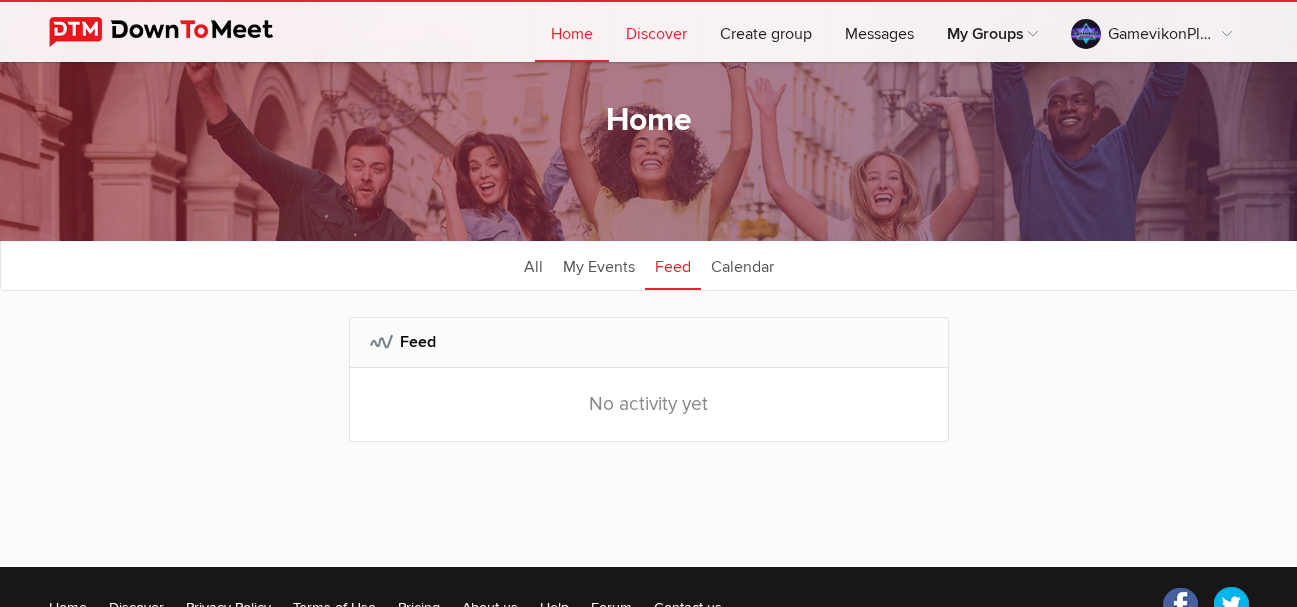 click on "Discover" 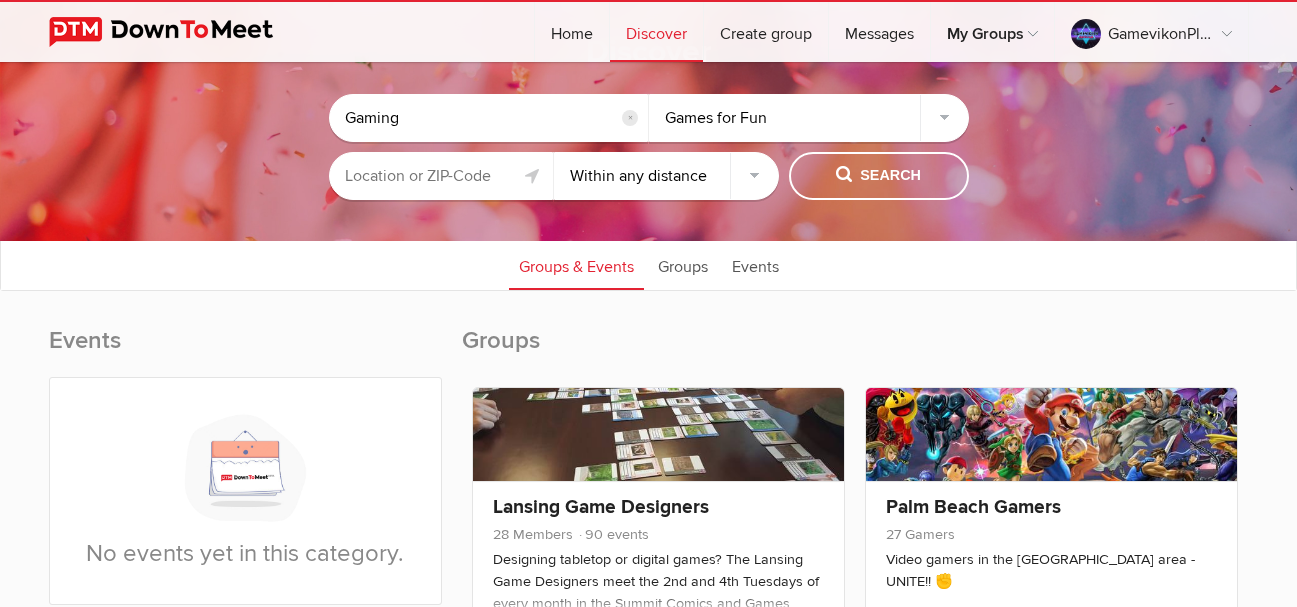 scroll, scrollTop: 0, scrollLeft: 0, axis: both 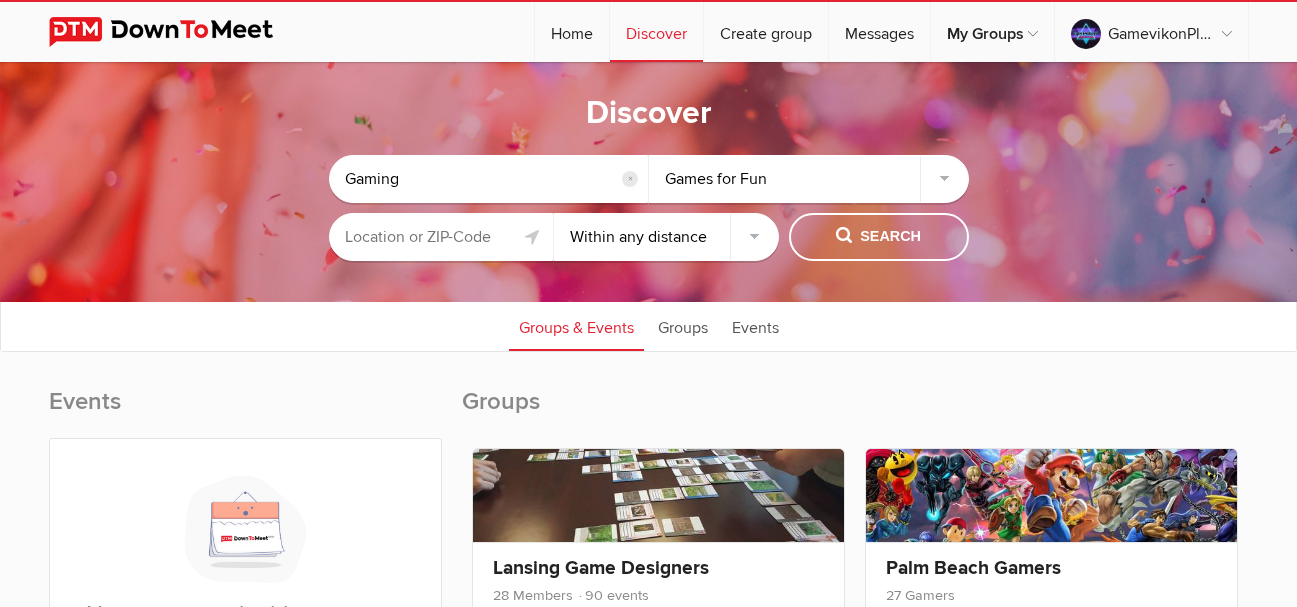 click on "Games for Fun" 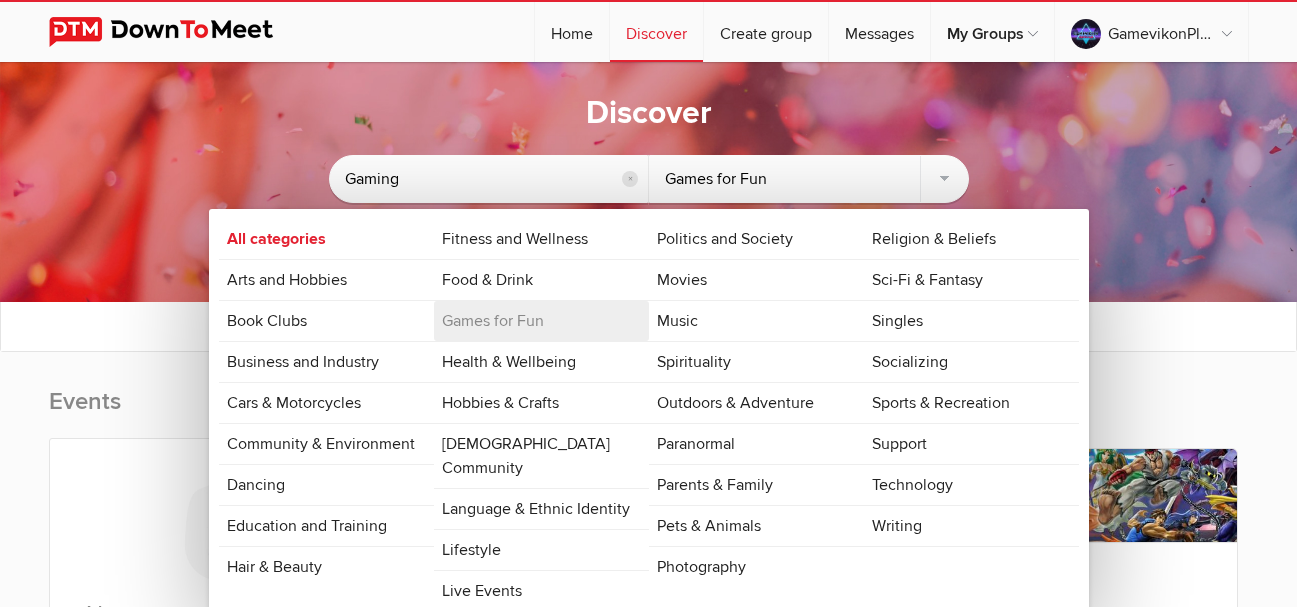 click on "Discover
Gaming
reset
Games for Fun
All categories
Arts and Hobbies
Book Clubs
Business and Industry
Cars & Motorcycles
Community & Environment" 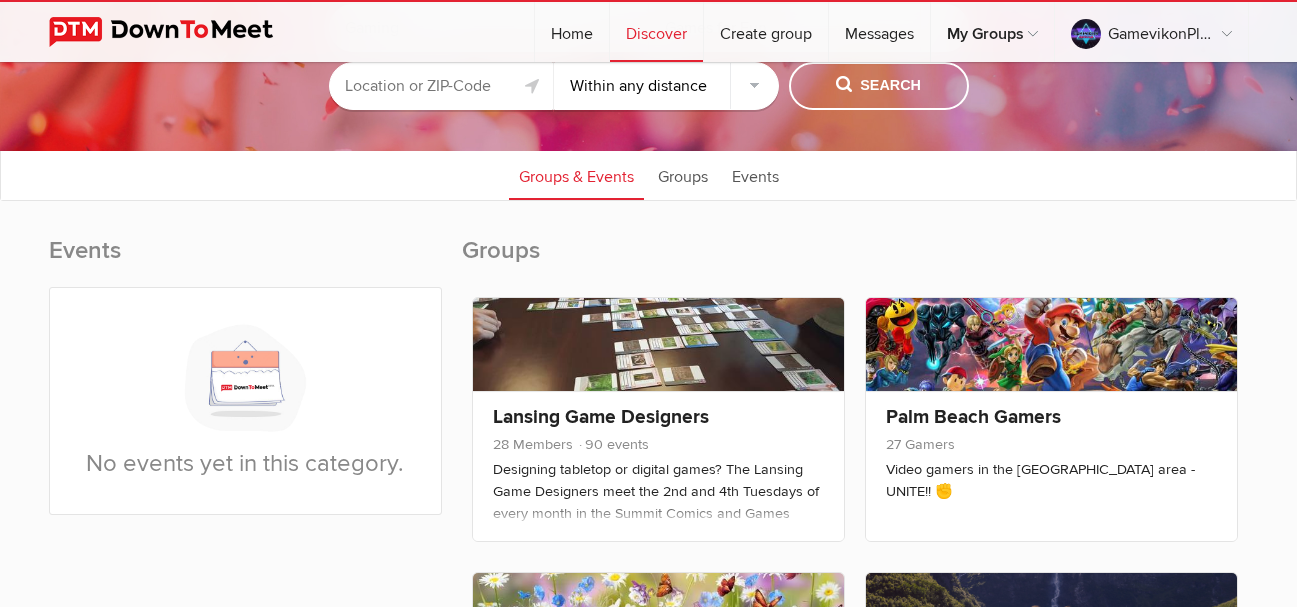 scroll, scrollTop: 158, scrollLeft: 0, axis: vertical 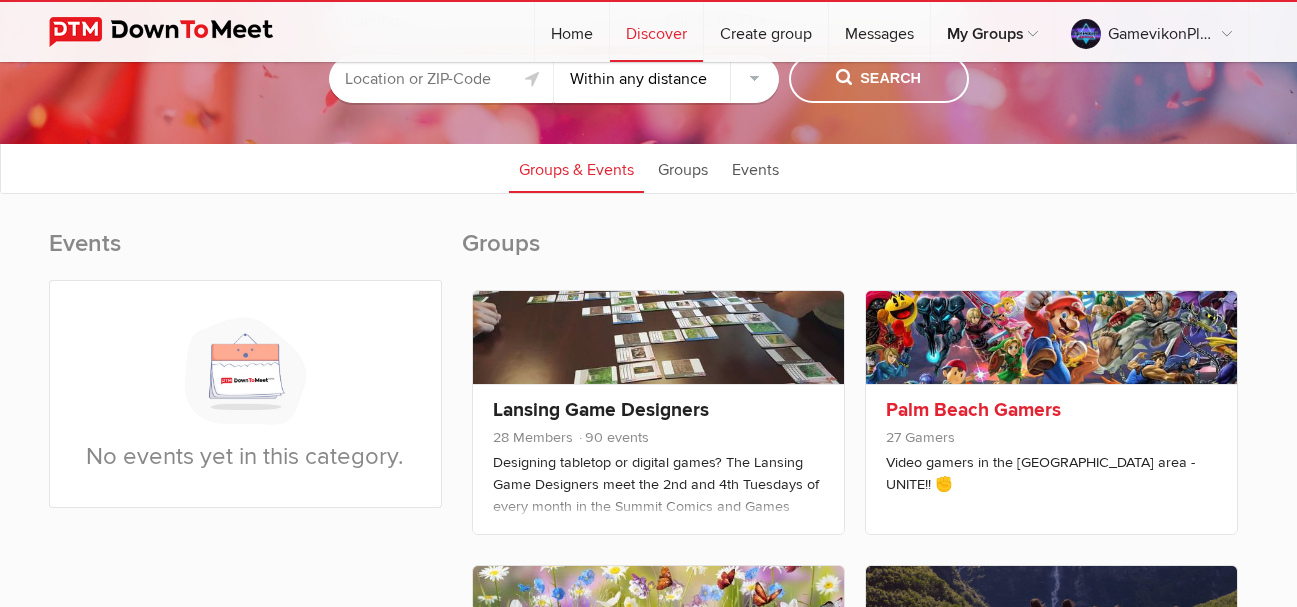 click on "27 Gamers" 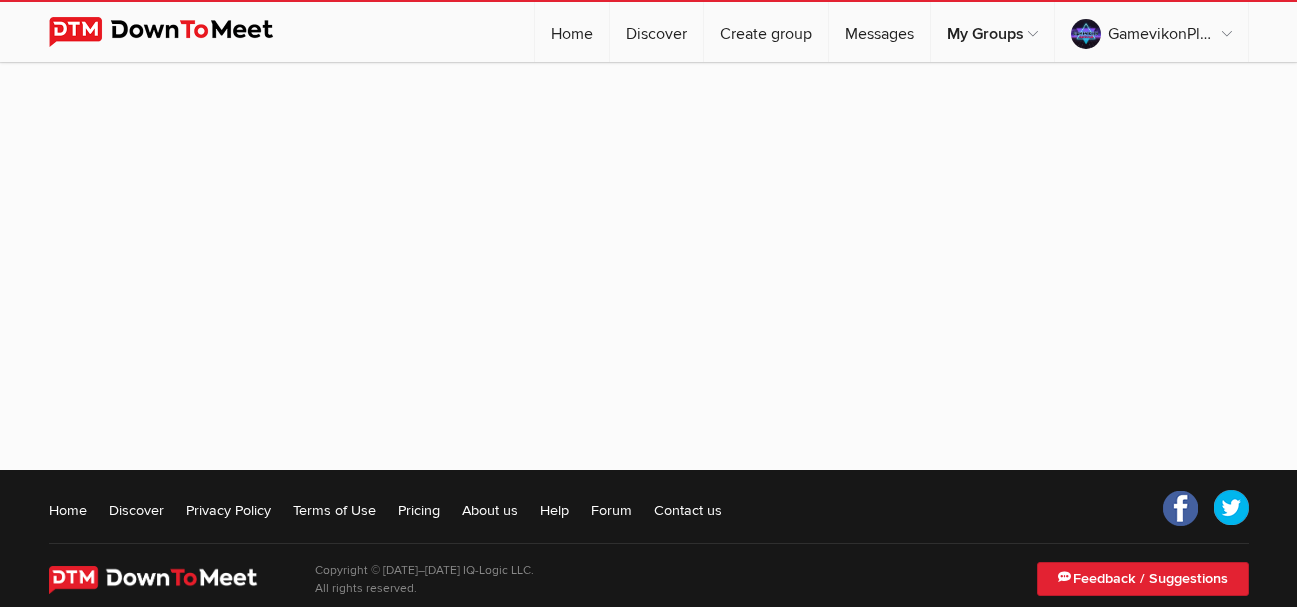 scroll, scrollTop: 0, scrollLeft: 0, axis: both 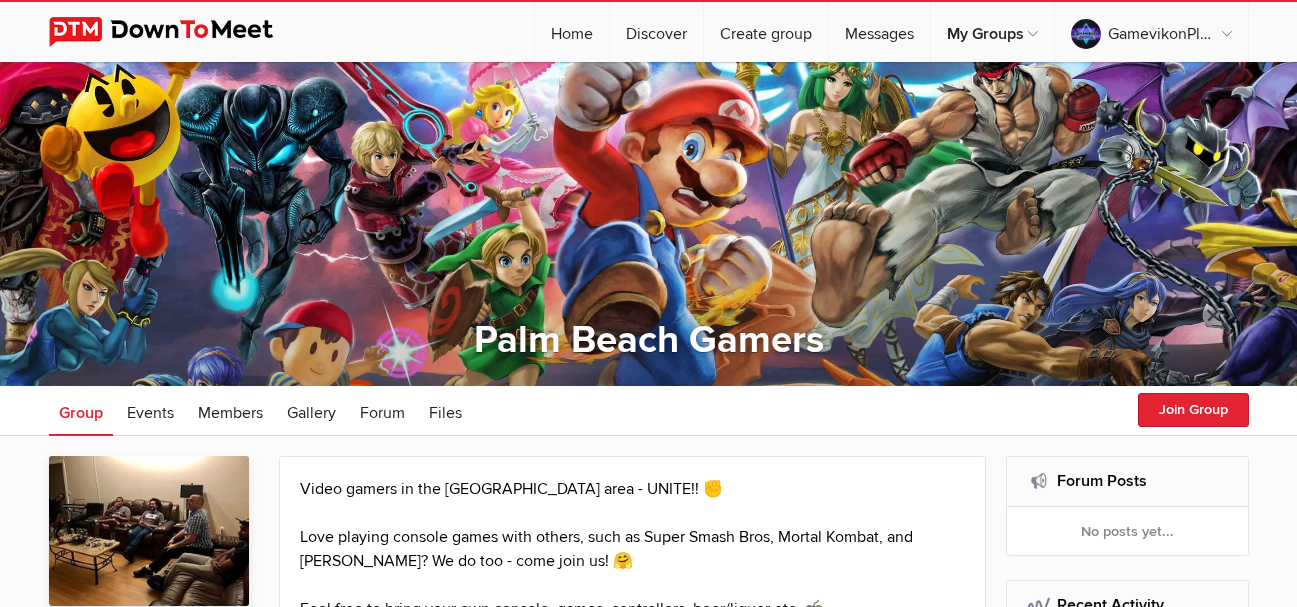 select on "null" 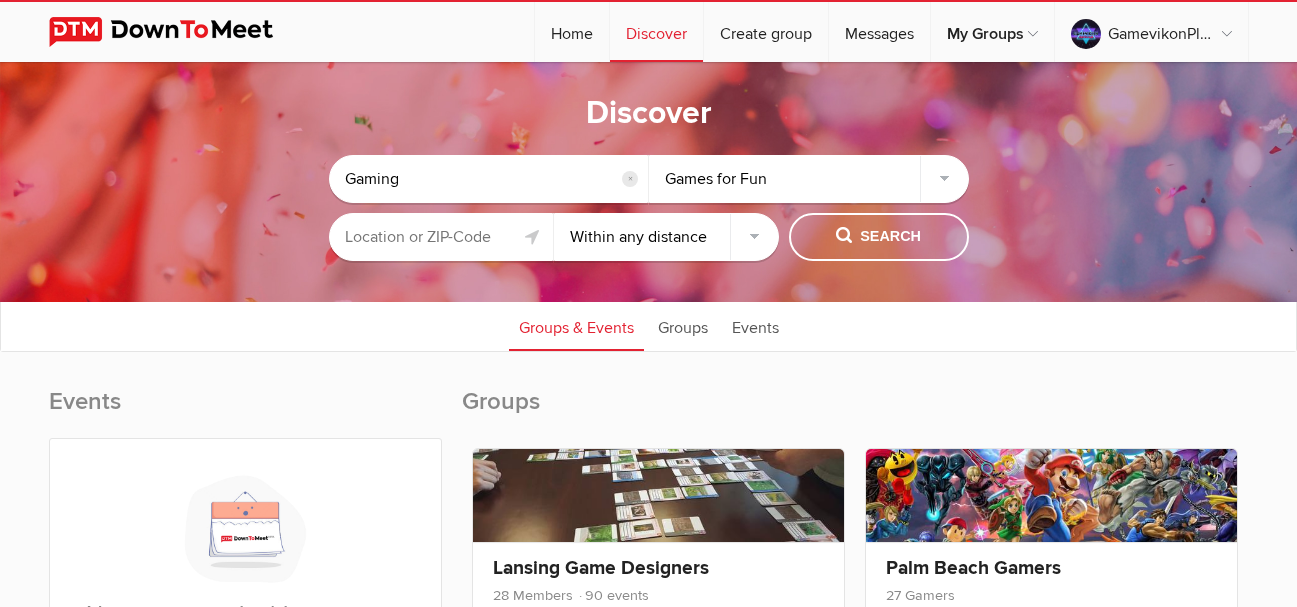 click 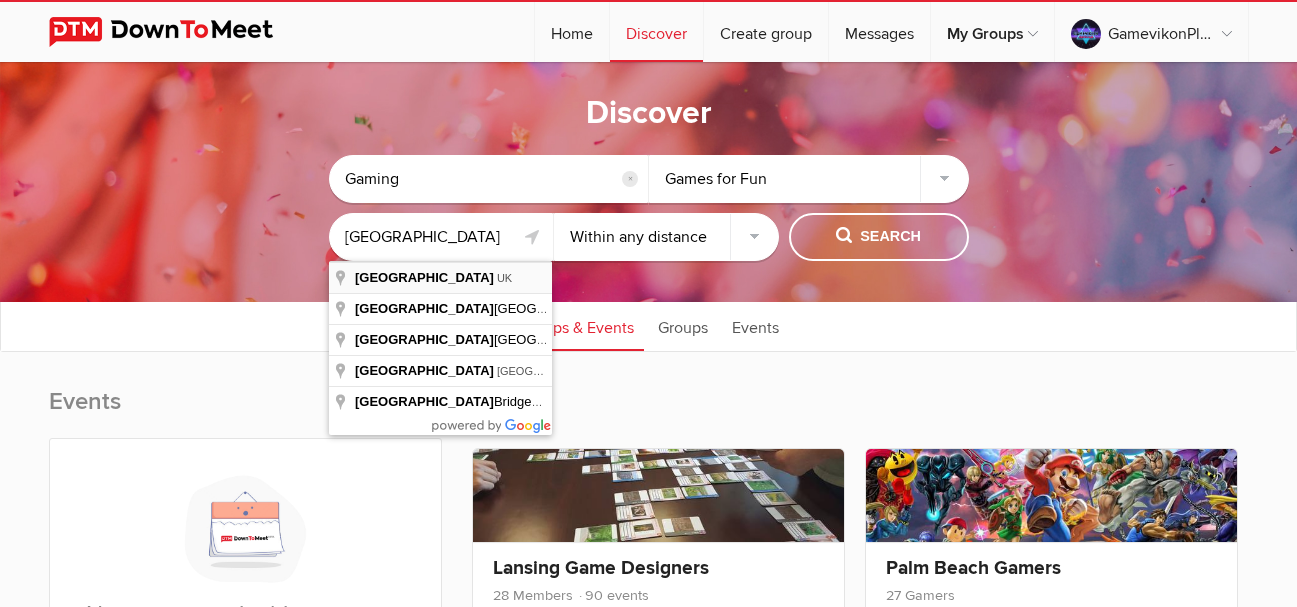 type on "[GEOGRAPHIC_DATA], [GEOGRAPHIC_DATA]" 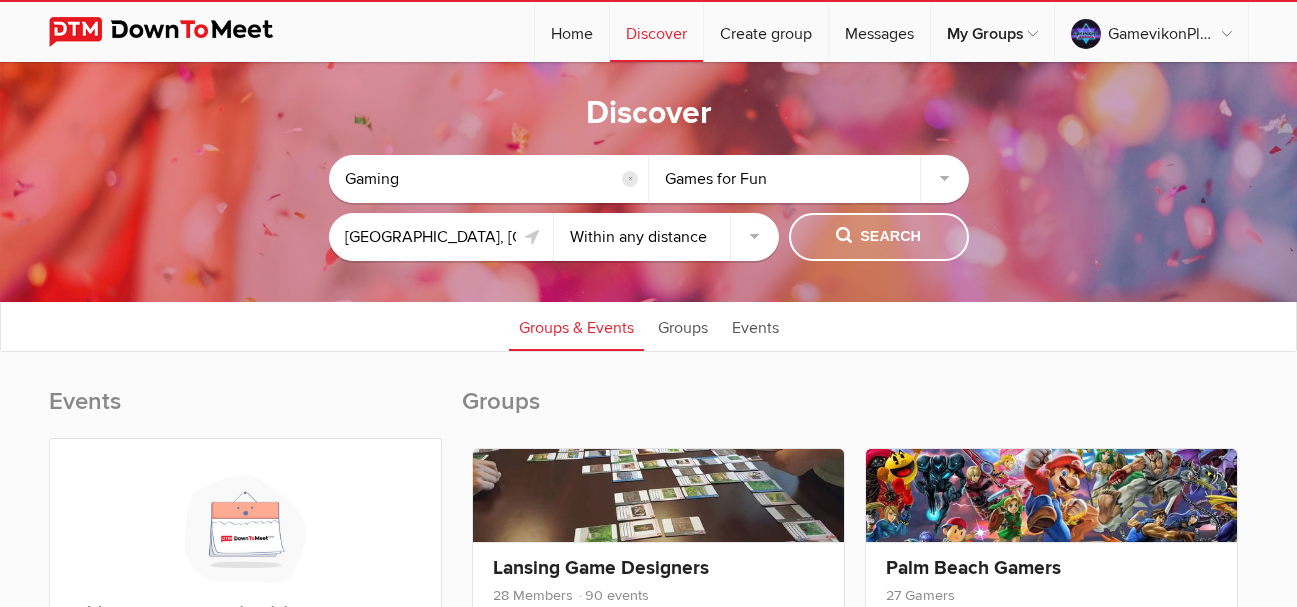 click on "Search" 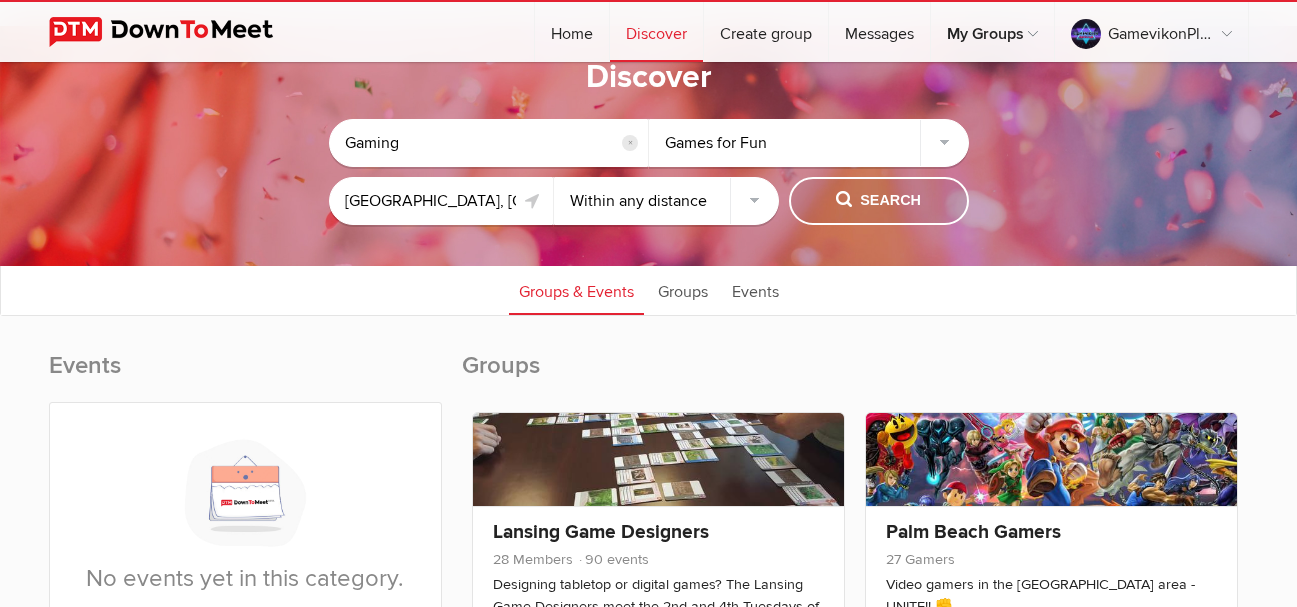 scroll, scrollTop: 7, scrollLeft: 0, axis: vertical 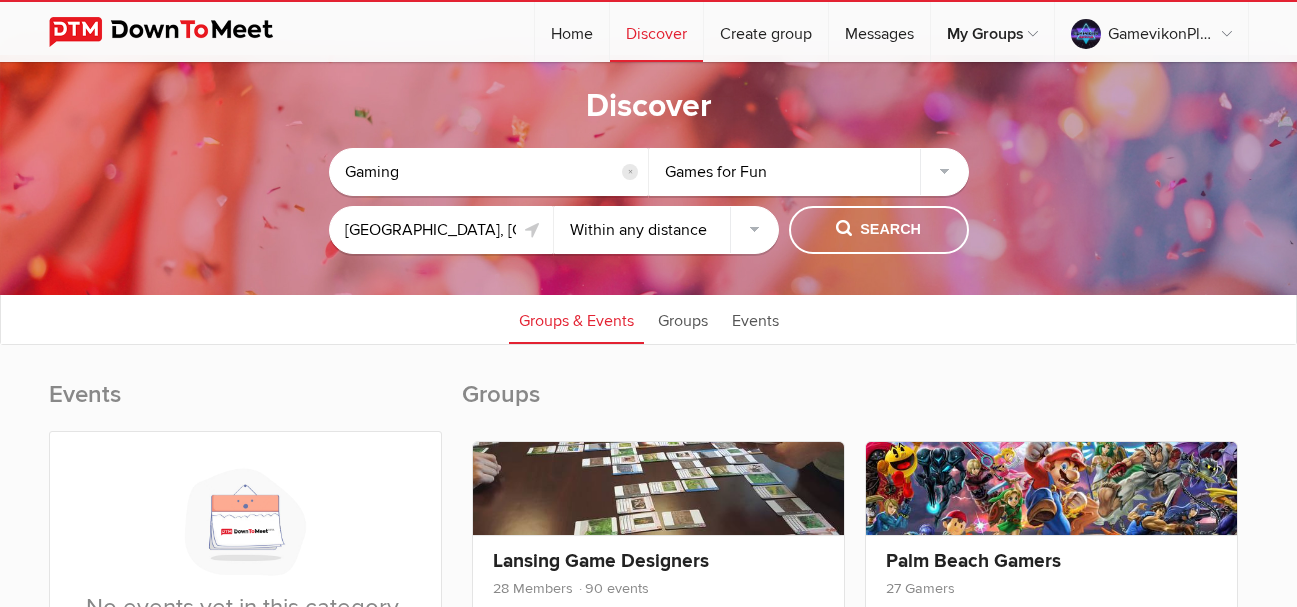 click on "Games for Fun" 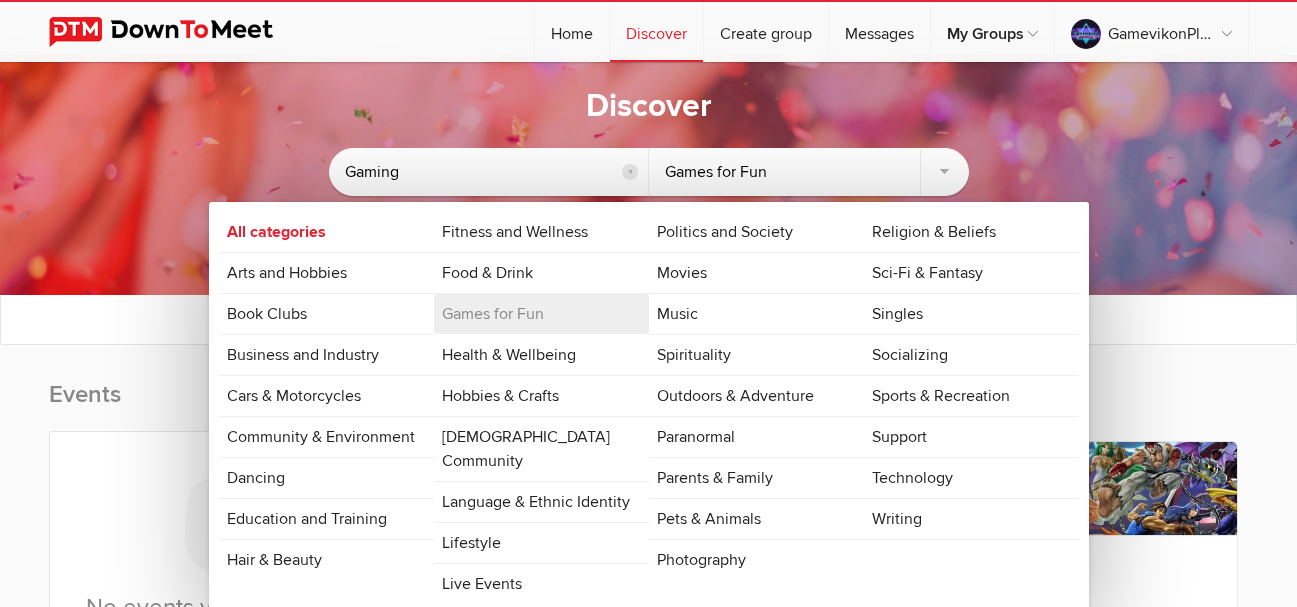 click on "Games for Fun" 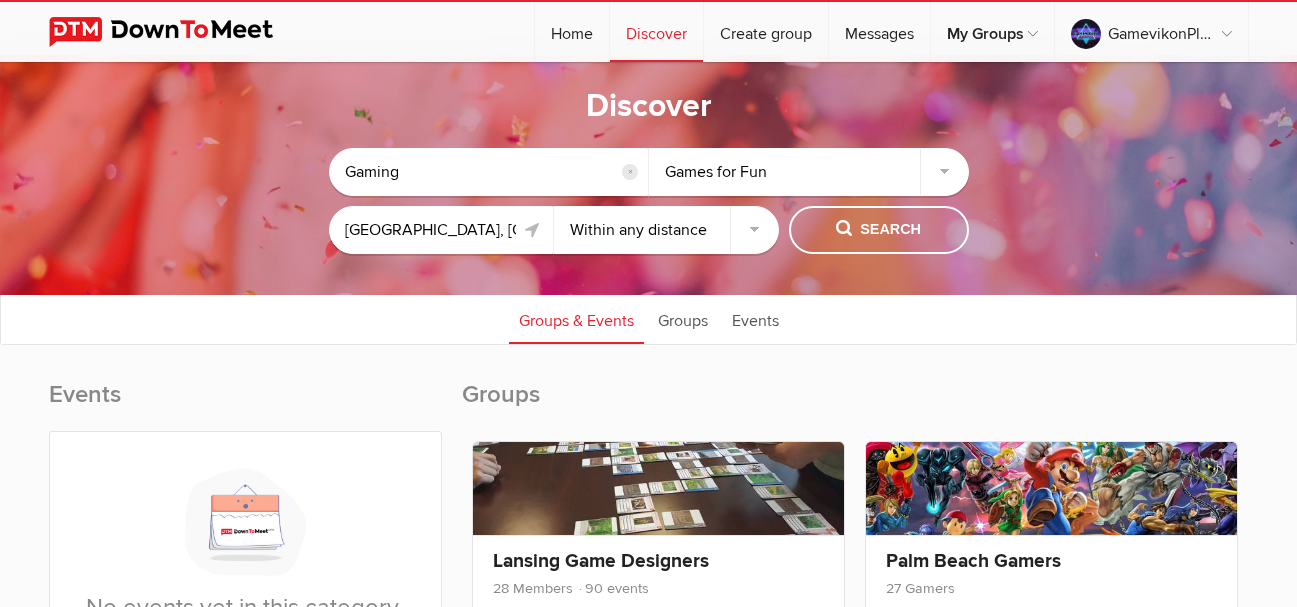 click 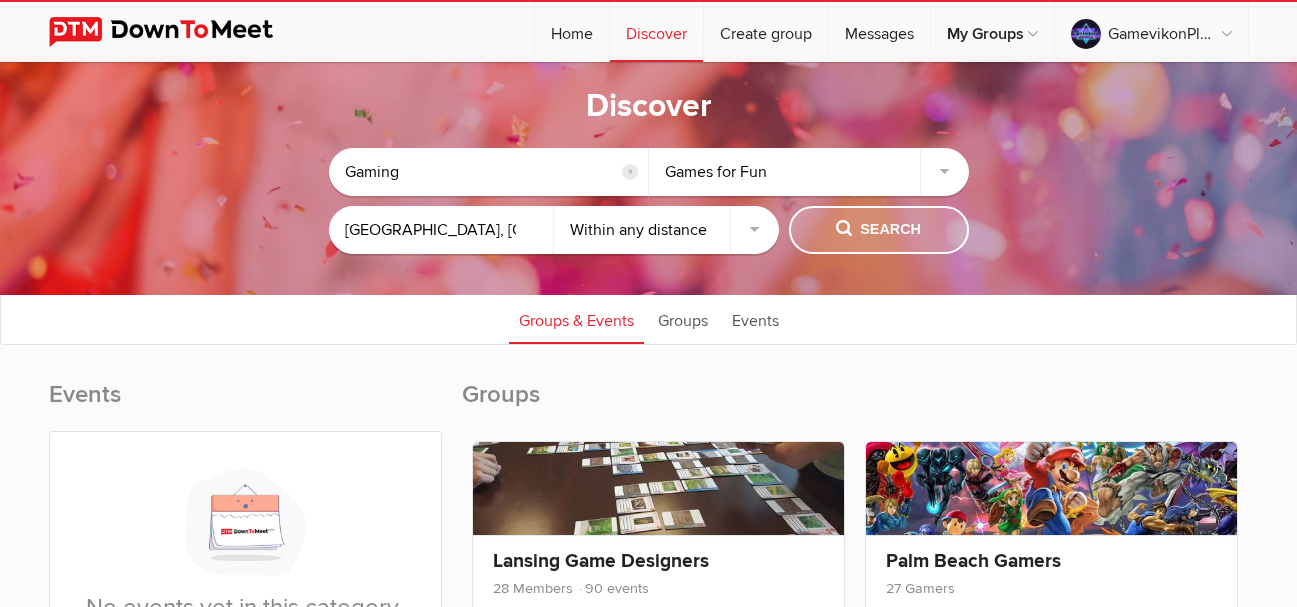 click on "Search" 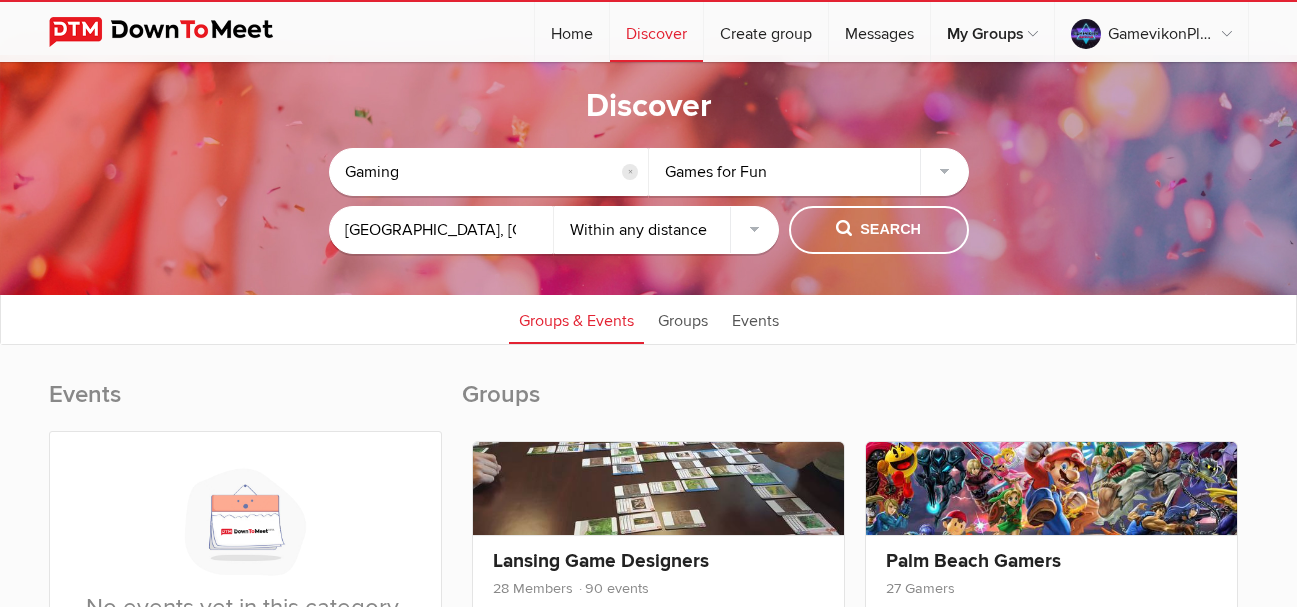 type 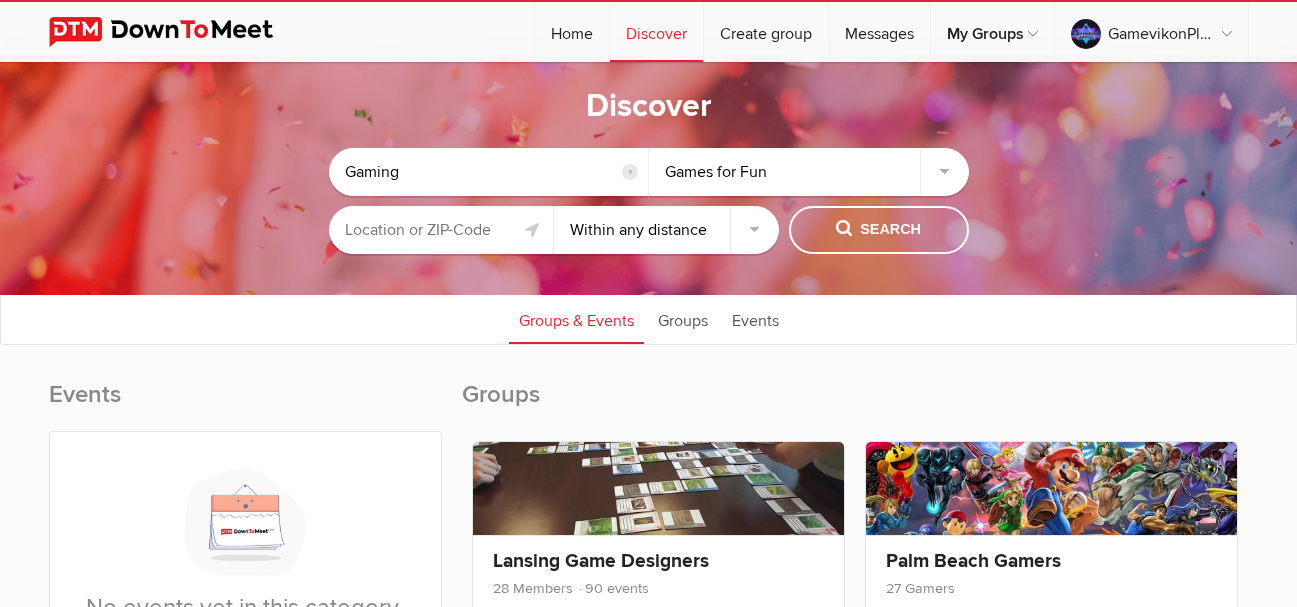 click on "Gaming" 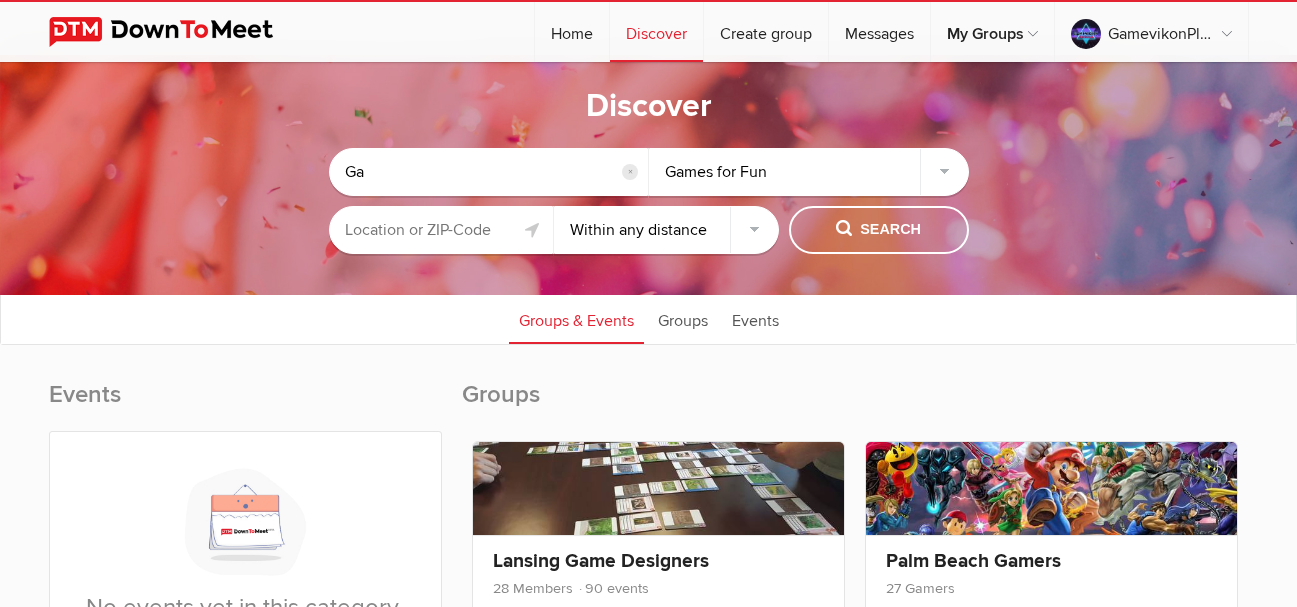 type on "G" 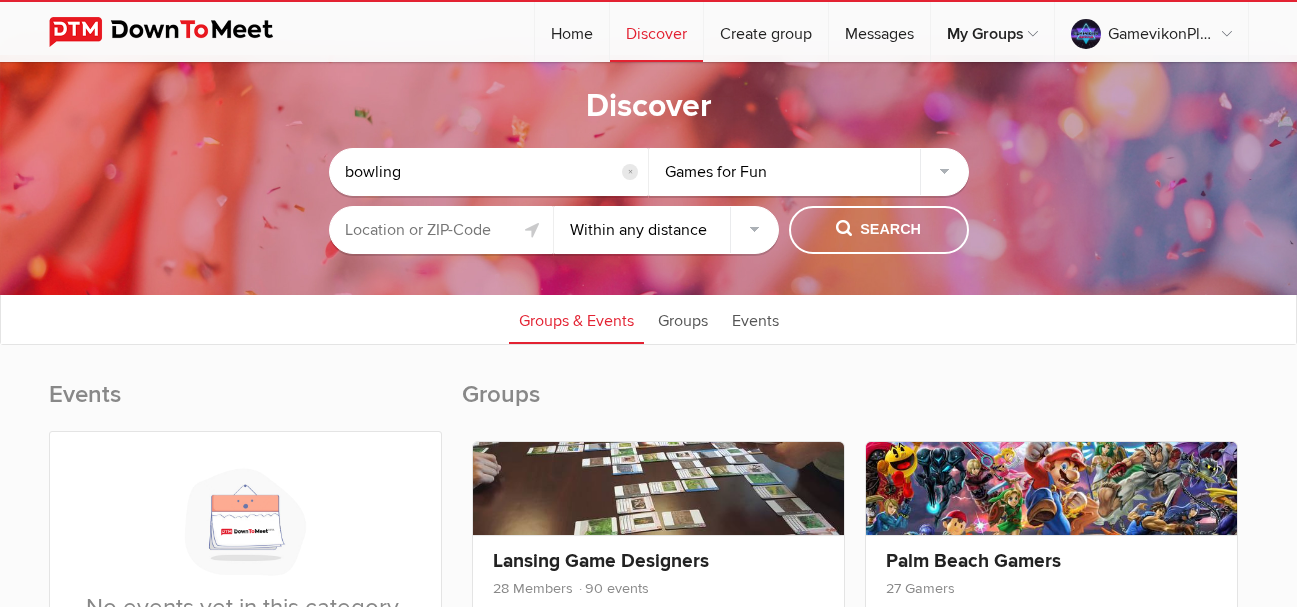 type on "bowling" 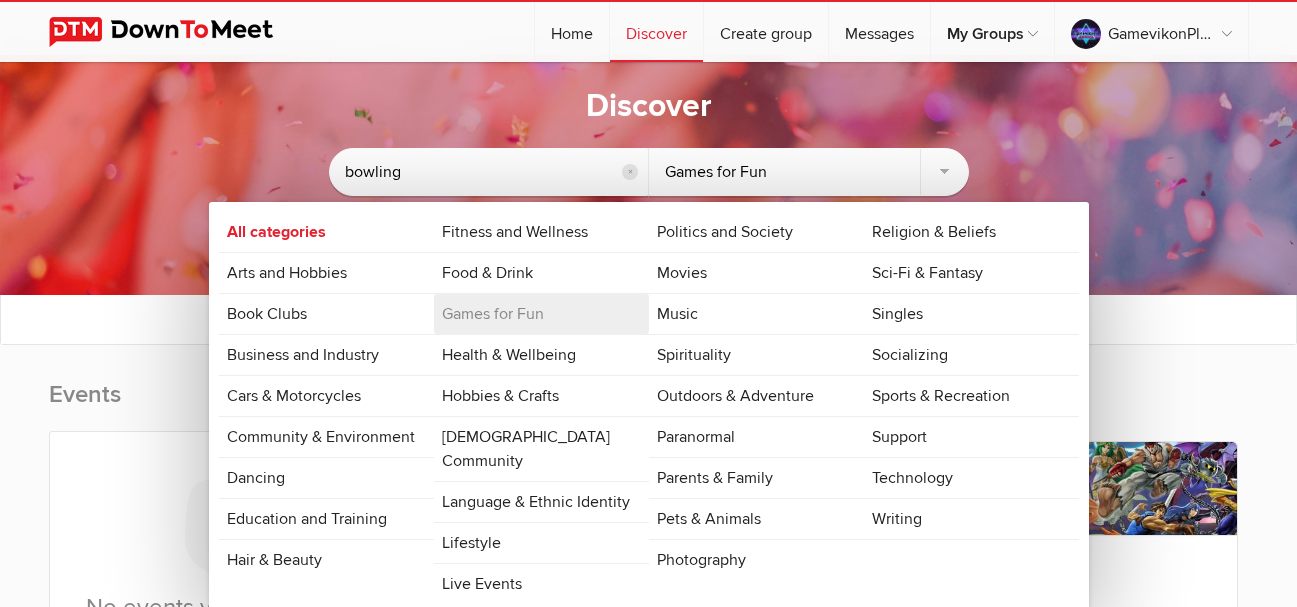 click on "bowling
reset
Games for Fun
All categories
Arts and Hobbies
Book Clubs
Business and Industry
Cars & Motorcycles
Community & Environment" 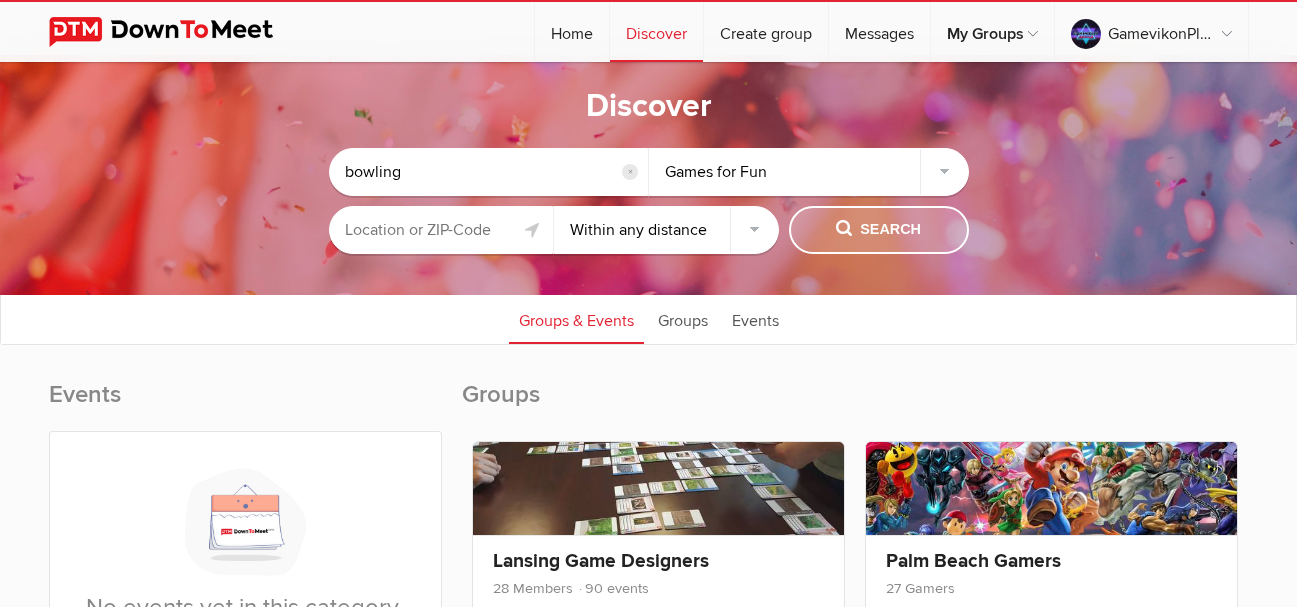 click on "Search" 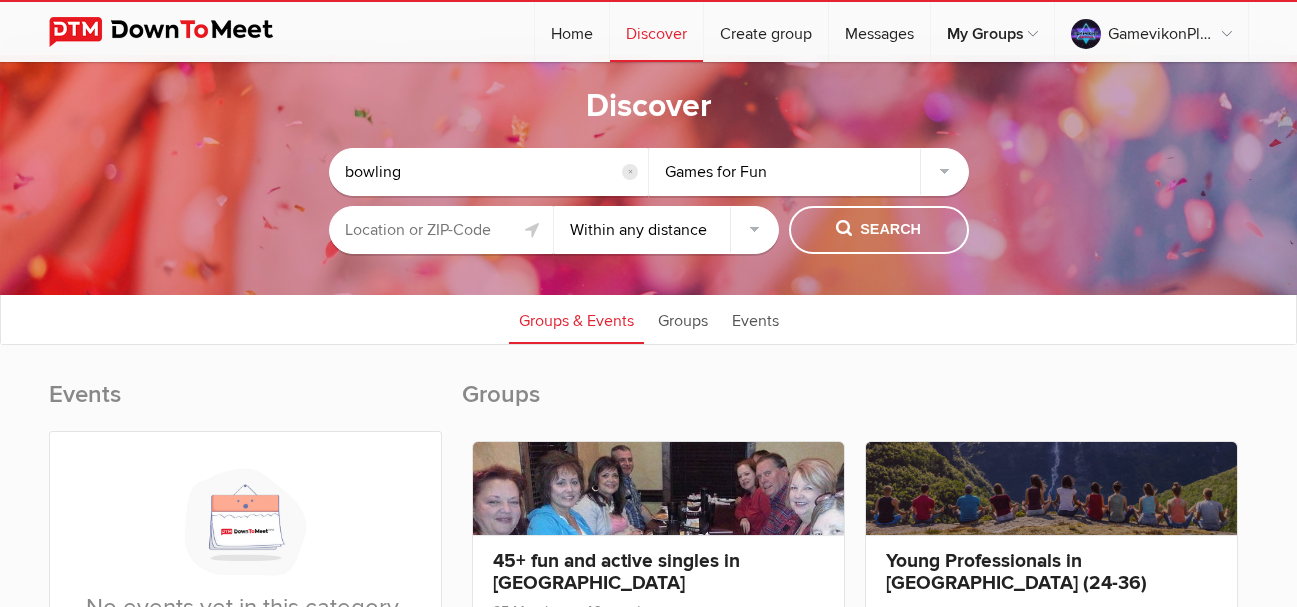 click 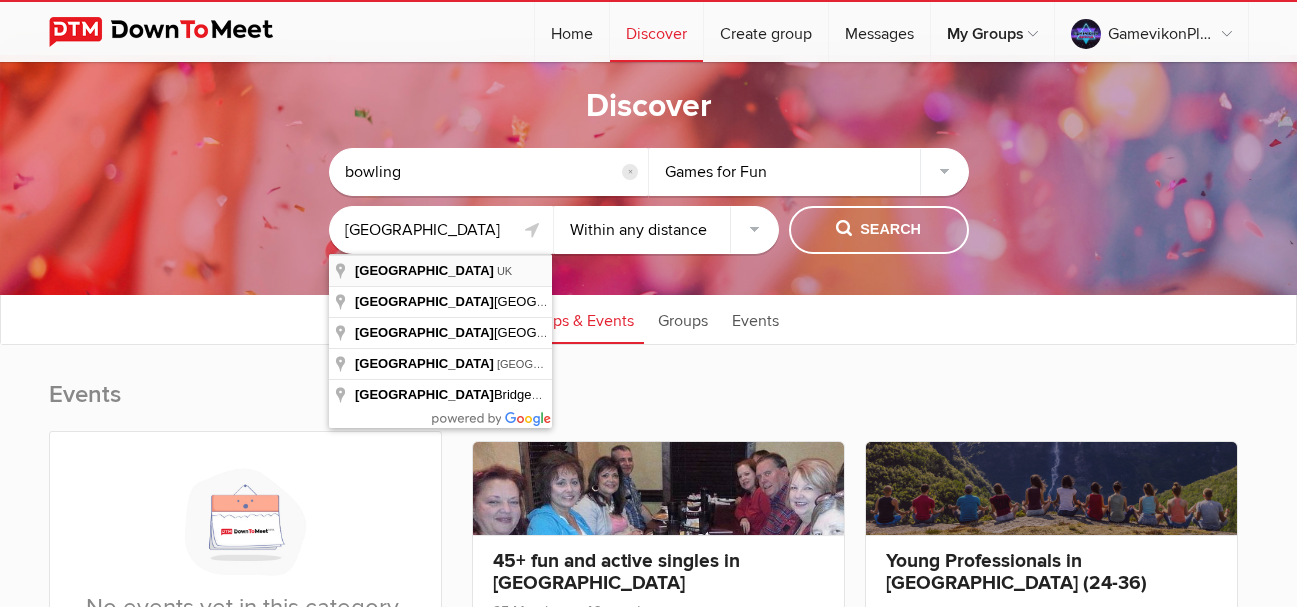 type on "[GEOGRAPHIC_DATA], [GEOGRAPHIC_DATA]" 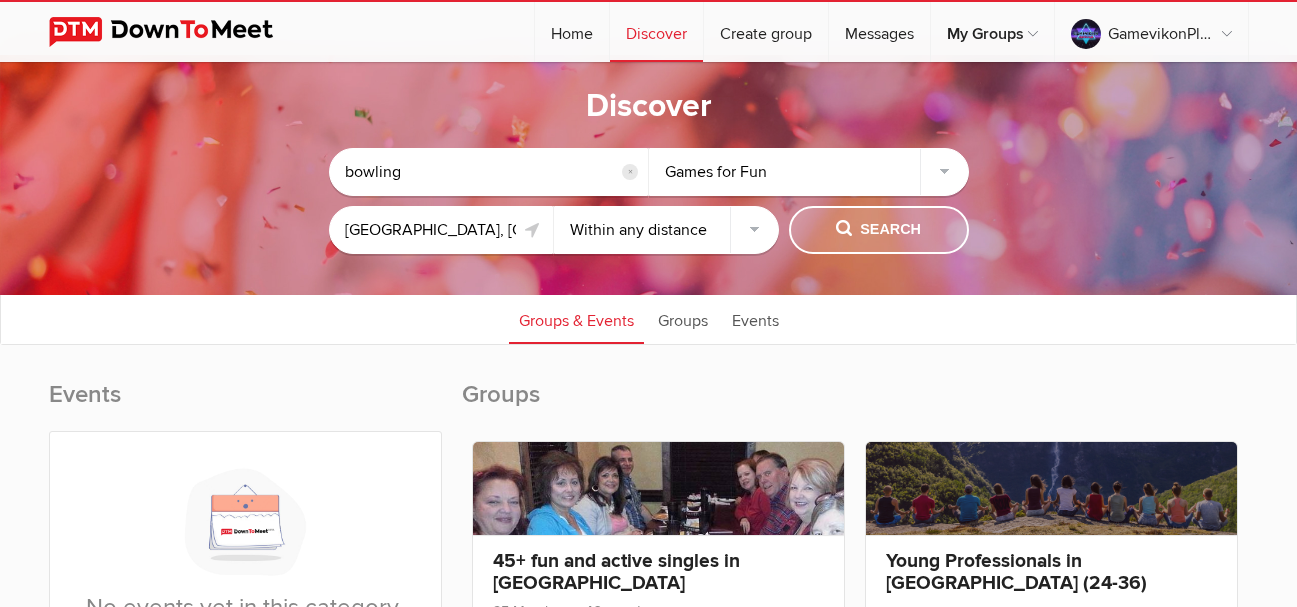 click on "Search" 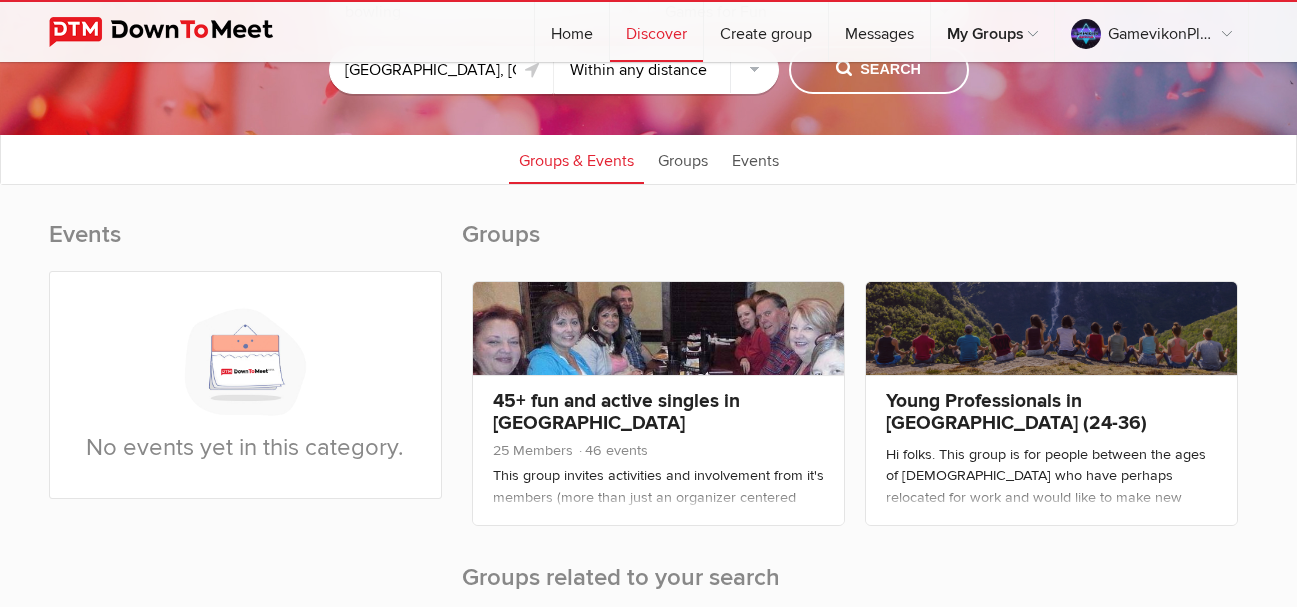 scroll, scrollTop: 0, scrollLeft: 0, axis: both 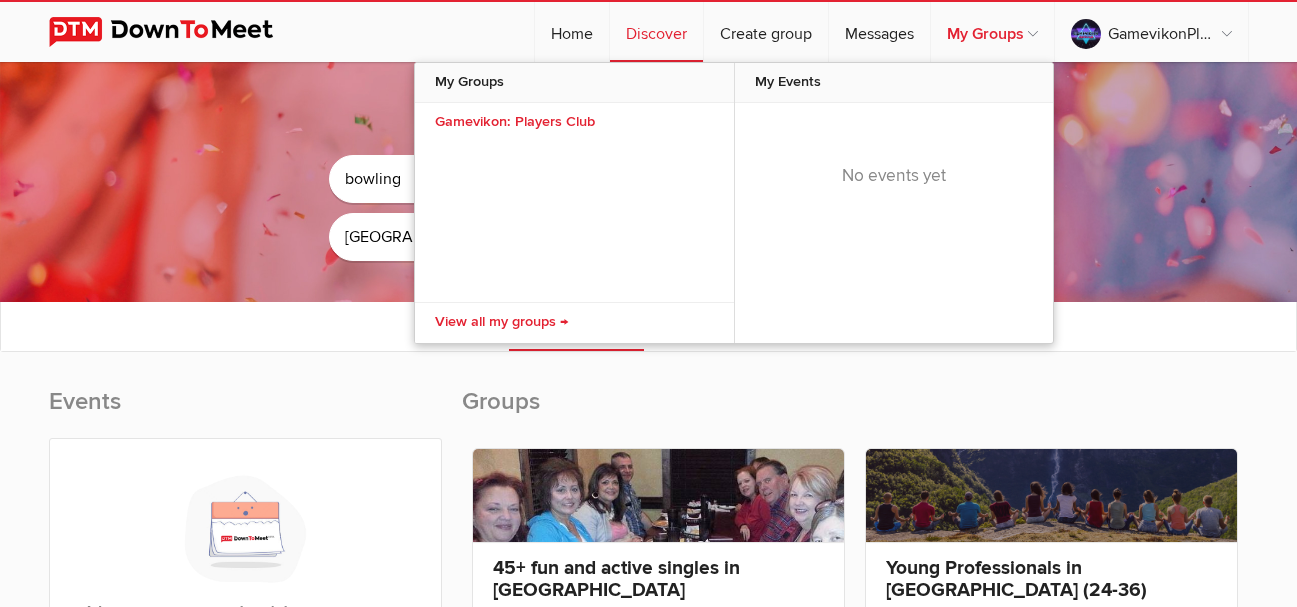 click on "My Groups" 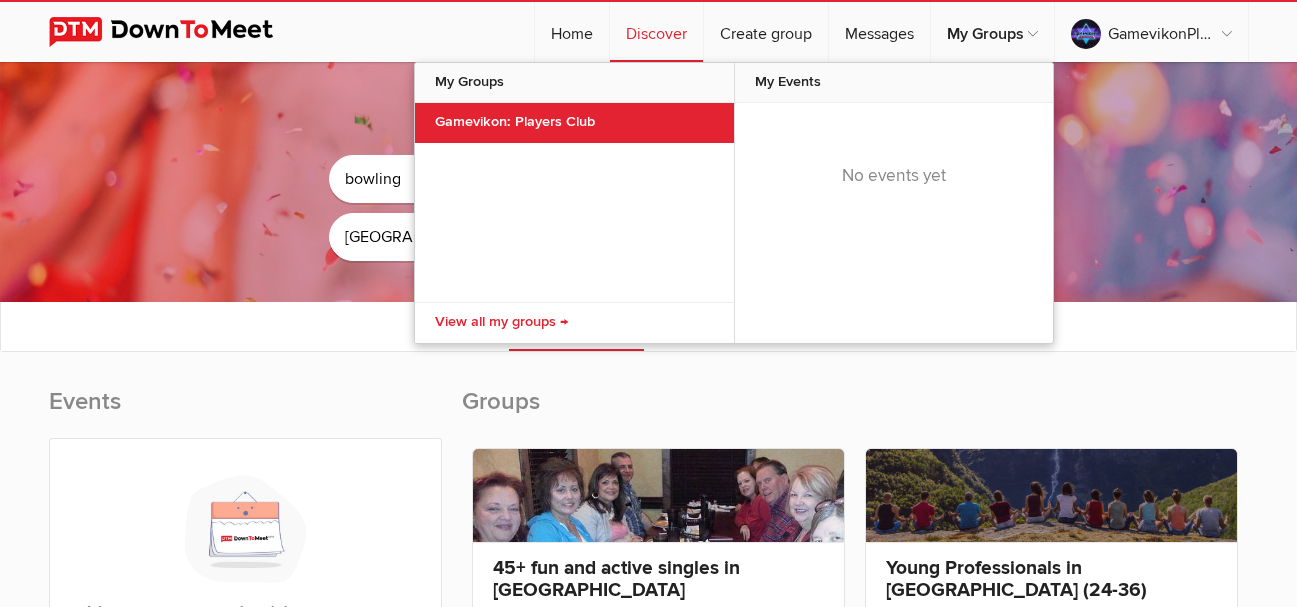 click on "Gamevikon: Players Club" 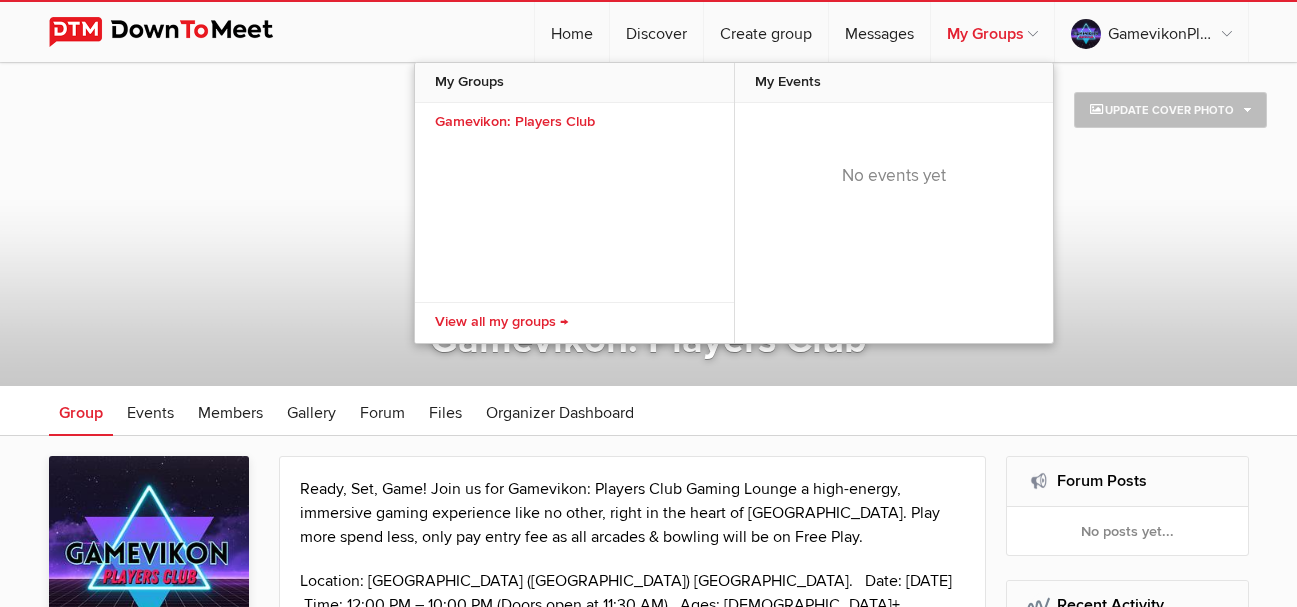 click on "My Groups" 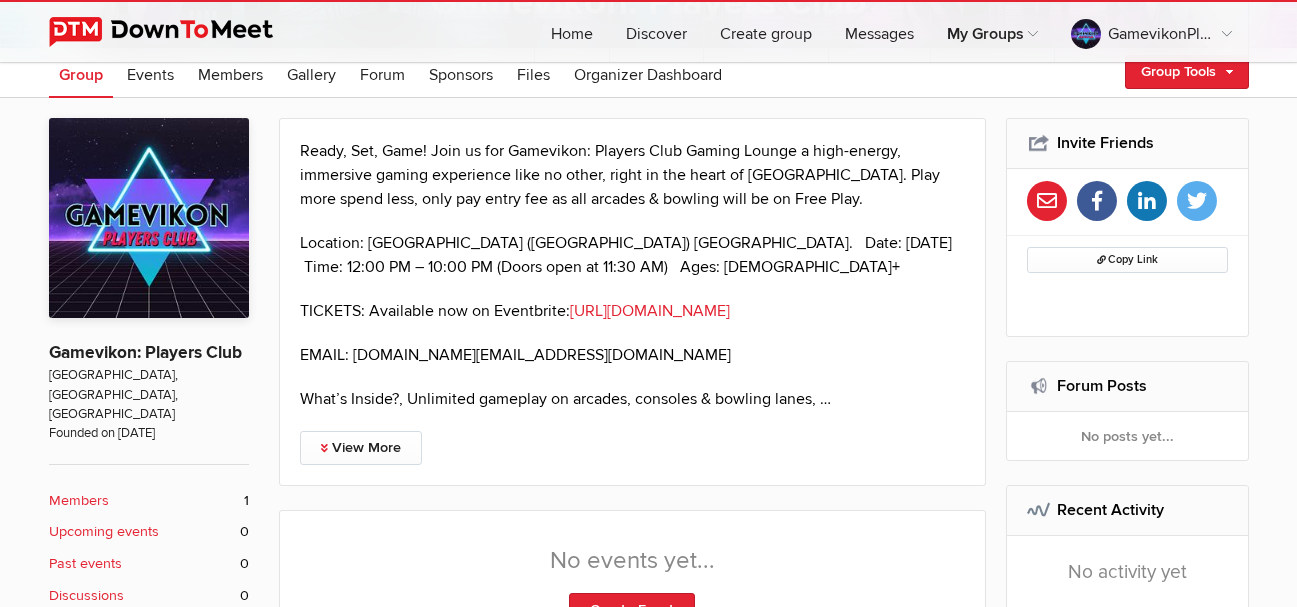 scroll, scrollTop: 247, scrollLeft: 0, axis: vertical 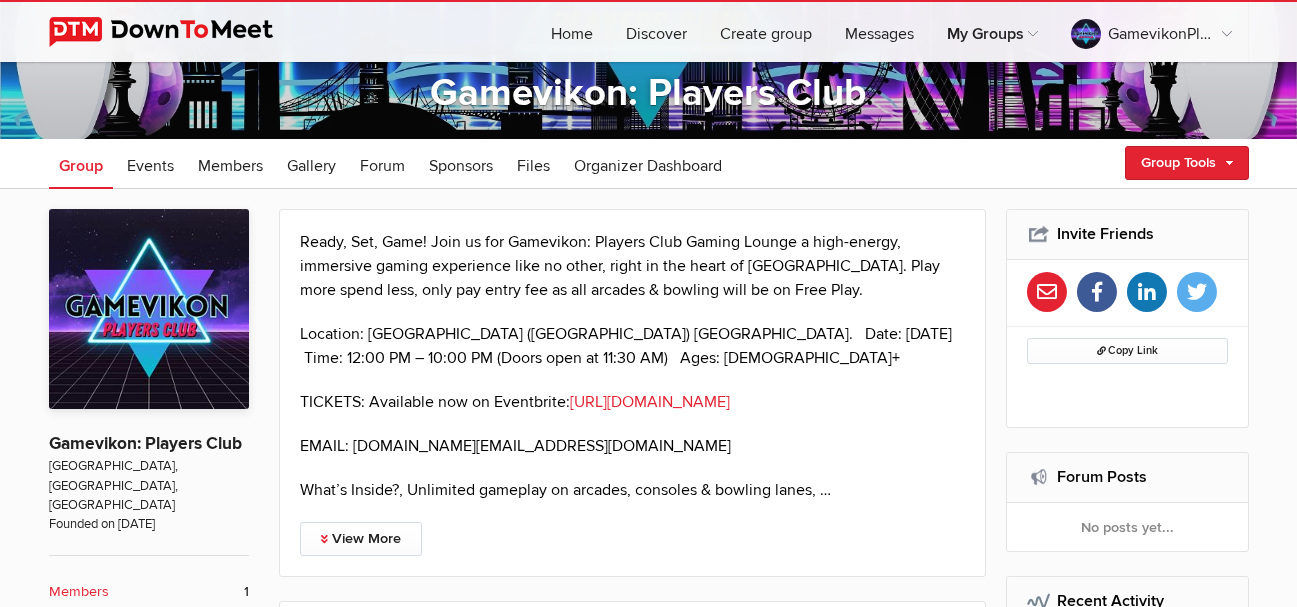 click on "EMAIL: [DOMAIN_NAME][EMAIL_ADDRESS][DOMAIN_NAME]" 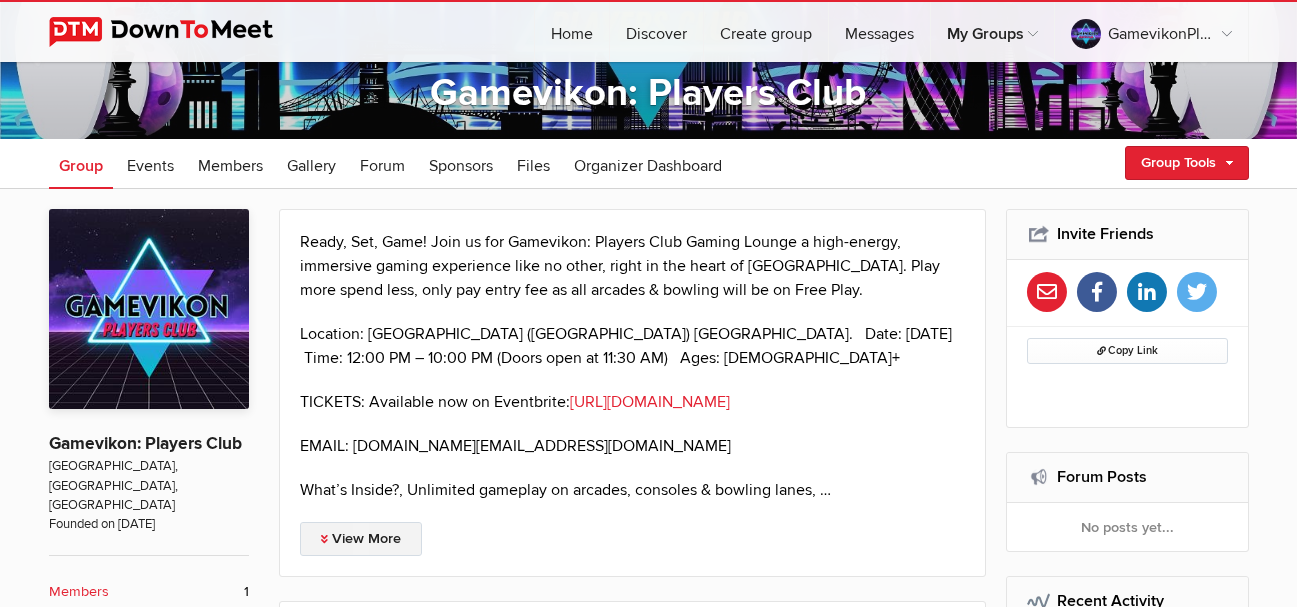 click on "View More" 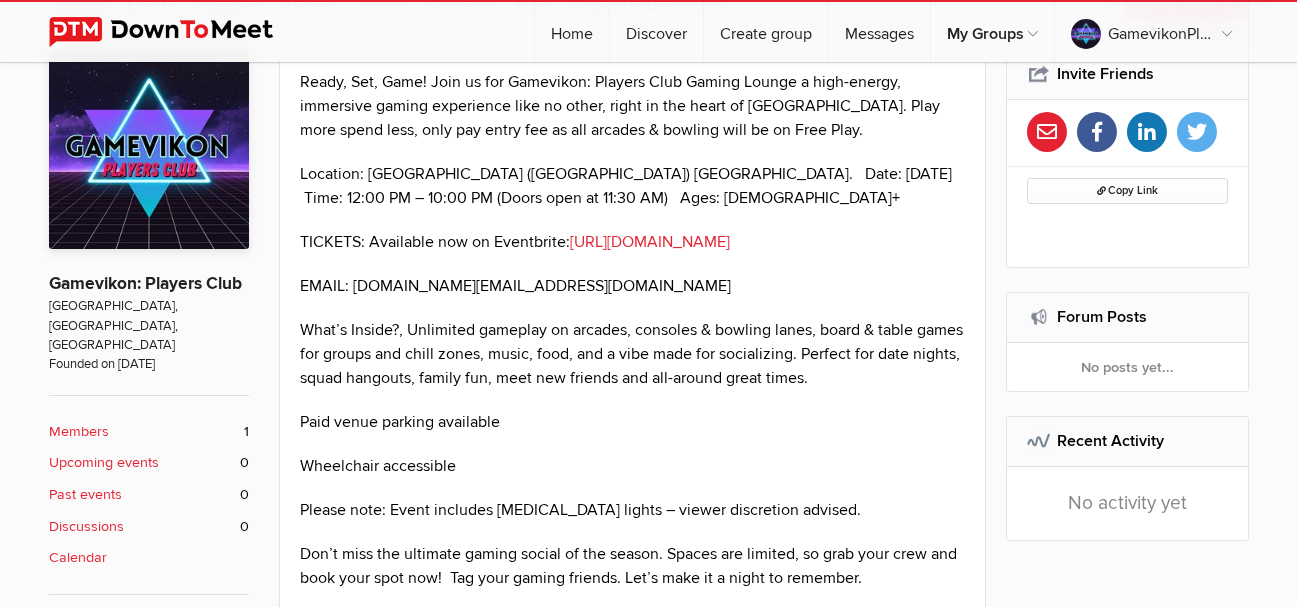 scroll, scrollTop: 242, scrollLeft: 0, axis: vertical 